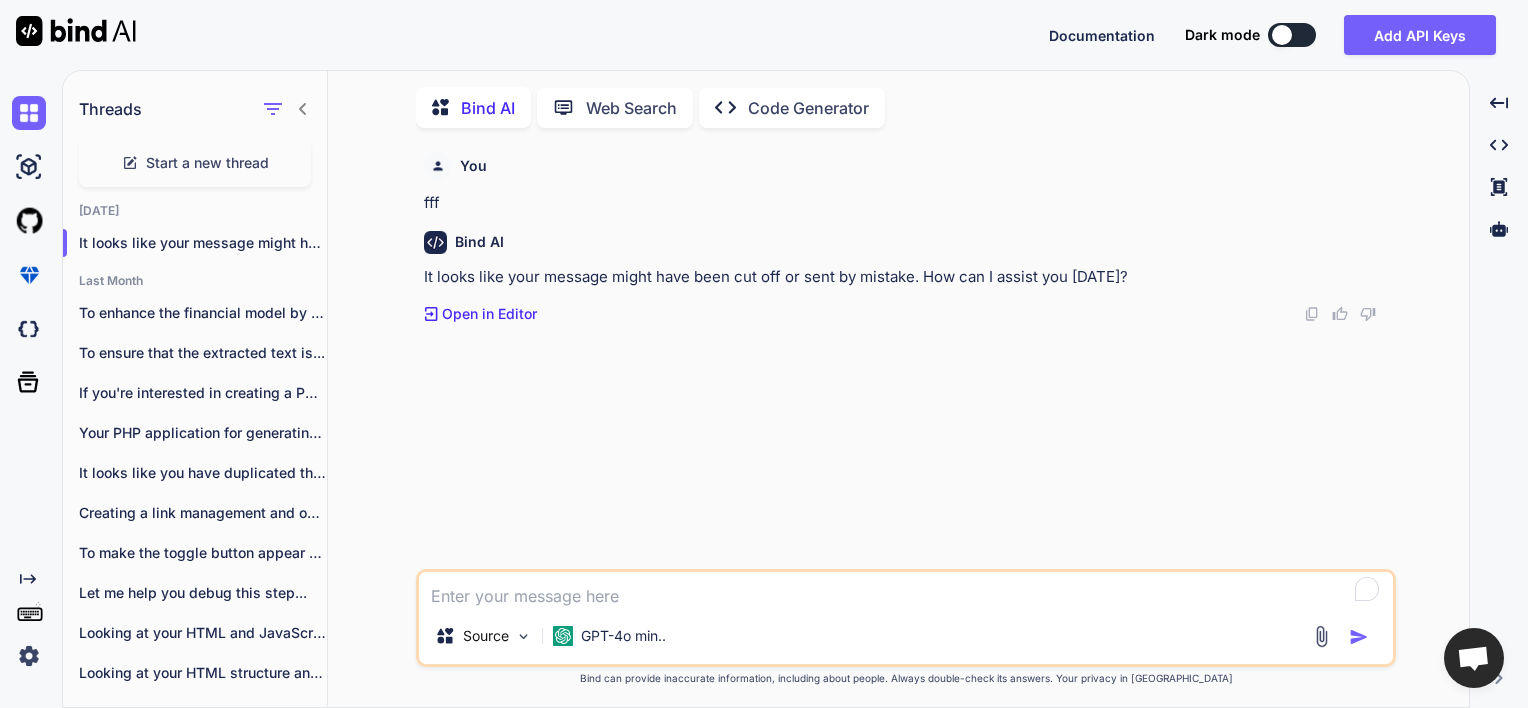 scroll, scrollTop: 0, scrollLeft: 0, axis: both 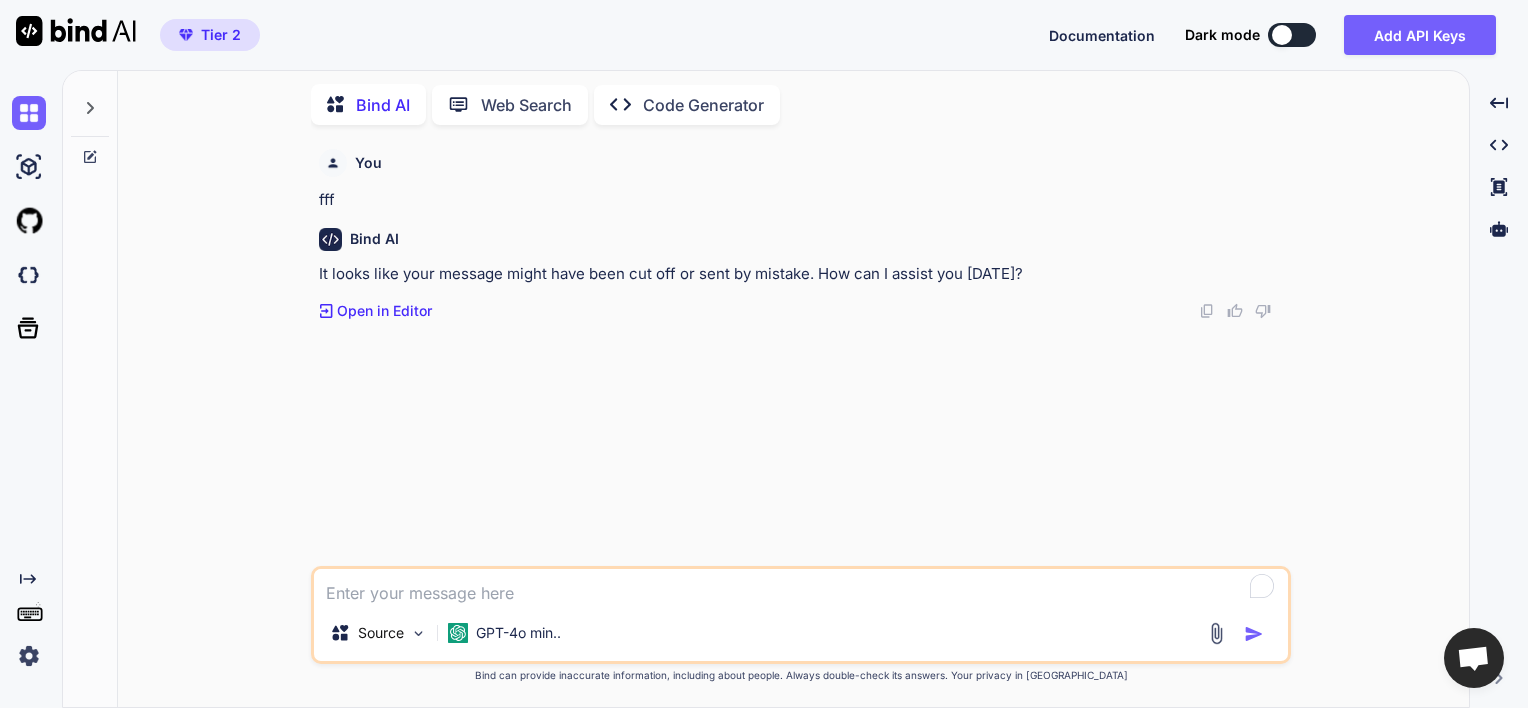 click at bounding box center (1216, 633) 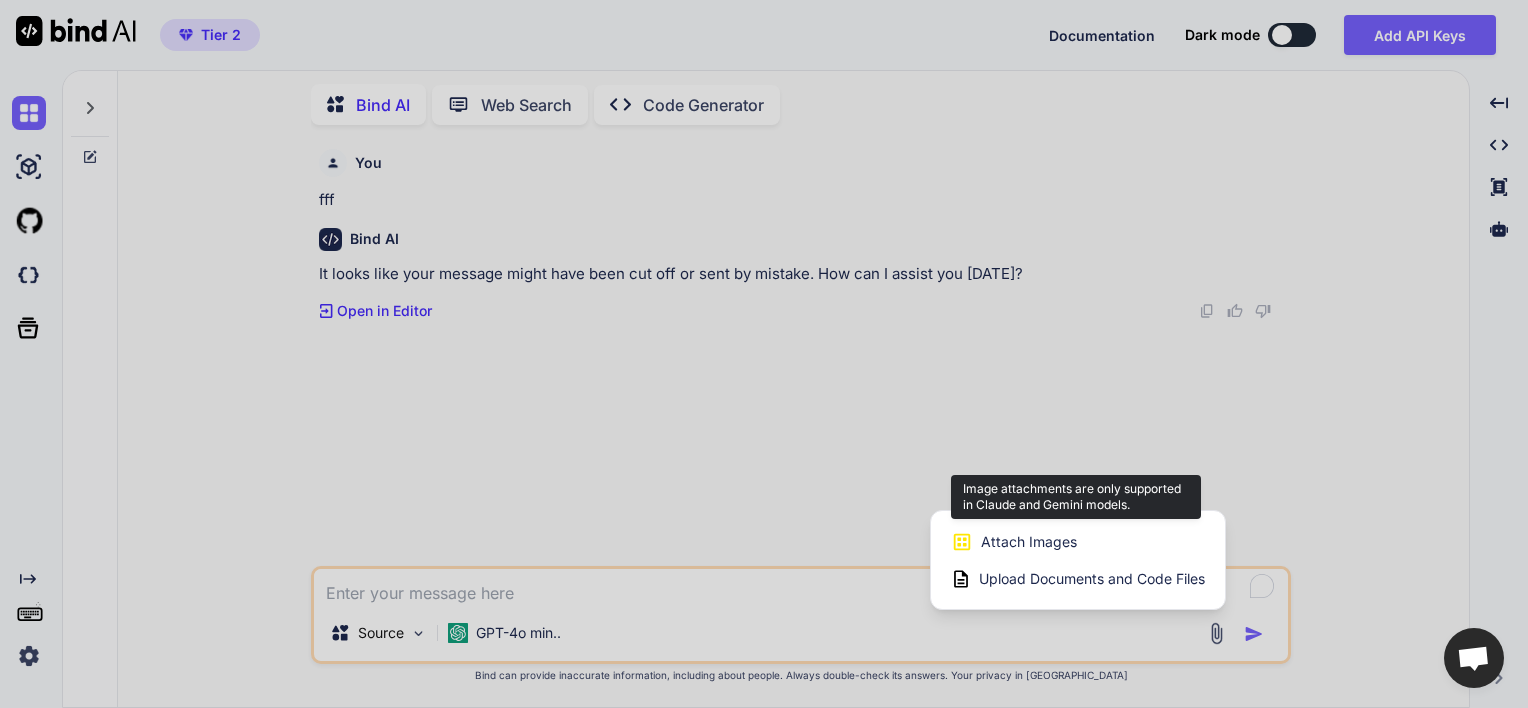 click on "Attach Images" at bounding box center [1029, 542] 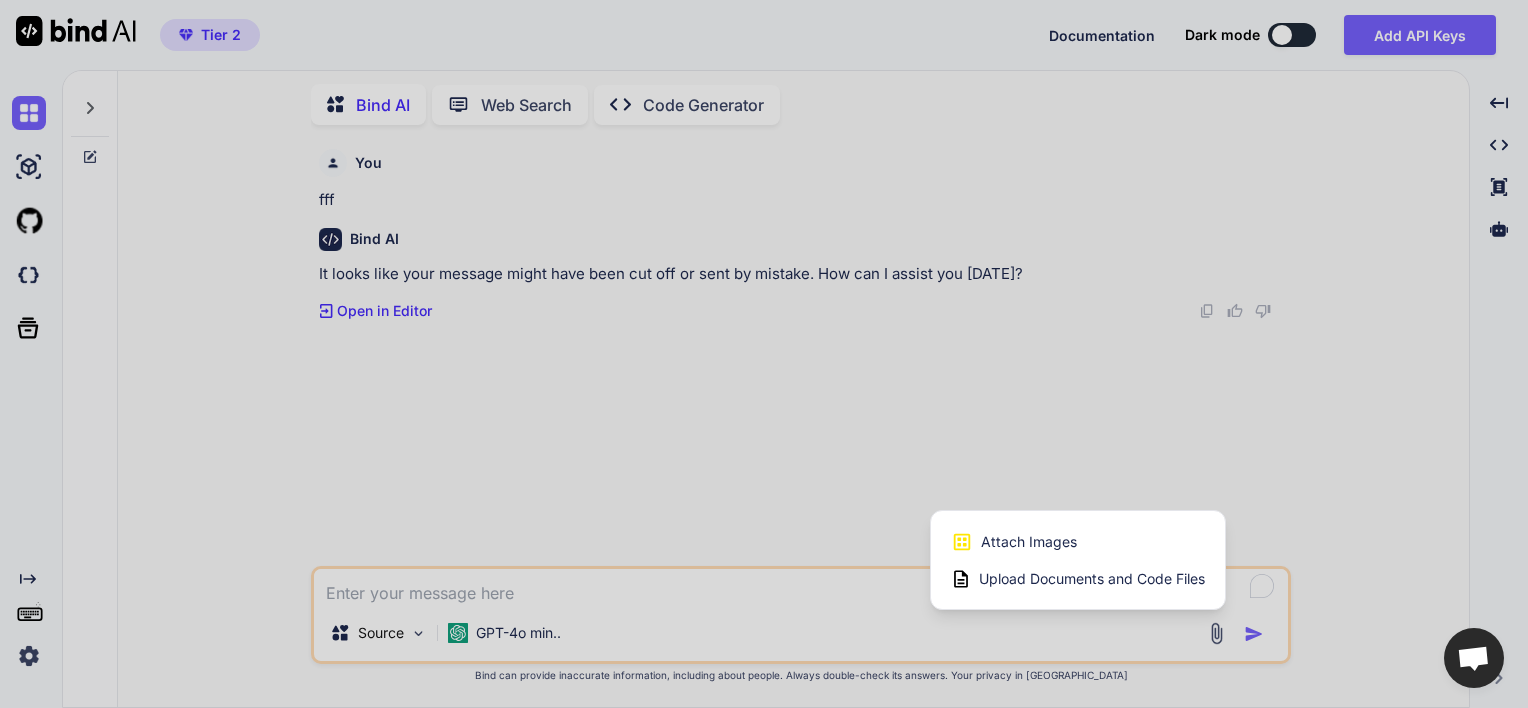 click on "Upload Documents and Code Files" at bounding box center [1092, 579] 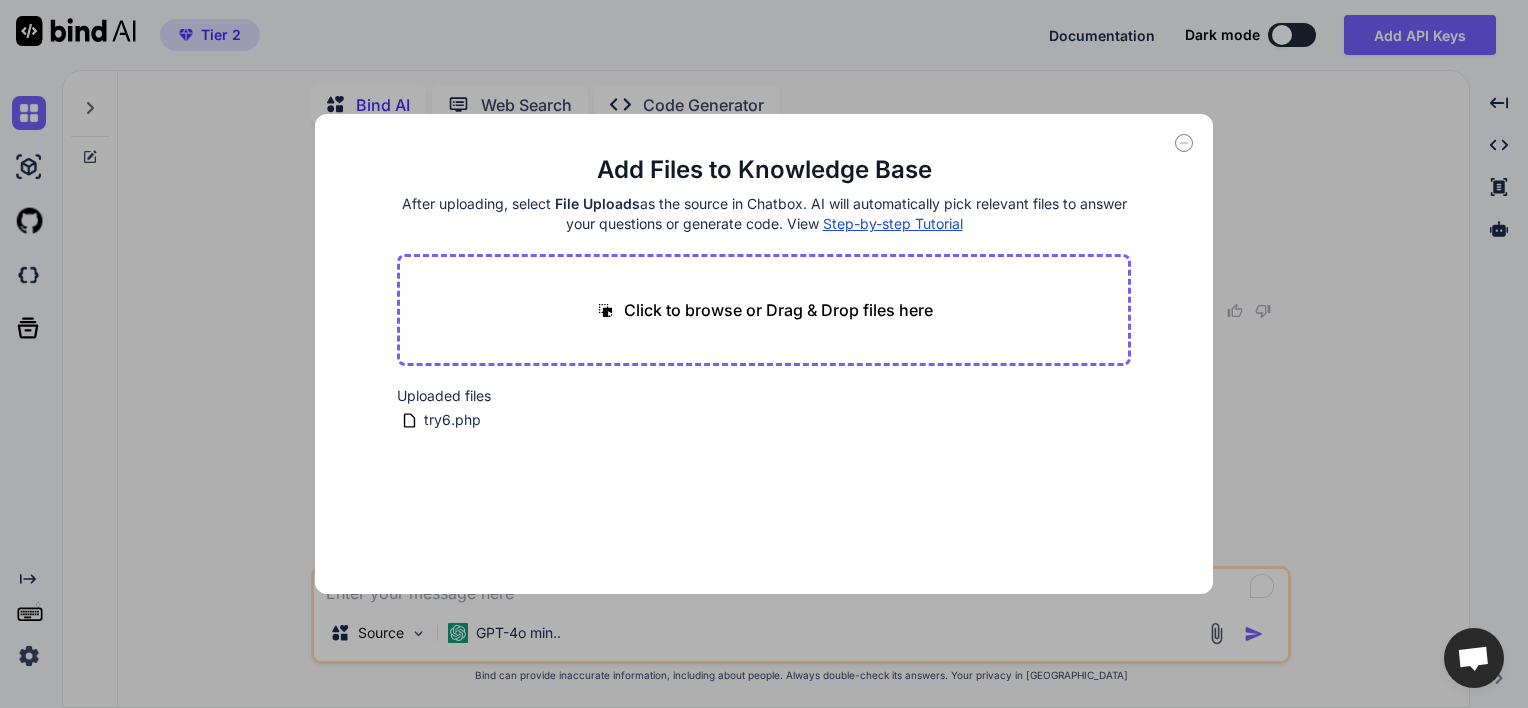 click on "Click to browse or Drag & Drop files here" at bounding box center [778, 310] 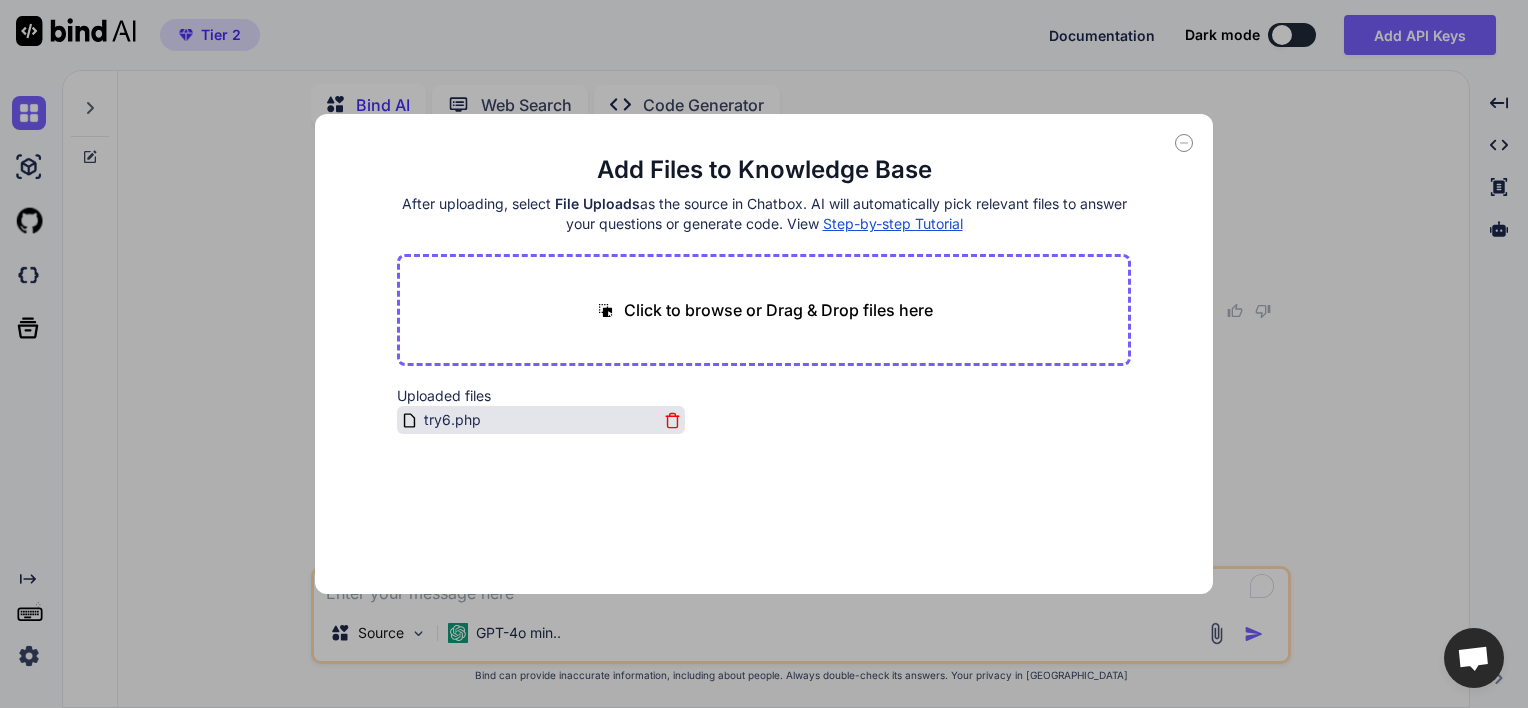 click 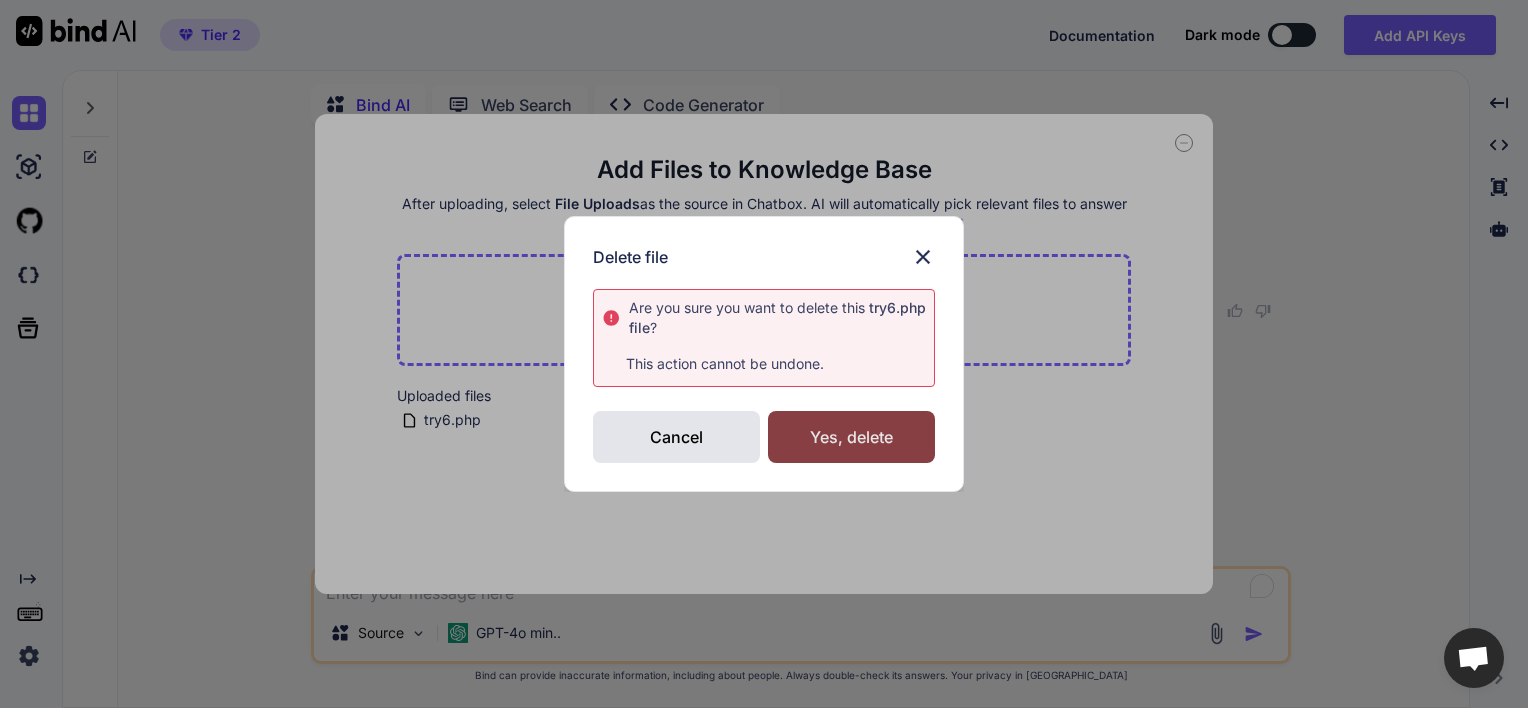 click on "Yes, delete" at bounding box center [851, 437] 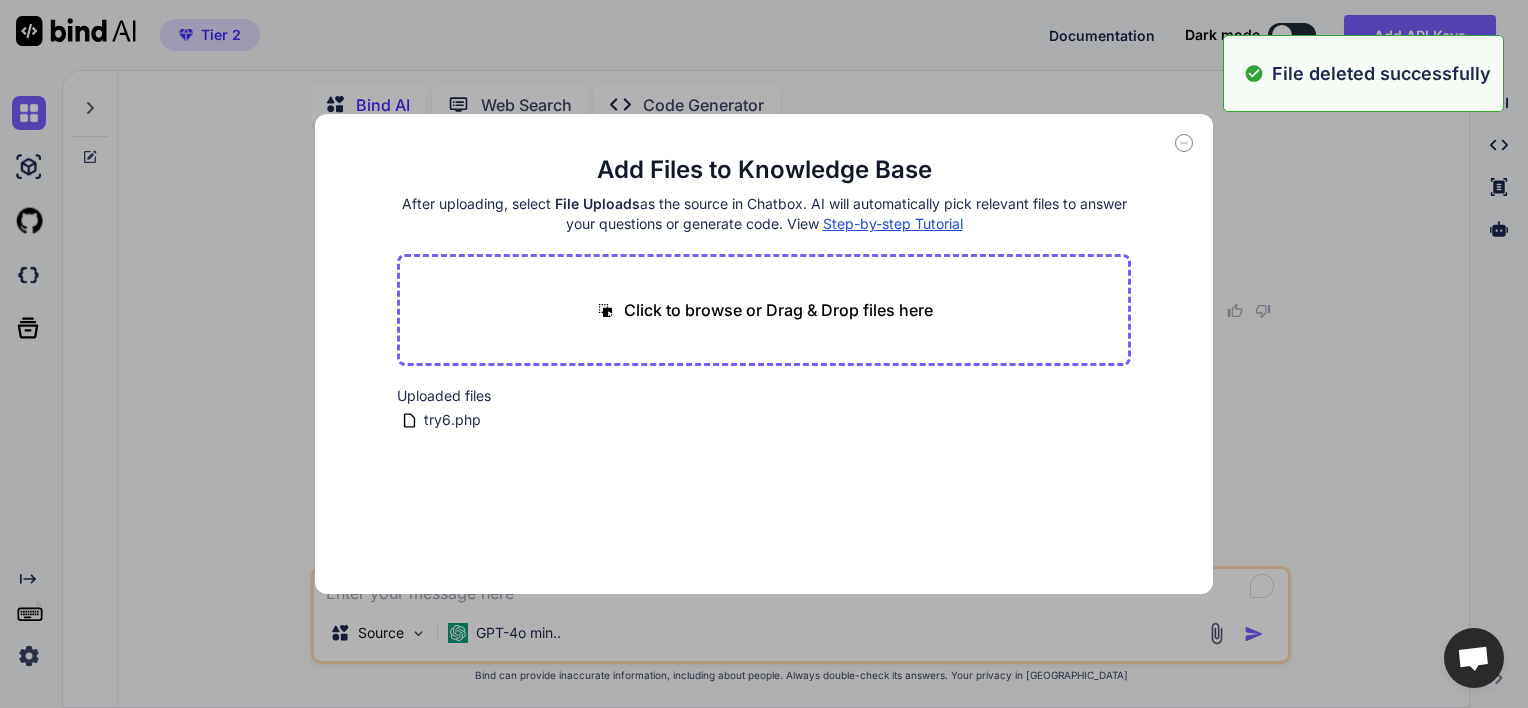 type on "x" 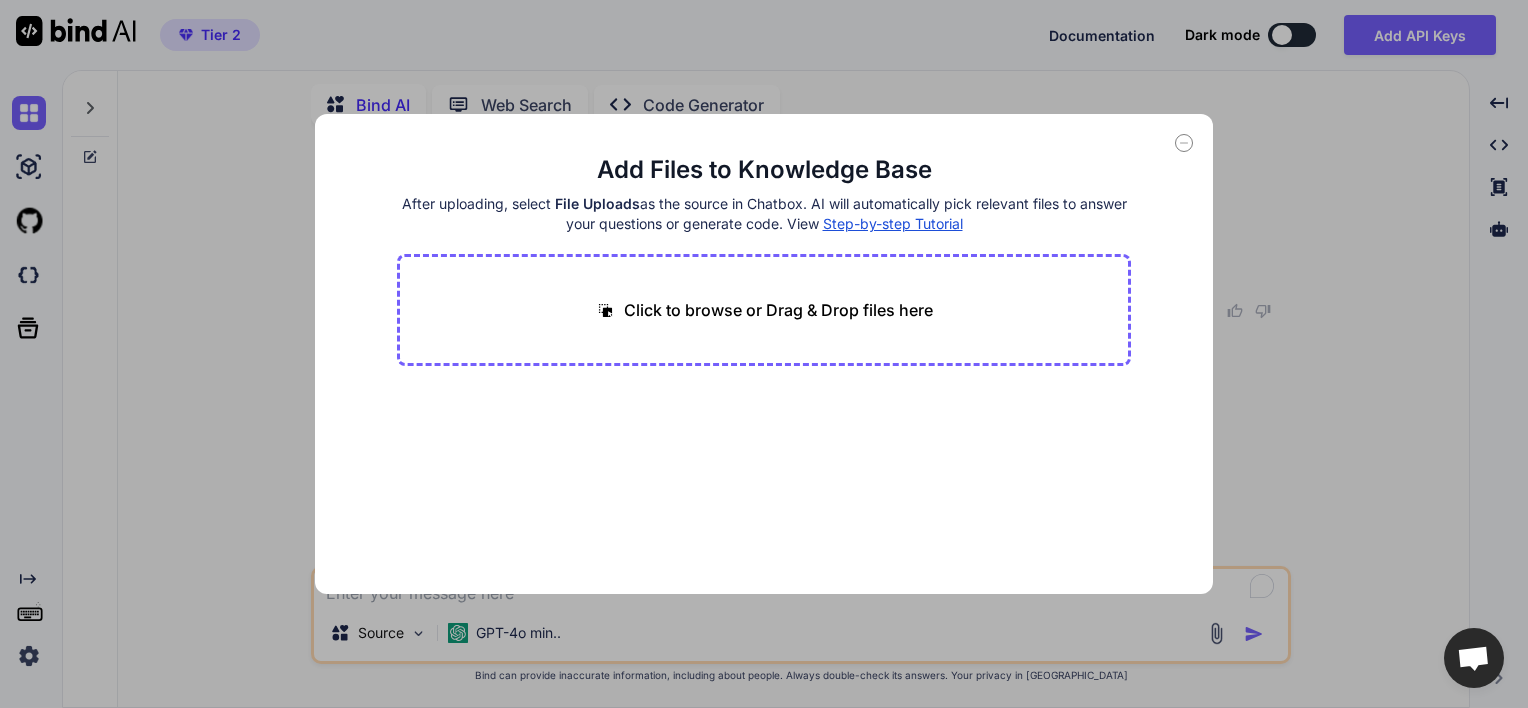 click on "Click to browse or Drag & Drop files here" at bounding box center [778, 310] 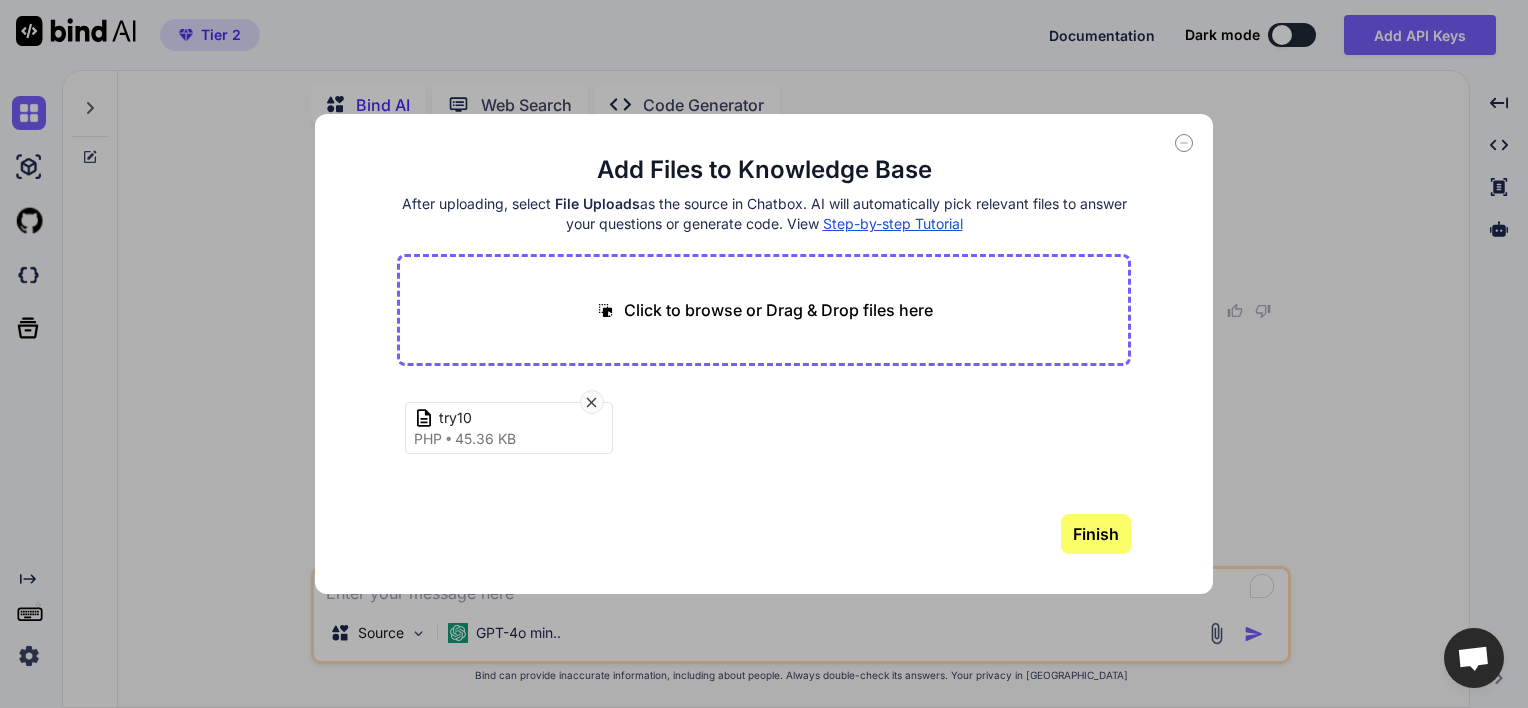 click on "Finish" at bounding box center [1096, 534] 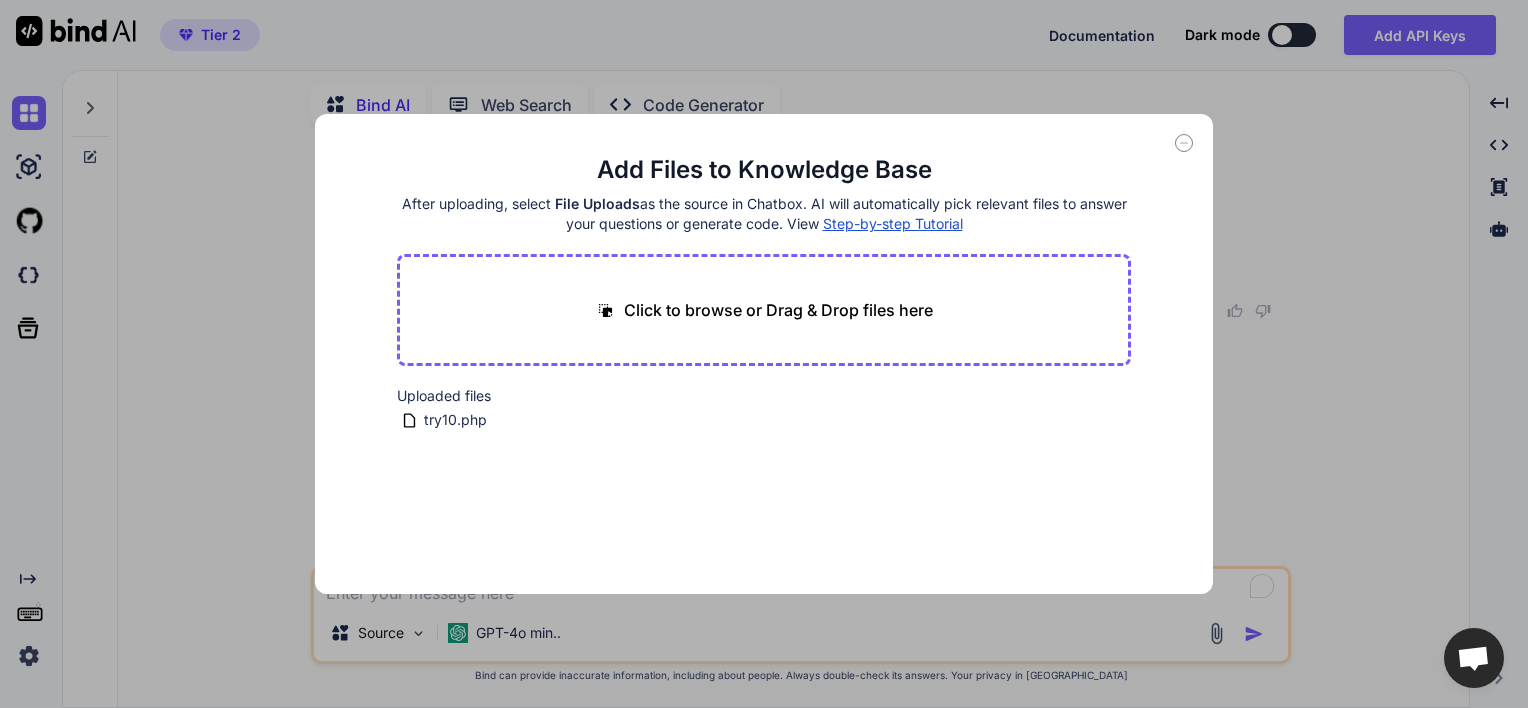 click on "Add Files to Knowledge Base After uploading, select   File Uploads  as the source in Chatbox. AI will automatically pick relevant files to answer your questions or generate code. View   Step-by-step Tutorial Click to browse or Drag & Drop files here Uploaded files try10.php" at bounding box center (764, 354) 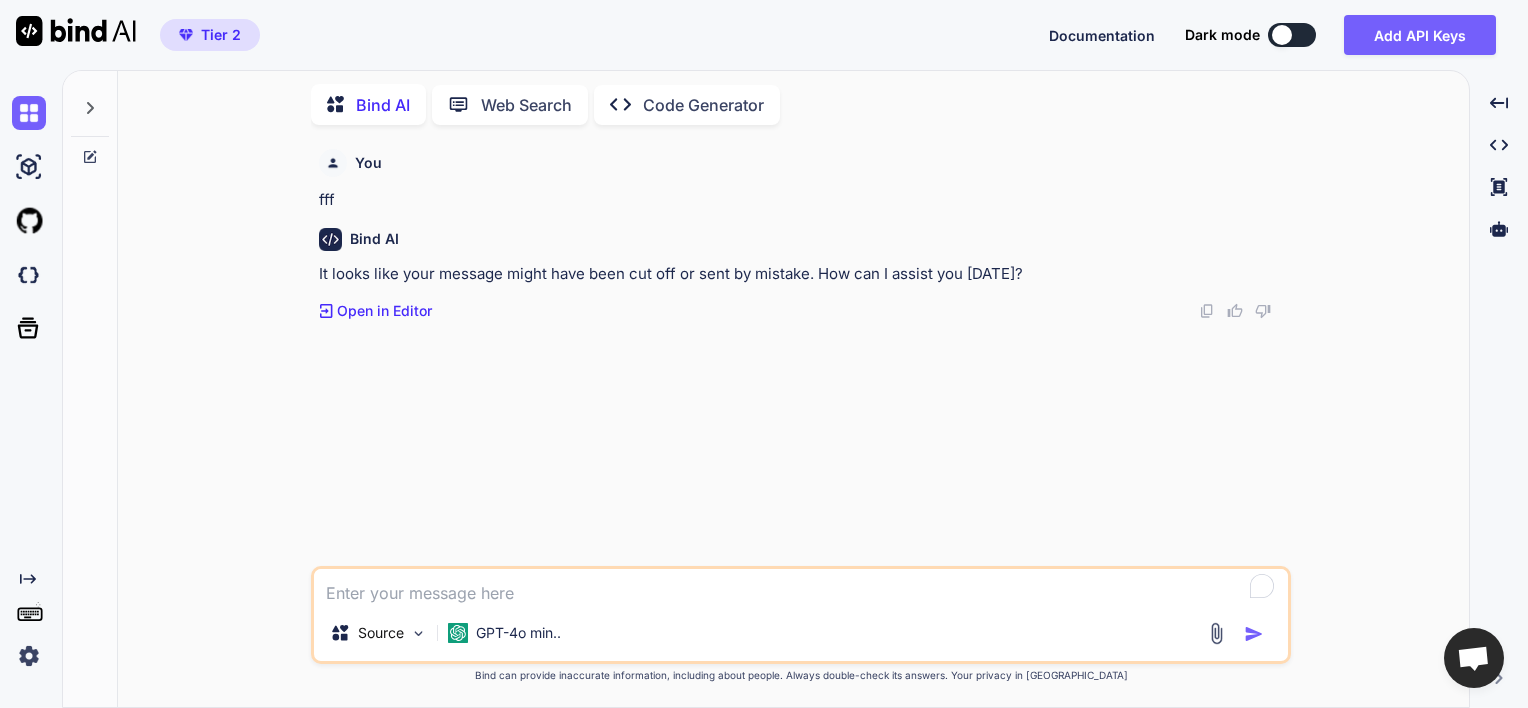click at bounding box center [801, 587] 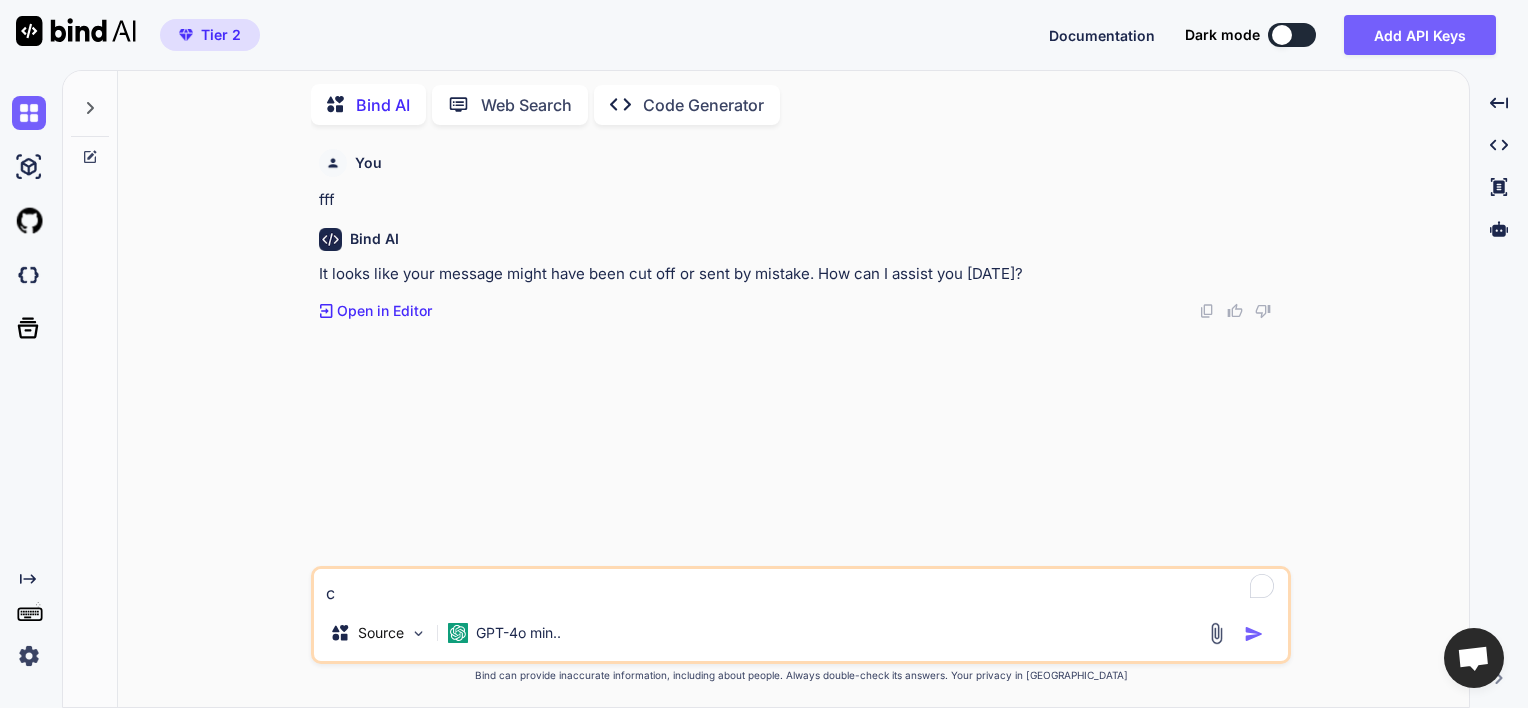 type on "ca" 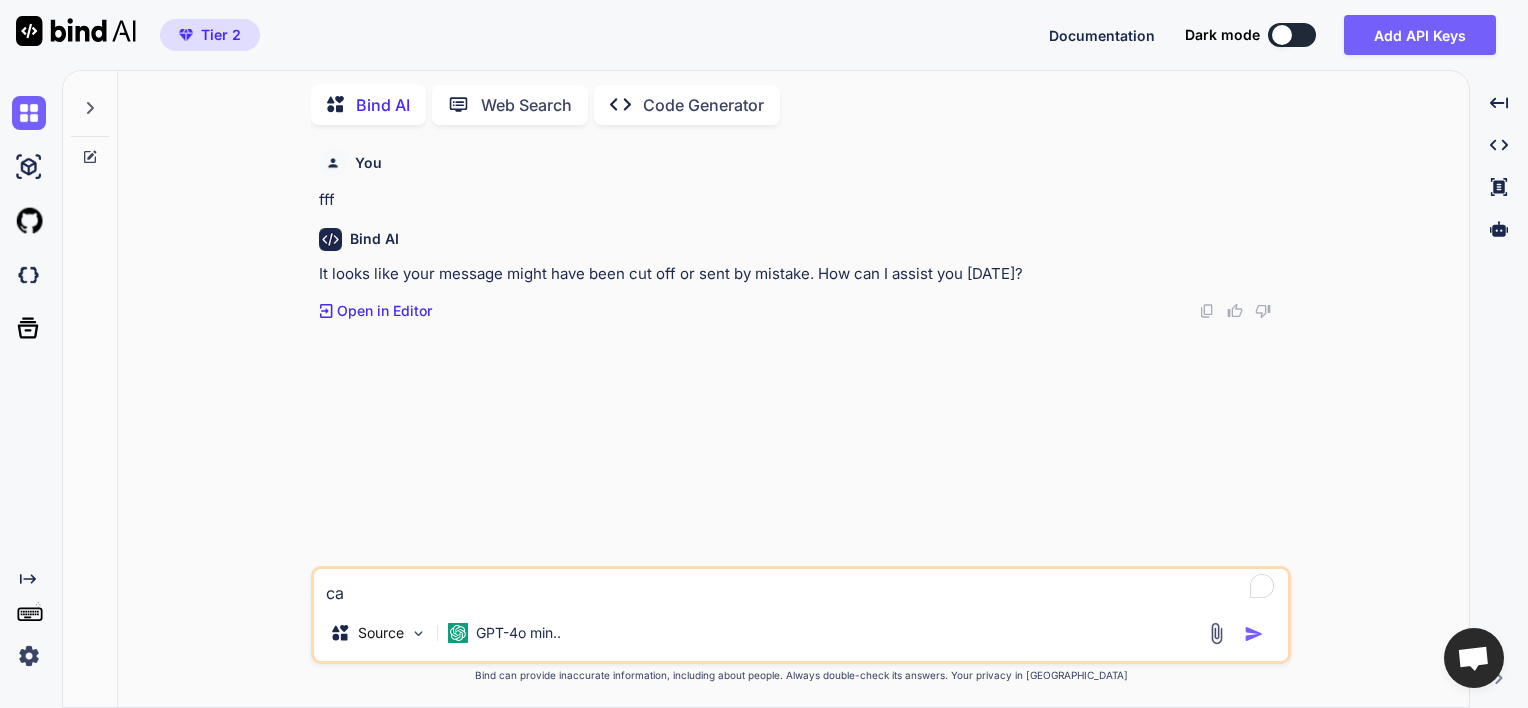 type on "x" 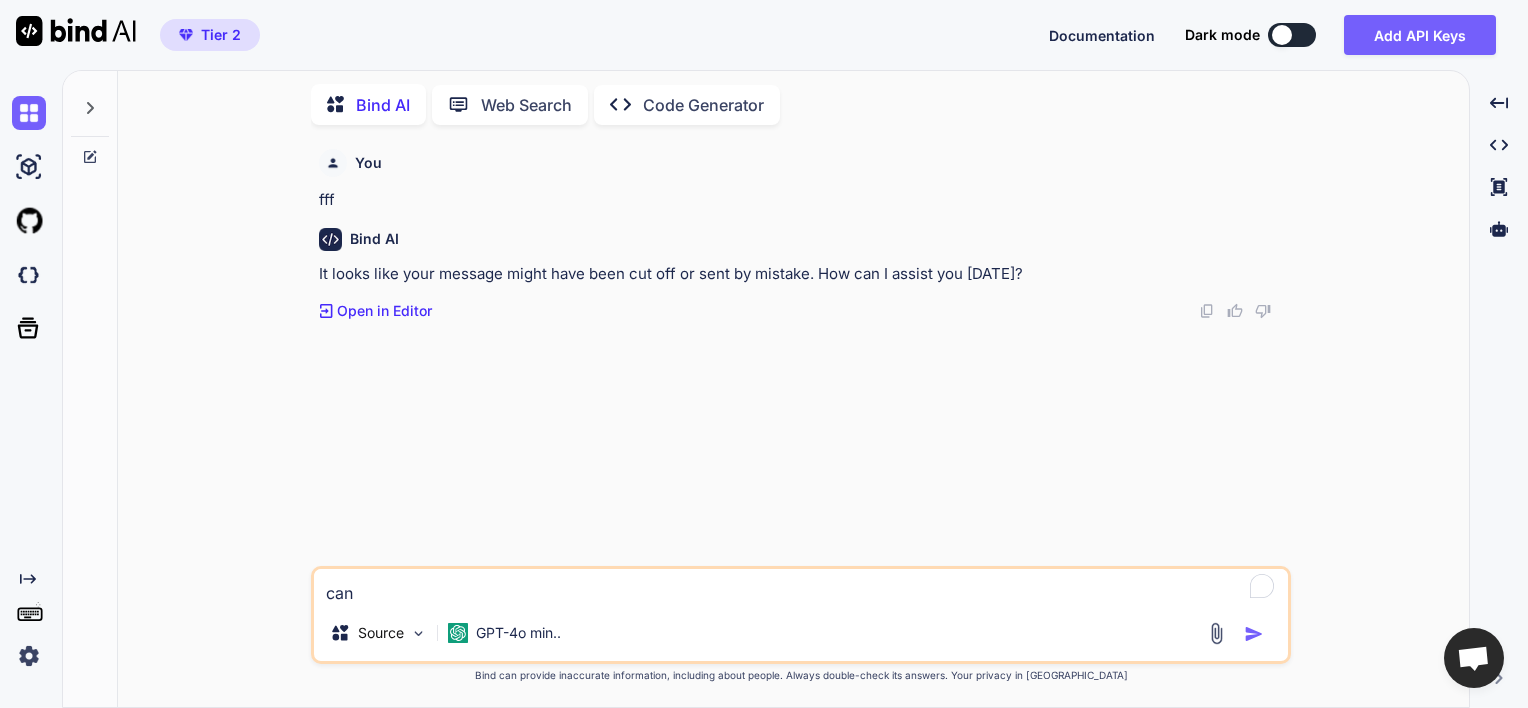 type on "x" 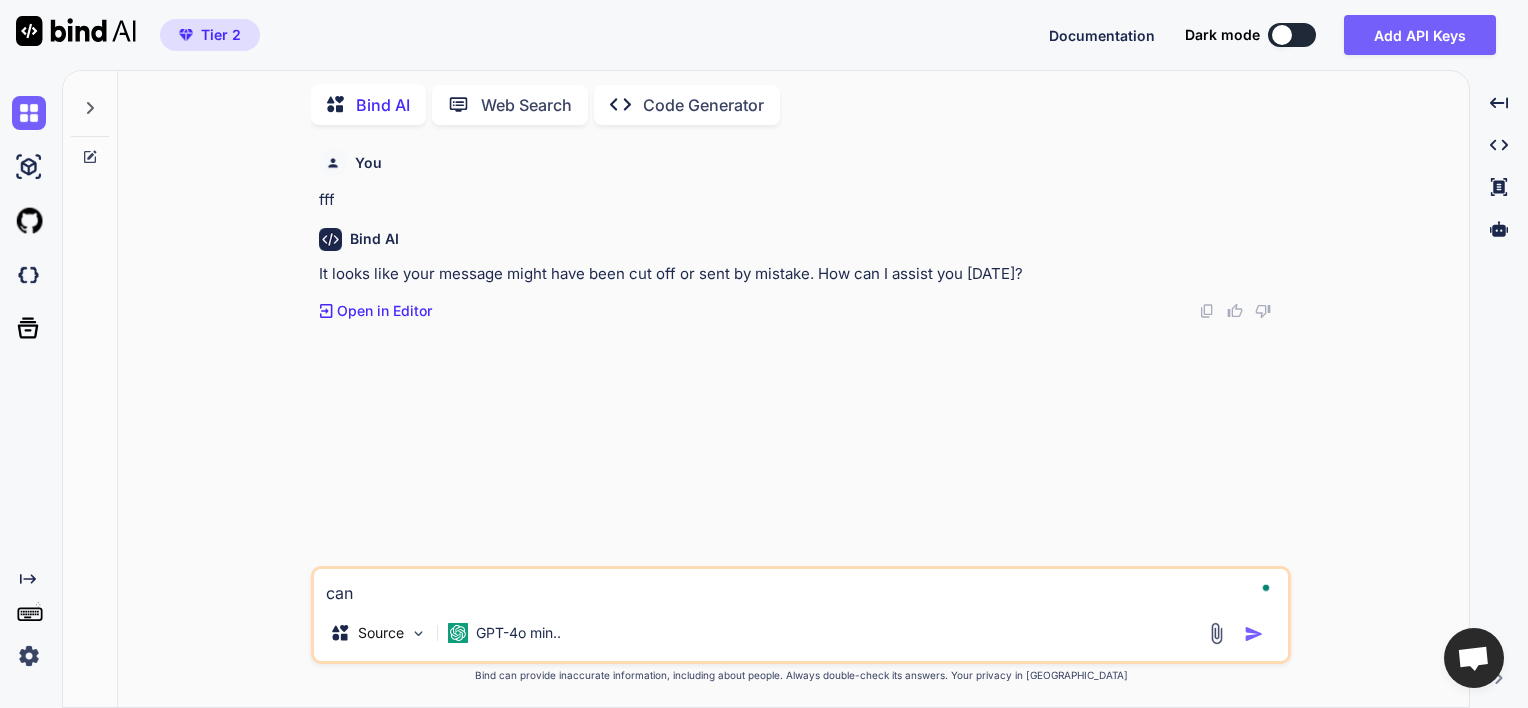 type on "can y" 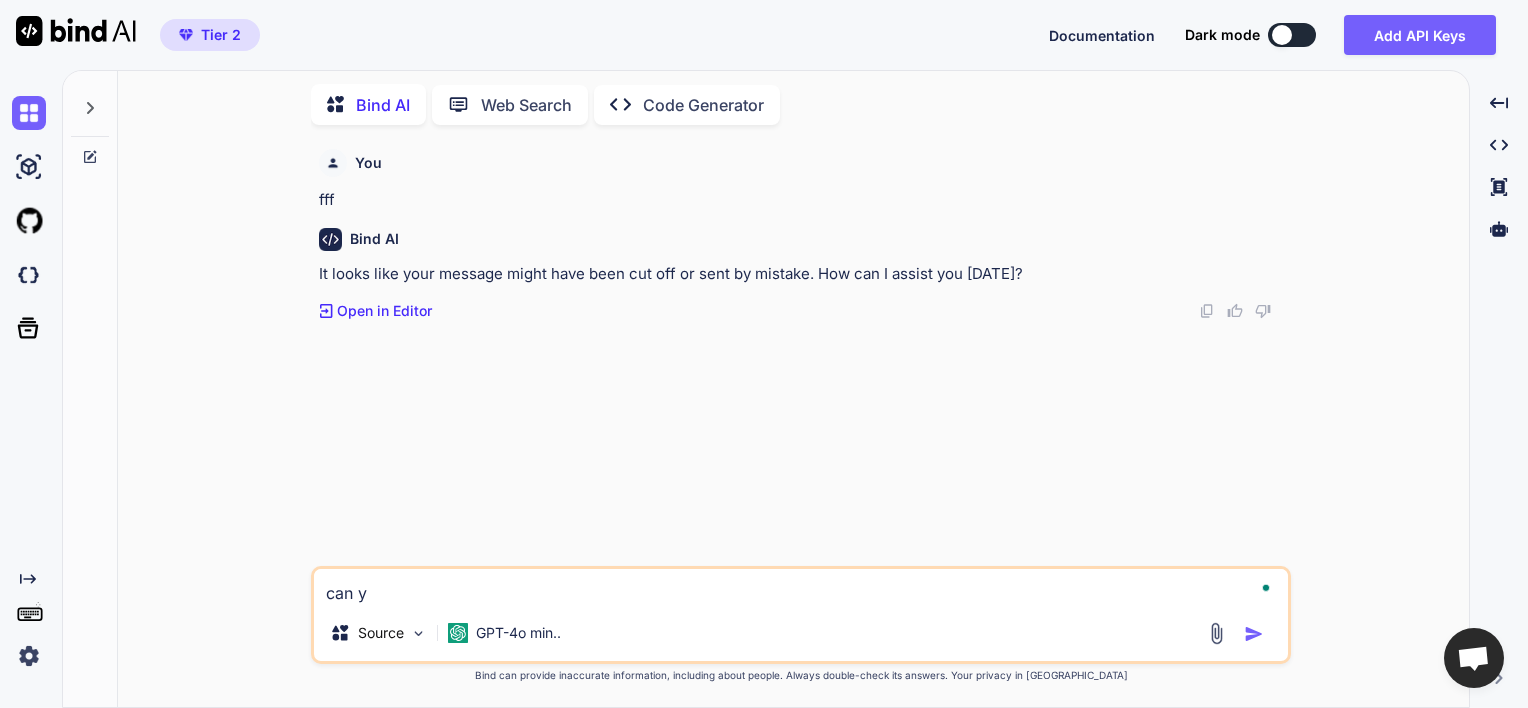 type on "can yo" 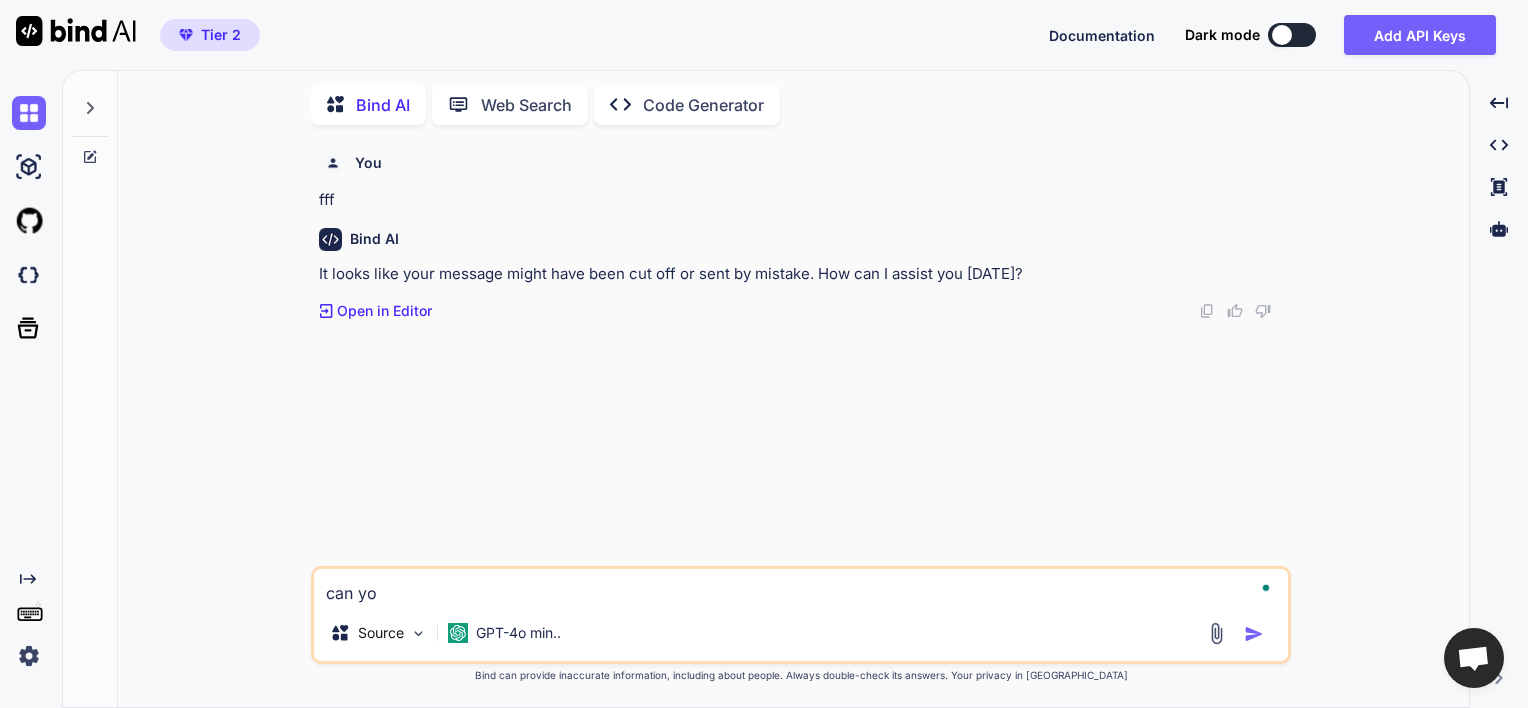 type on "can you" 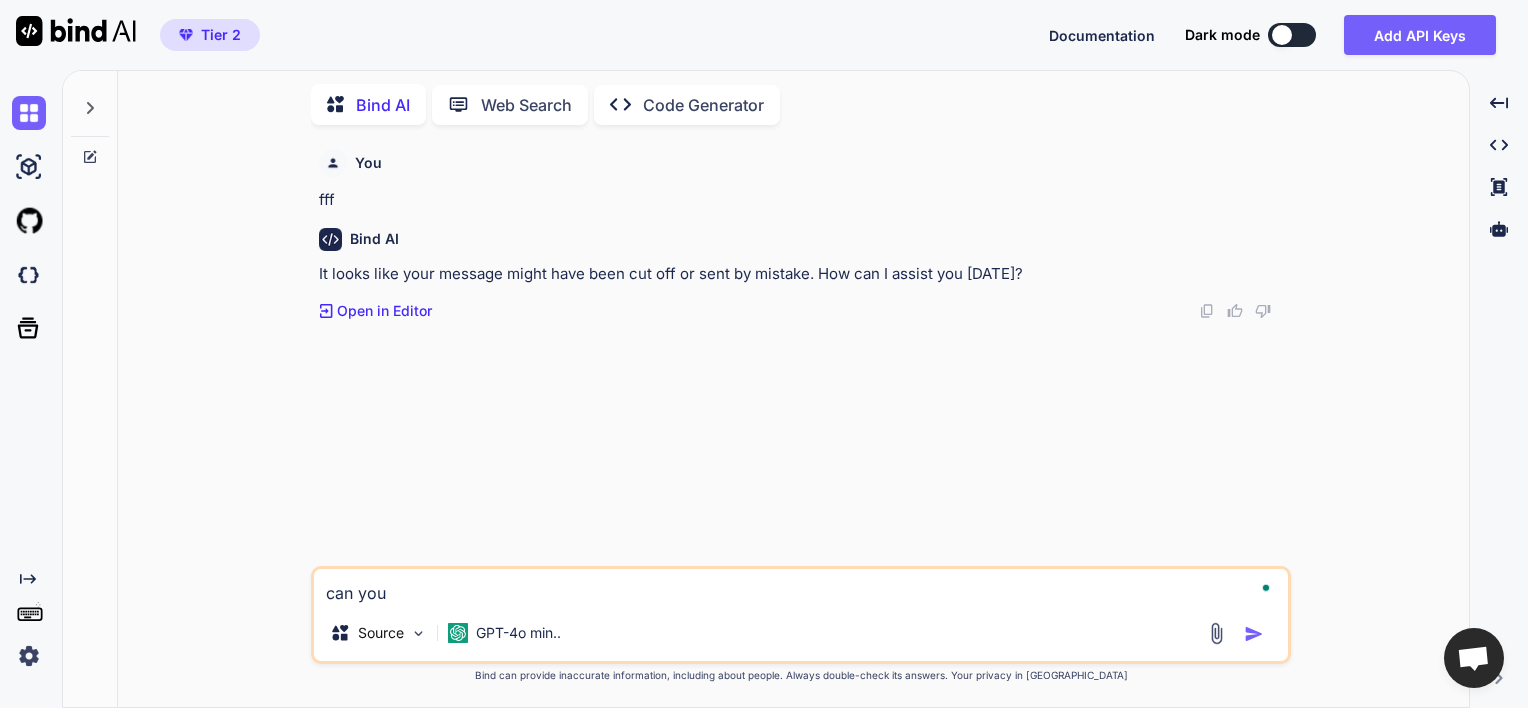 type on "can you" 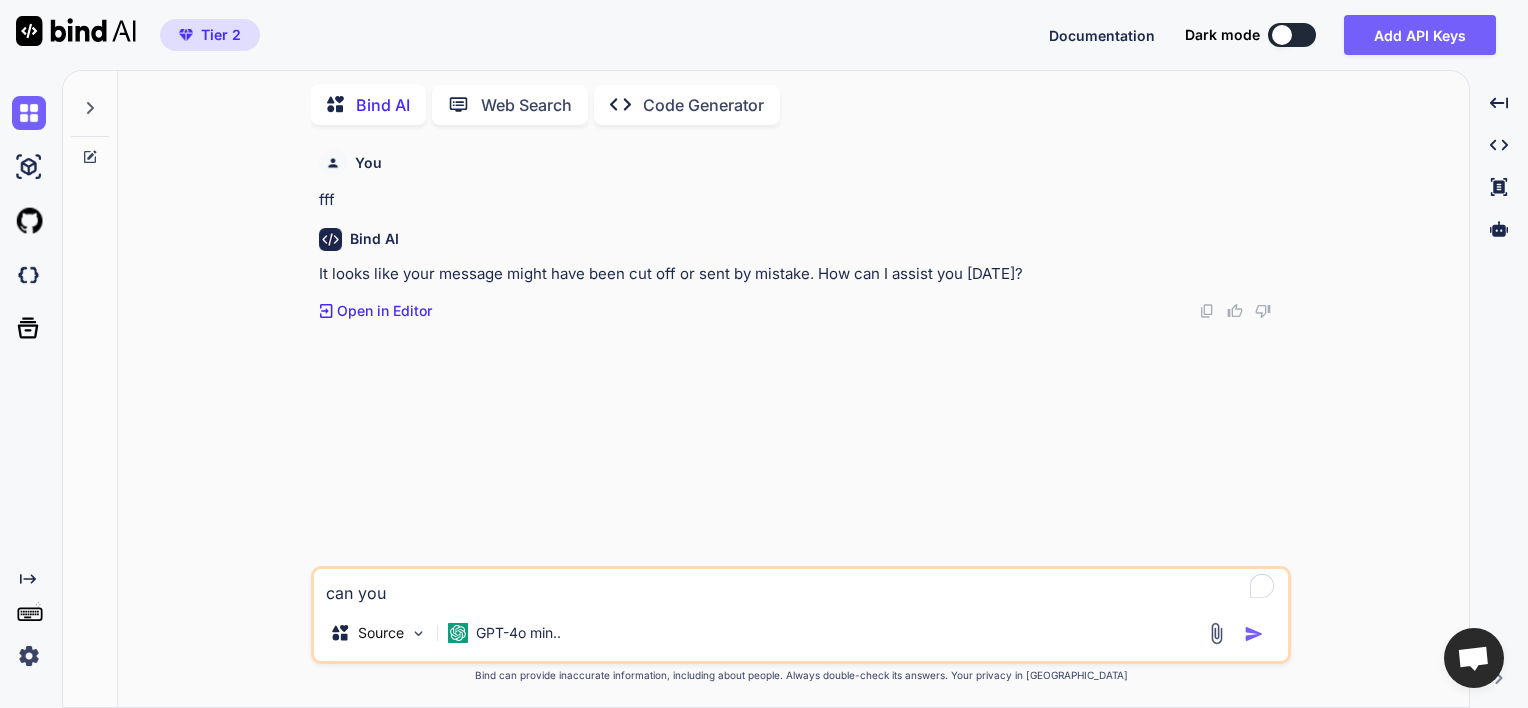 type on "can you a" 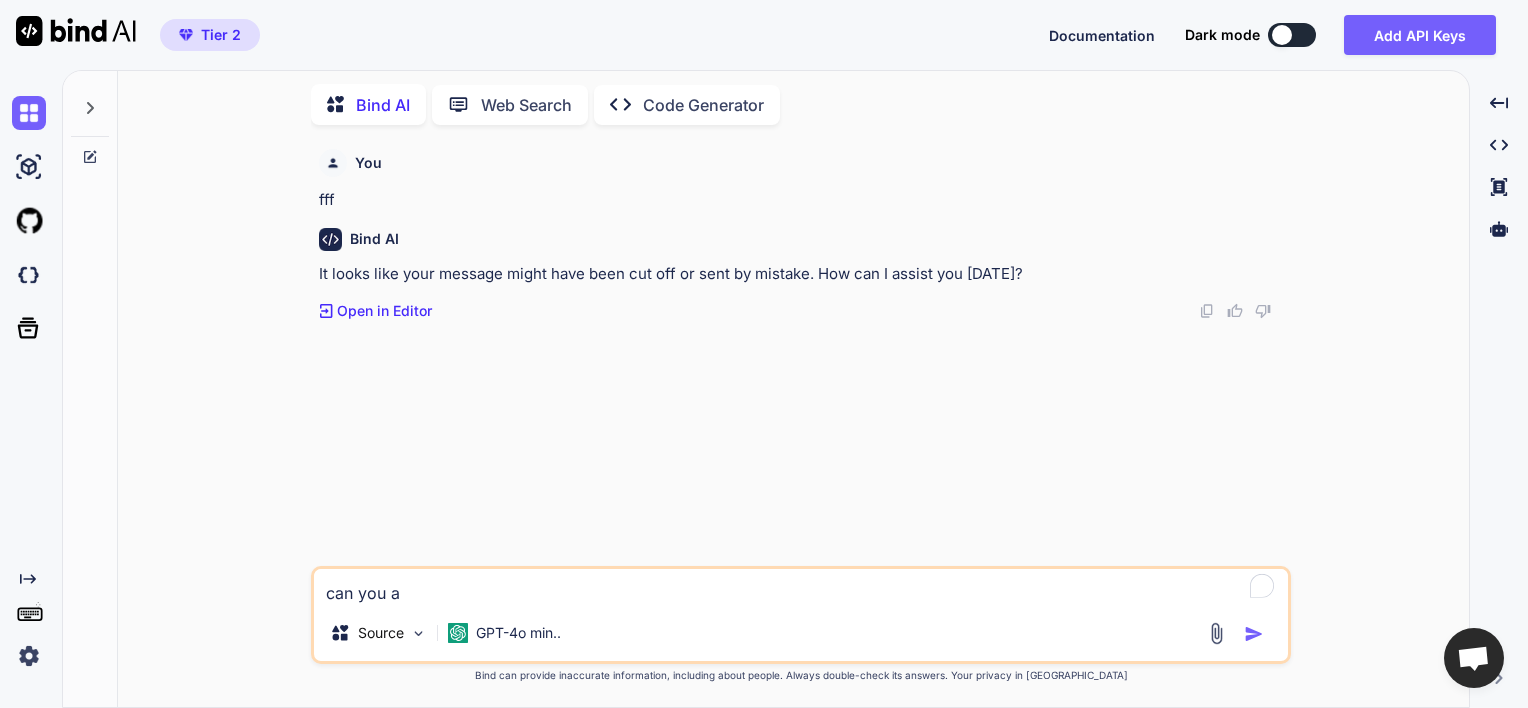 type on "can you ad" 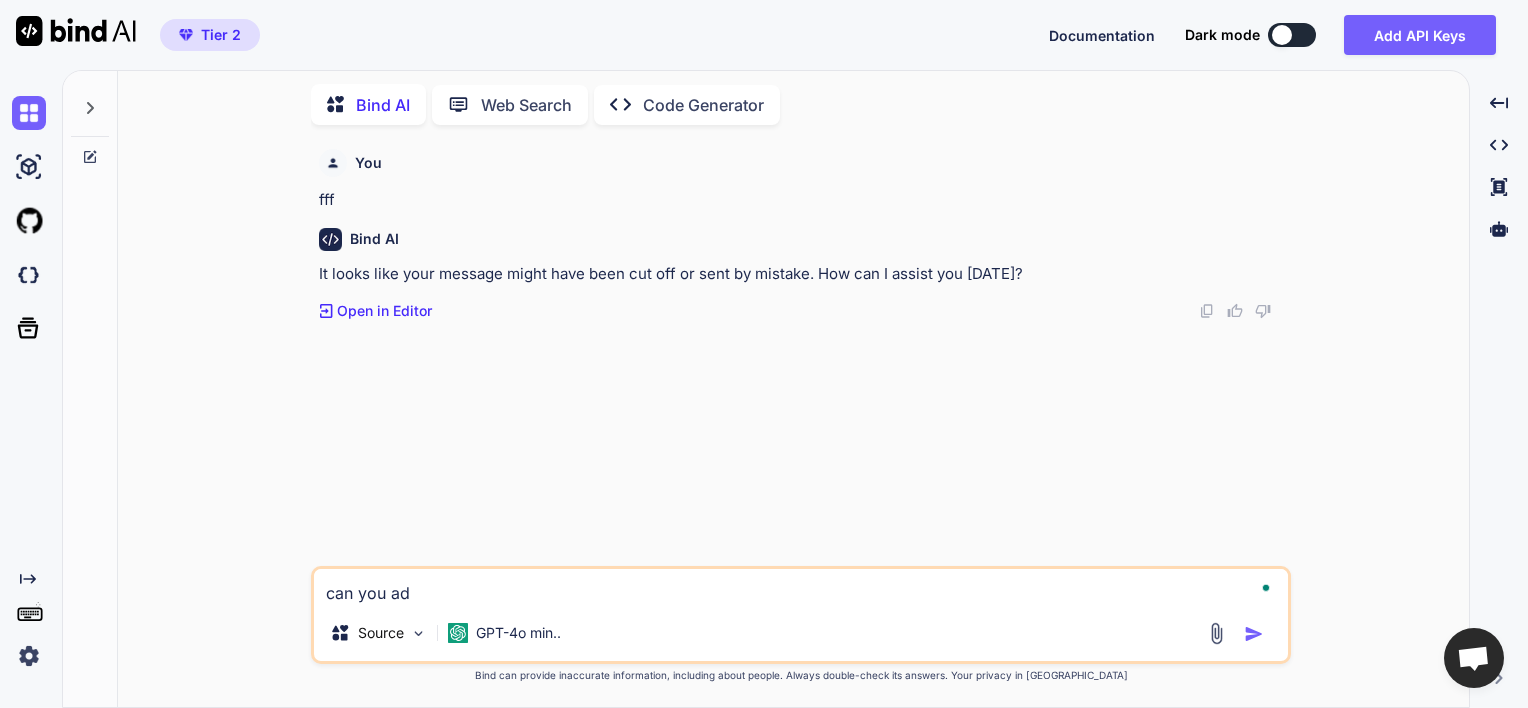 type on "can you add" 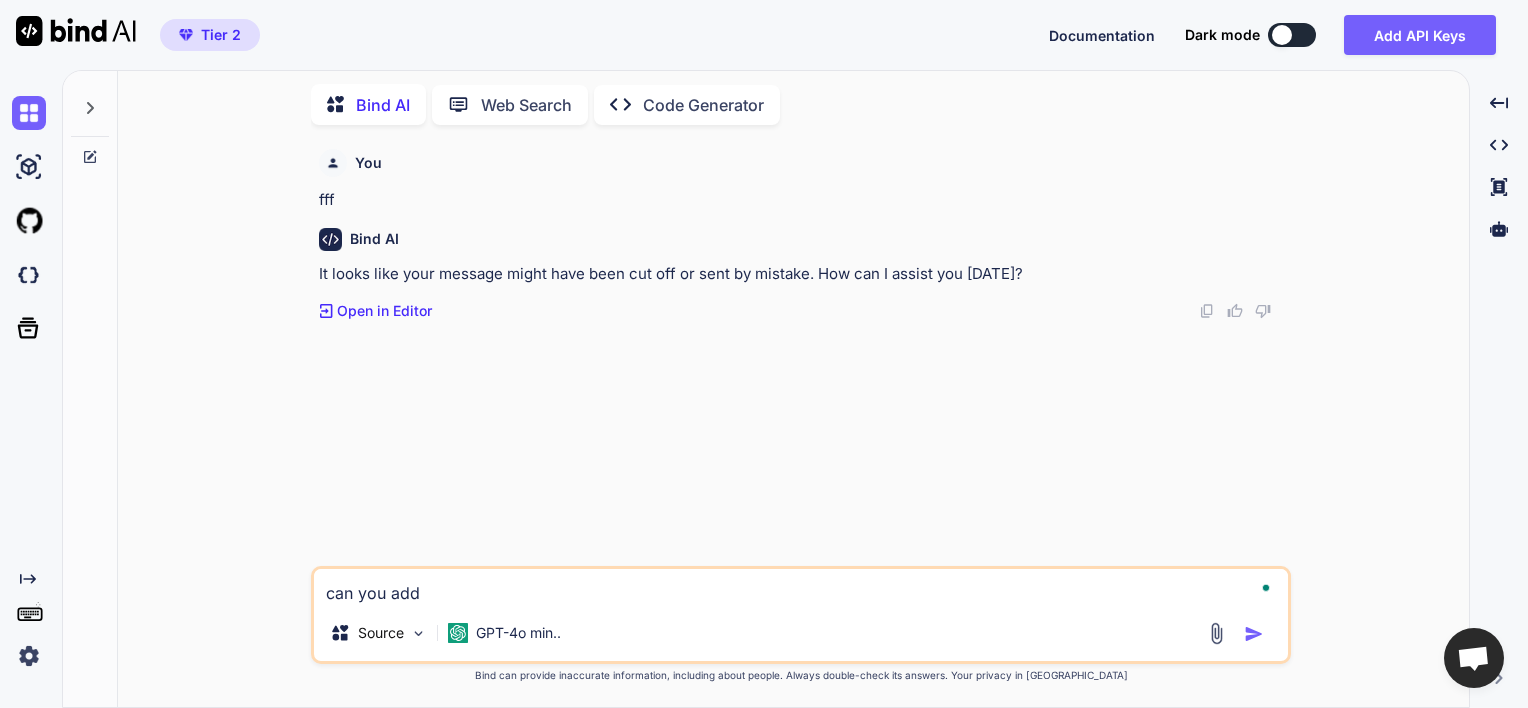 type on "can you add" 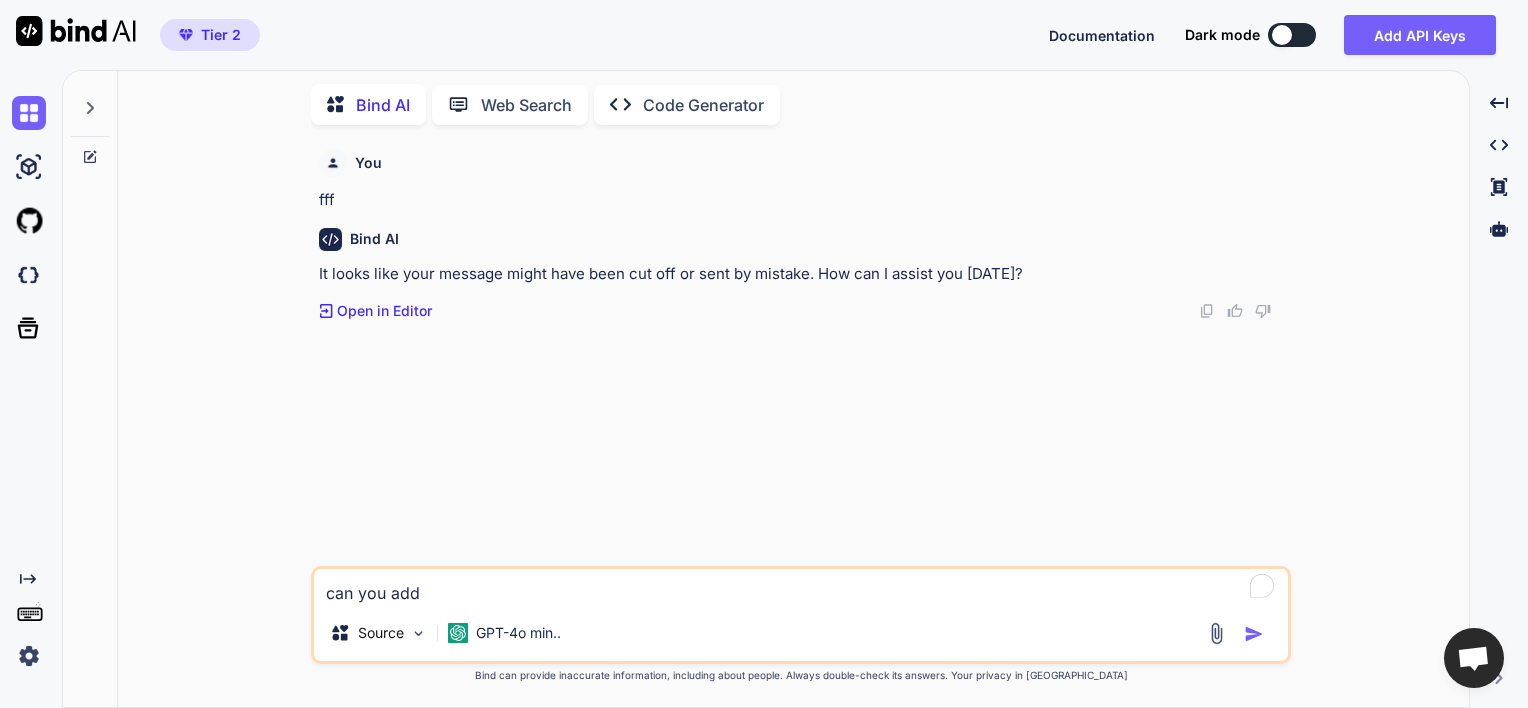 type on "can you add t" 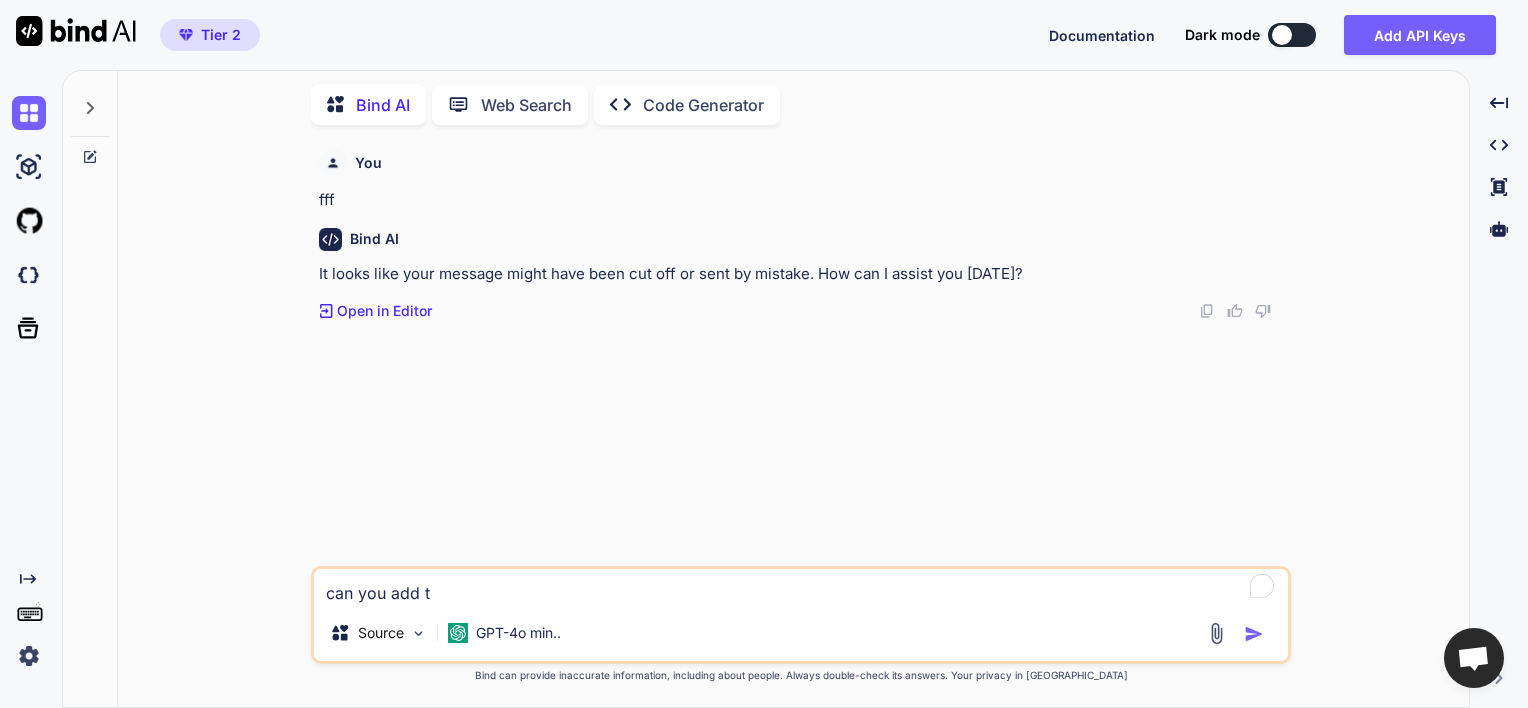 type on "can you add th" 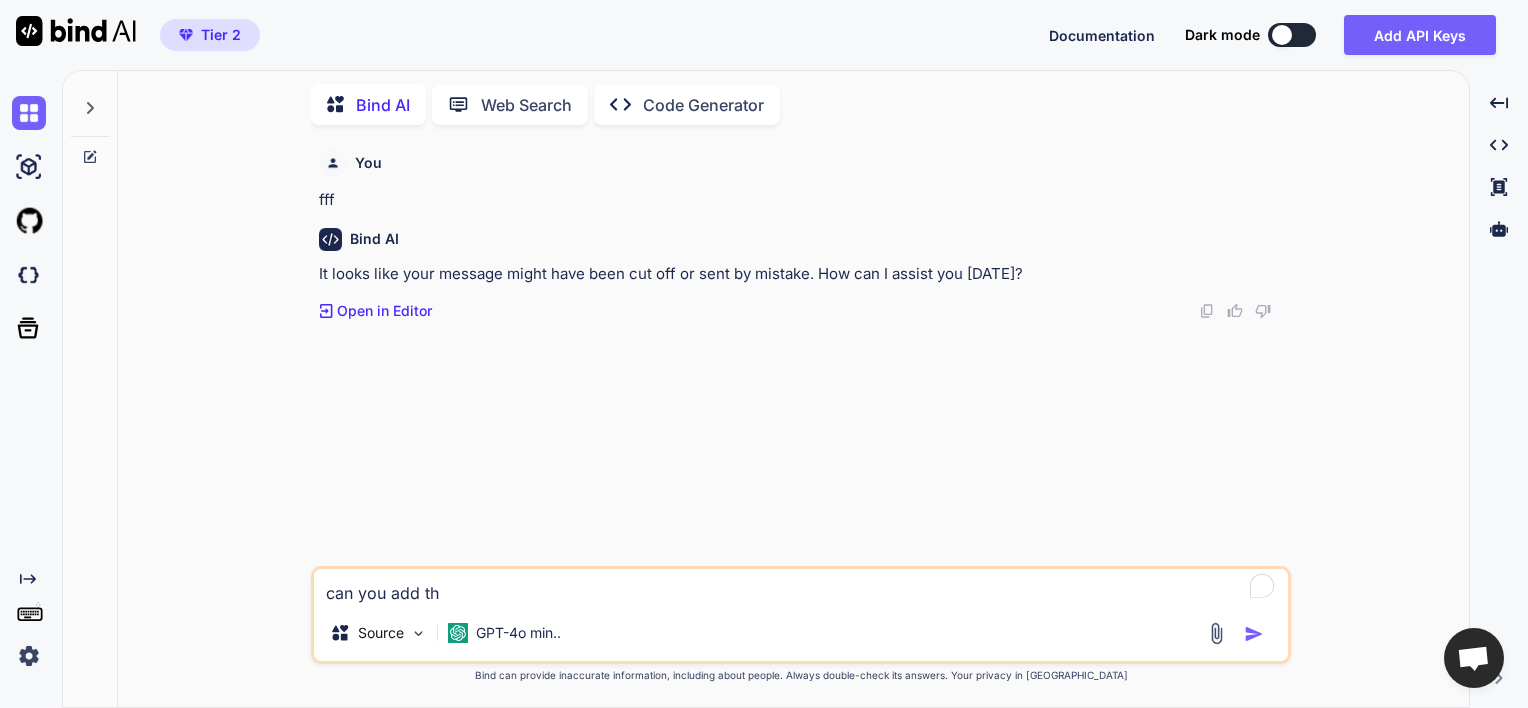 type on "can you add the" 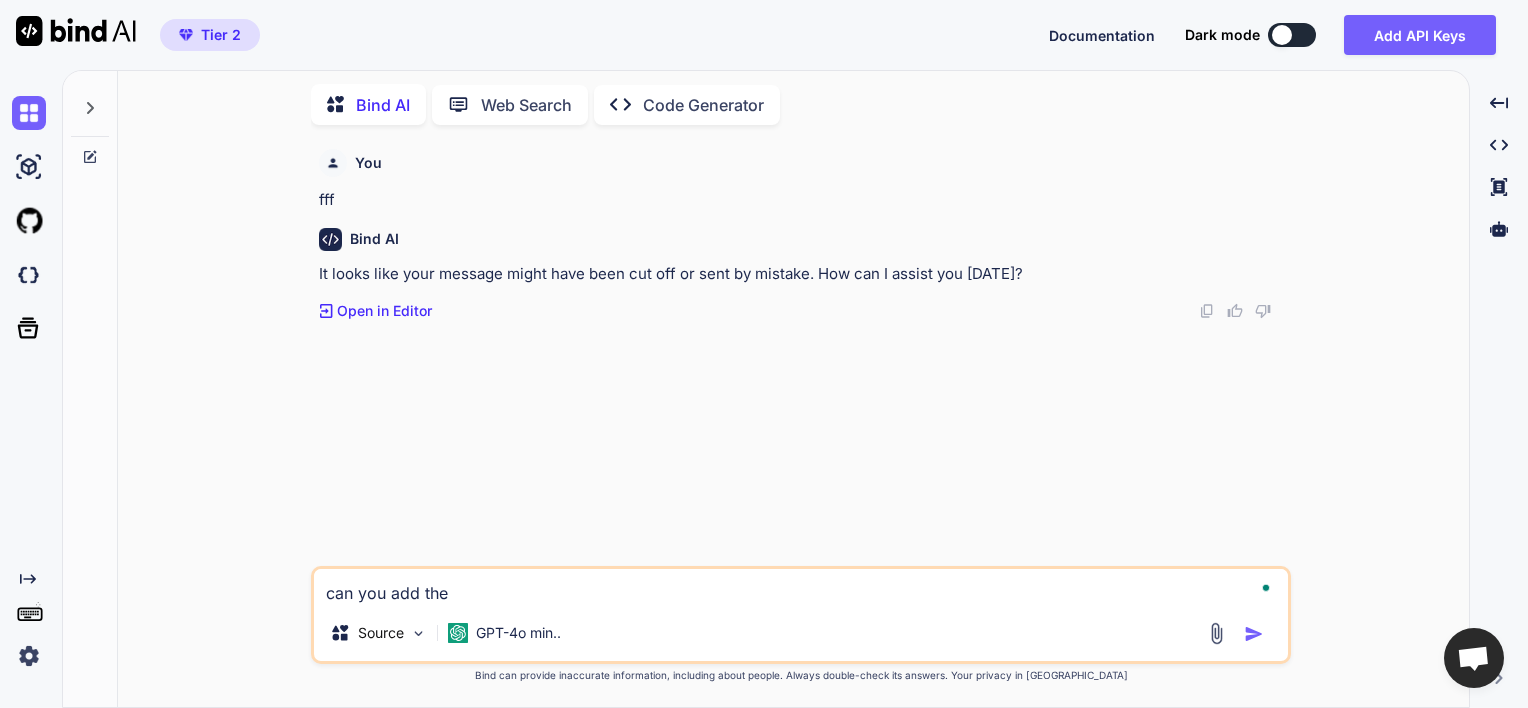 type on "can you add the" 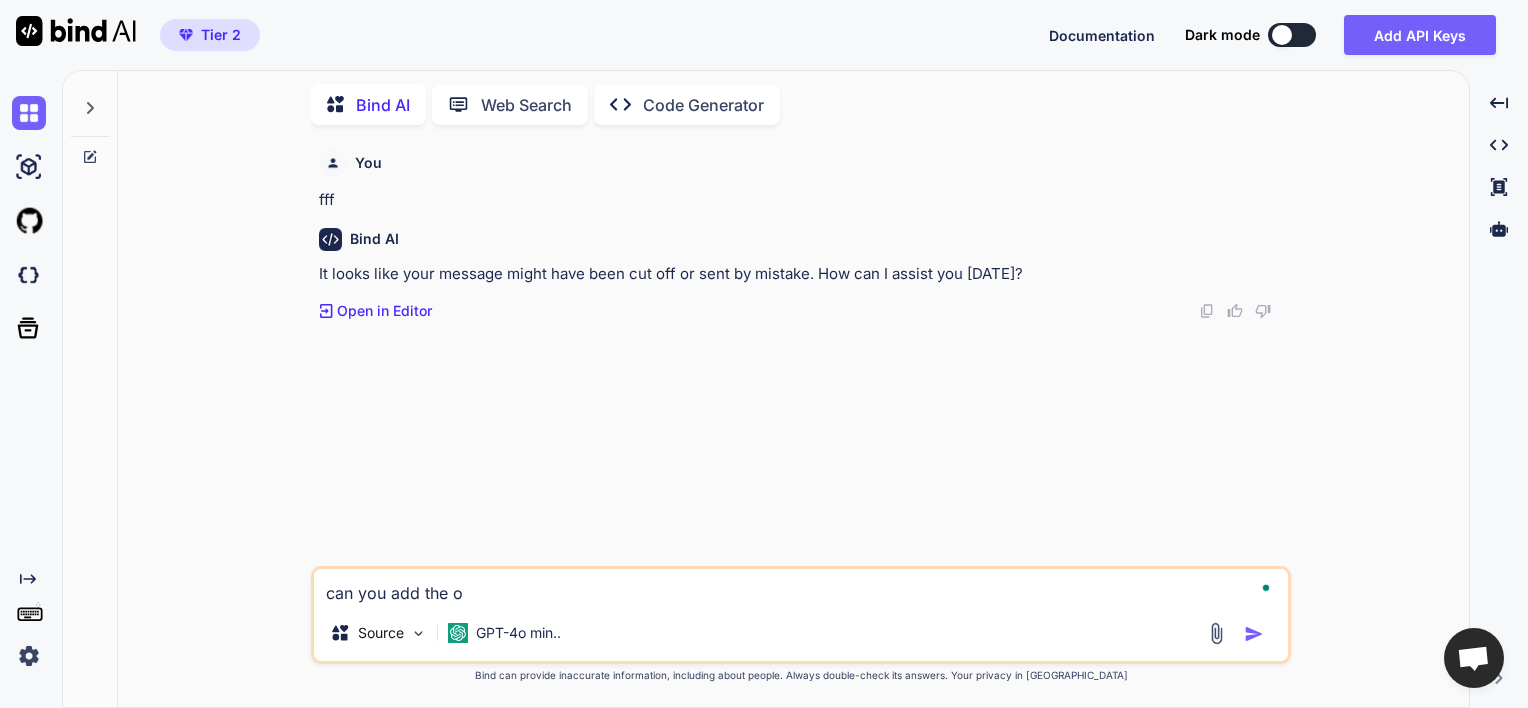 type on "can you add the op" 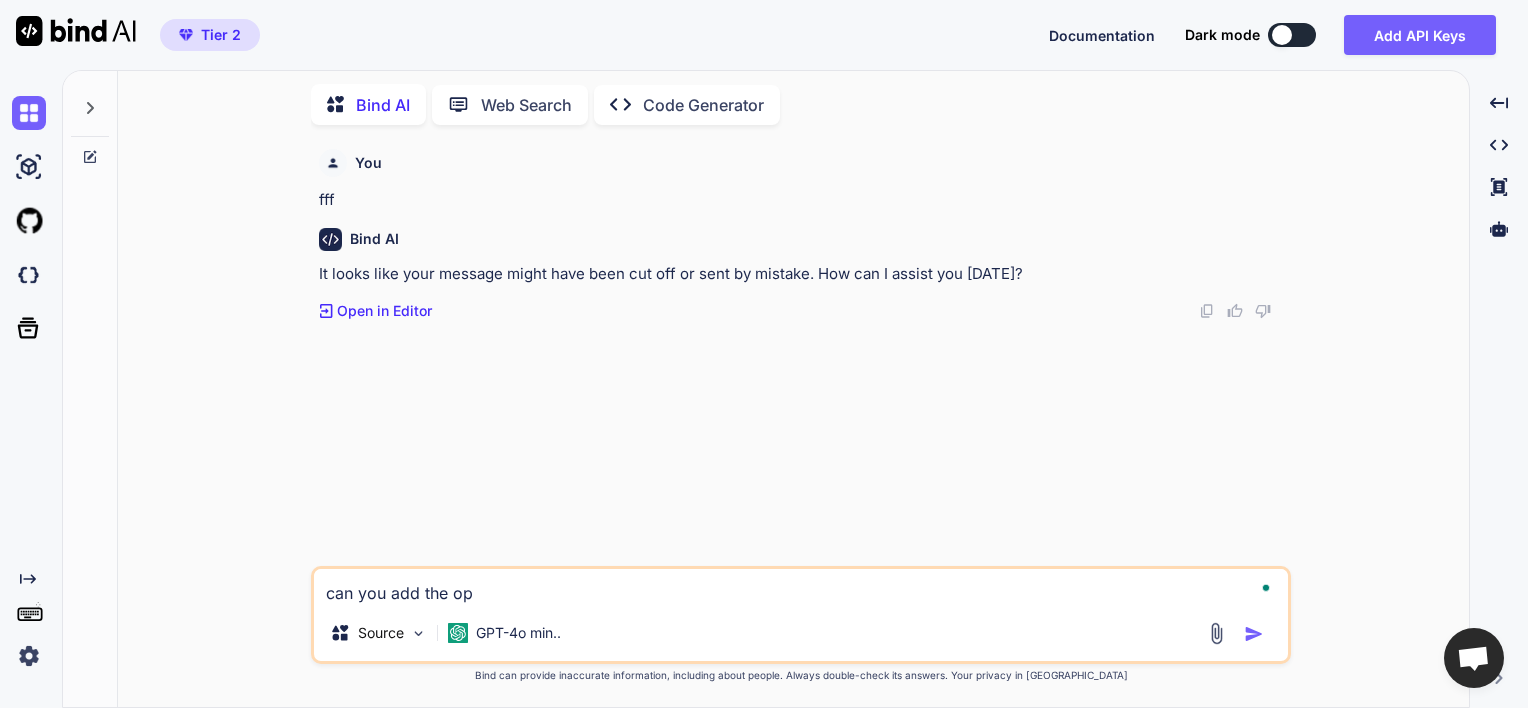 type on "can you add the opt" 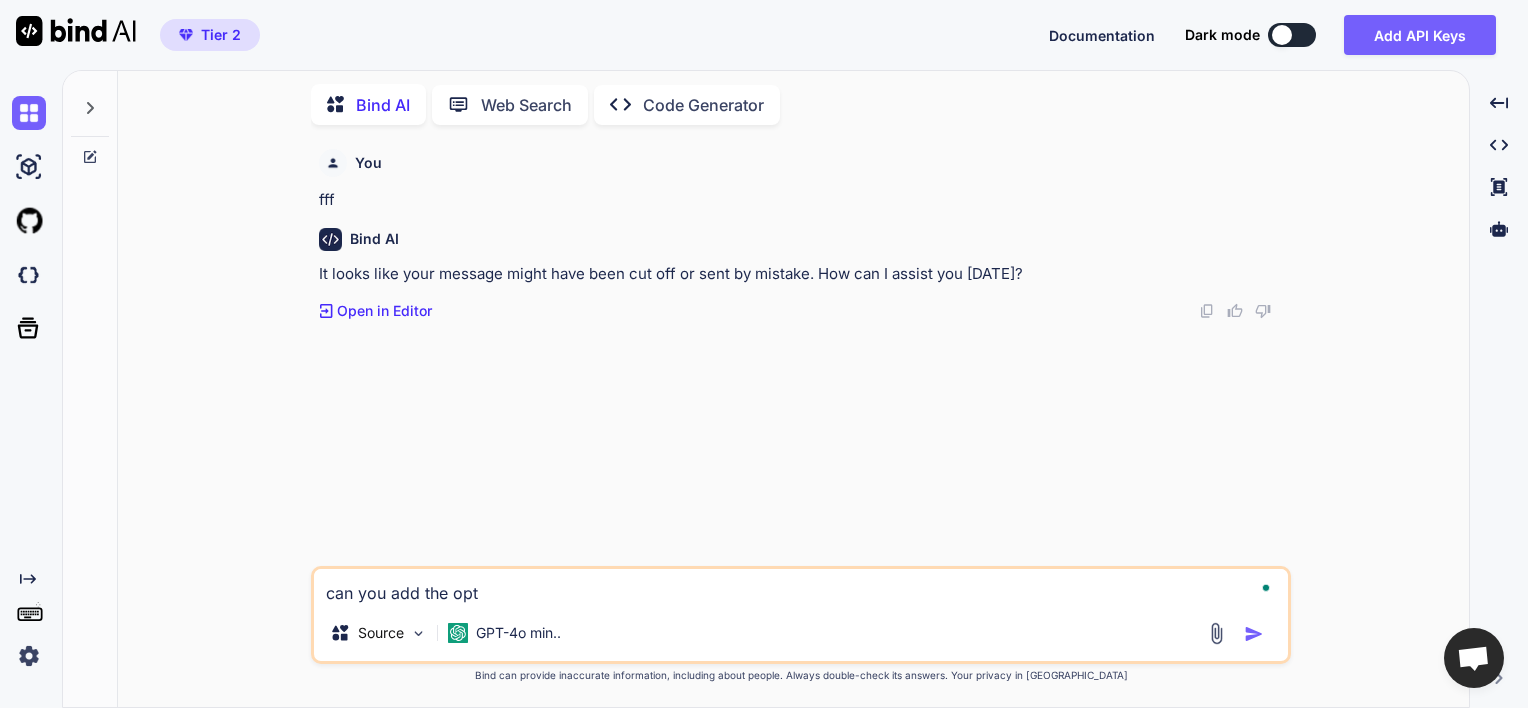 type on "can you add the opti" 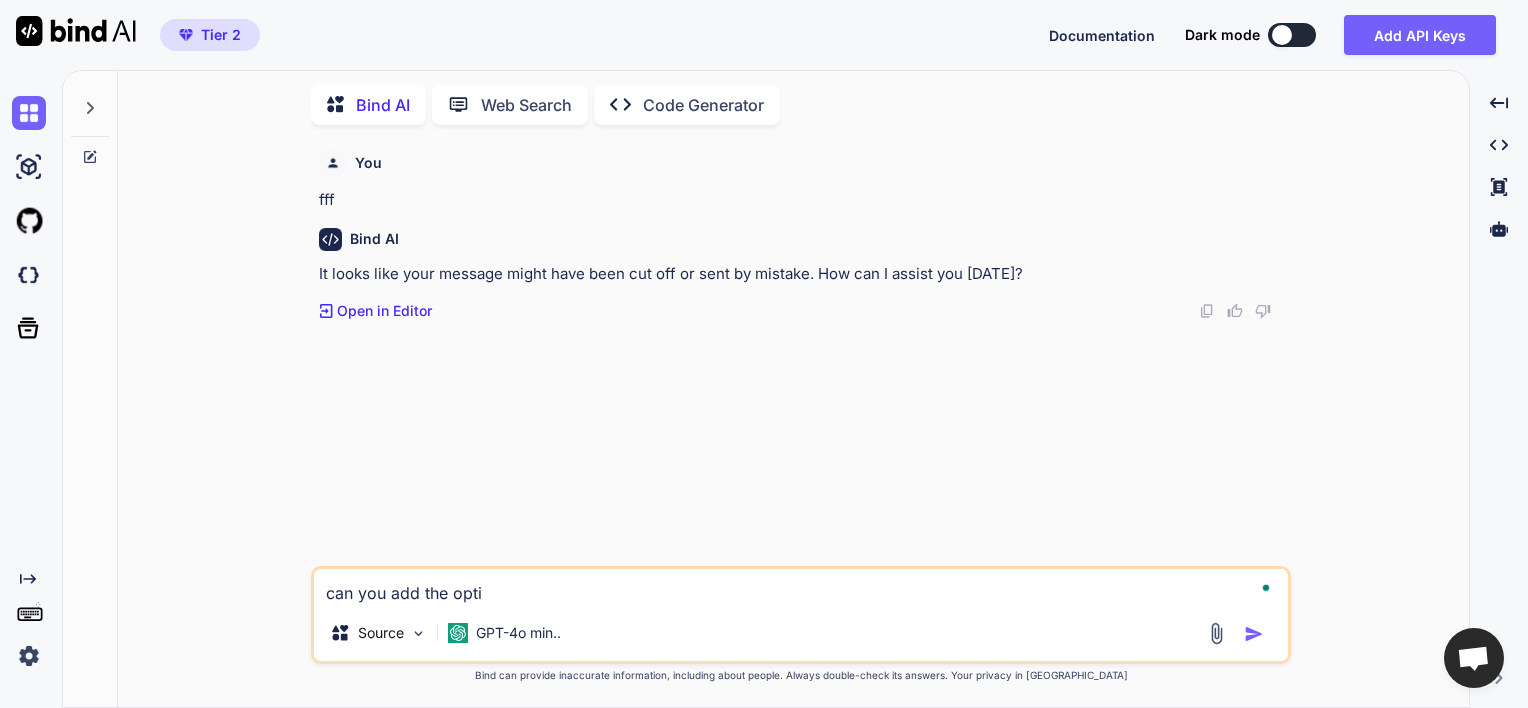 type on "can you add the optio" 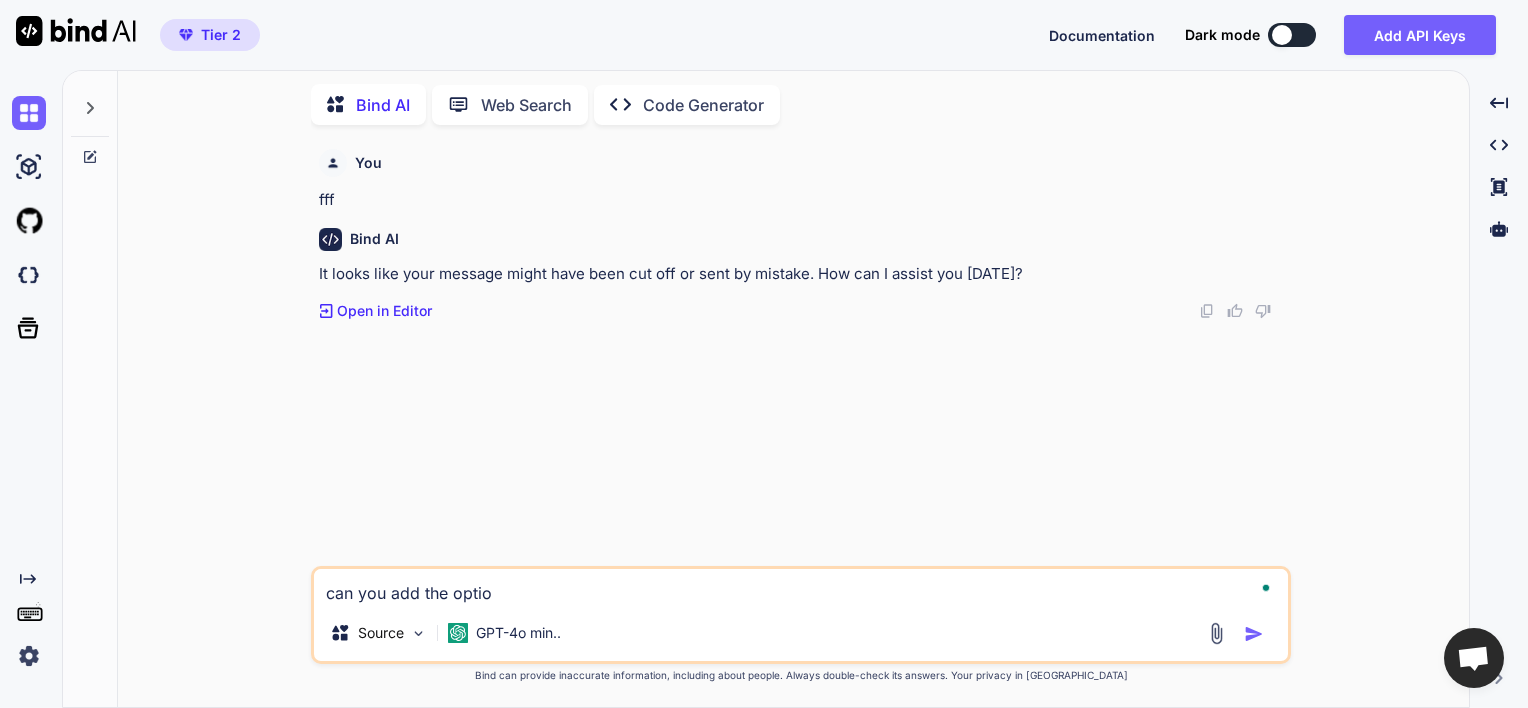 type on "can you add the option" 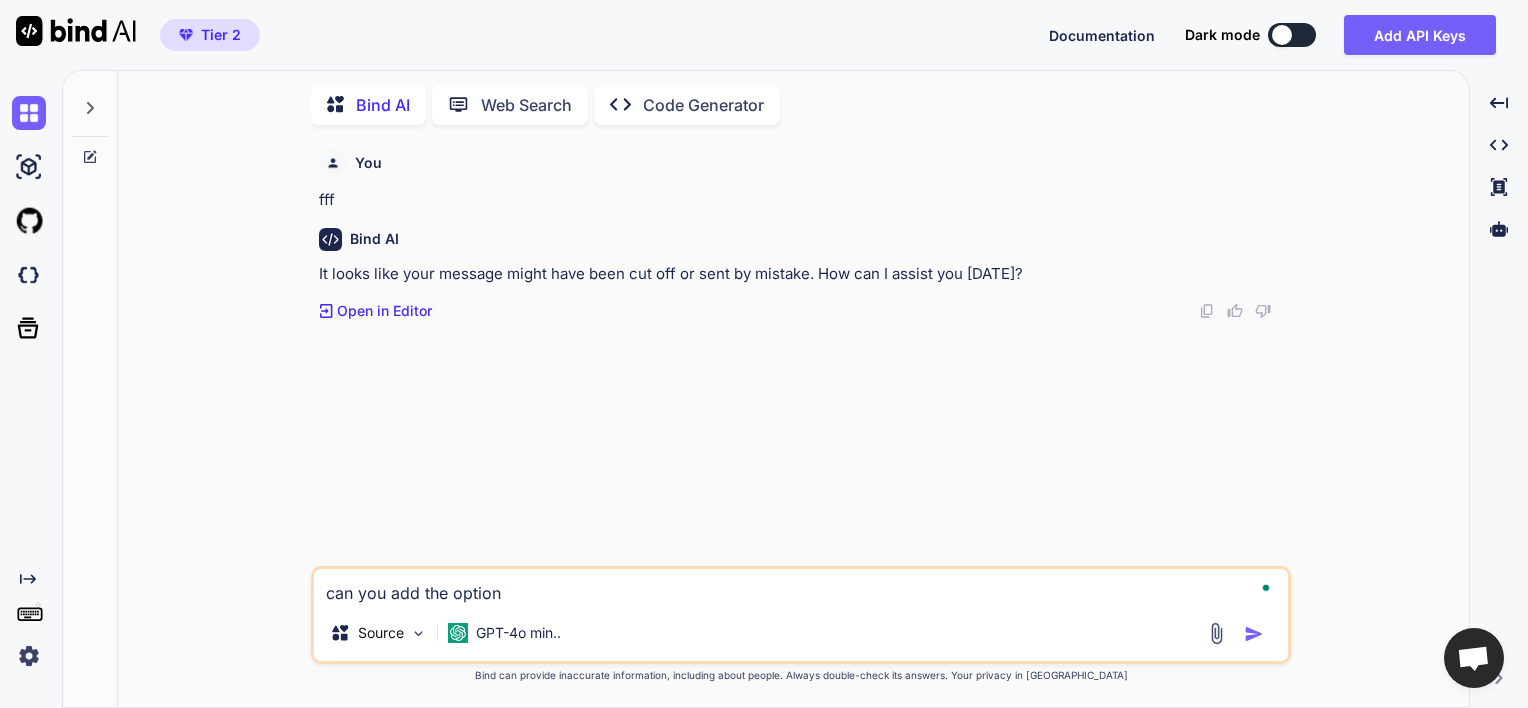 type on "can you add the option" 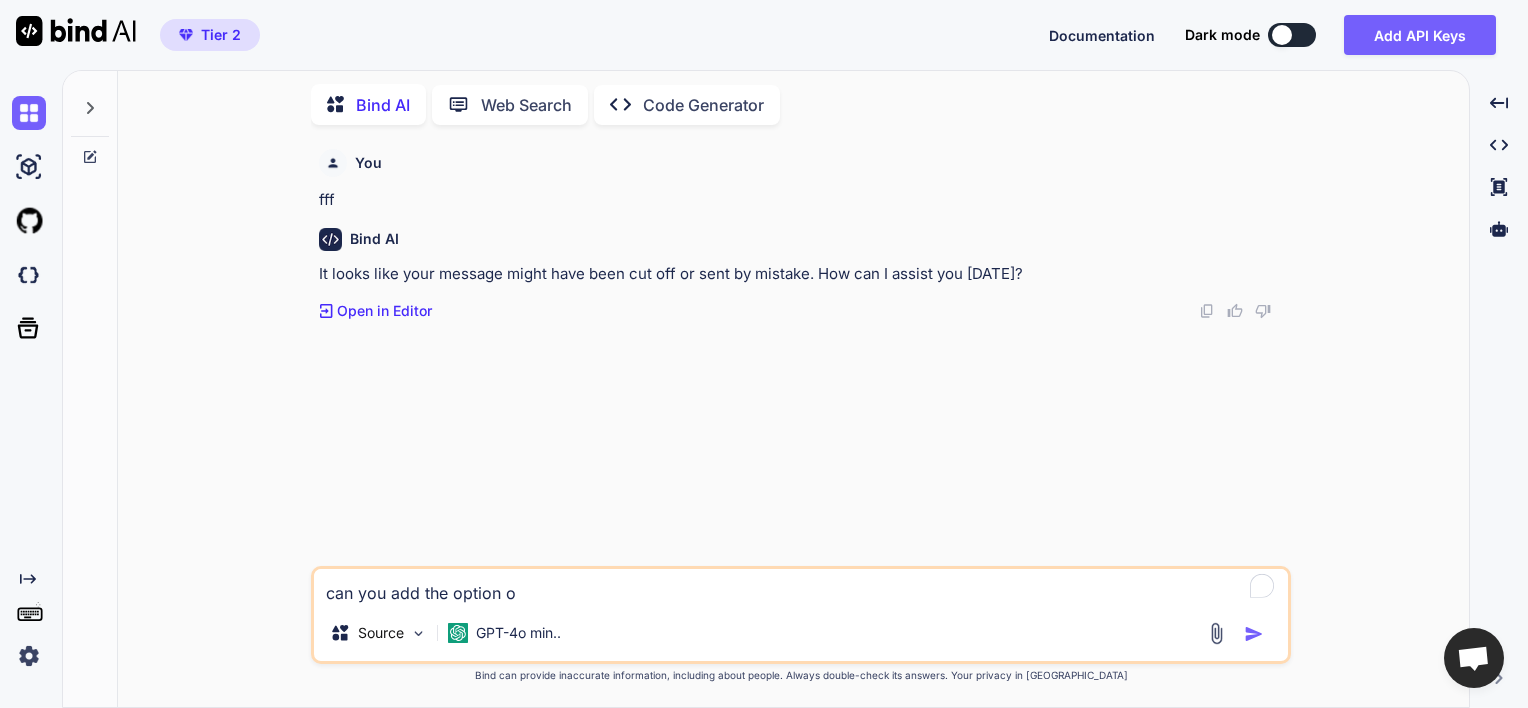 type on "can you add the option of" 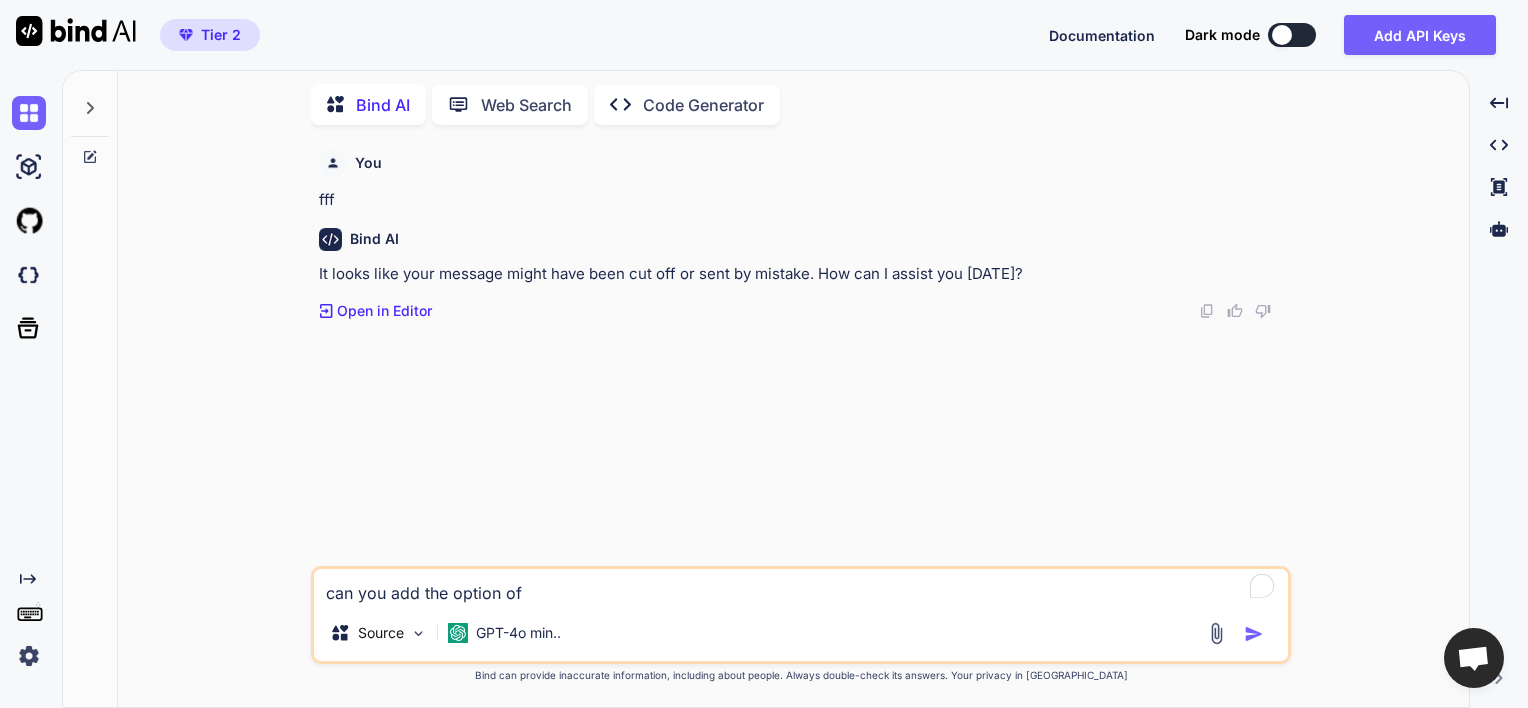type on "can you add the option of" 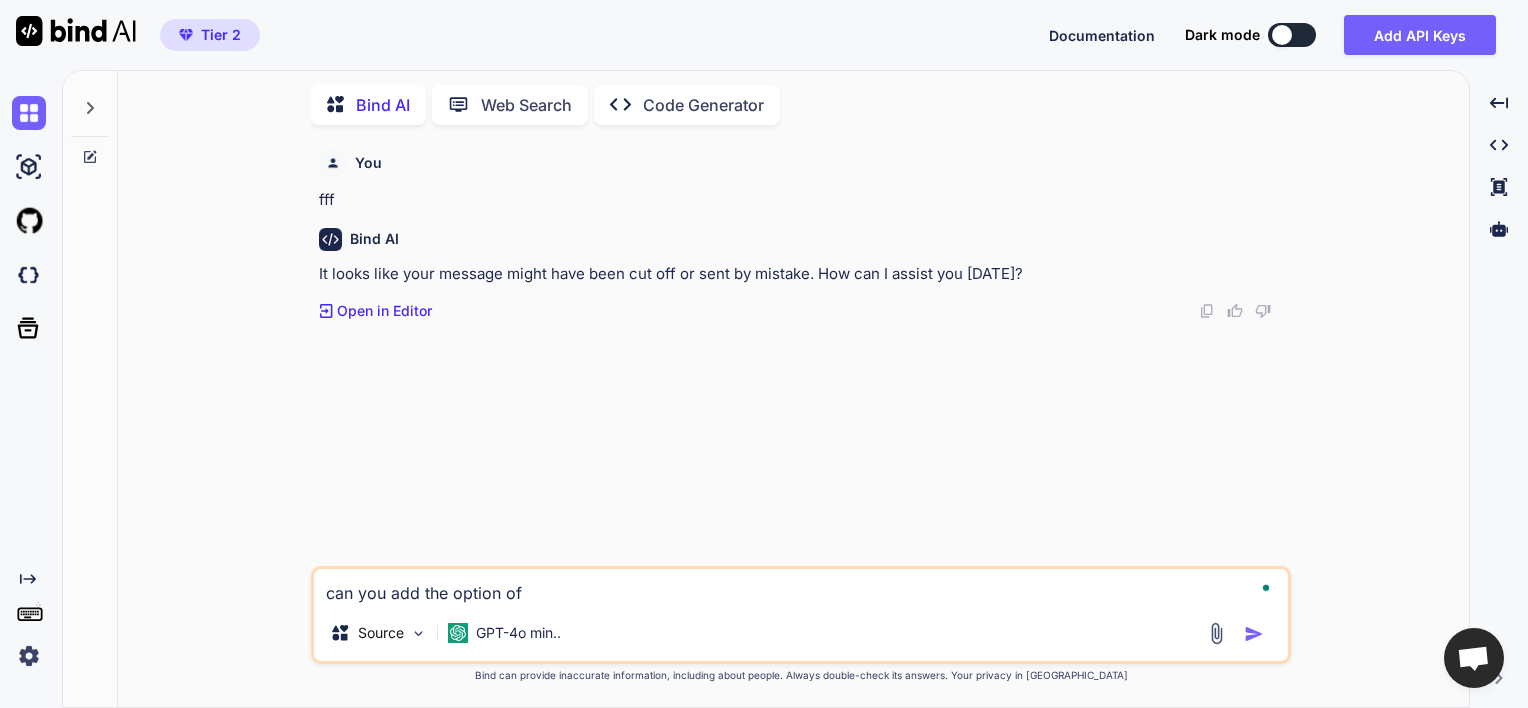 type on "can you add the option of s" 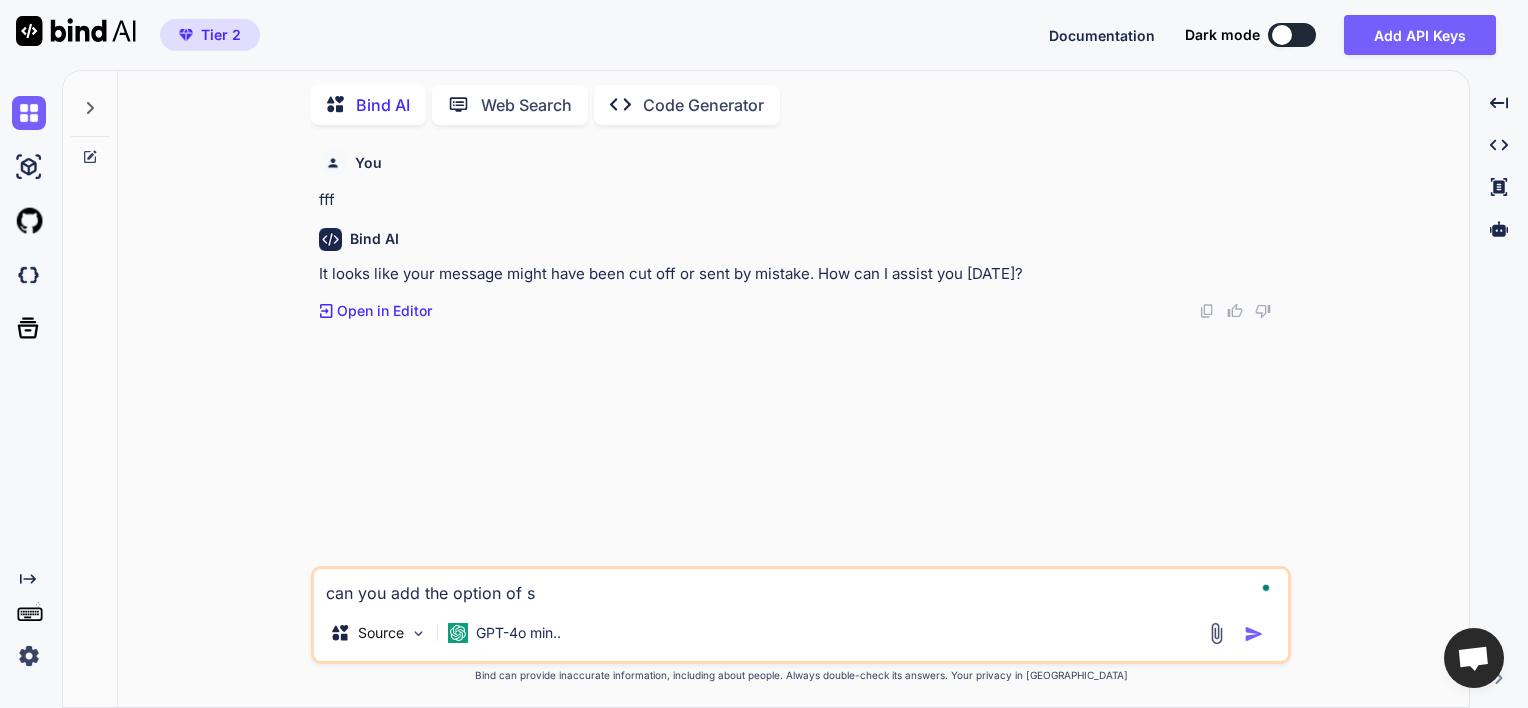 type on "can you add the option of sh" 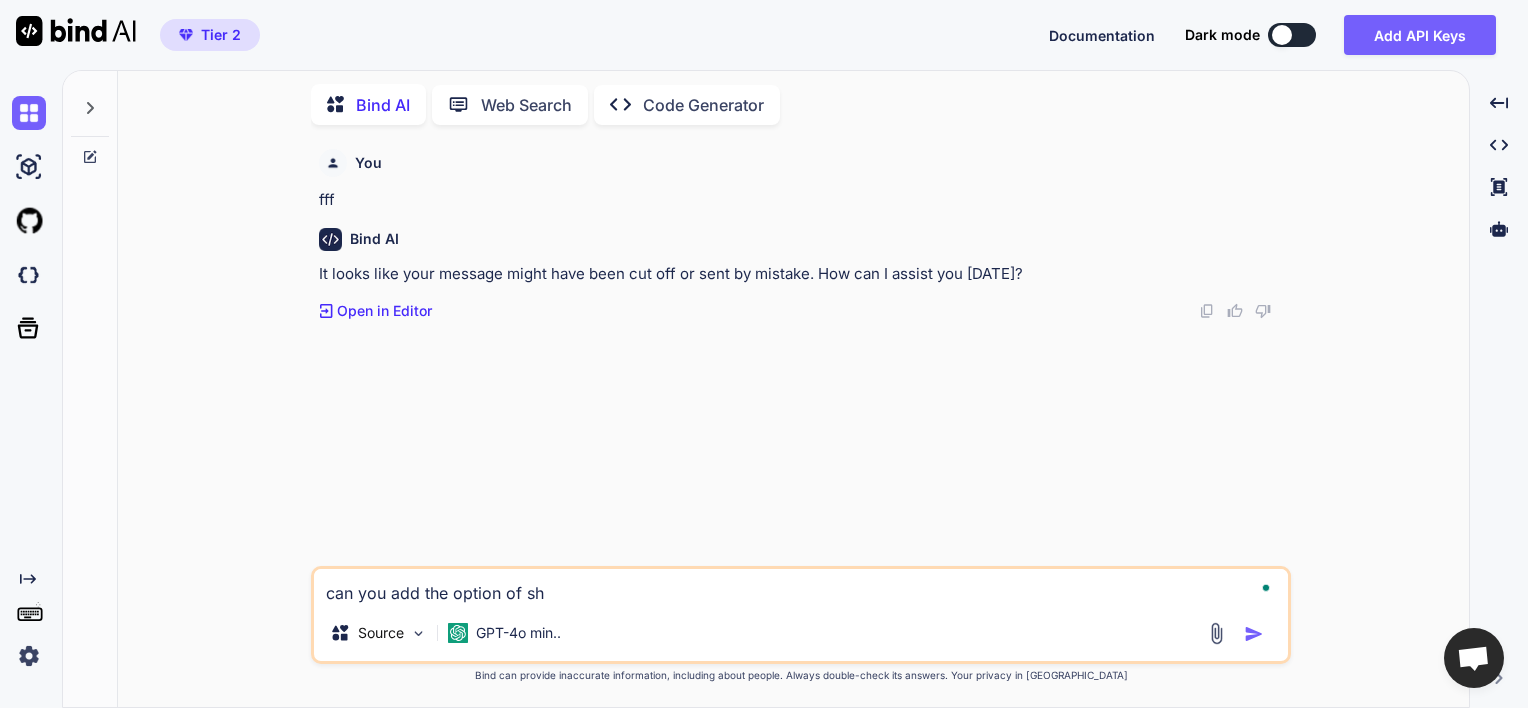type on "can you add the option of shc" 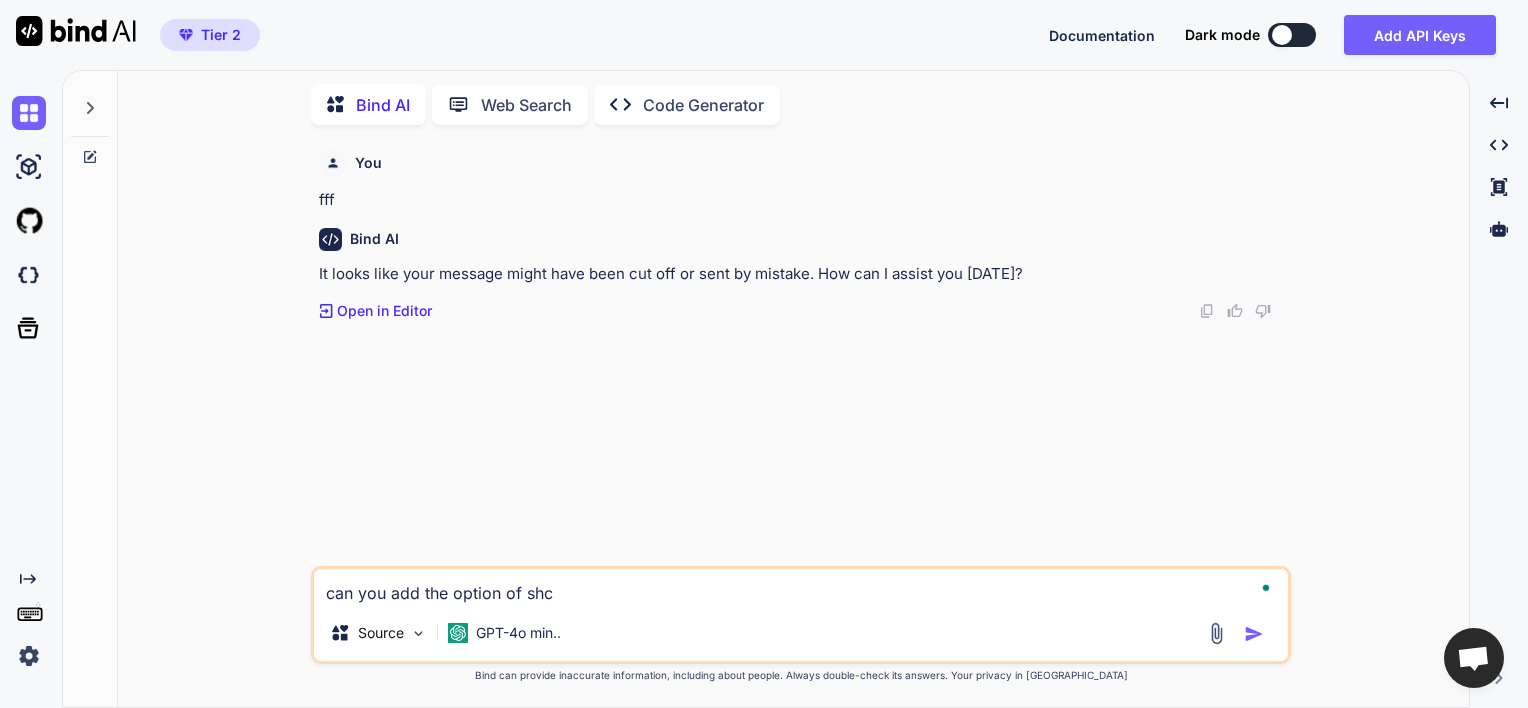 type on "x" 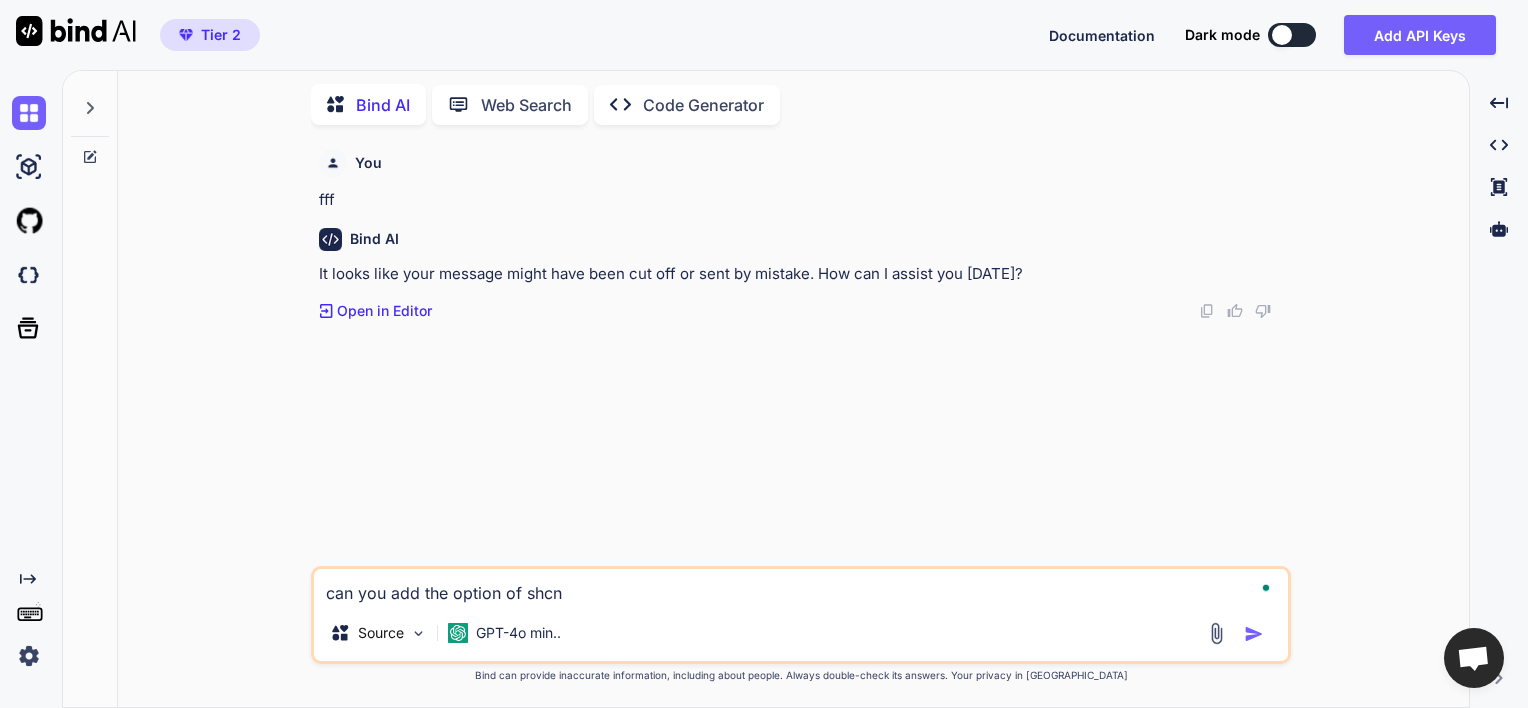 type on "can you add the option of shcna" 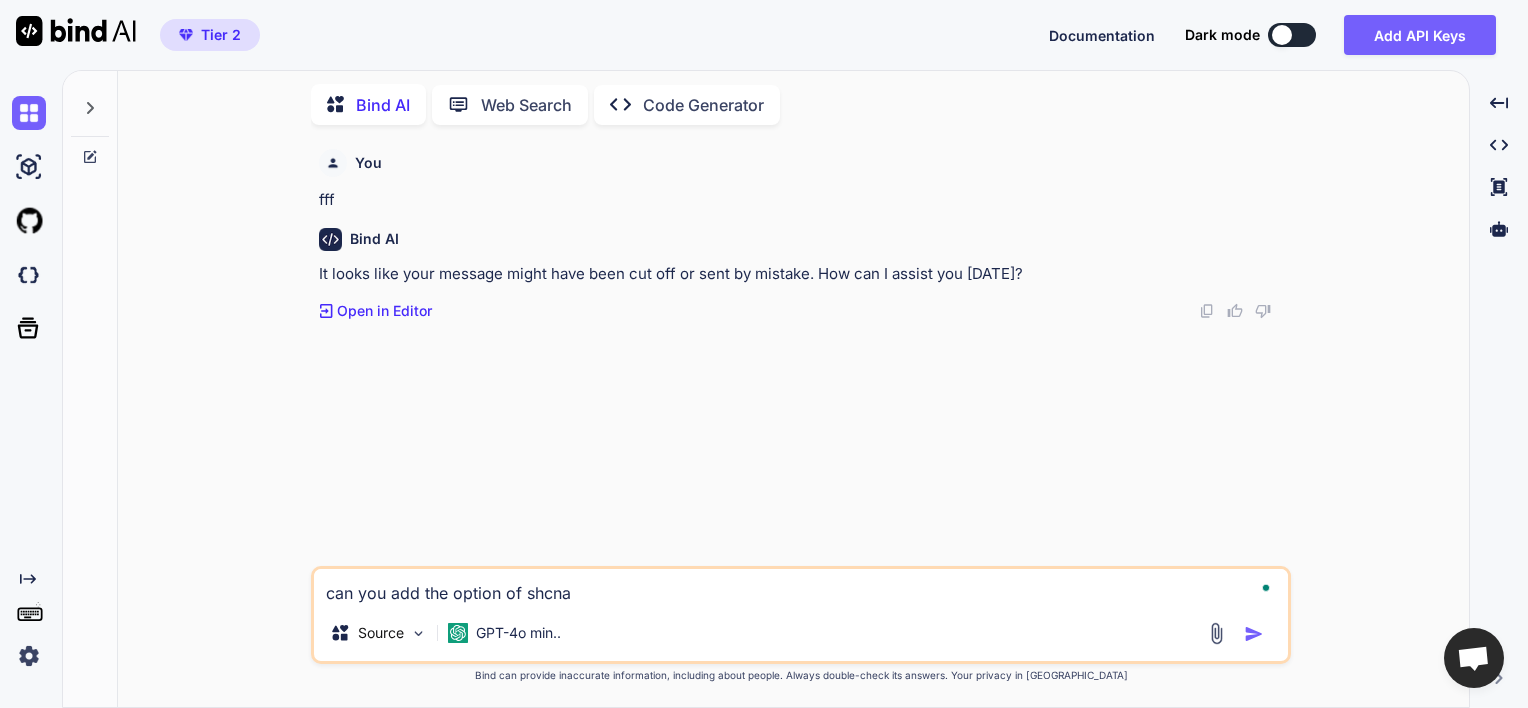 type on "can you add the option of shcnag" 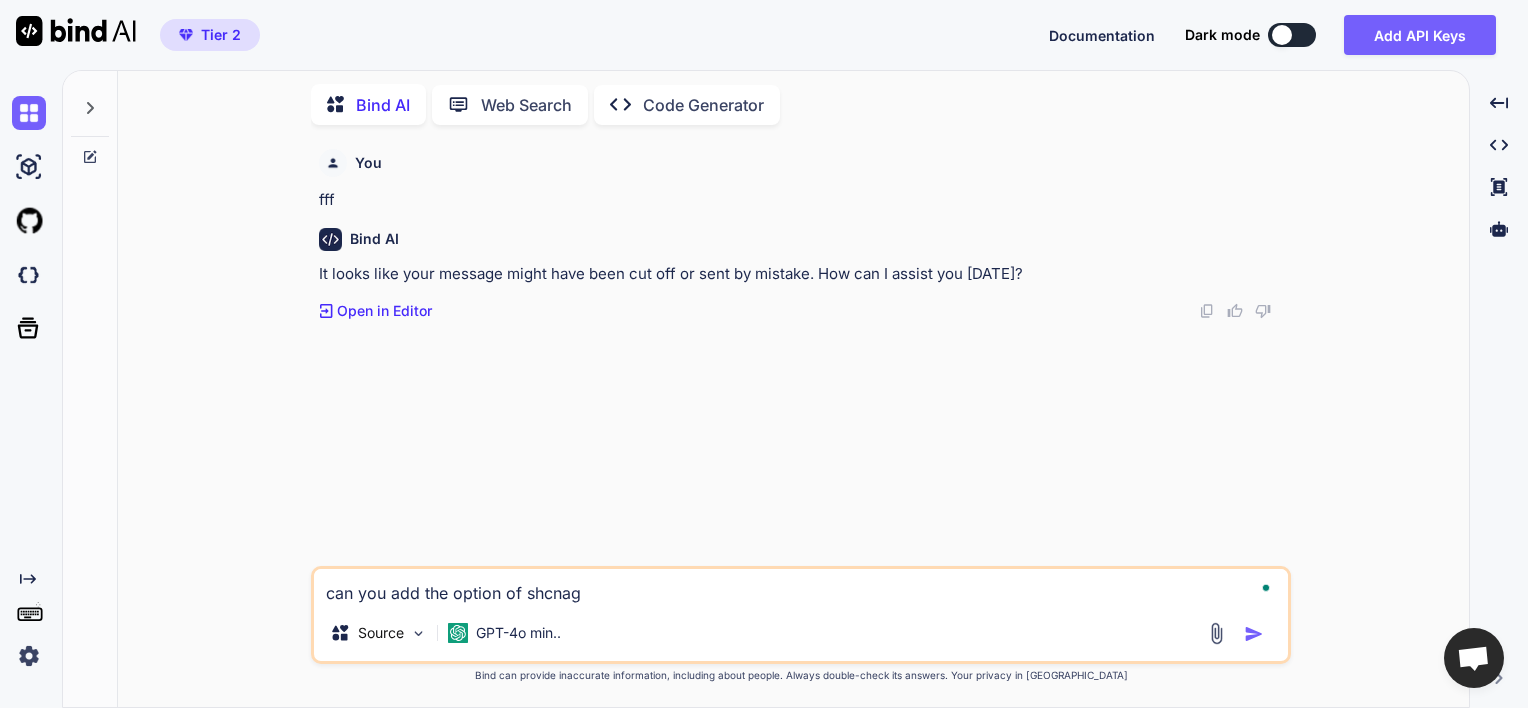 type on "can you add the option of shcna" 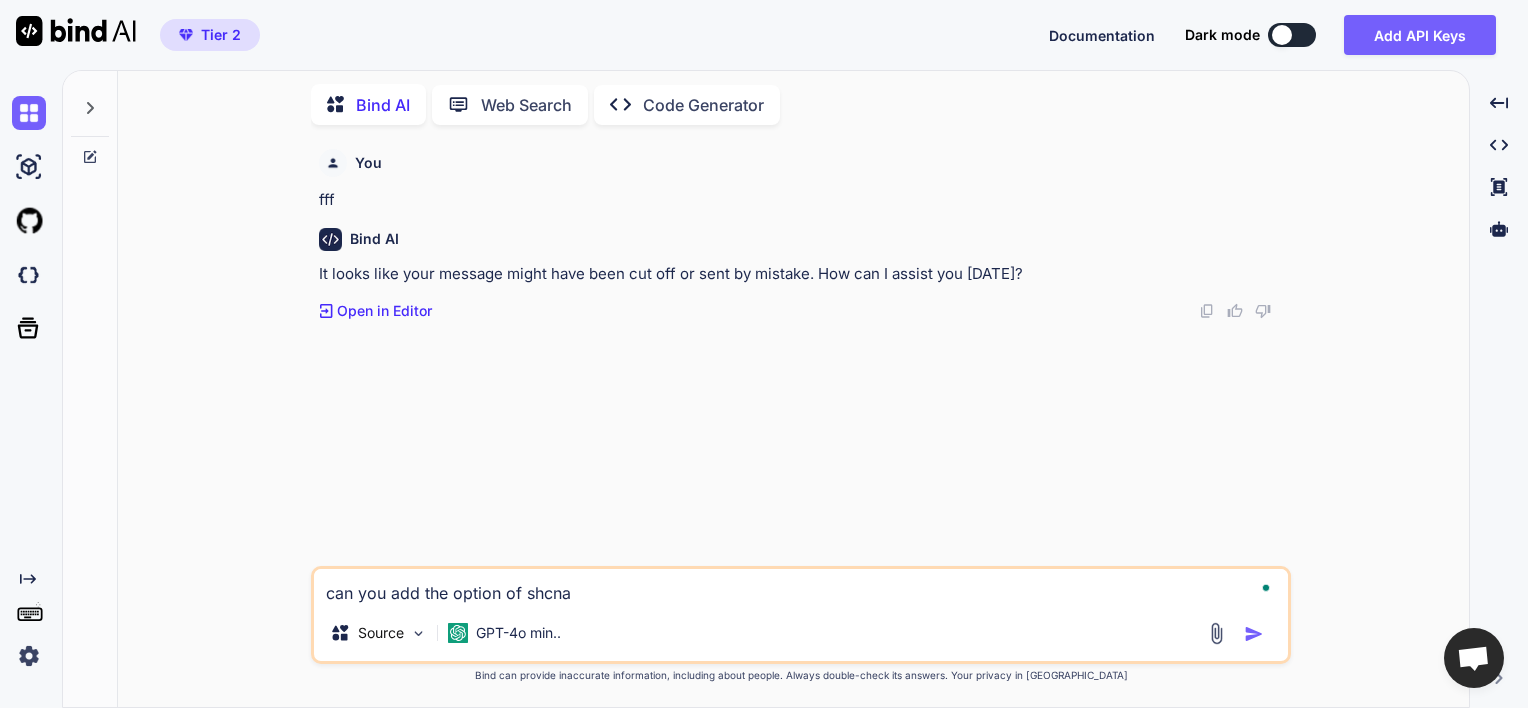 type on "can you add the option of shcnag" 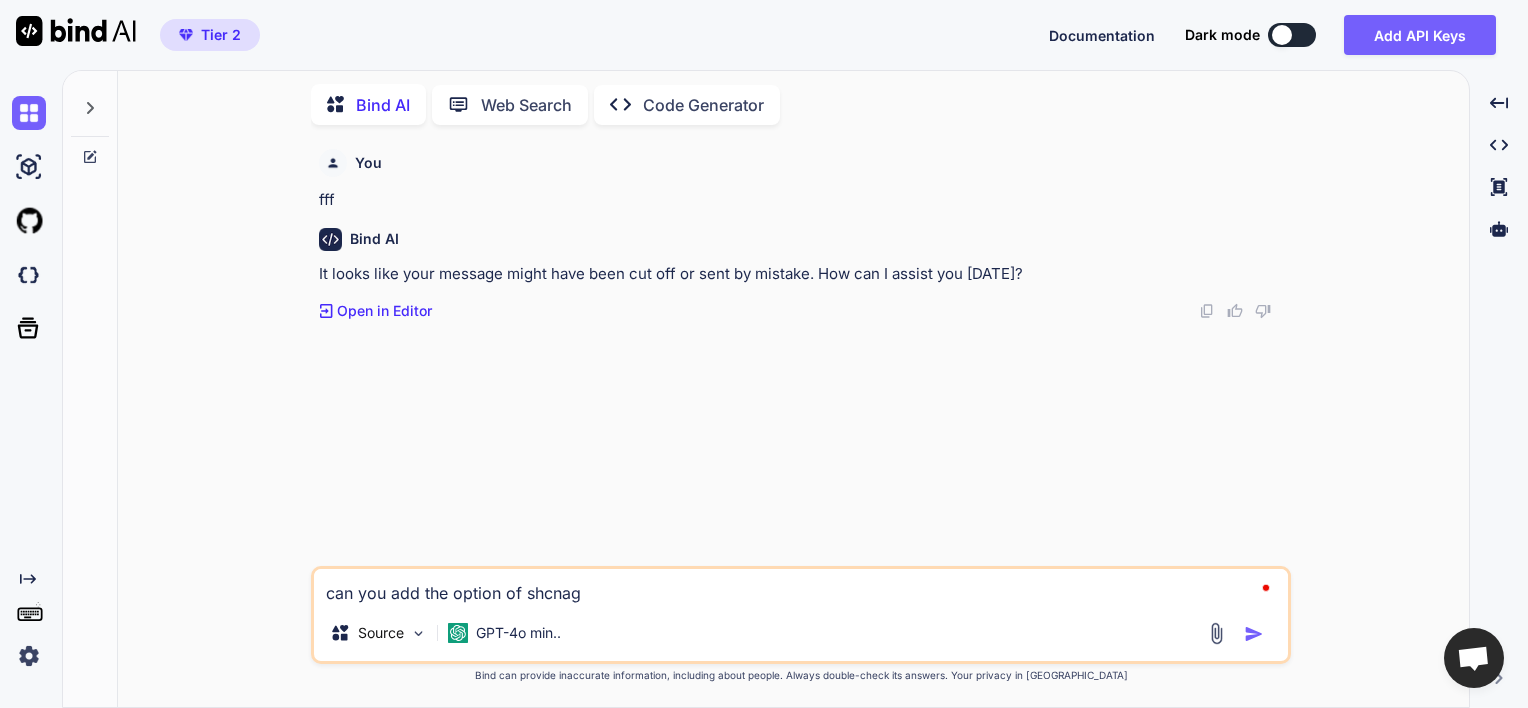 type on "can you add the option of shcnage" 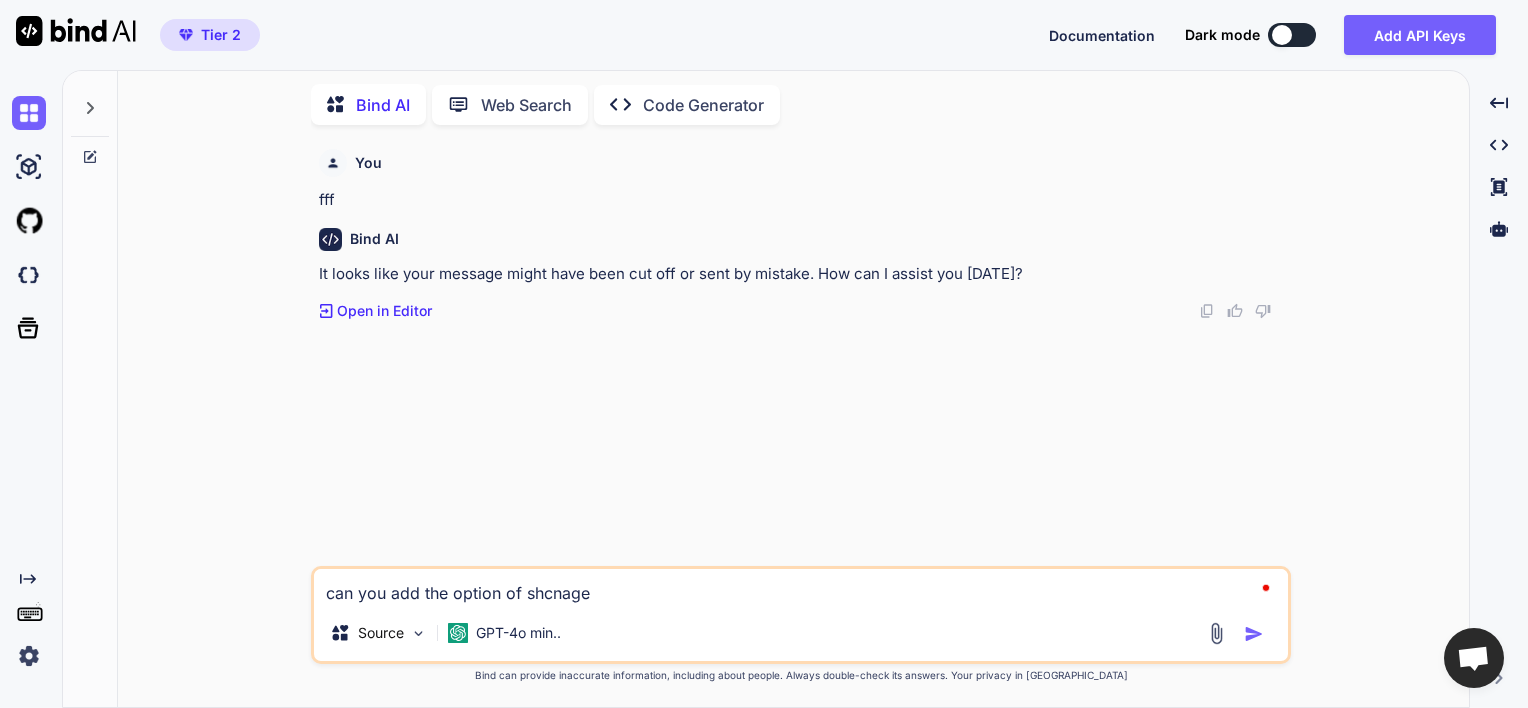 type on "can you add the option of shcnage" 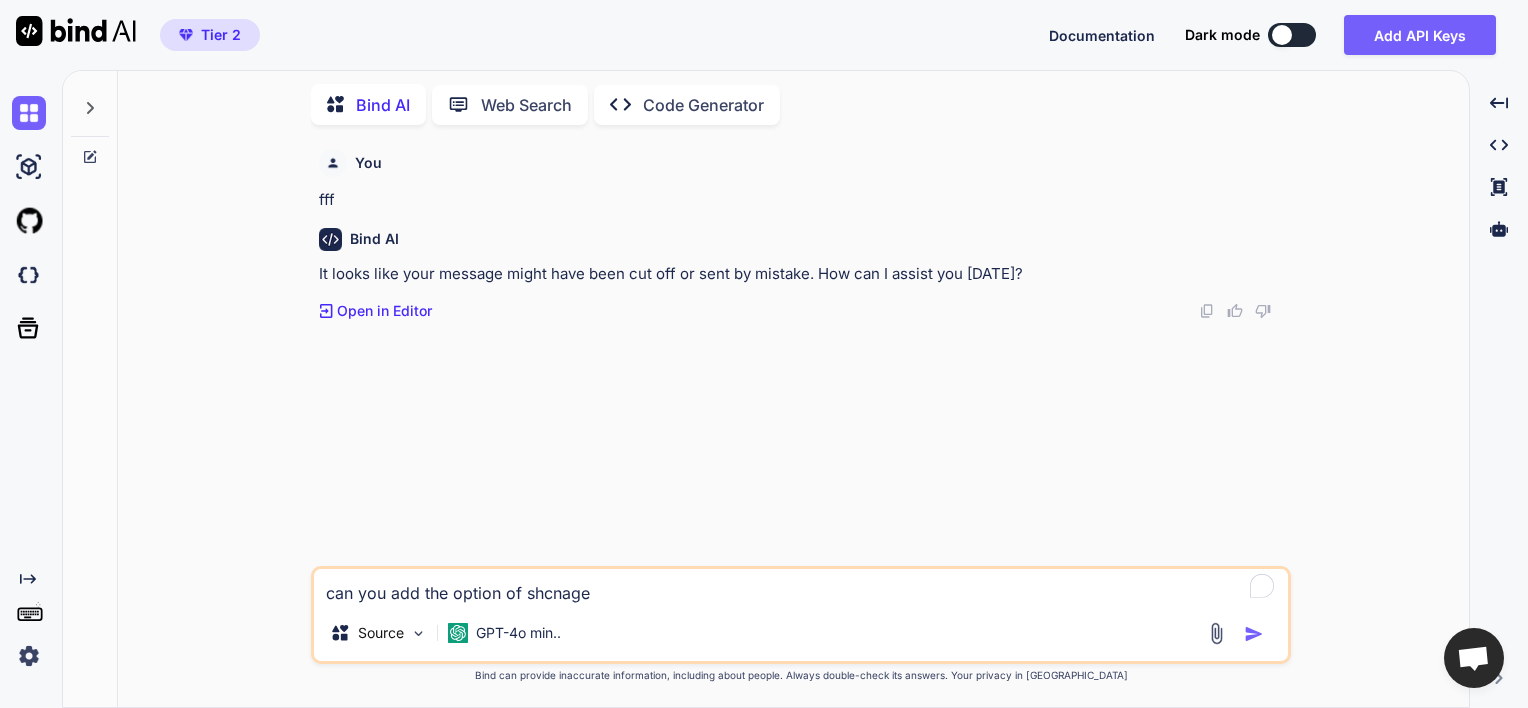 type on "can you add the option of shcnage r" 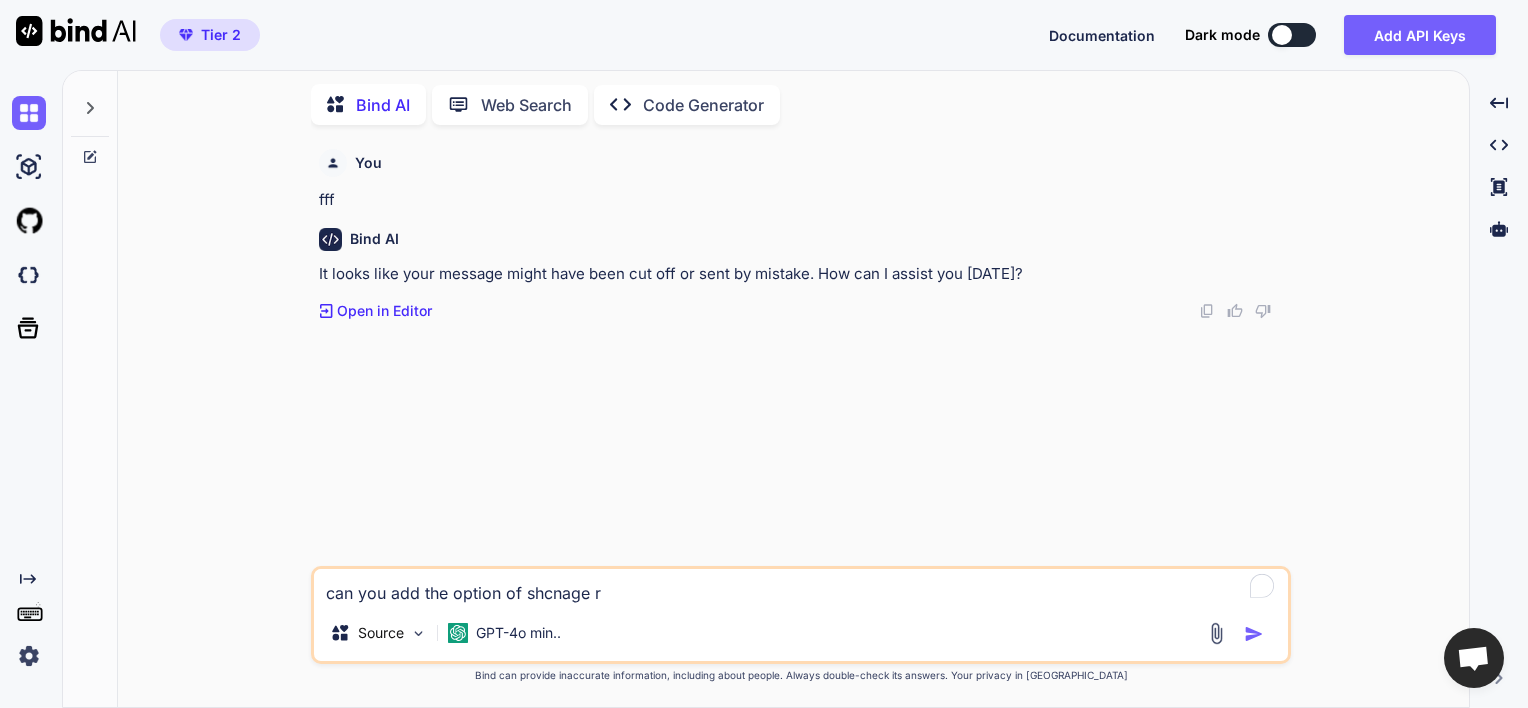 type on "can you add the option of shcnage ro" 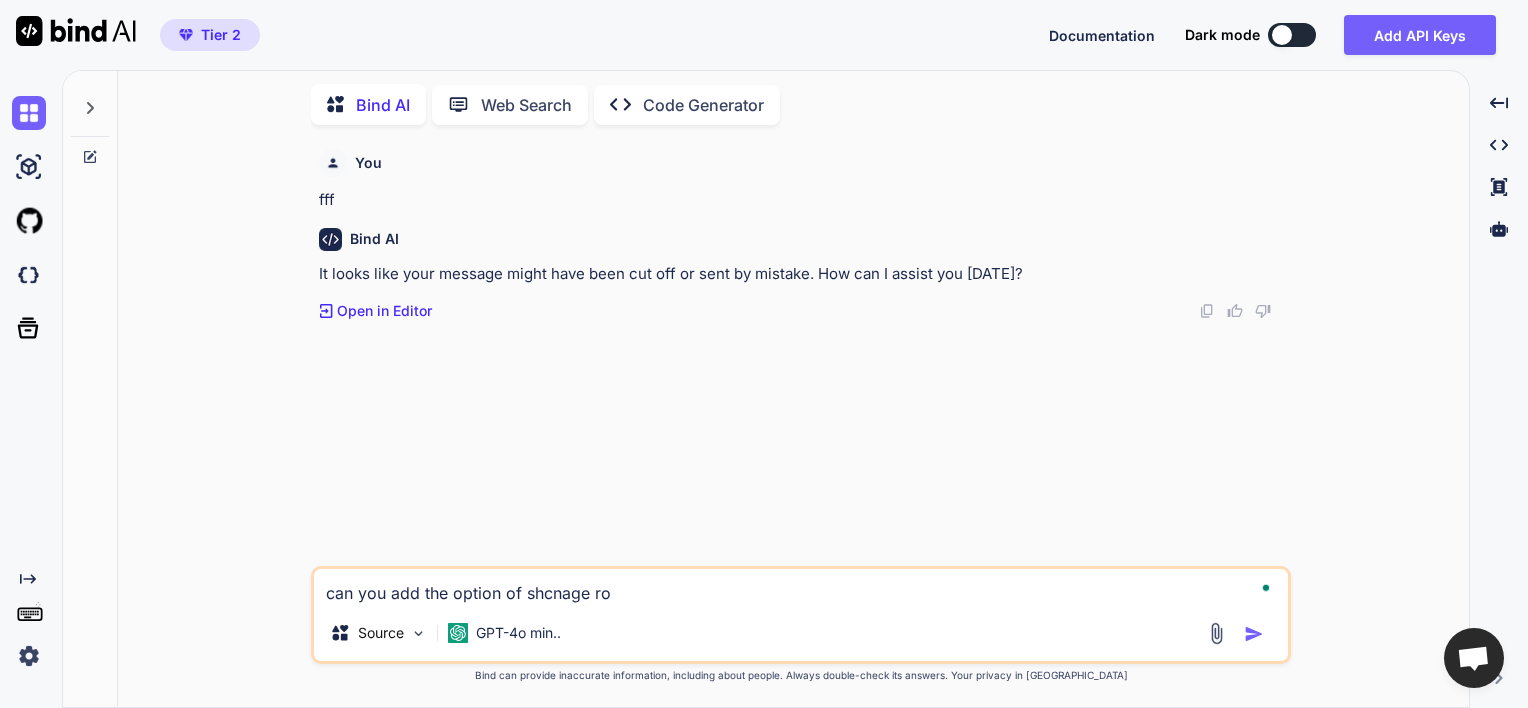 type on "can you add the option of shcnage row" 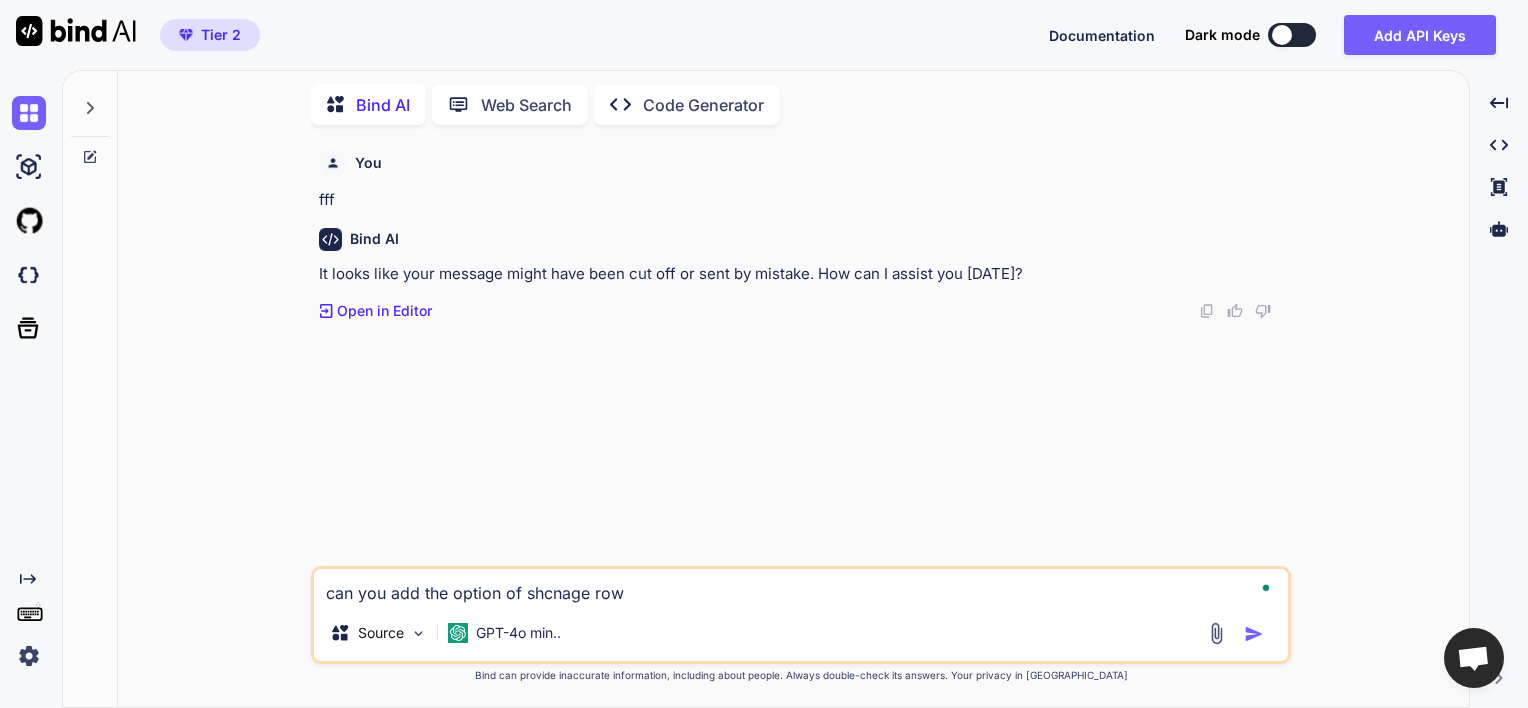 type on "can you add the option of shcnage row'" 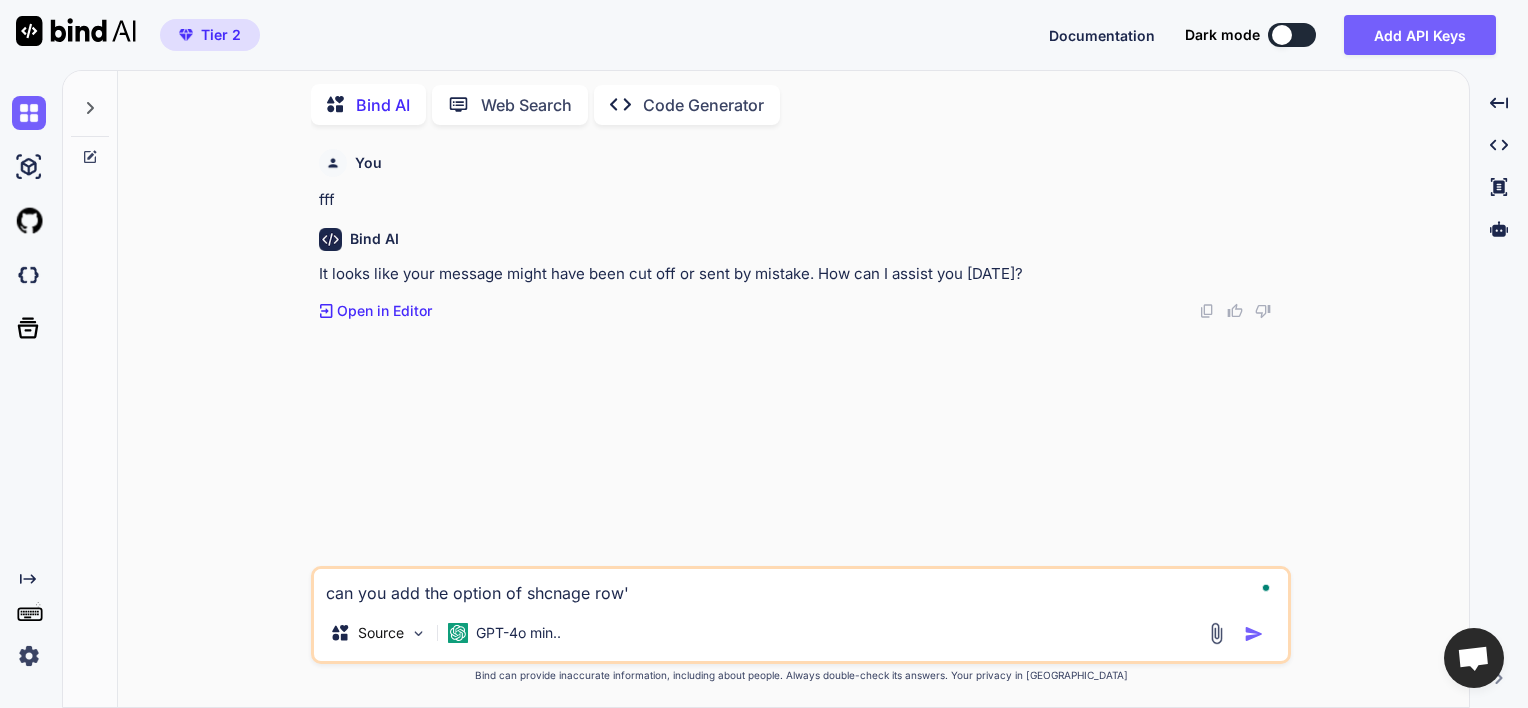 type on "can you add the option of shcnage row's" 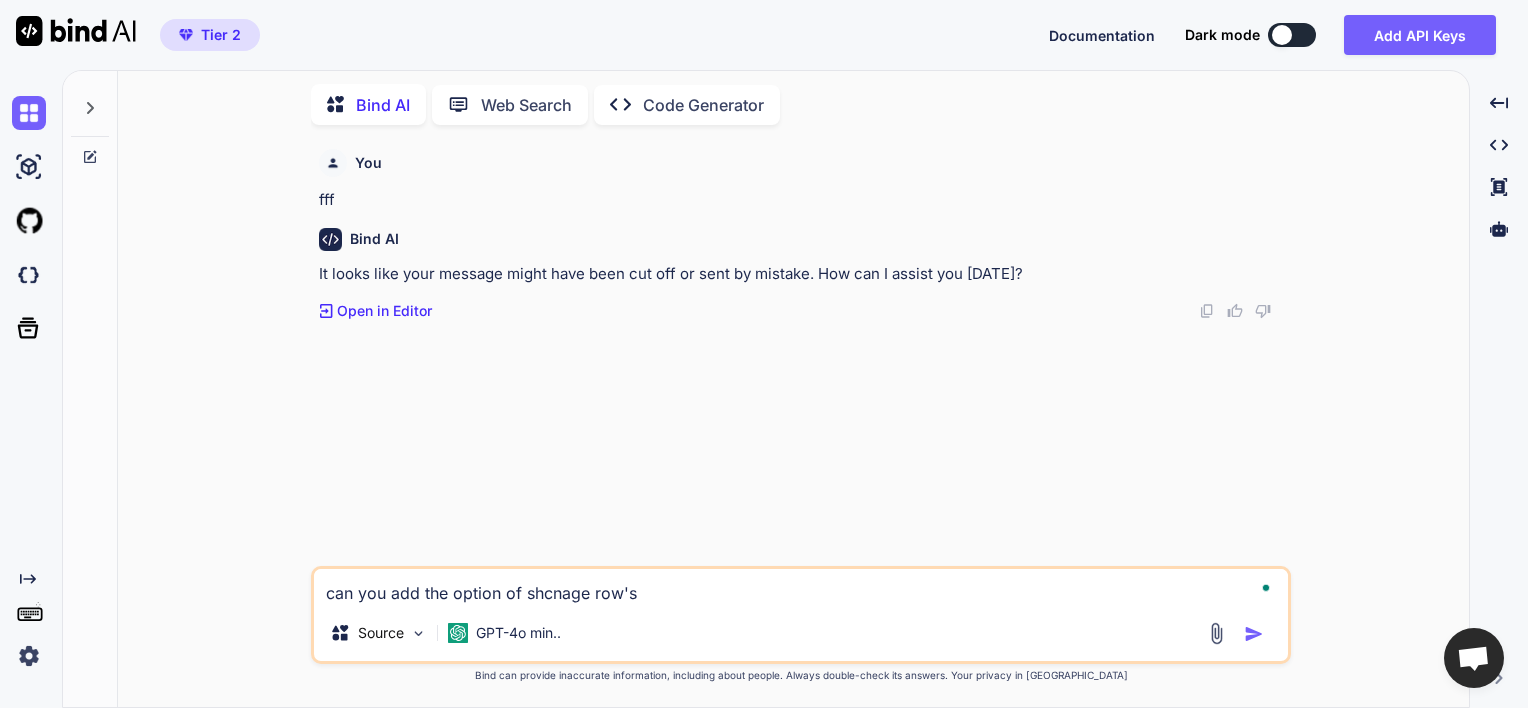 type on "can you add the option of shcnage row's" 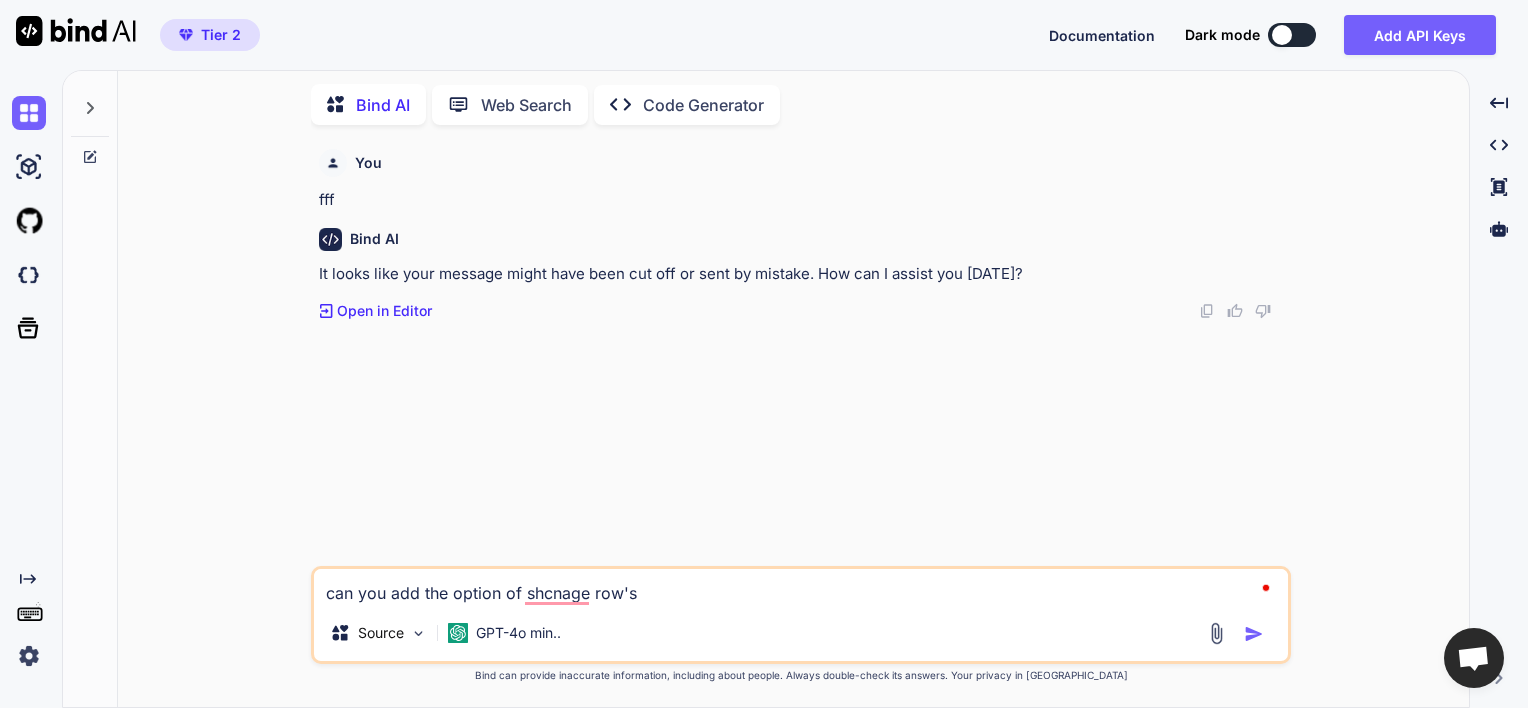 type on "can you add the option of shcnage row's w" 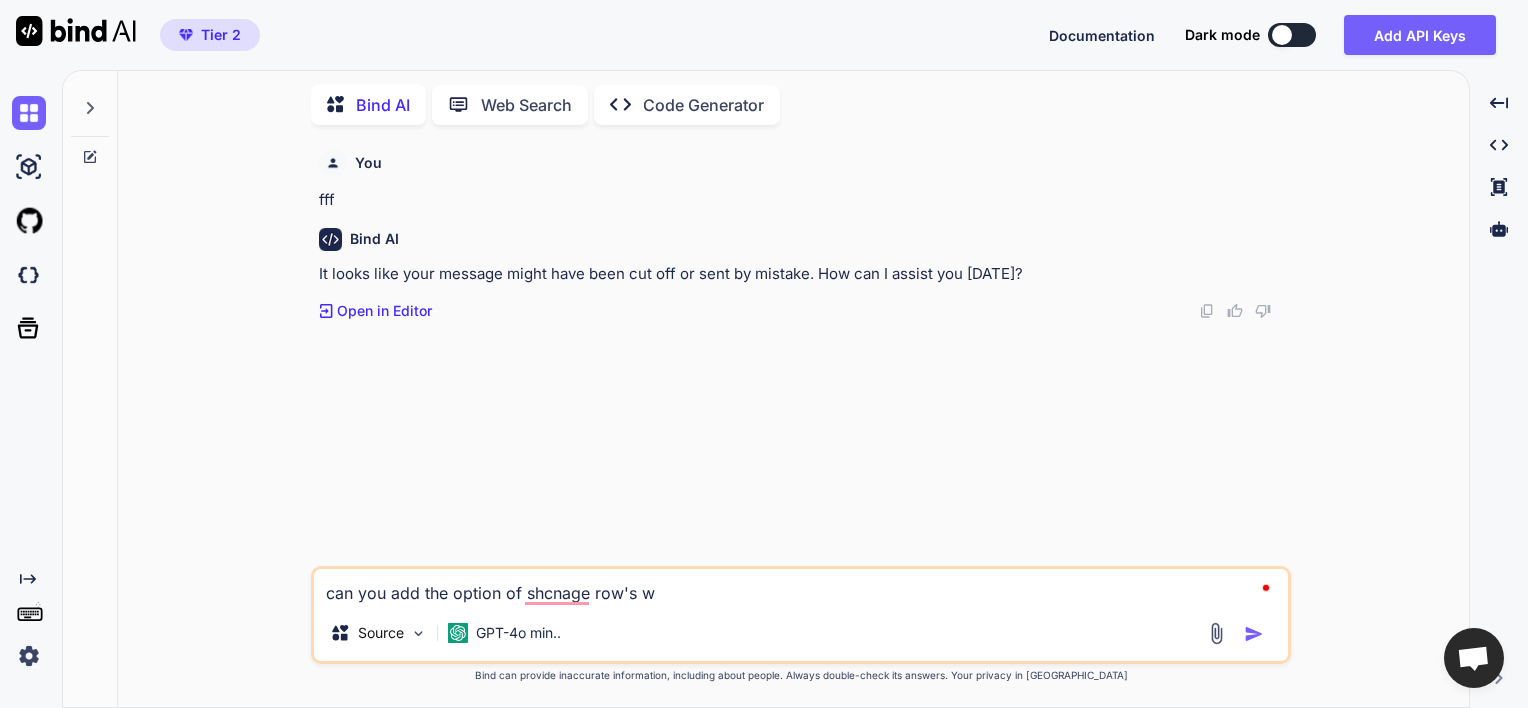 type on "can you add the option of shcnage row's wi" 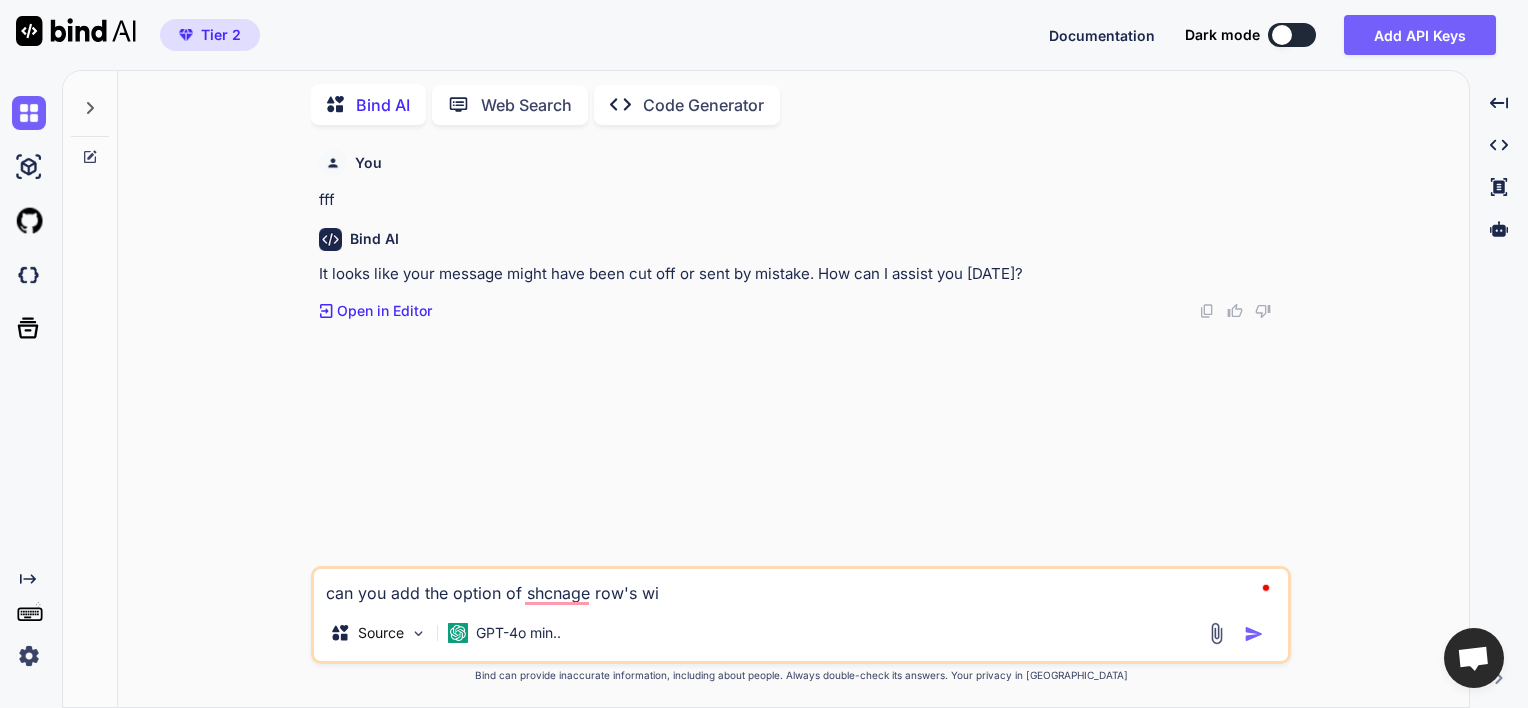 type on "x" 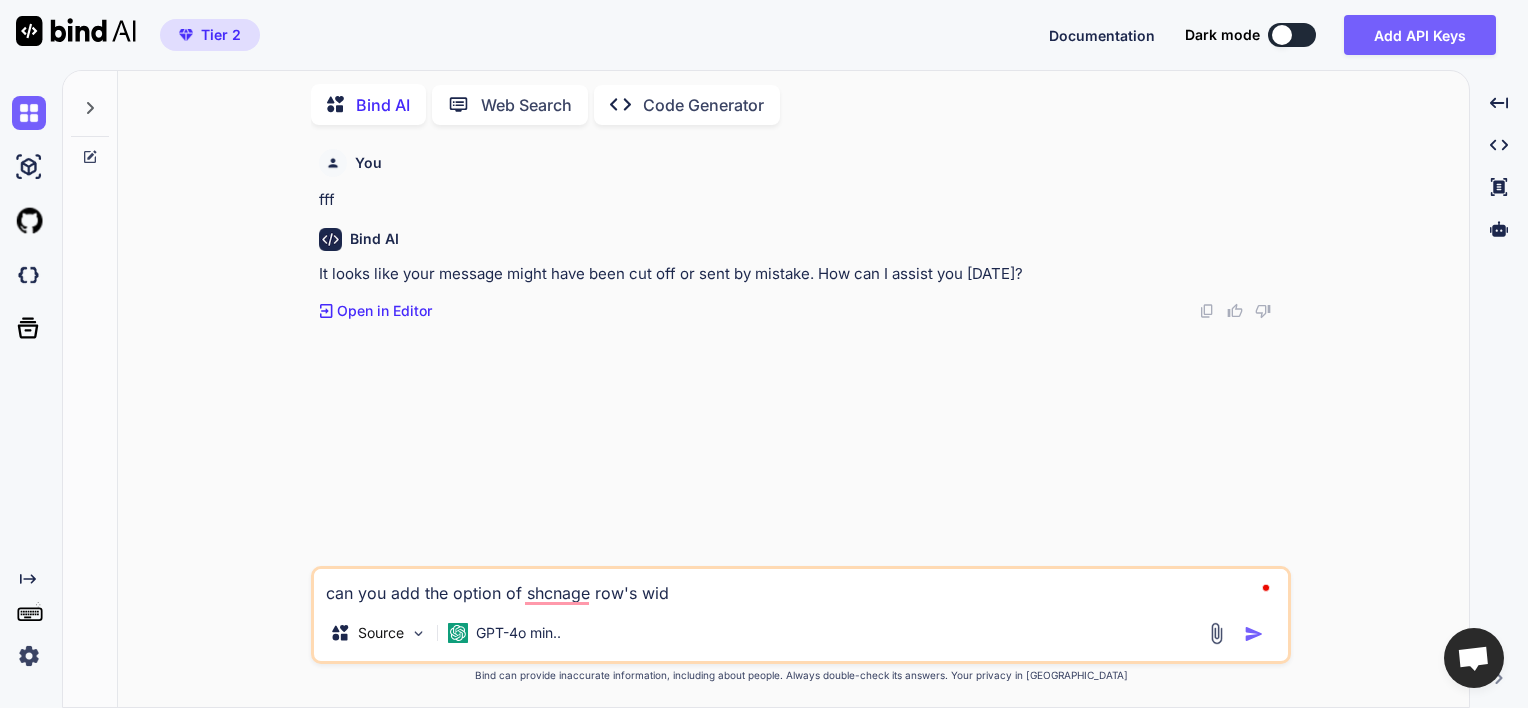 type on "can you add the option of shcnage row's widt" 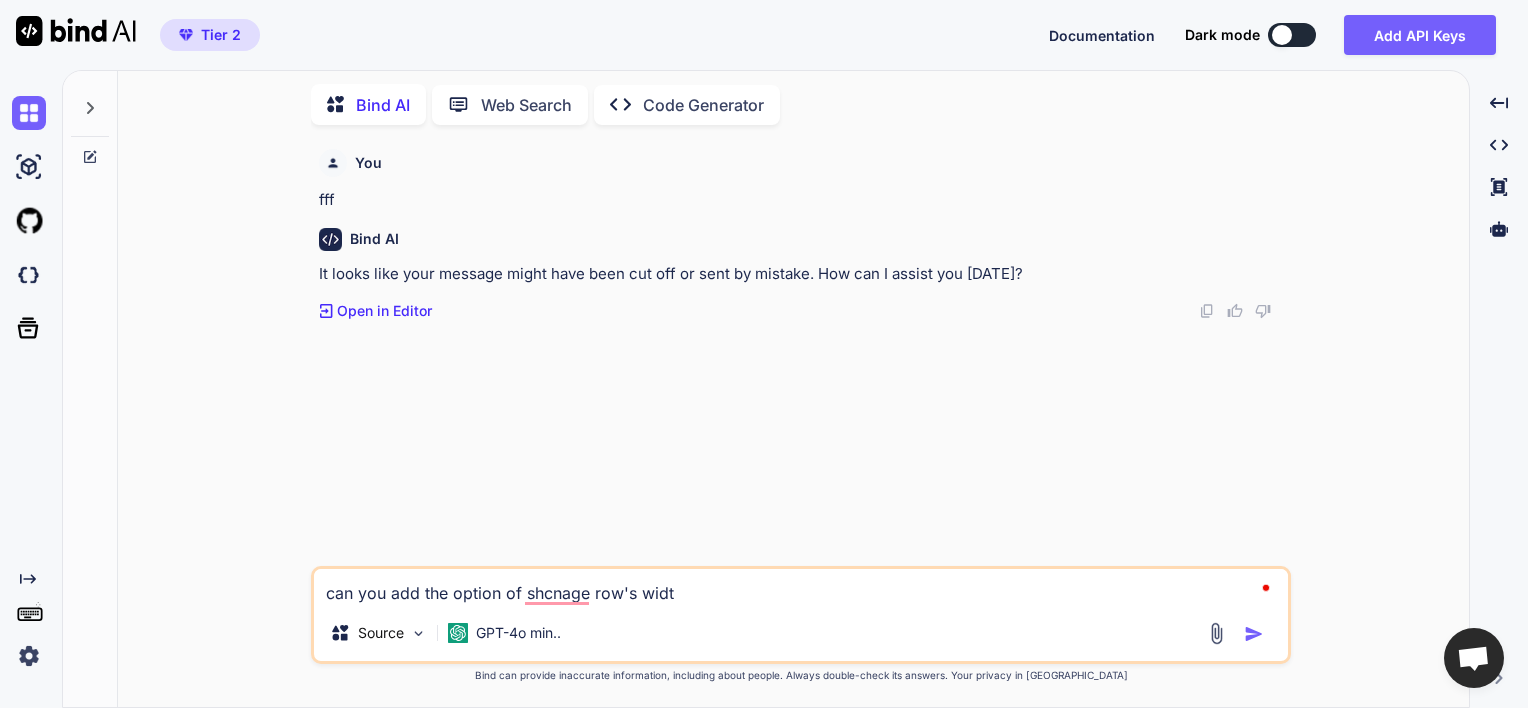 type on "can you add the option of shcnage row's width" 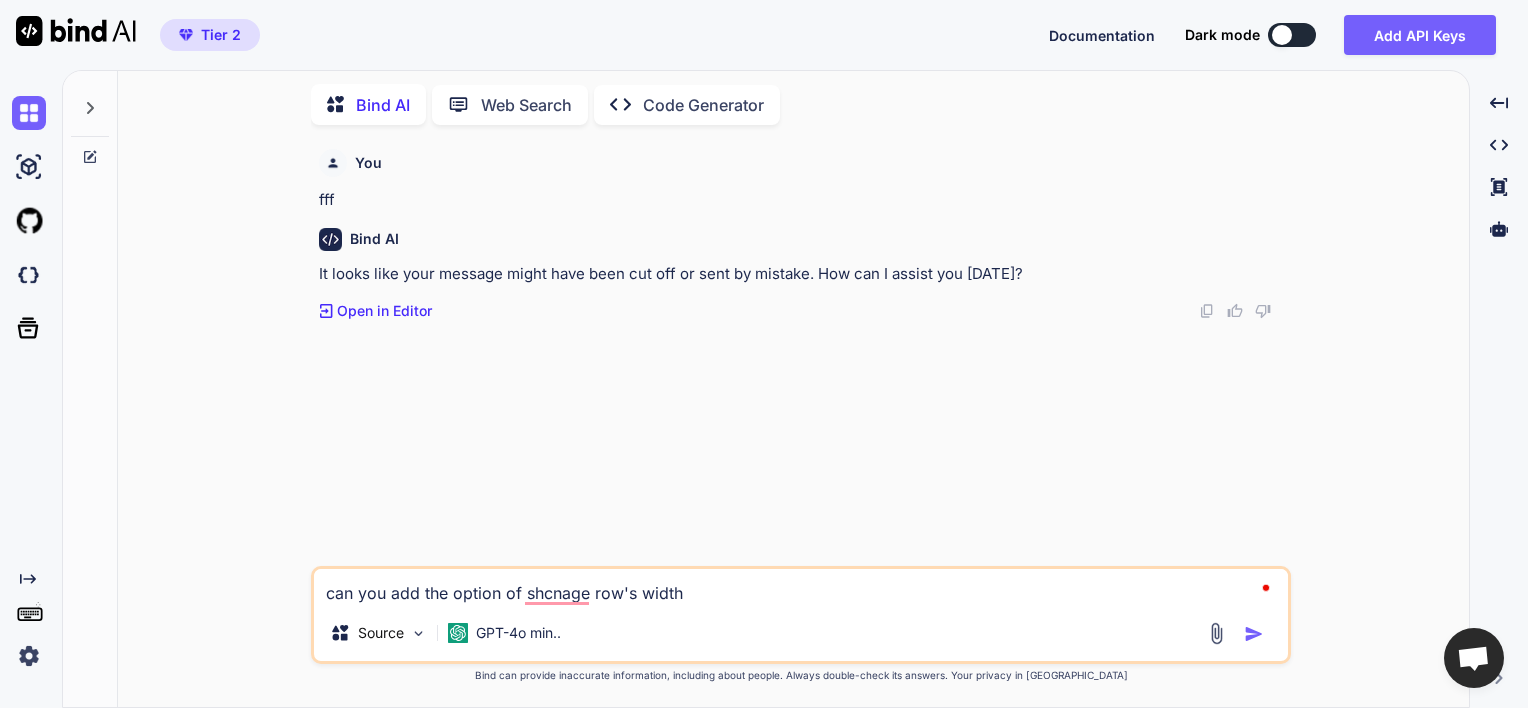 type on "can you add the option of shcnage row's width" 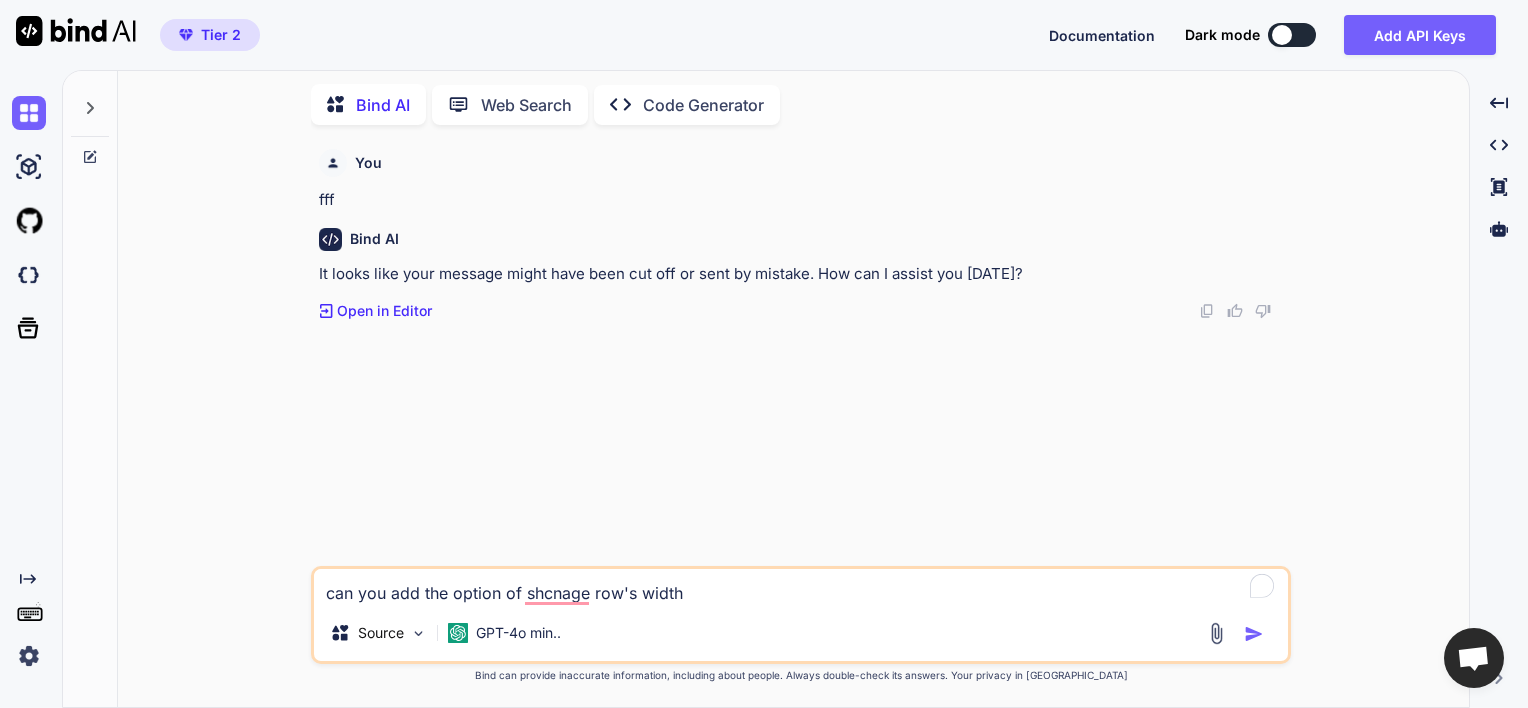 type on "can you add the option of cnage row's width" 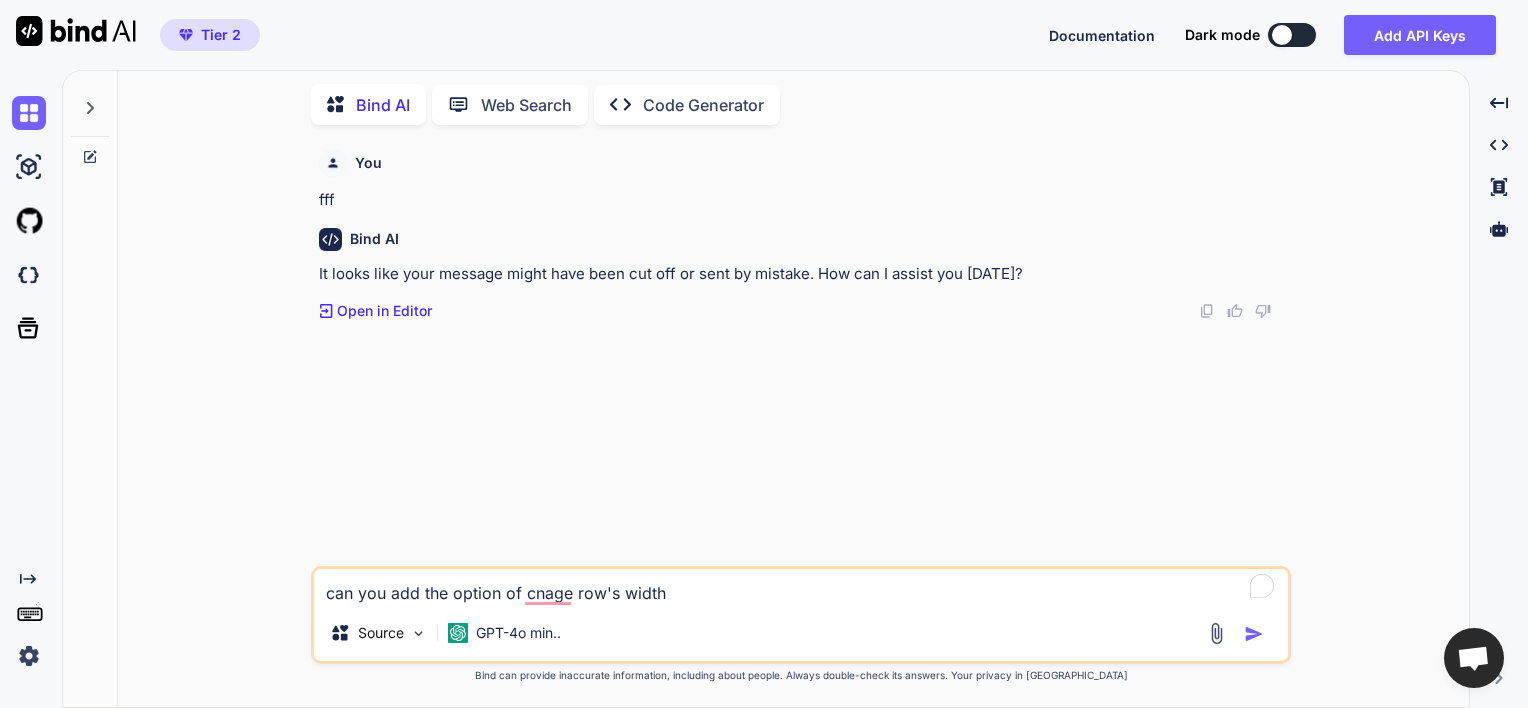 type on "can you add the option of chnage row's width" 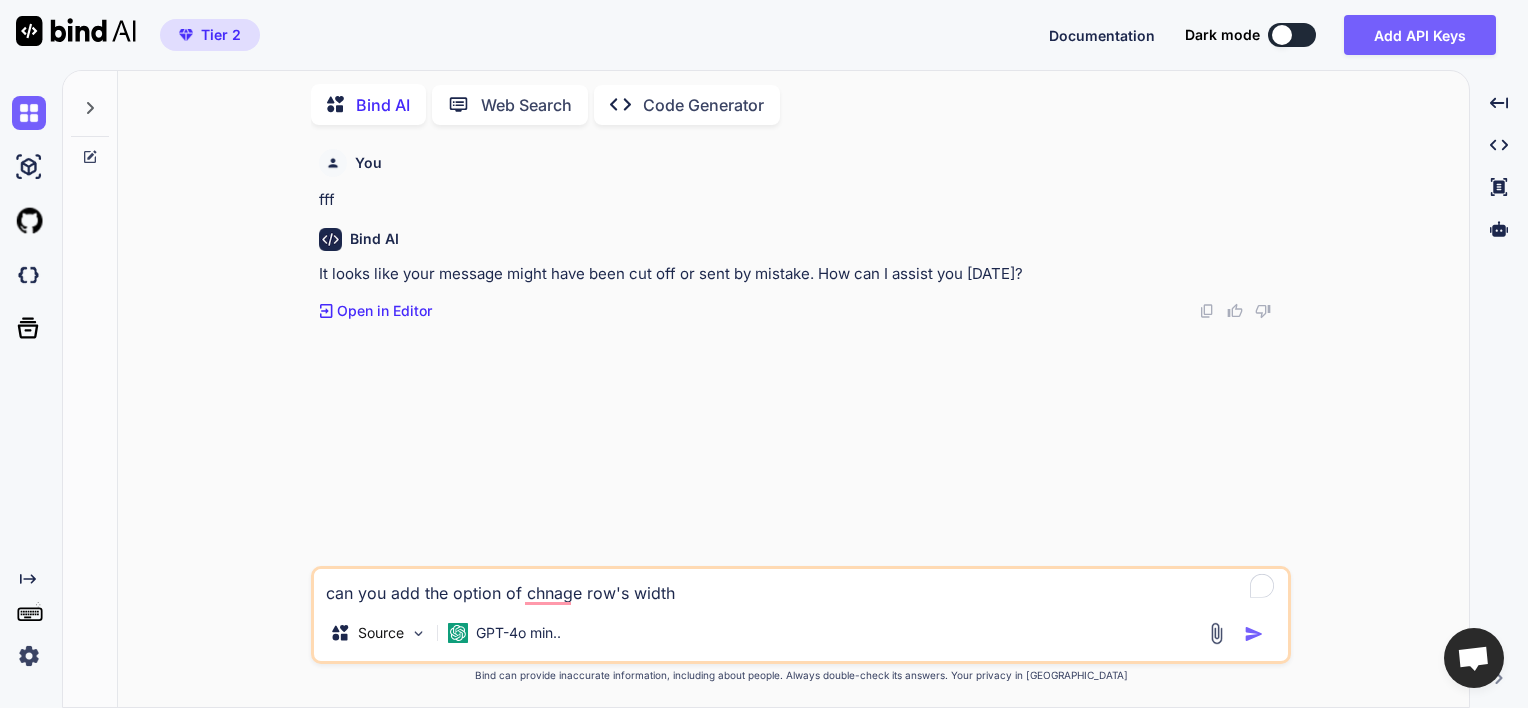 type on "can you add the option of chanage row's width" 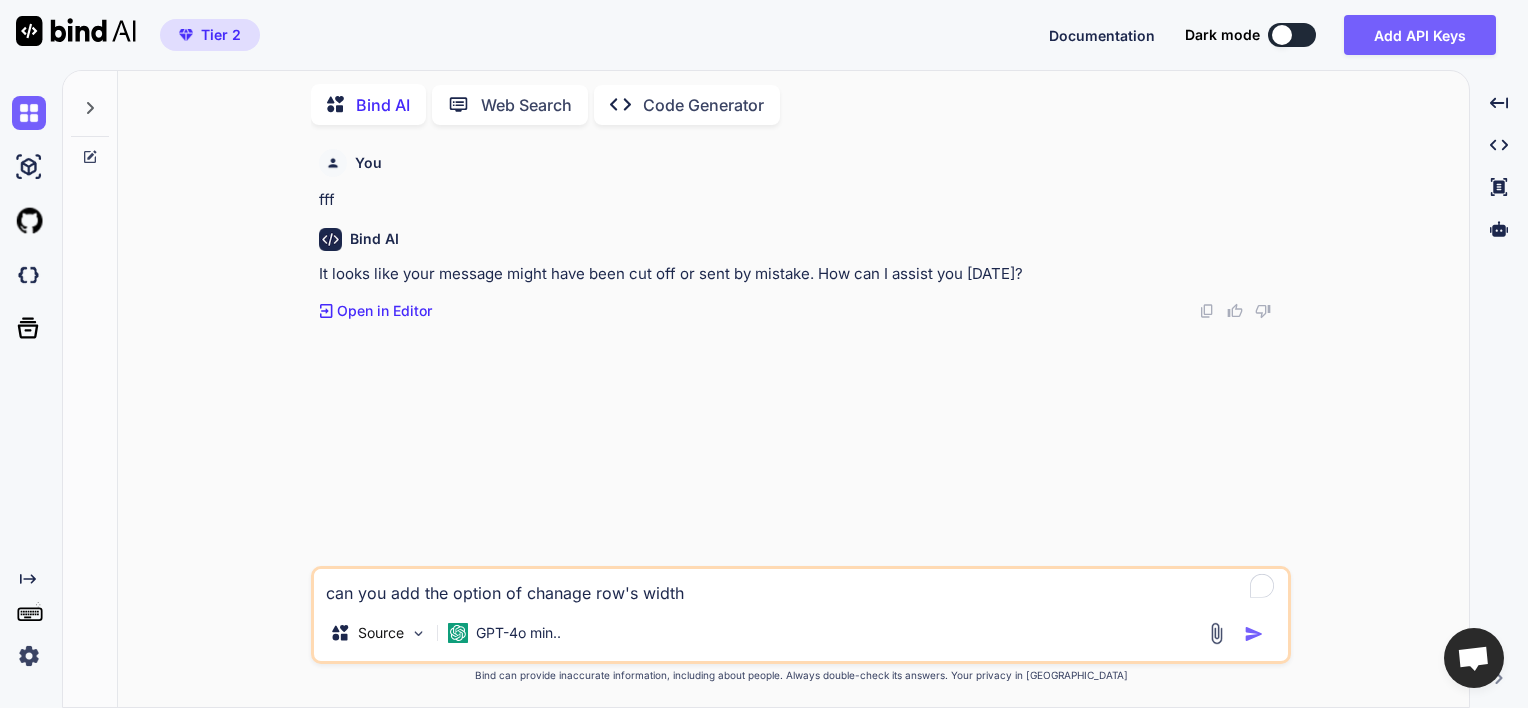type on "can you add the option of chanage row's width" 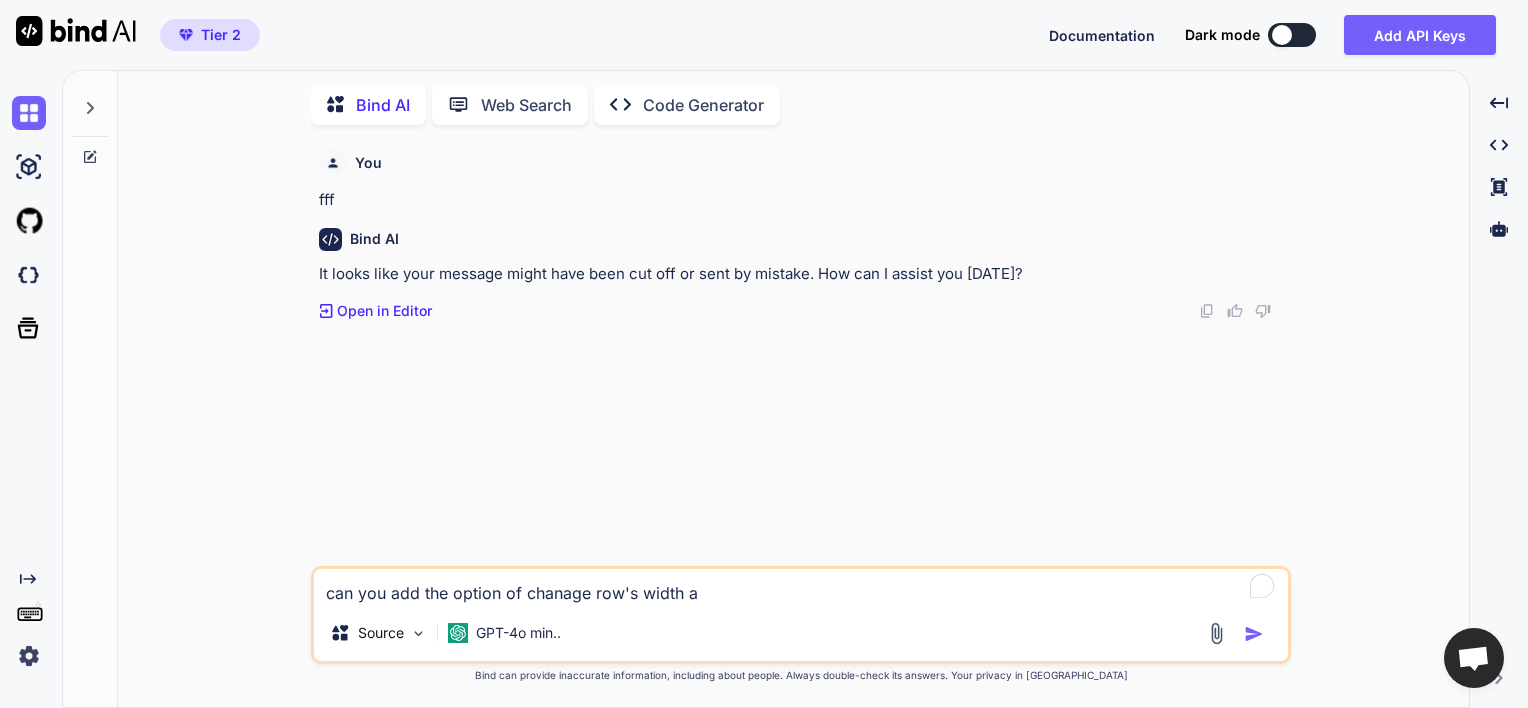 type on "can you add the option of chanage row's width al" 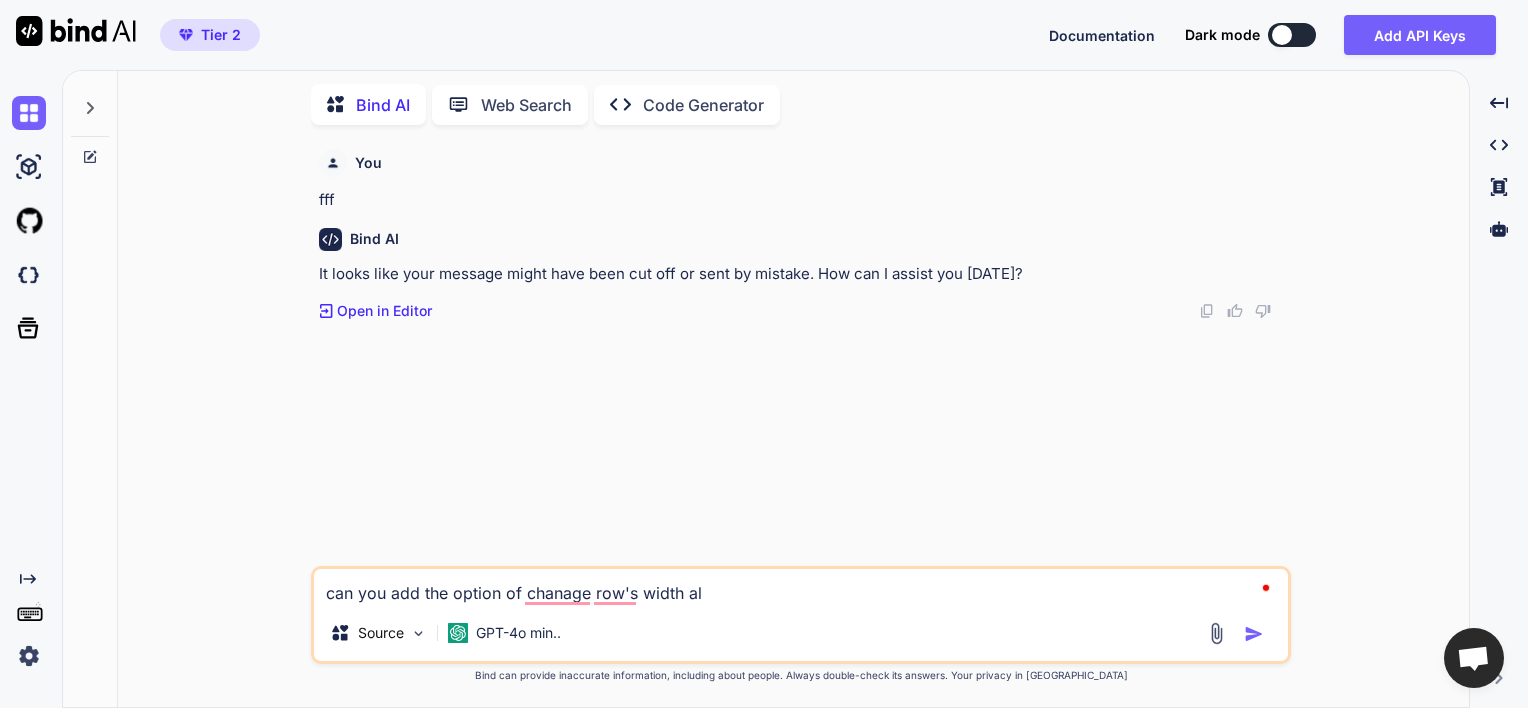 type on "can you add the option of chanage row's width a" 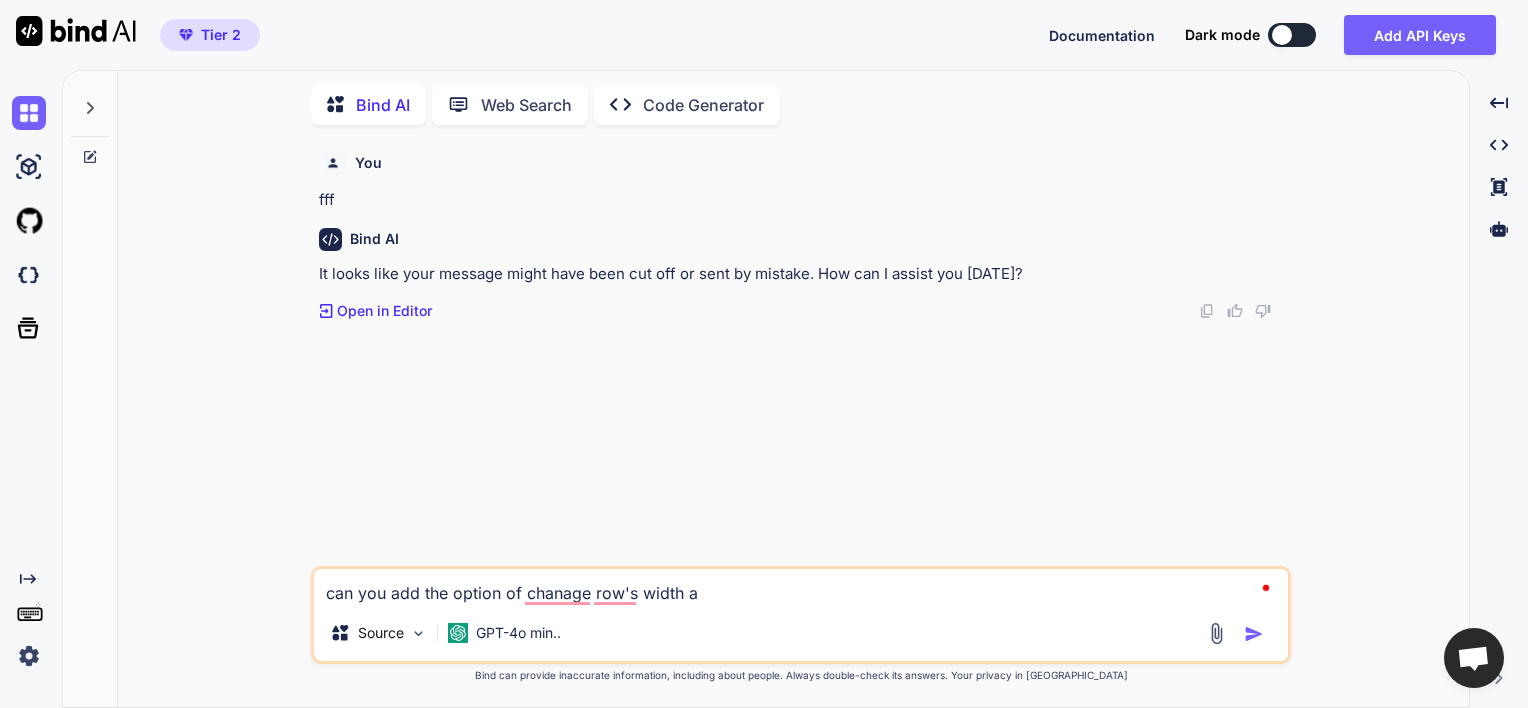 type on "can you add the option of chanage row's width" 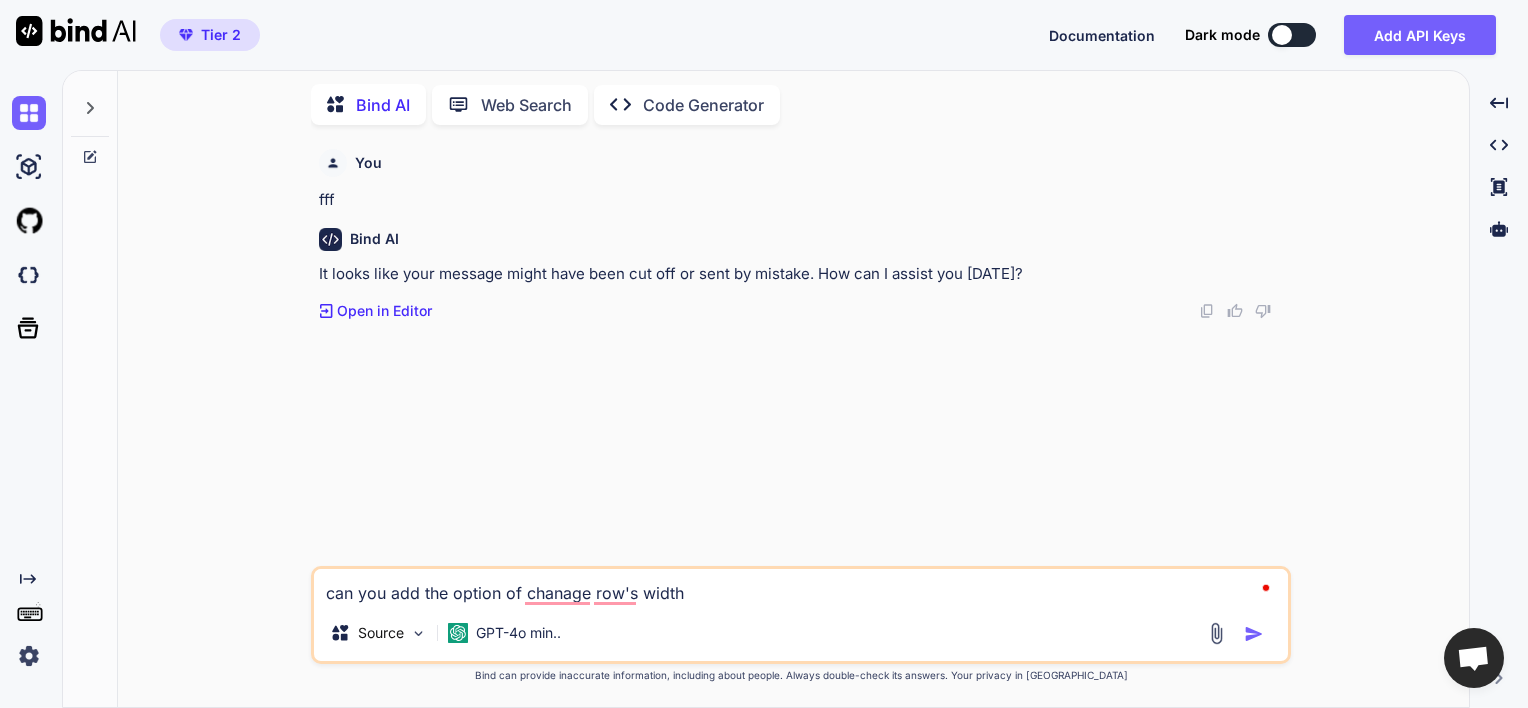 type on "can you add the option of chanage row's width" 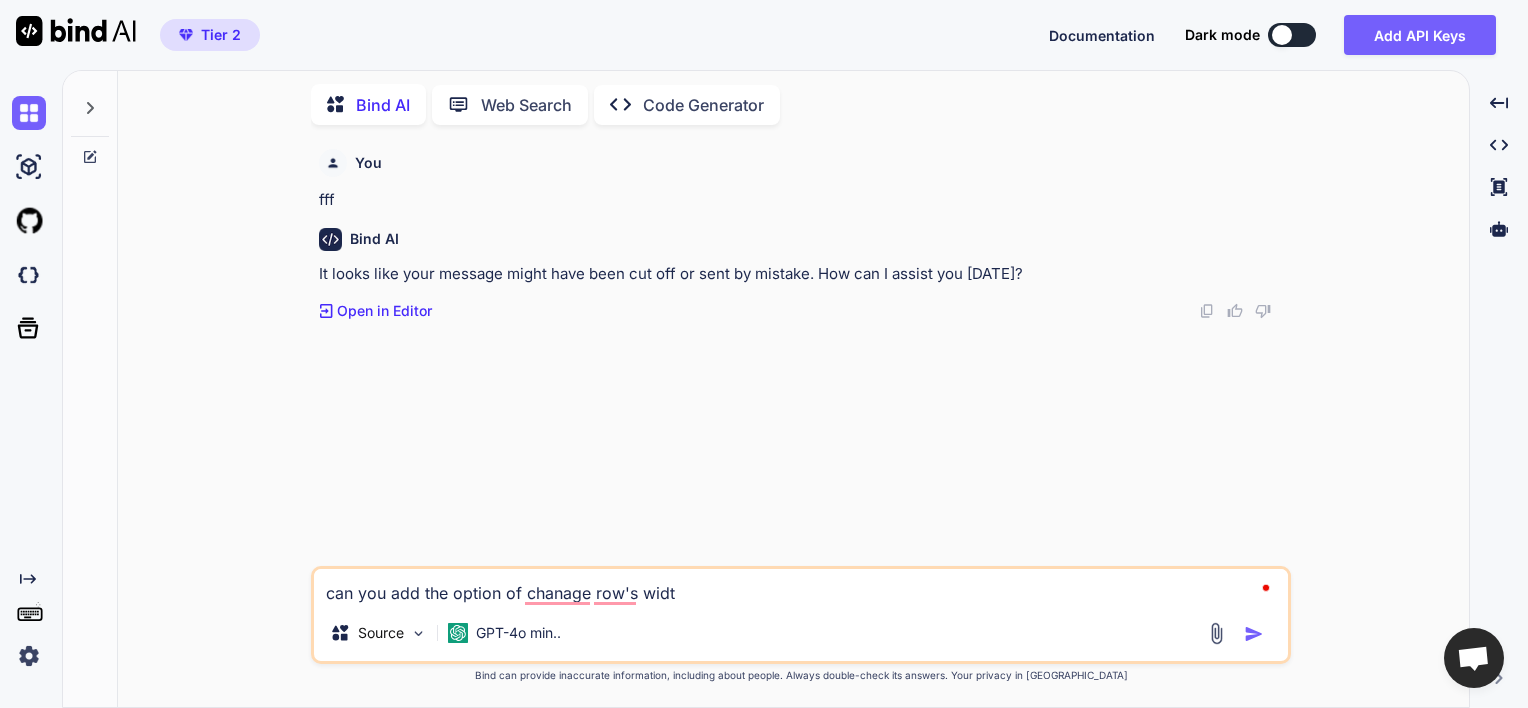 type on "can you add the option of chanage row's wid" 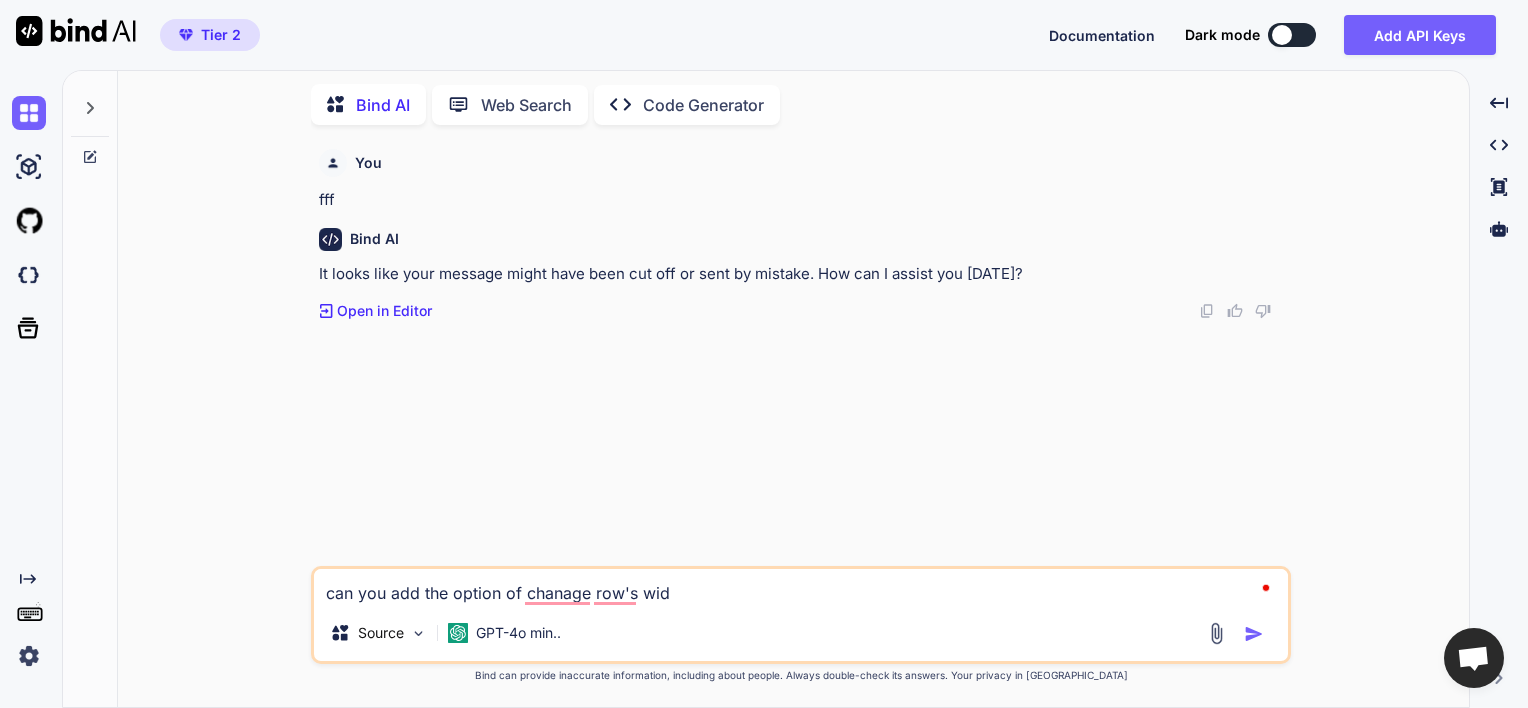 type on "can you add the option of chanage row's wi" 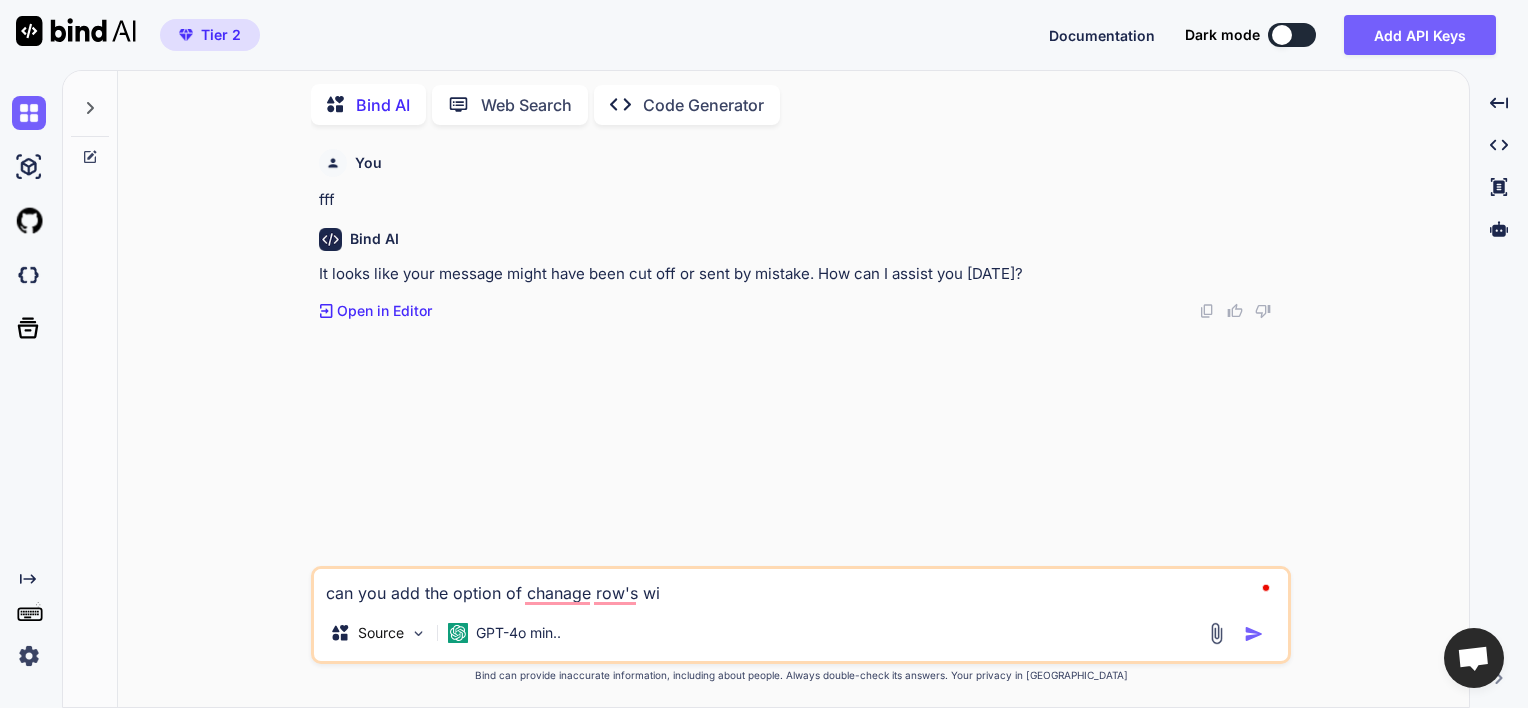 type on "can you add the option of chanage row's w" 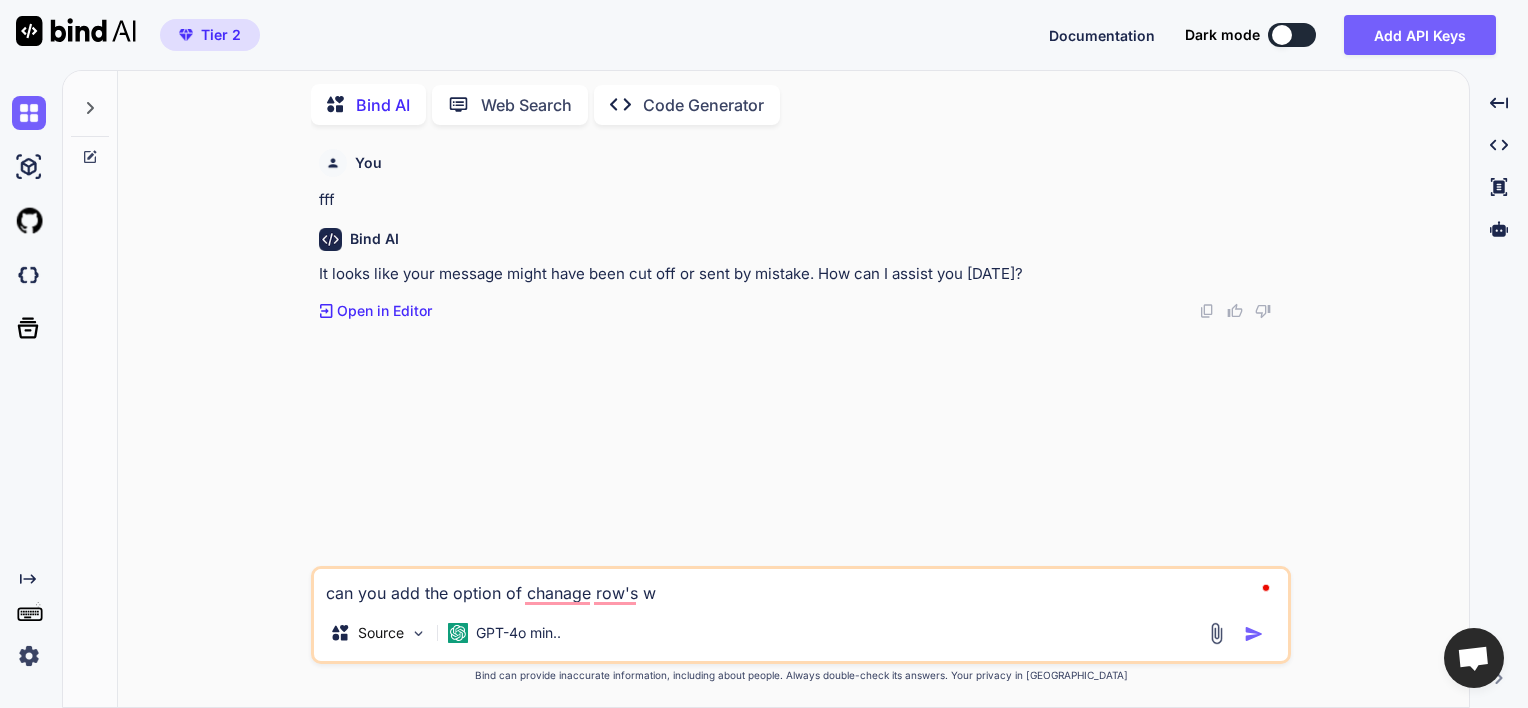 type on "can you add the option of chanage row's" 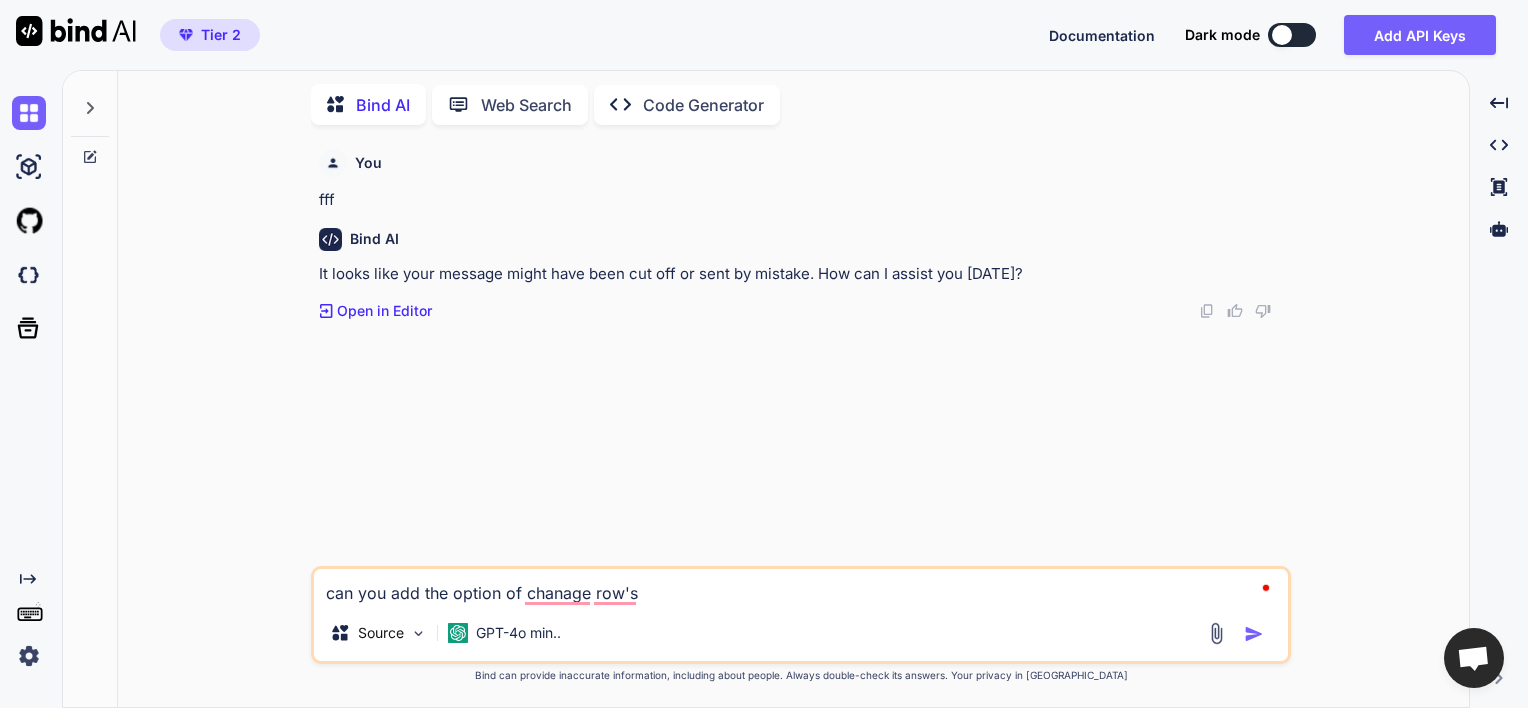 type on "can you add the option of chanage row's h" 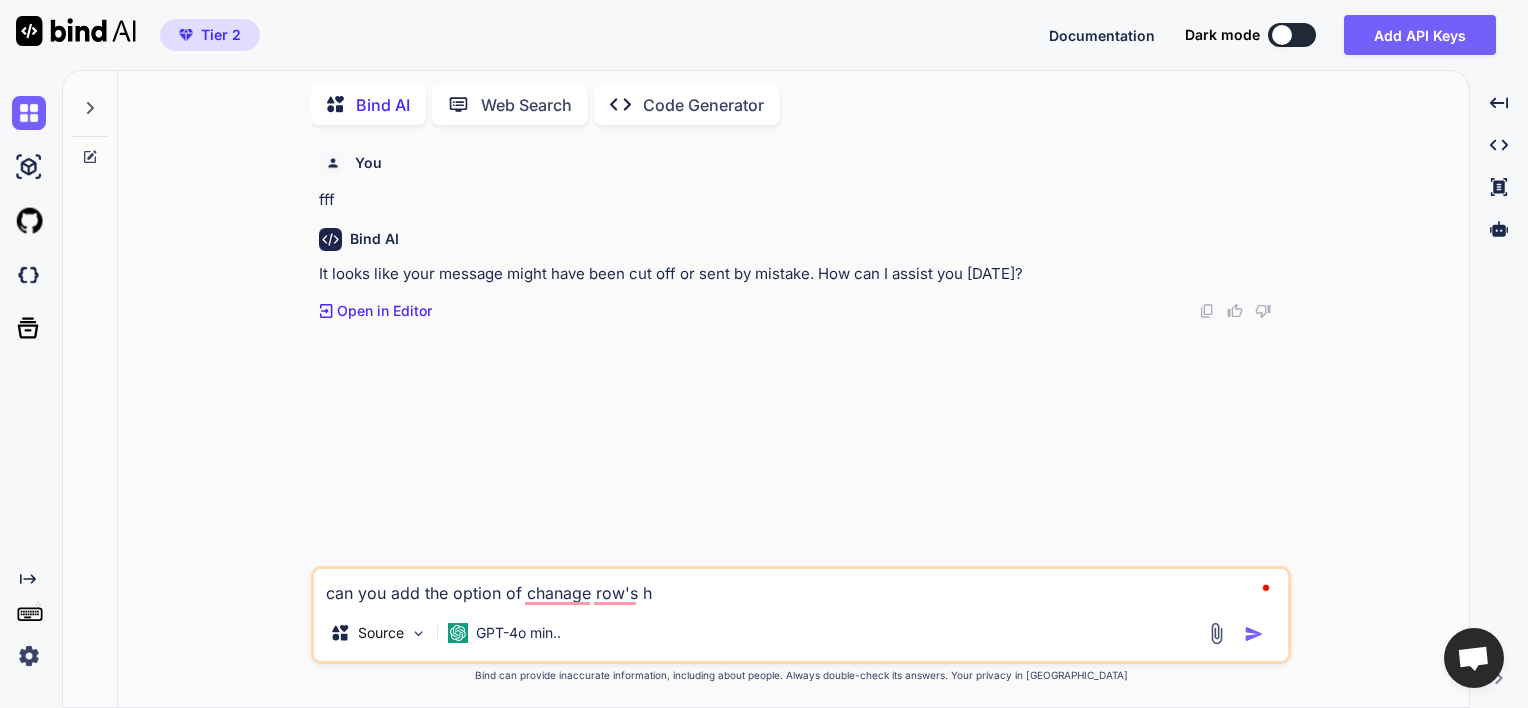 type on "can you add the option of chanage row's hi" 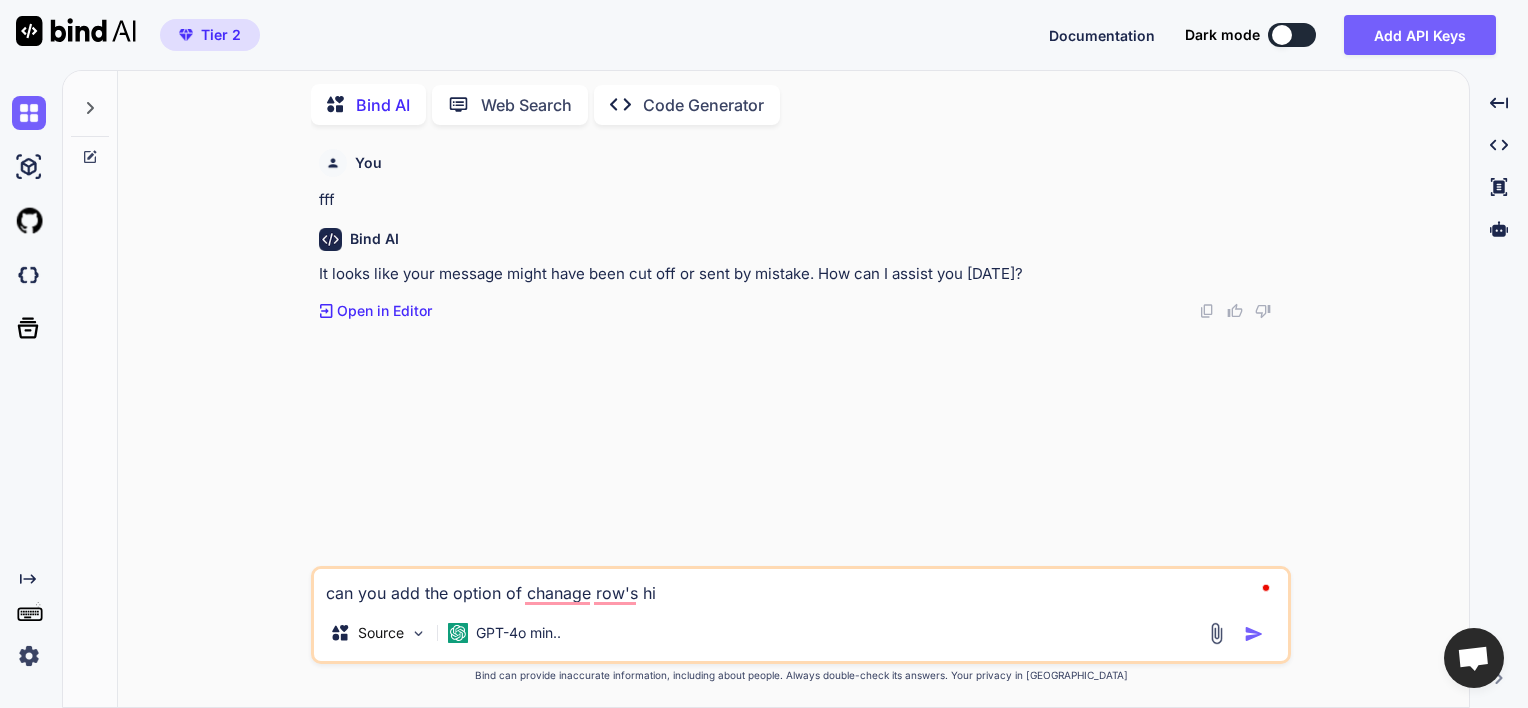 type on "can you add the option of chanage row's hig" 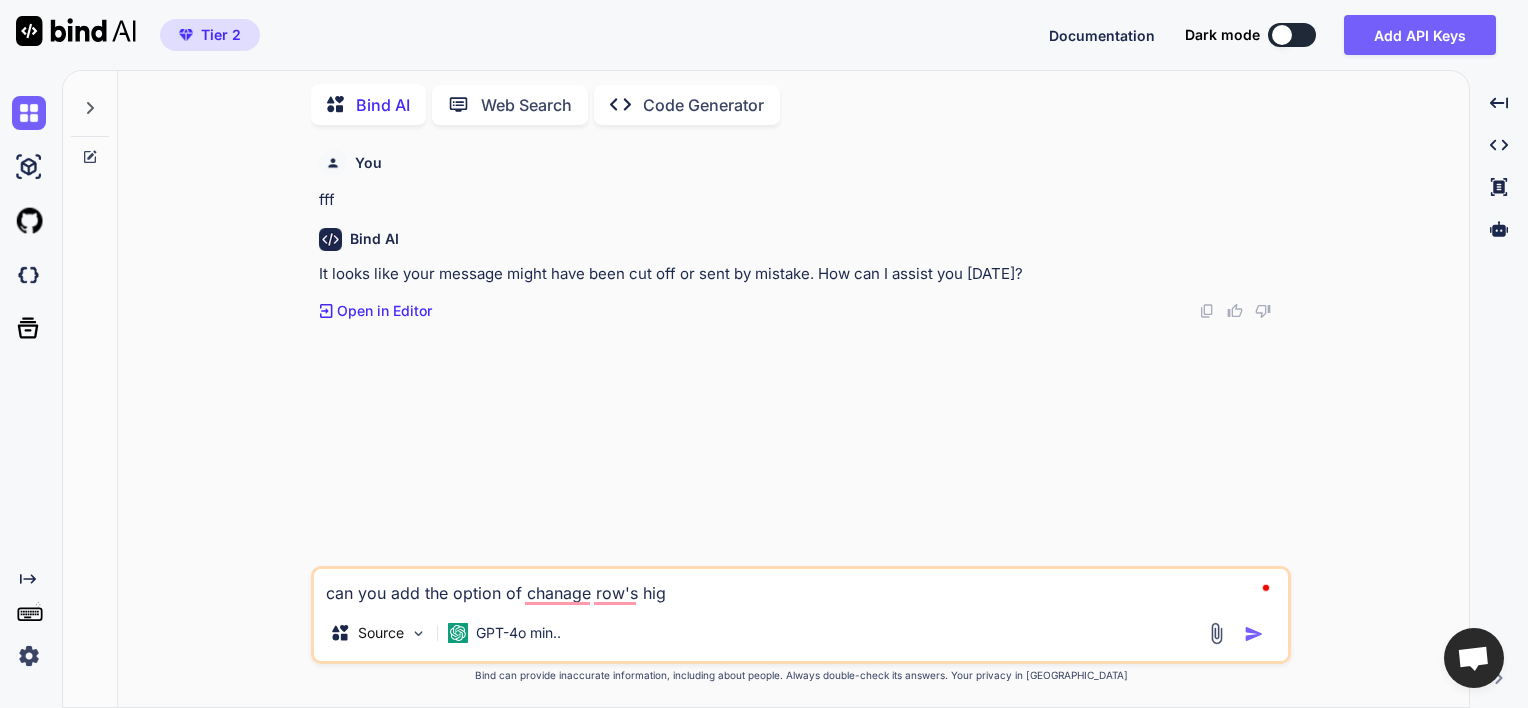 type on "can you add the option of chanage row's high" 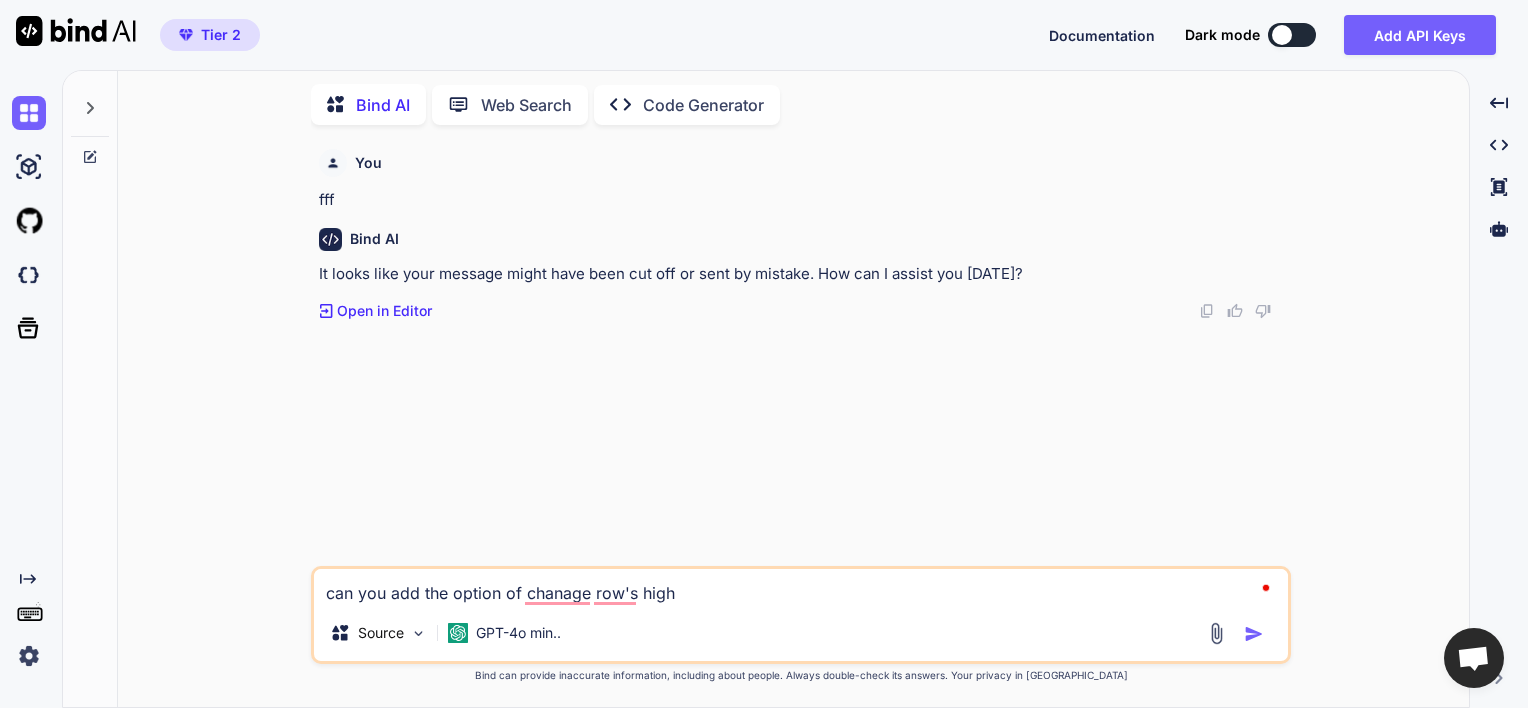 type on "can you add the option of chanage row's hight" 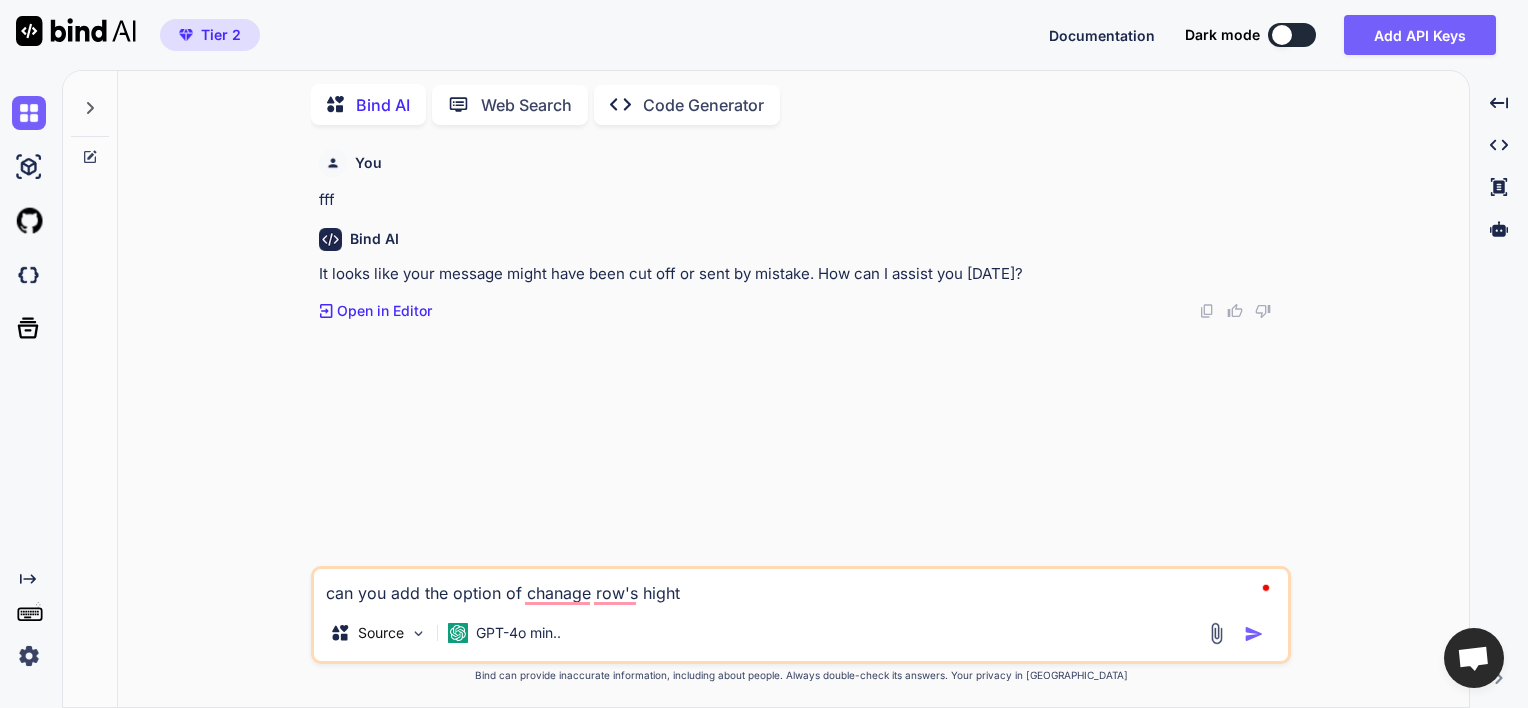 type on "can you add the option of chanage row's hight" 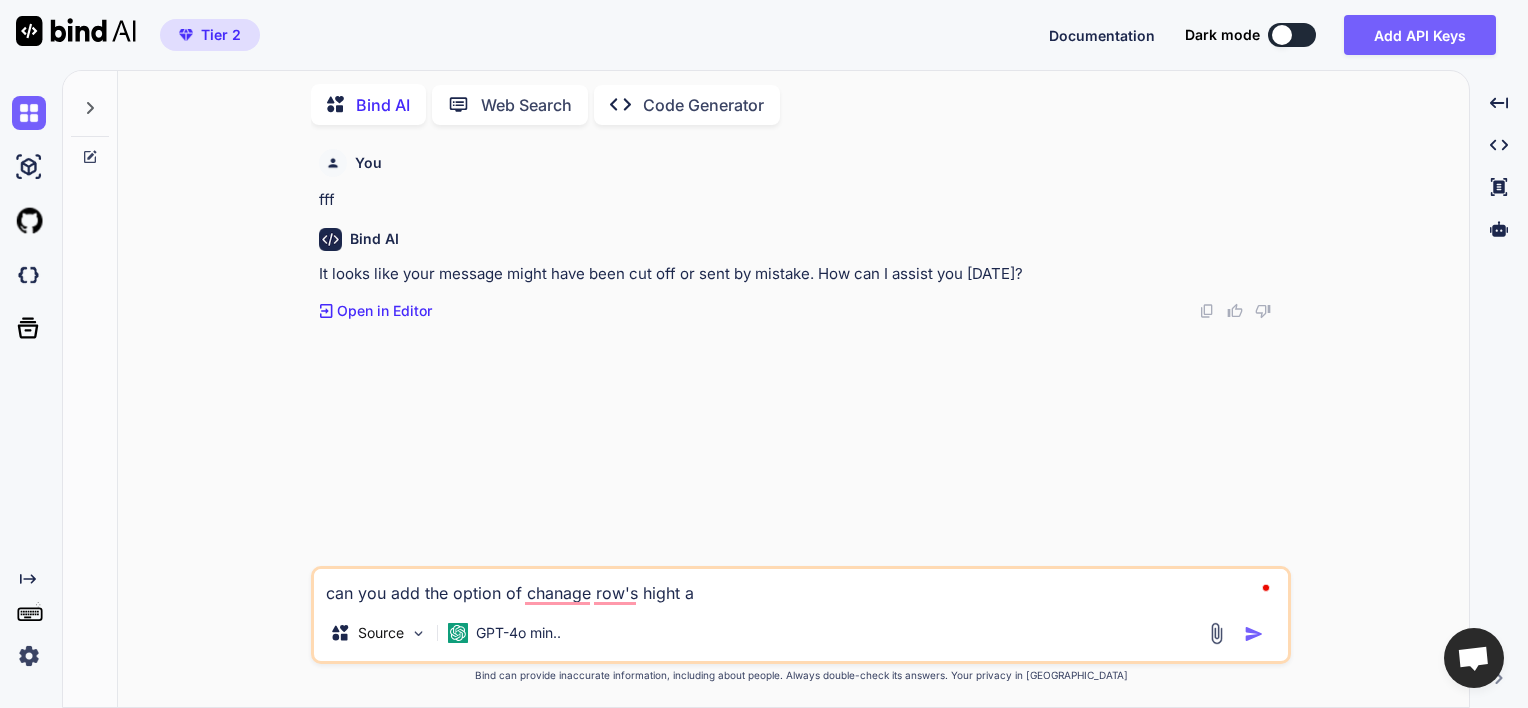 type on "can you add the option of chanage row's hight an" 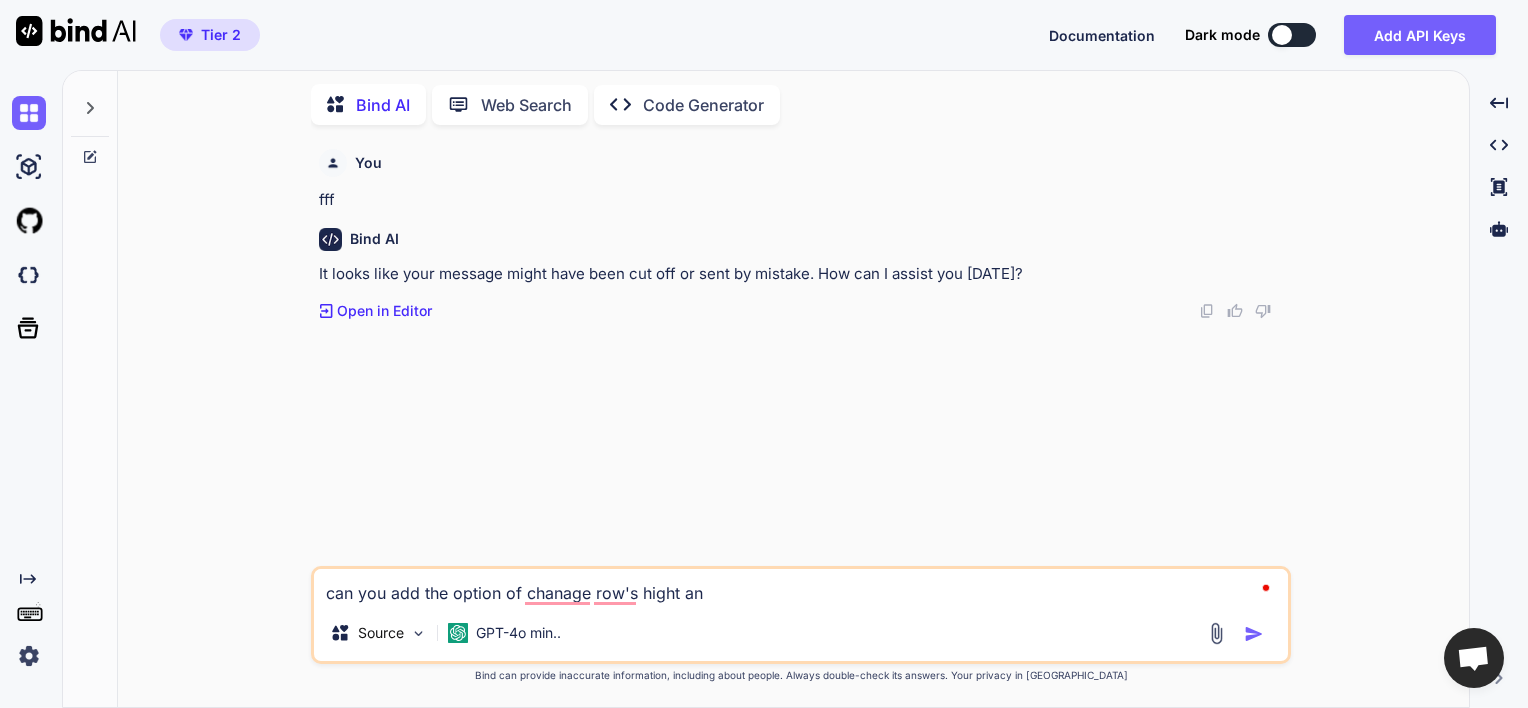 type on "can you add the option of chanage row's hight and" 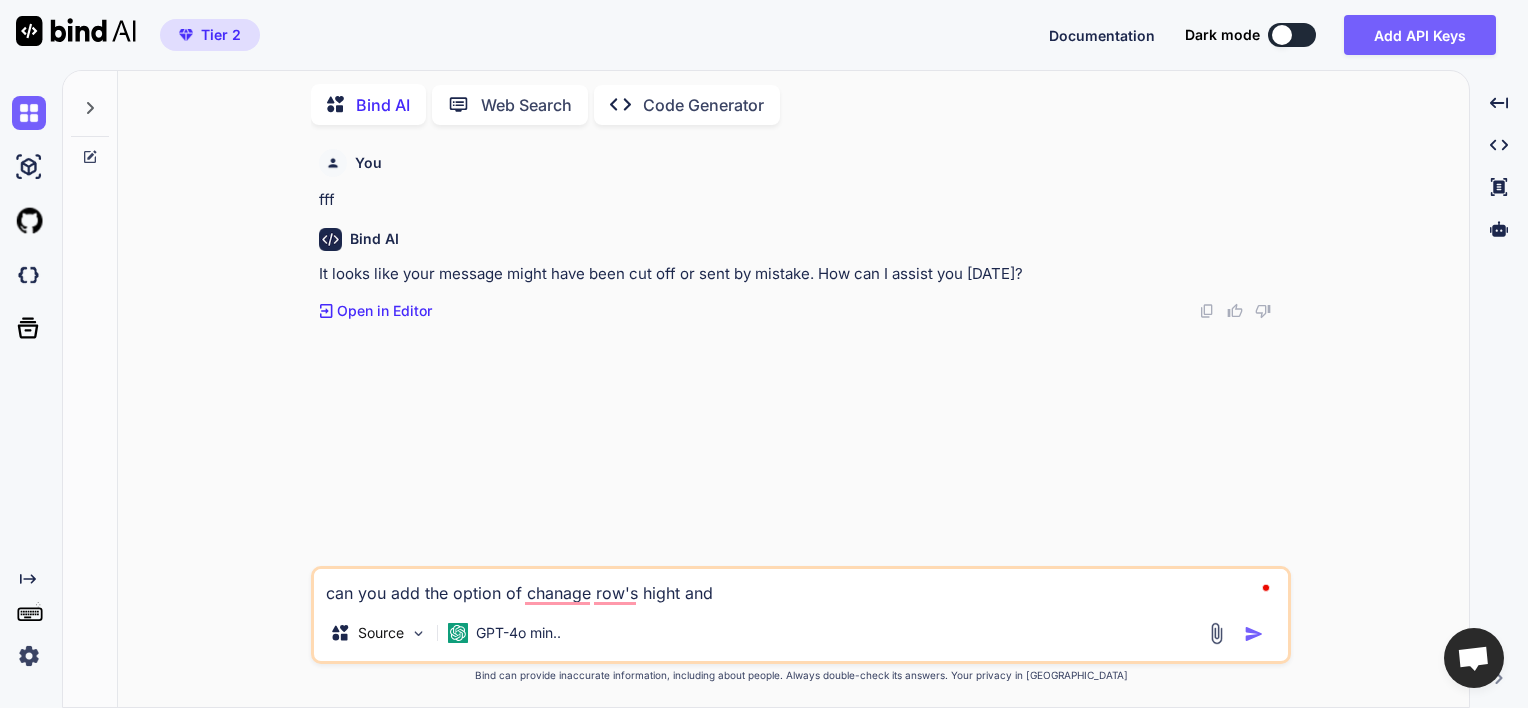 type on "can you add the option of chanage row's hight and" 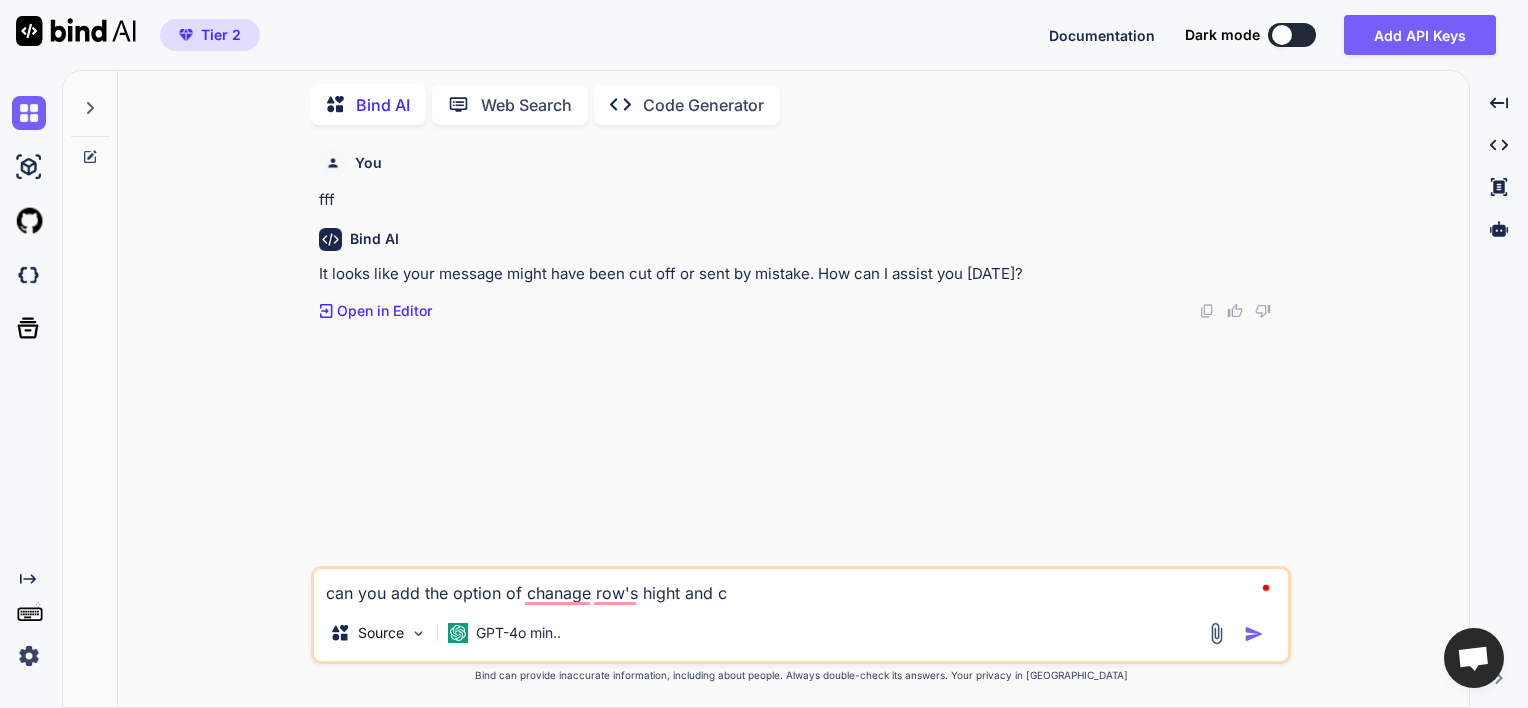 type on "can you add the option of chanage row's hight and co" 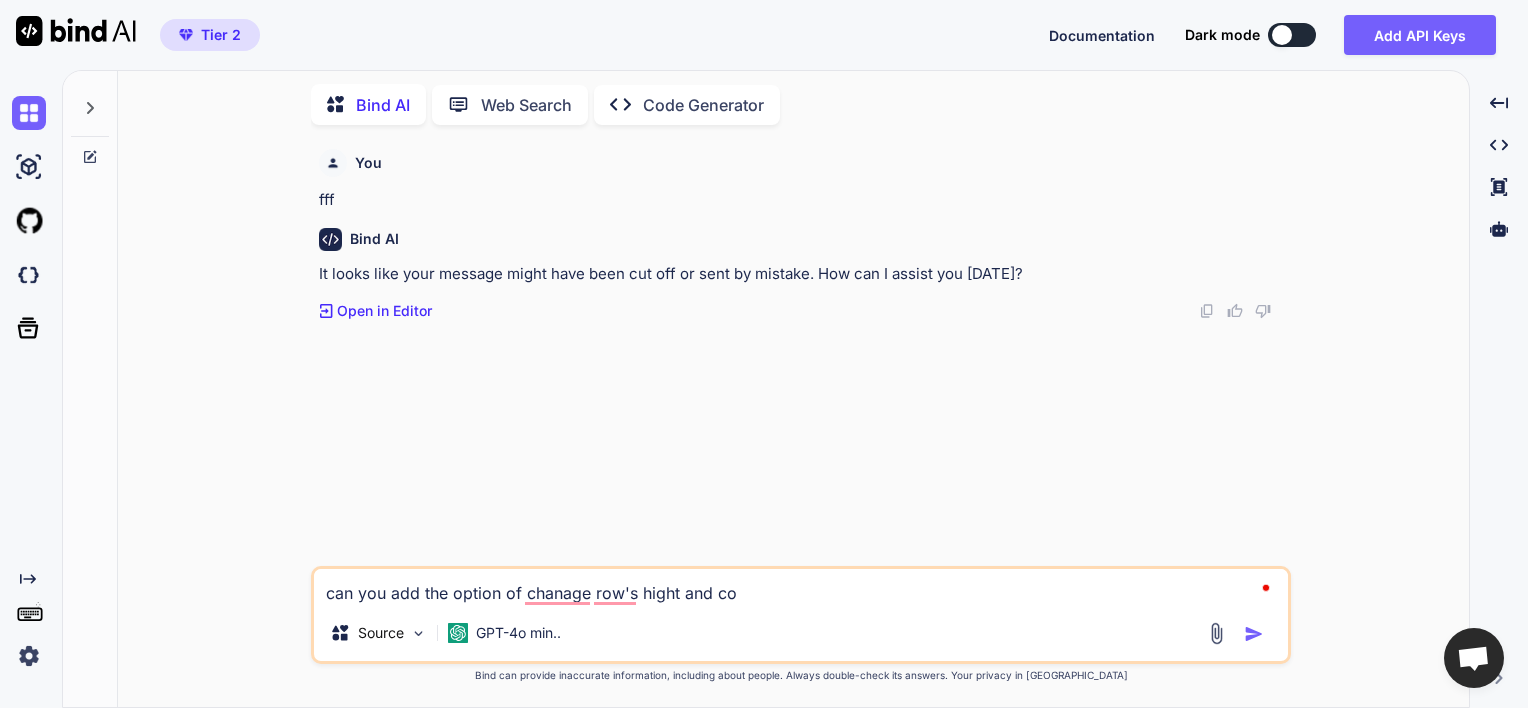 type on "can you add the option of chanage row's hight and col" 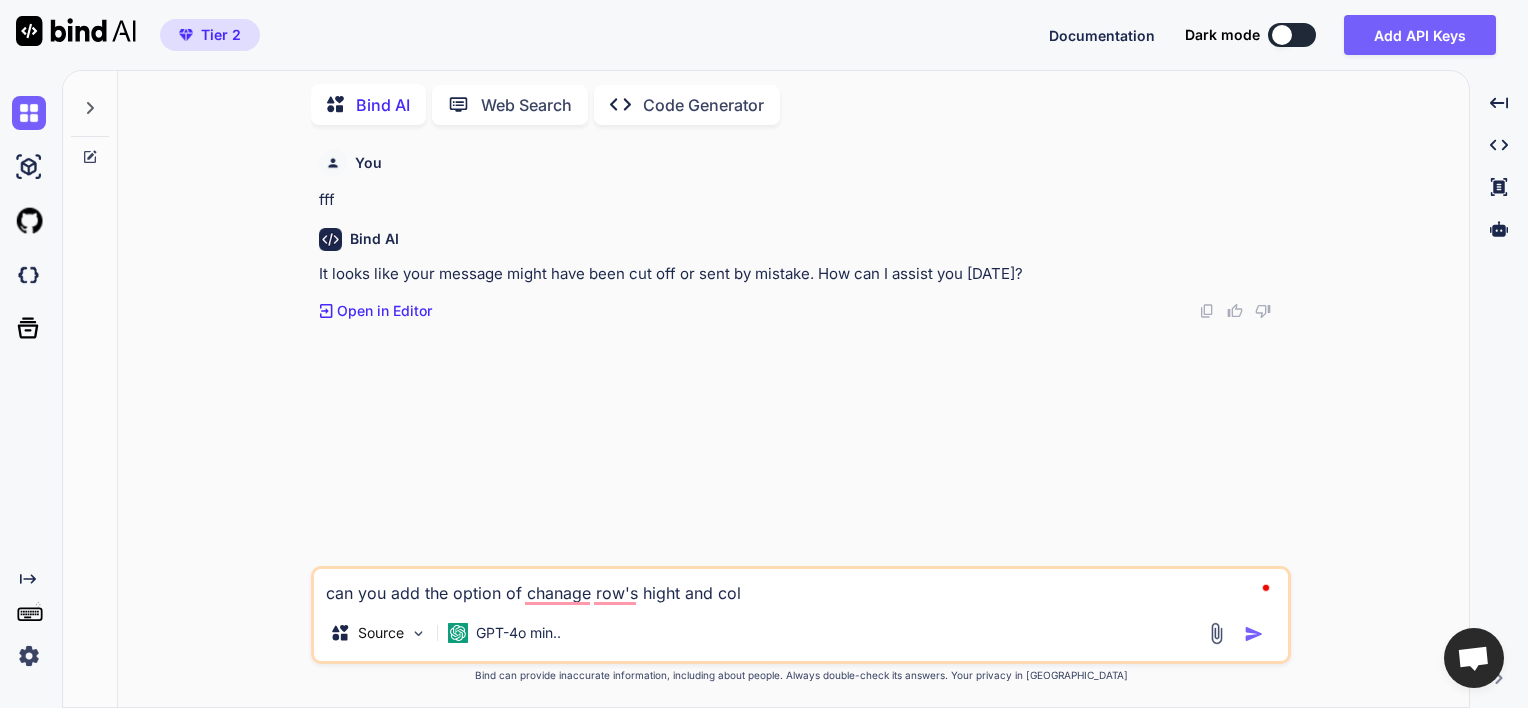 type on "can you add the option of chanage row's hight and colu" 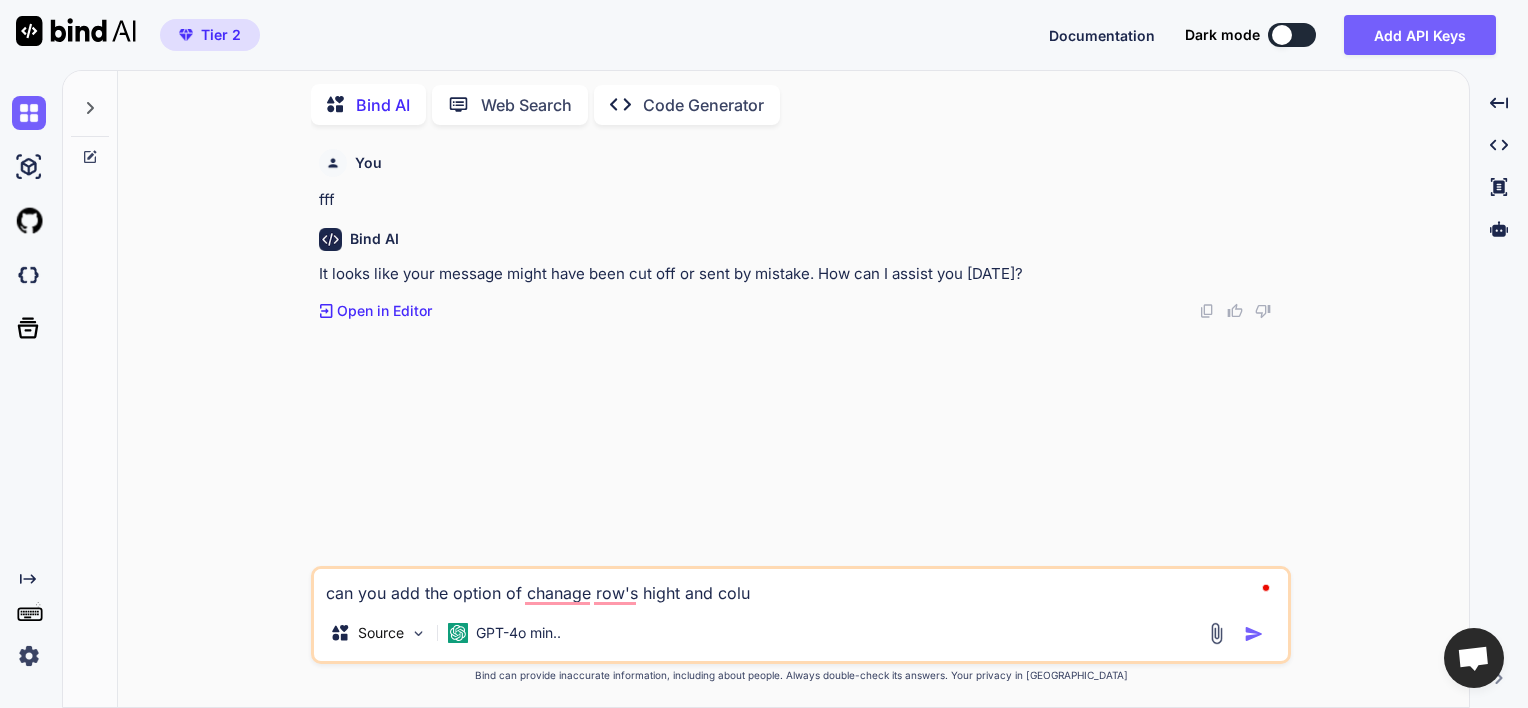 type on "can you add the option of chanage row's hight and colum" 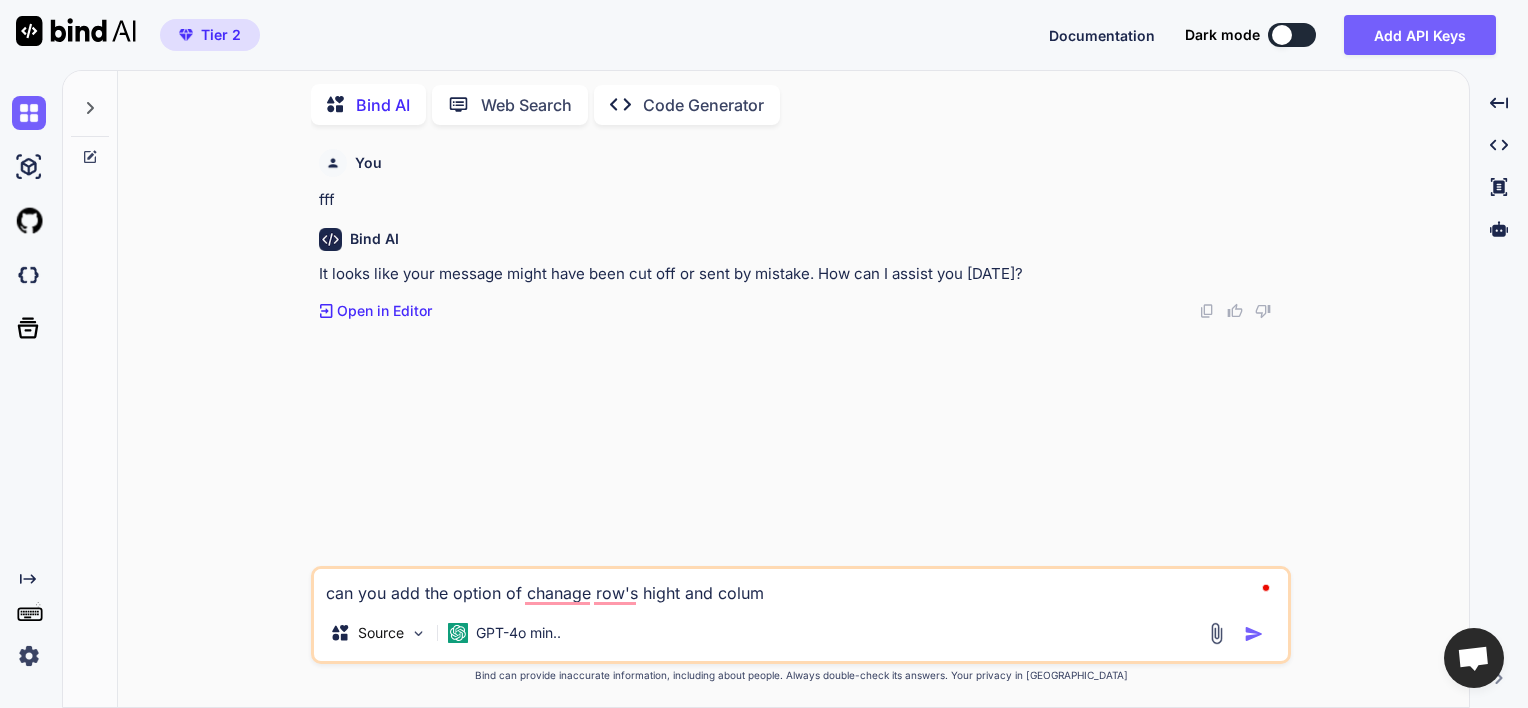 type on "can you add the option of chanage row's hight and column" 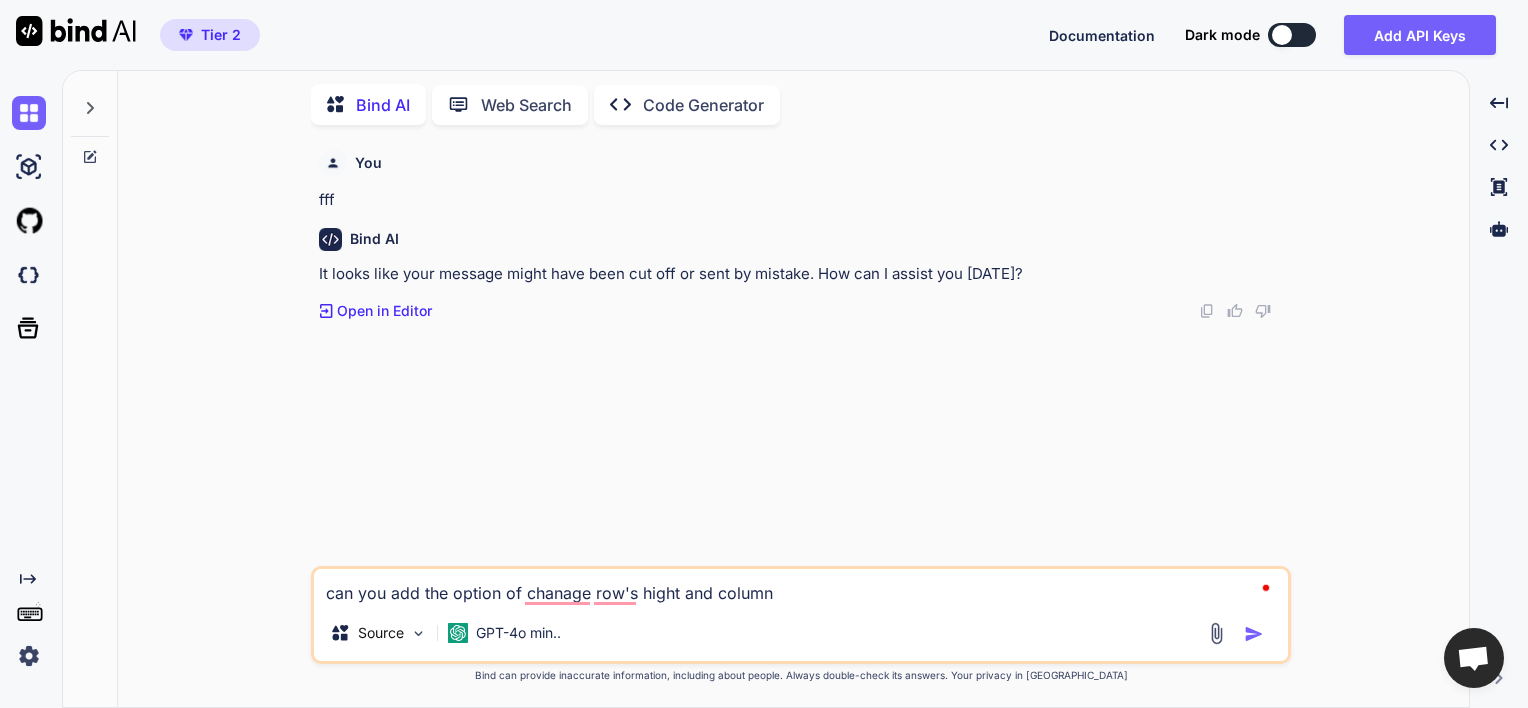type on "can you add the option of chanage row's hight and column" 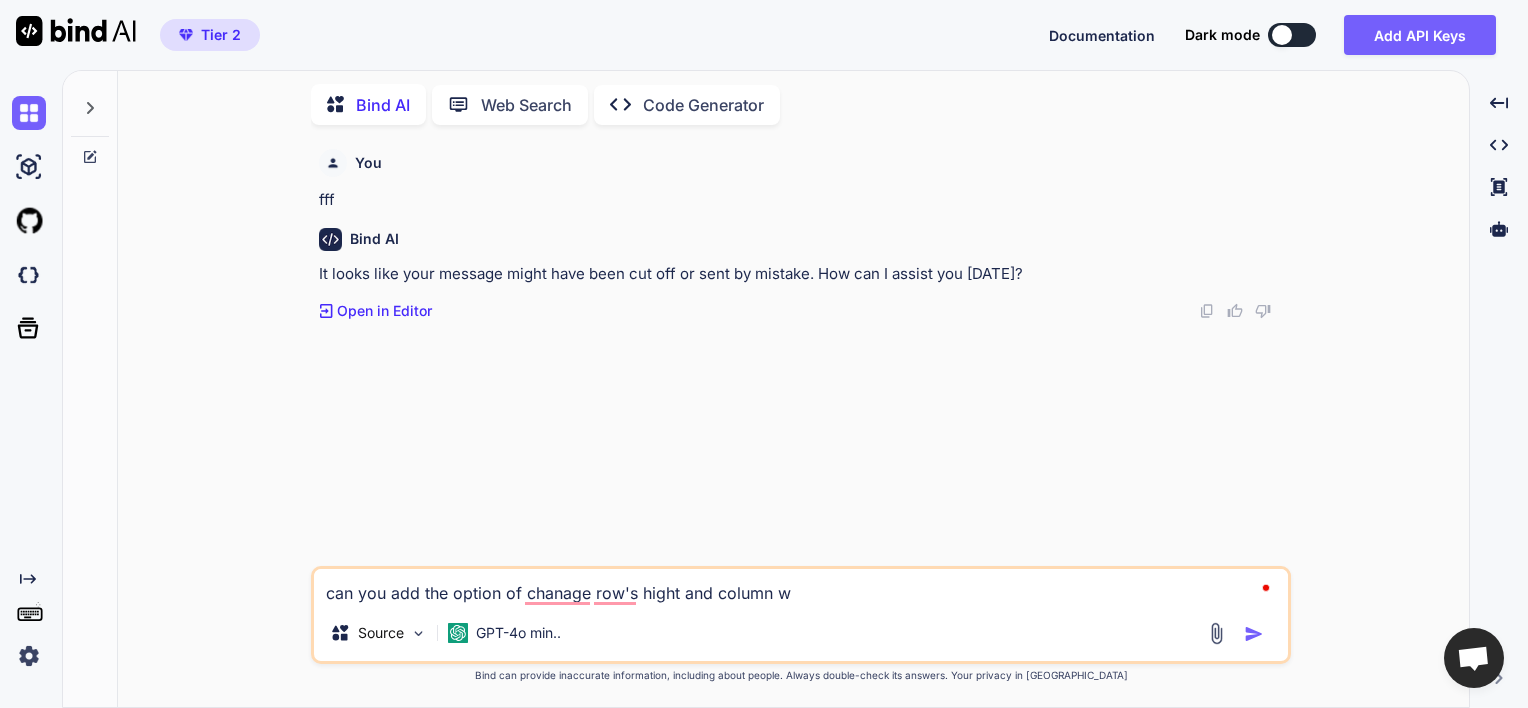 type on "can you add the option of chanage row's hight and column wi" 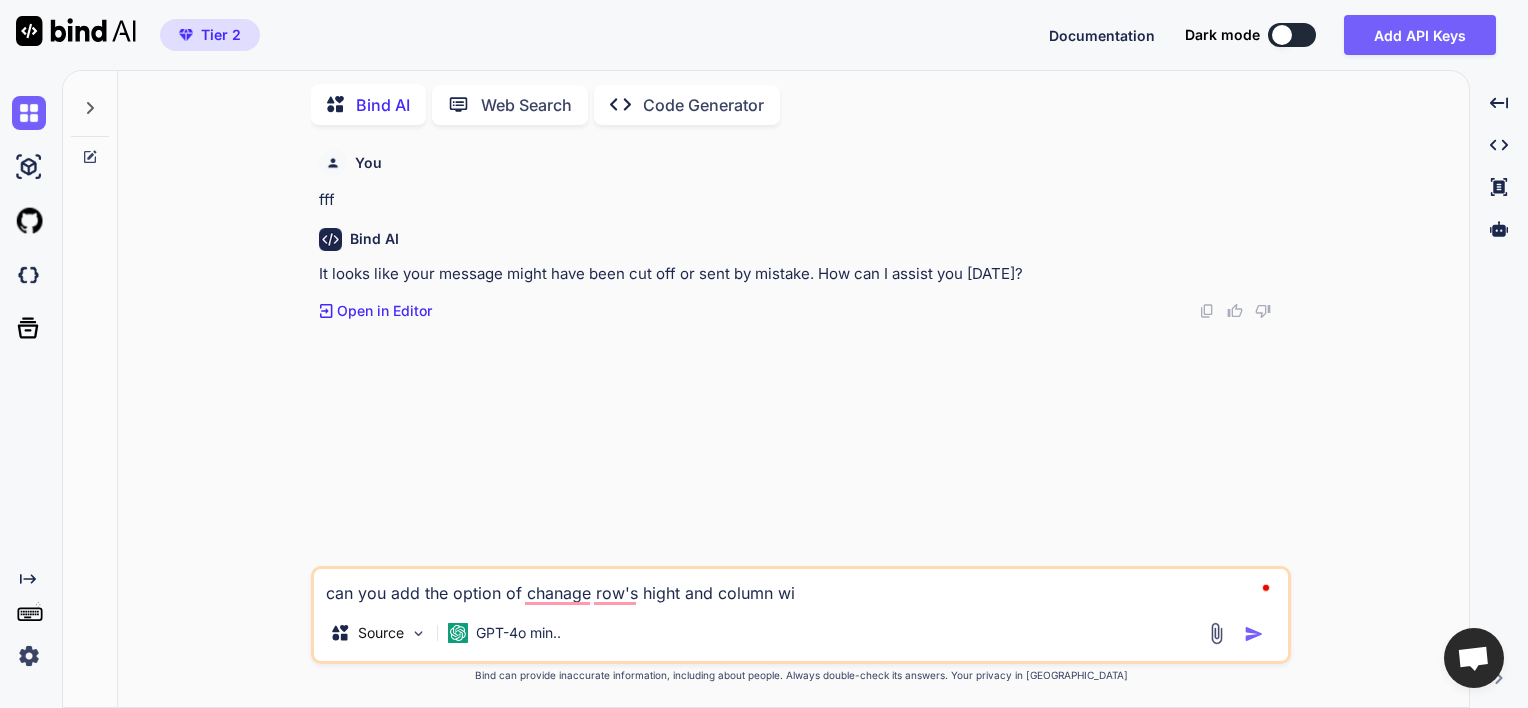 type on "x" 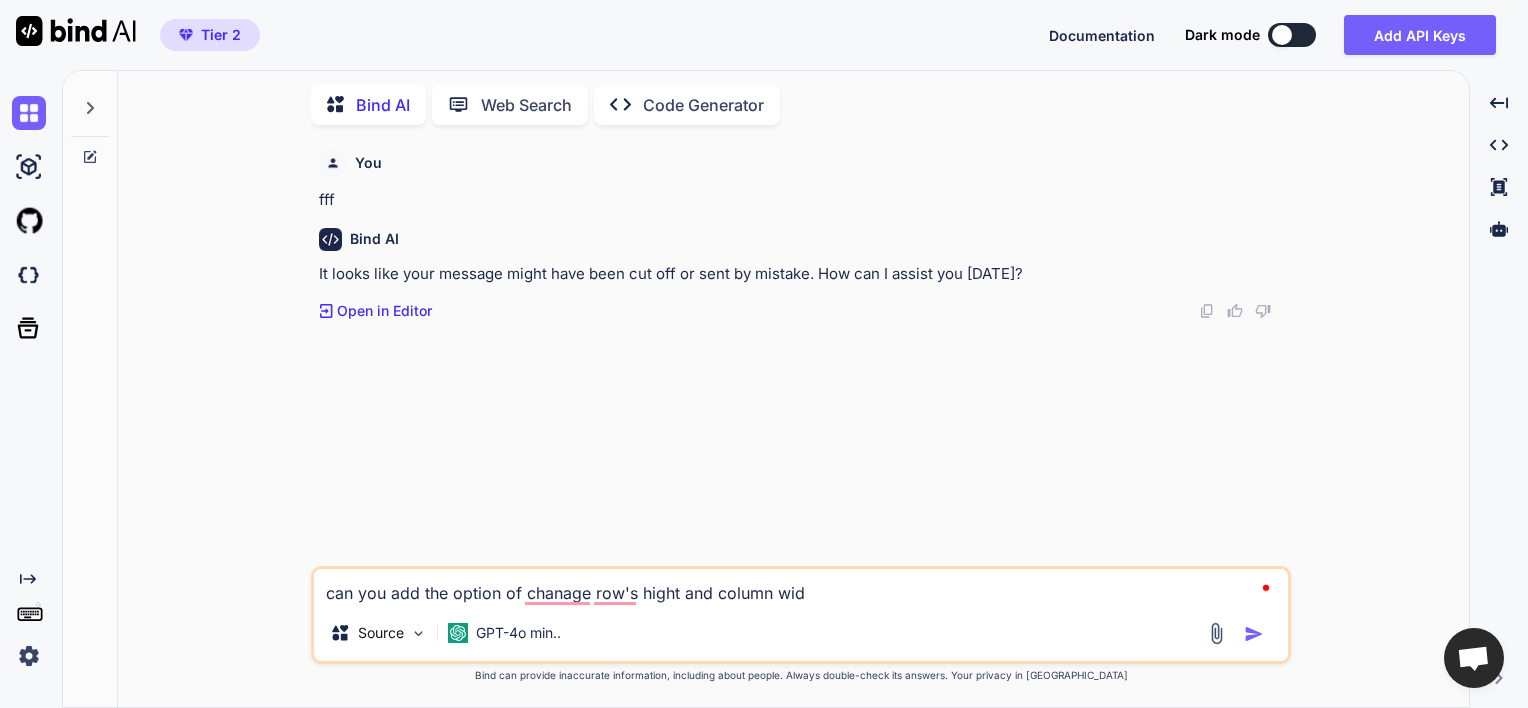type on "can you add the option of chanage row's hight and column widt" 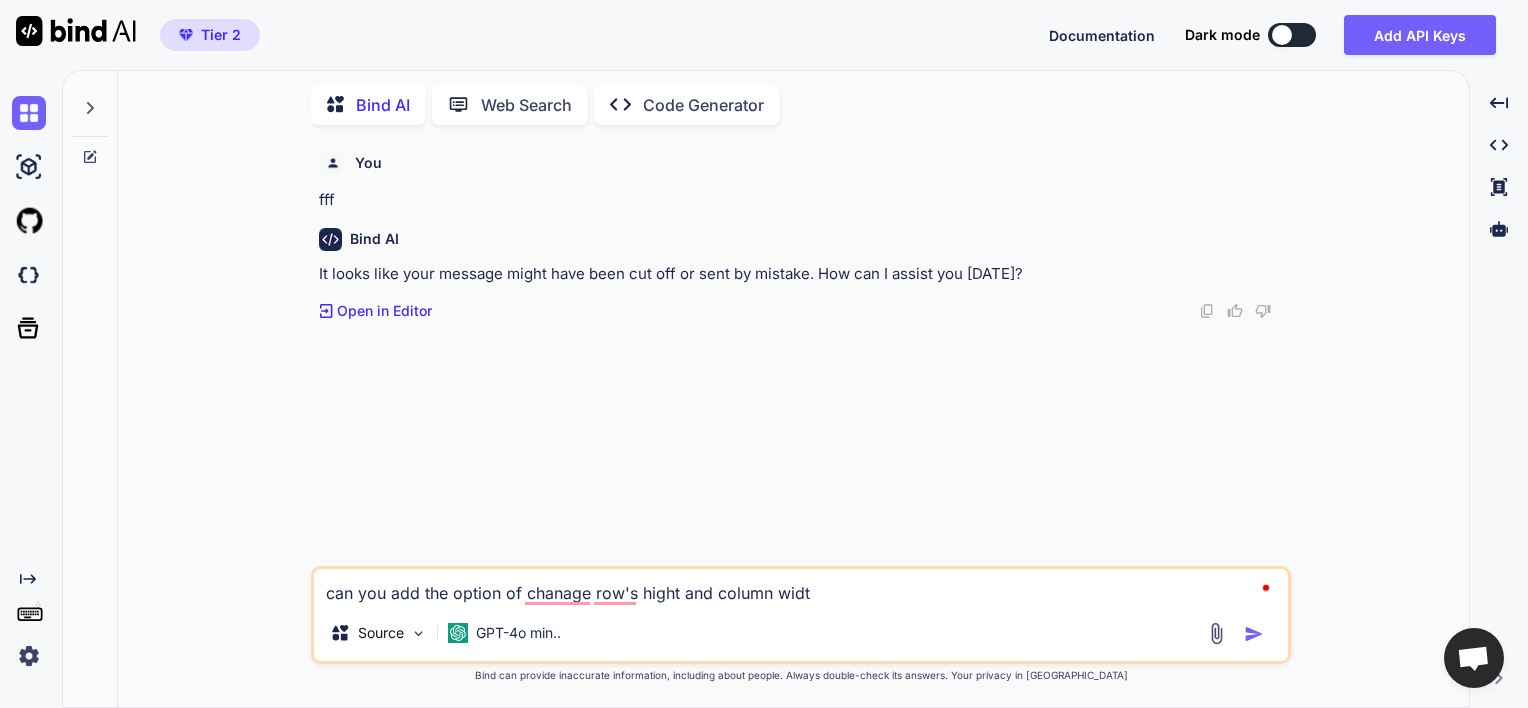 type on "can you add the option of chanage row's hight and column width" 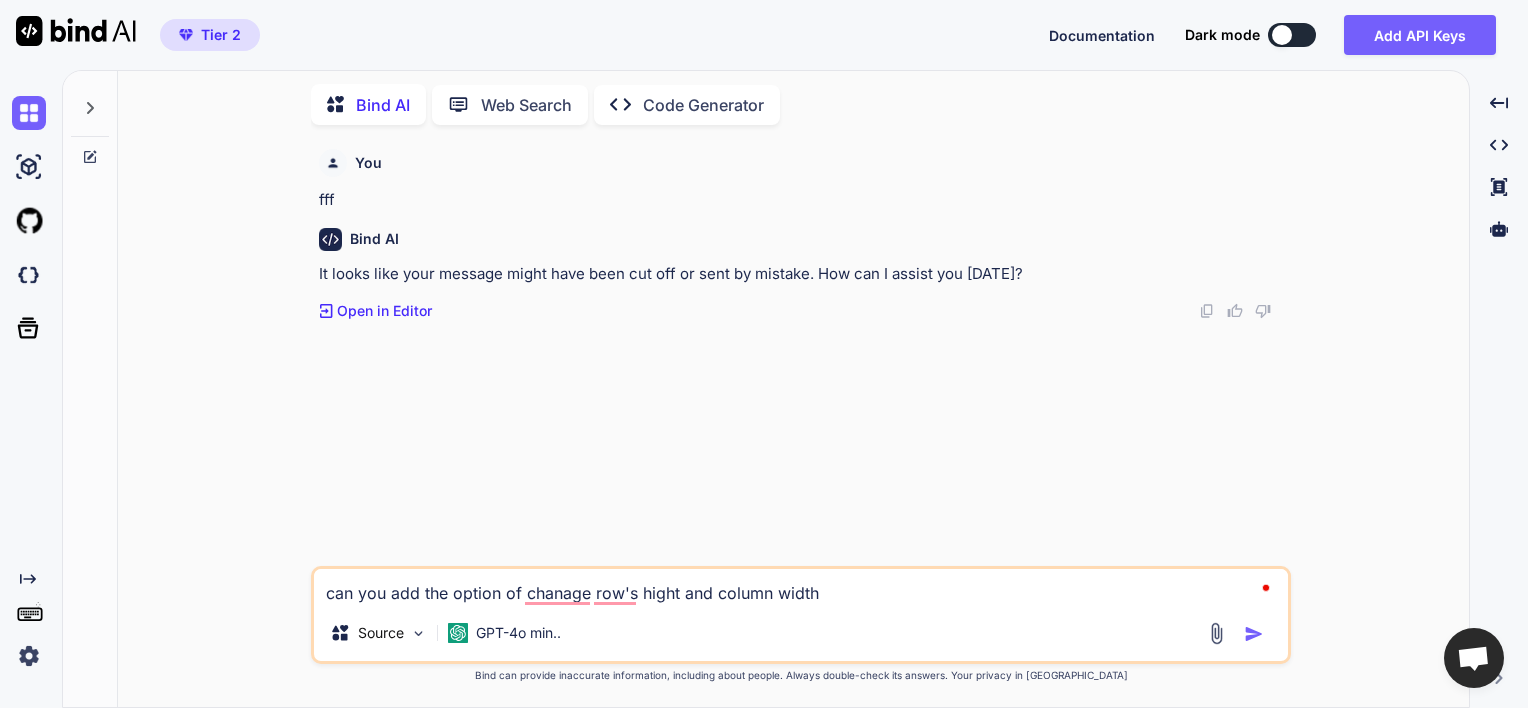 type on "can you add the option of chanage row's hight and column width?" 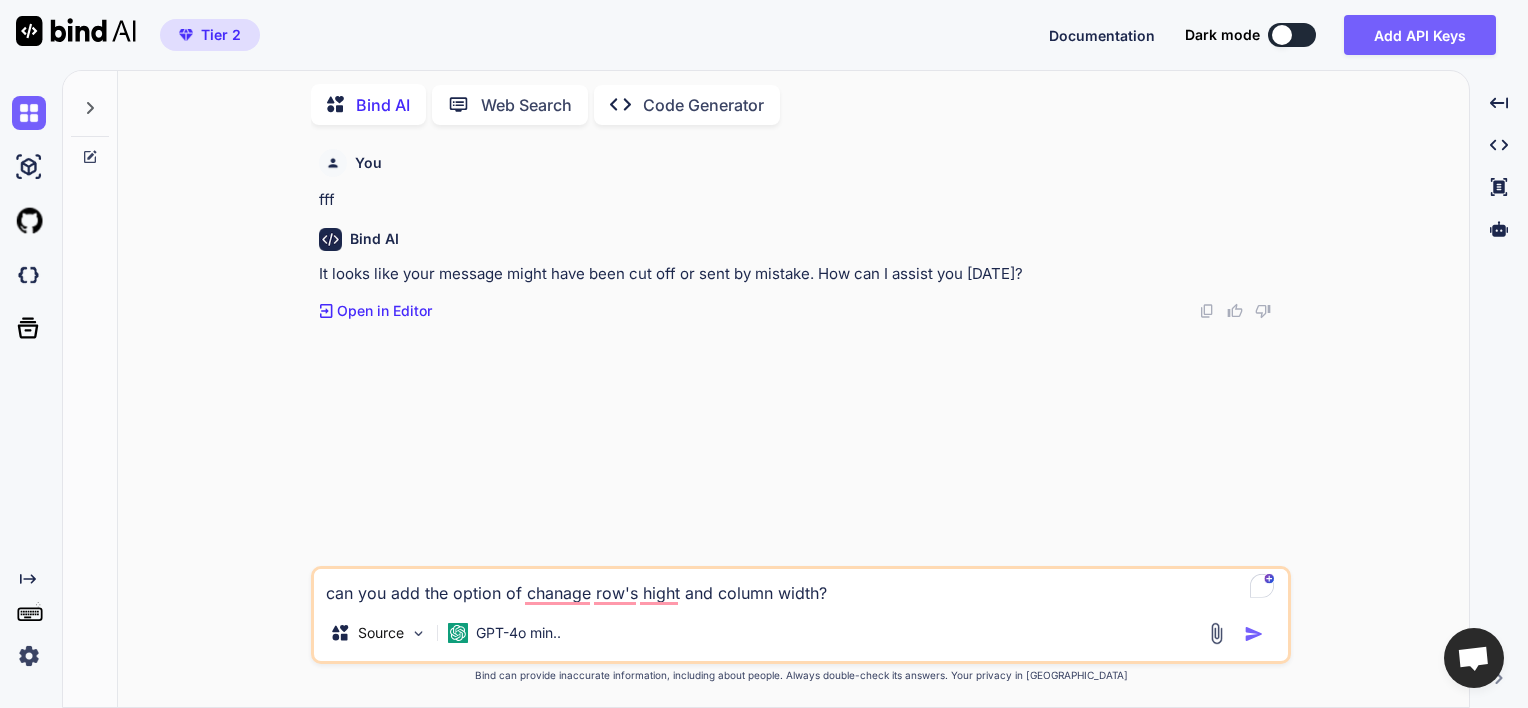 type on "can you add the option of chanage row's hight and column width?" 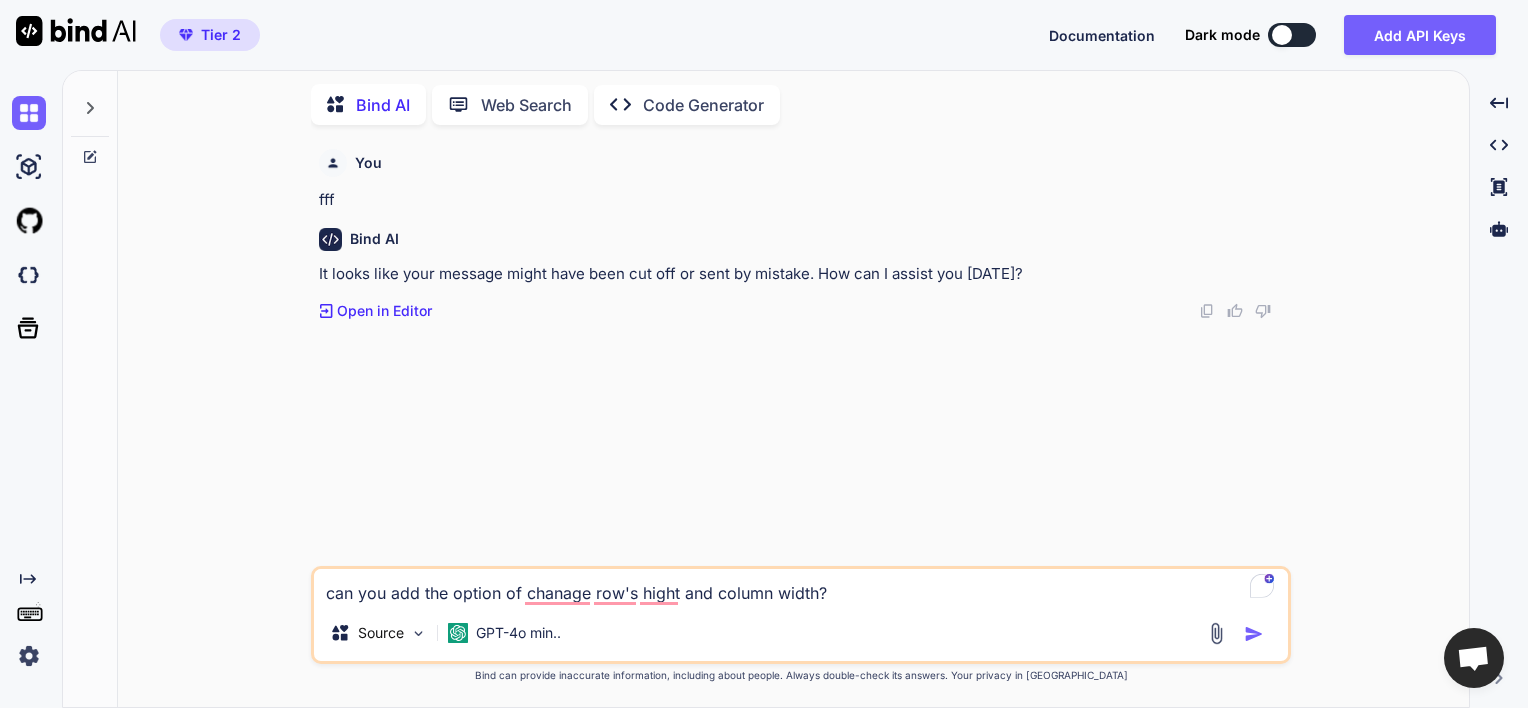type on "x" 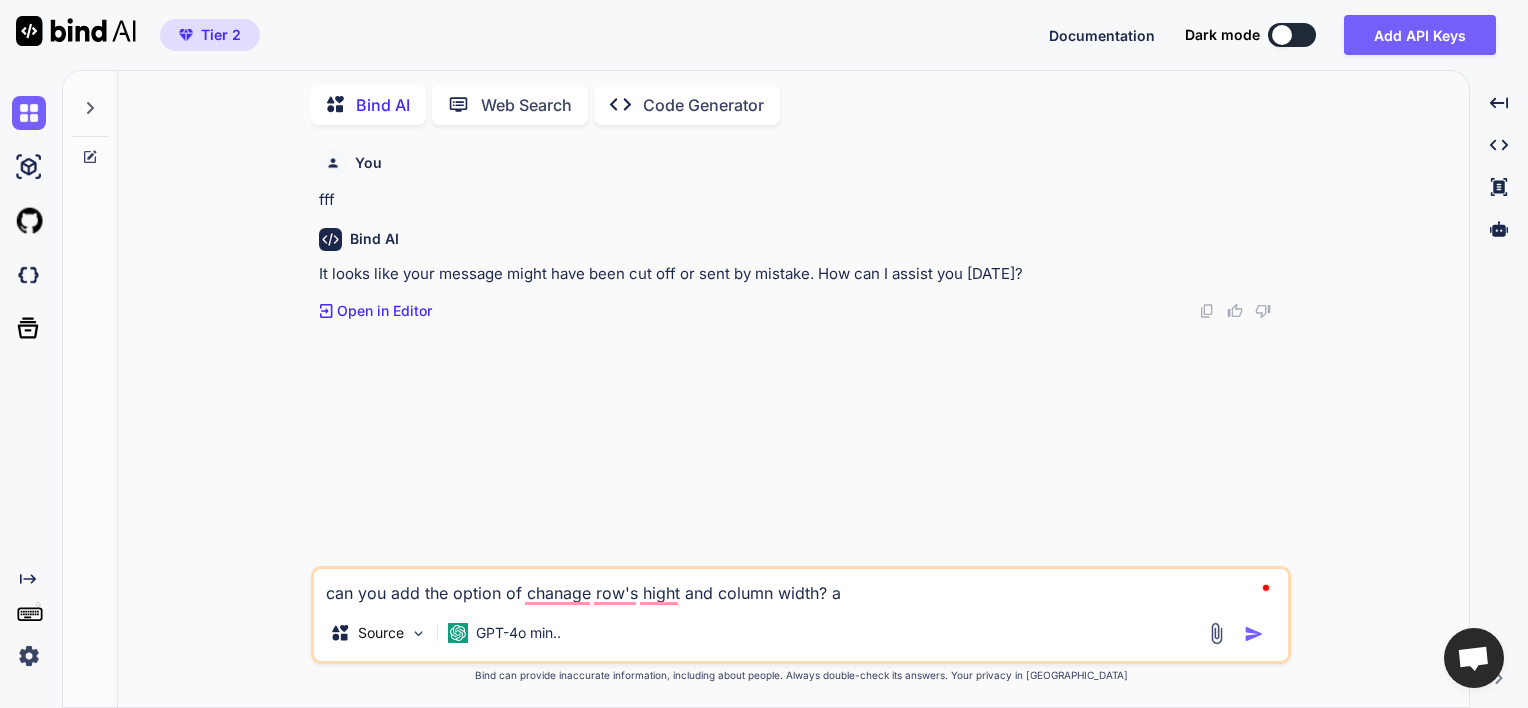 type on "can you add the option of chanage row's hight and column width? al" 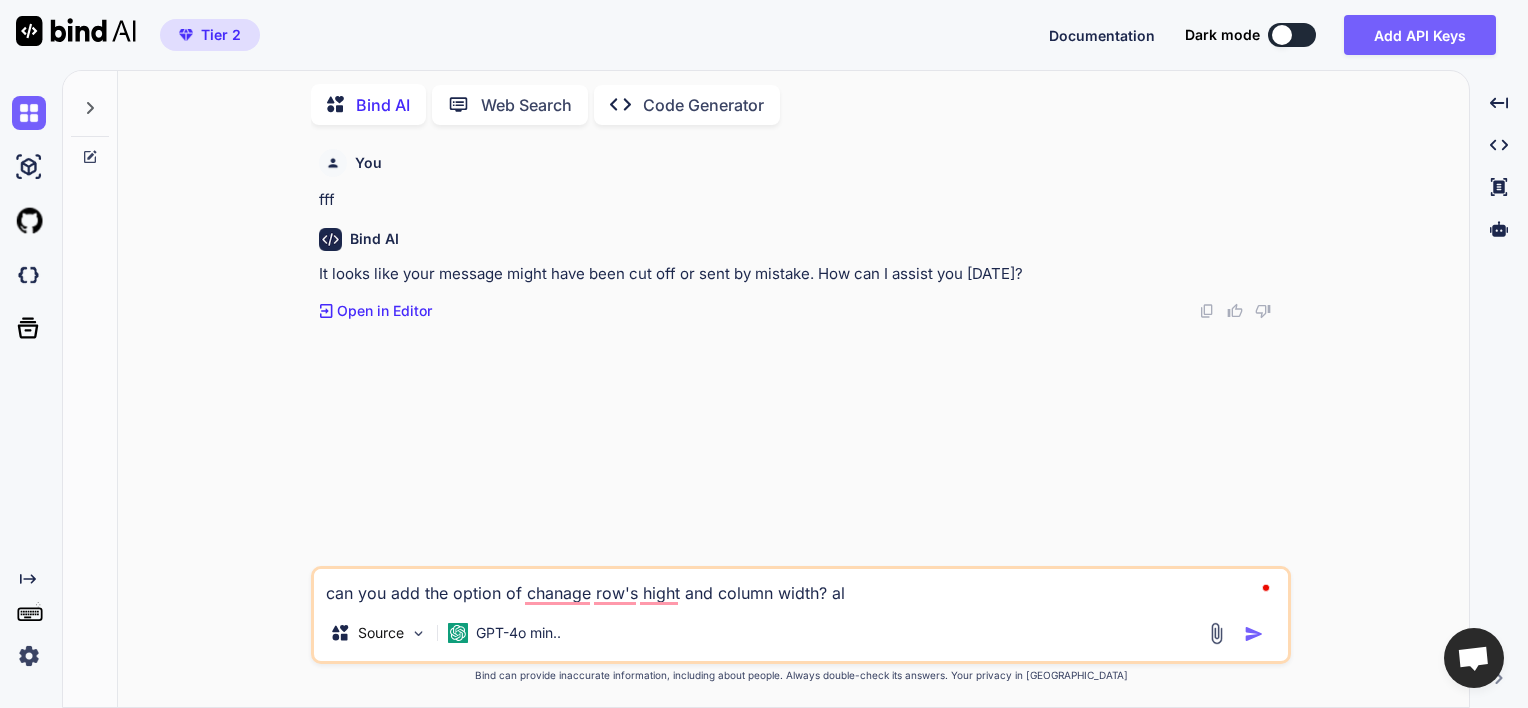 type on "can you add the option of chanage row's hight and column width? als" 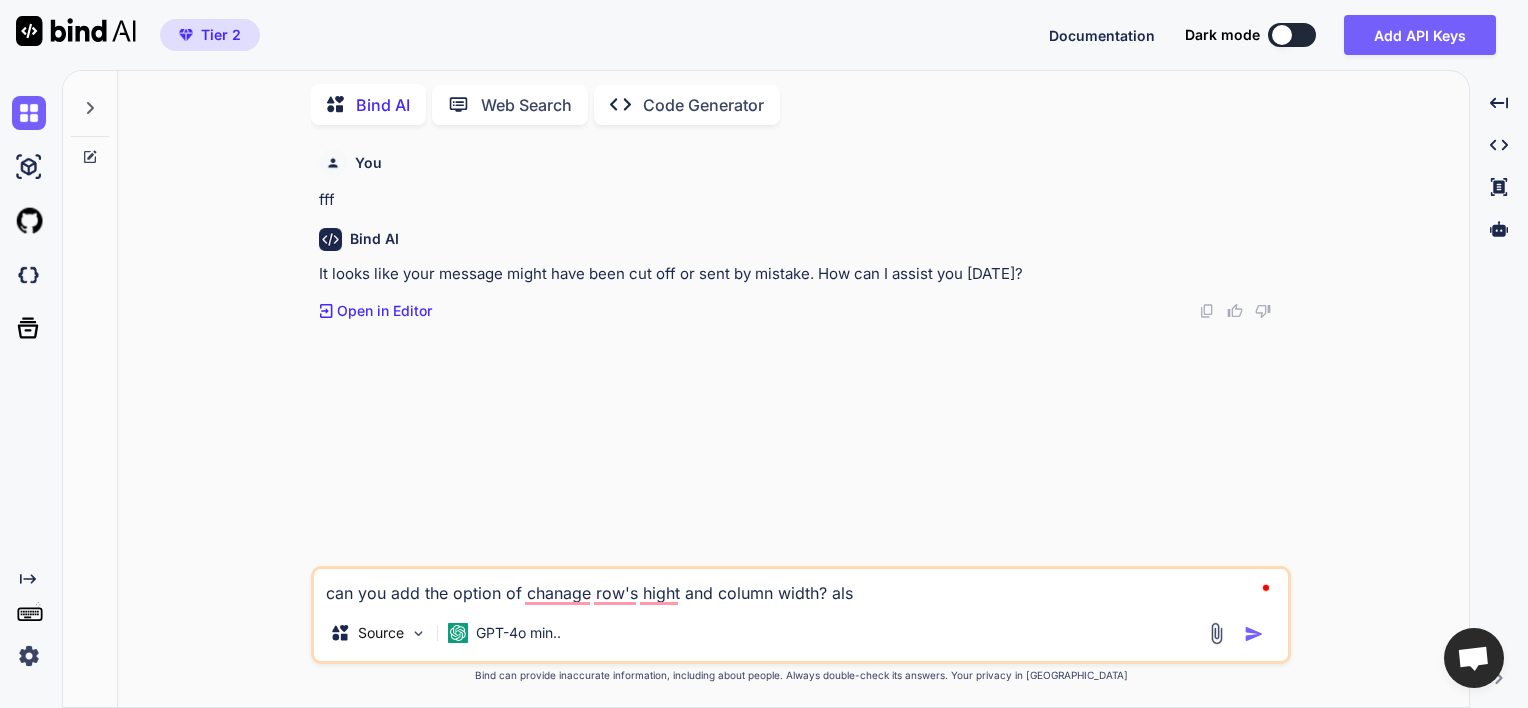 type on "can you add the option of chanage row's hight and column width? also" 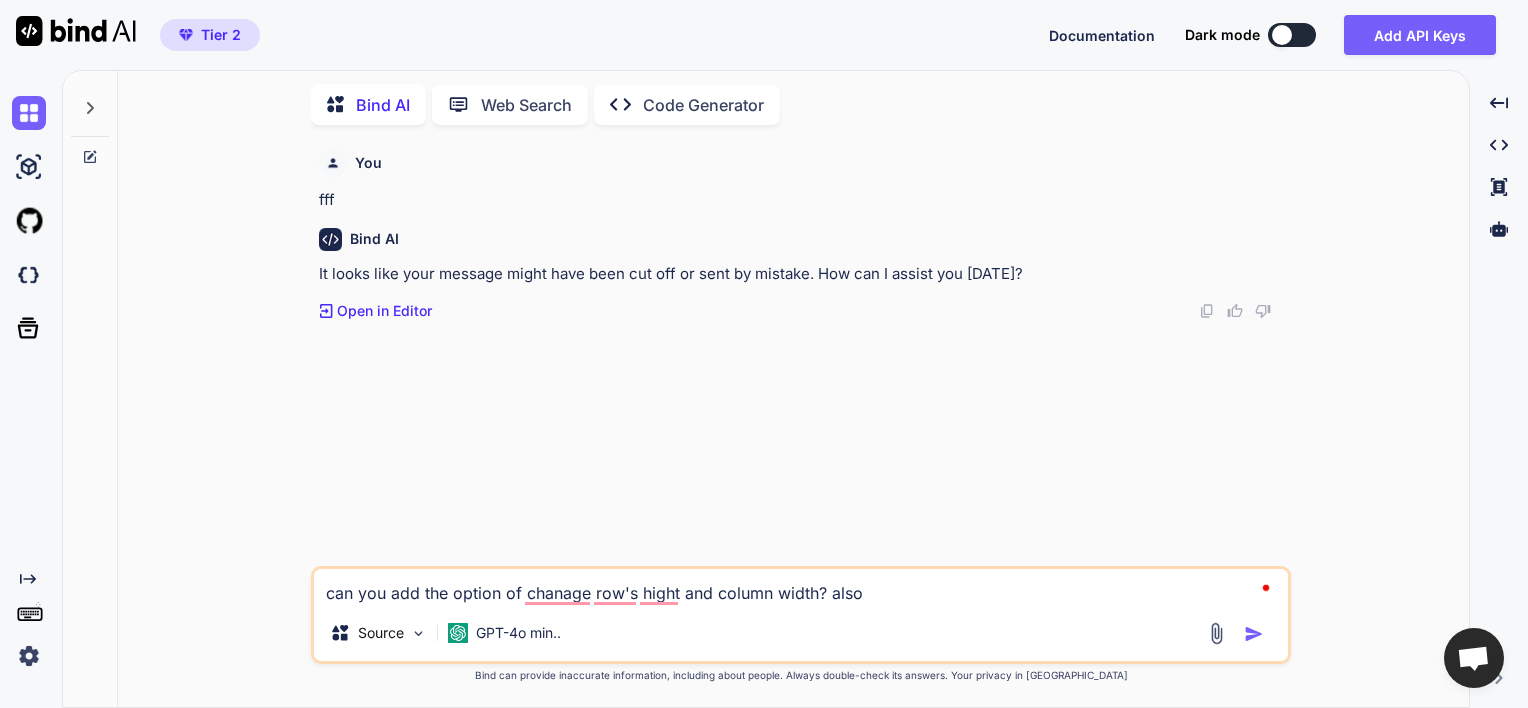 type on "can you add the option of chanage row's hight and column width? also" 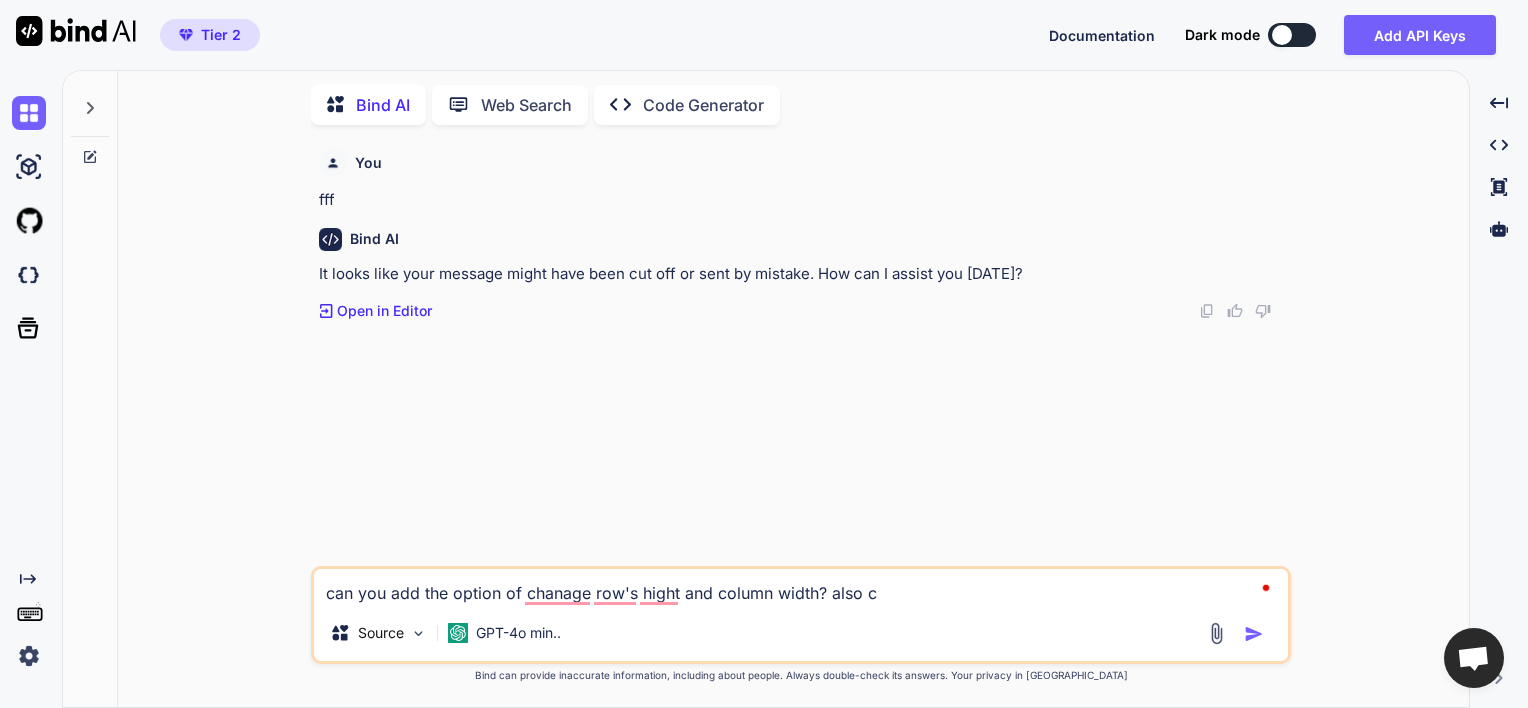 type on "can you add the option of chanage row's hight and column width? also ca" 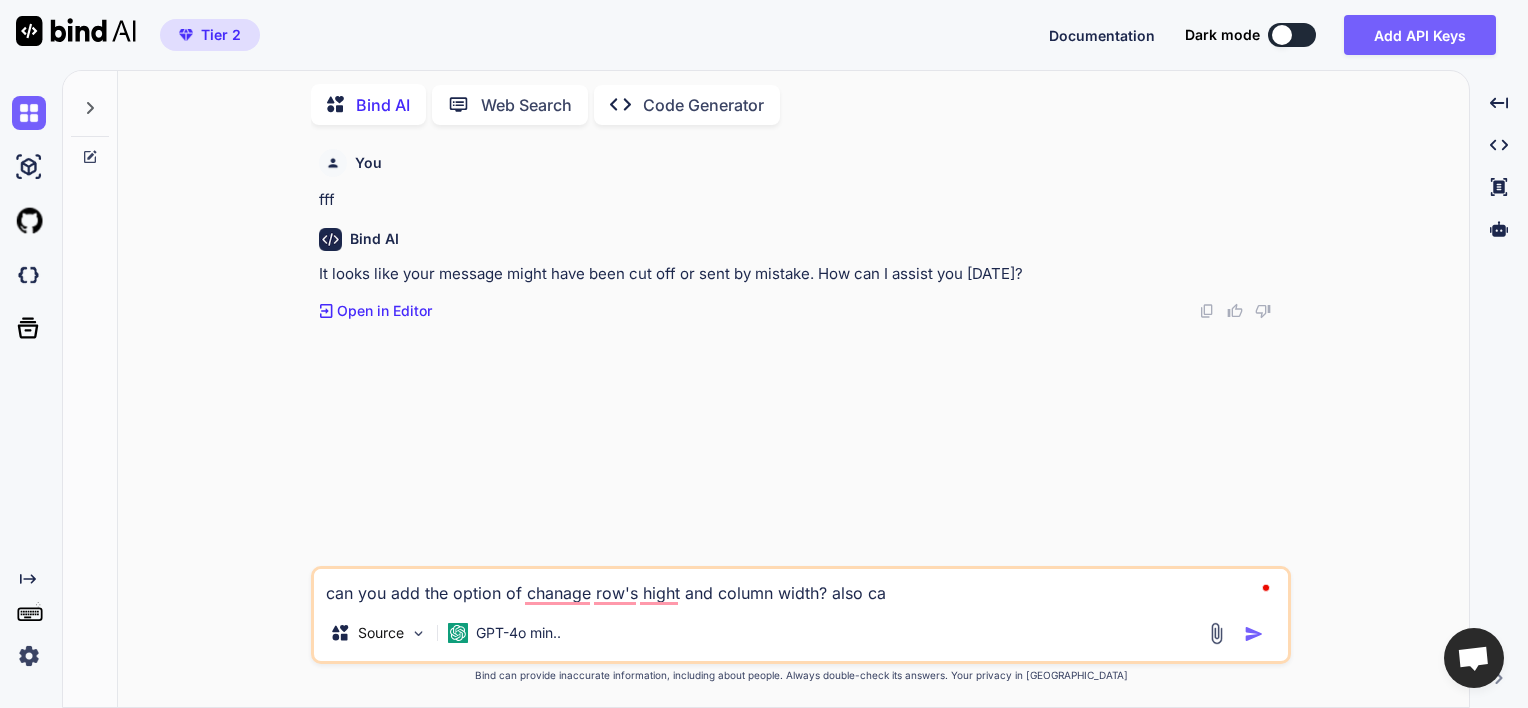 type on "can you add the option of chanage row's hight and column width? also can" 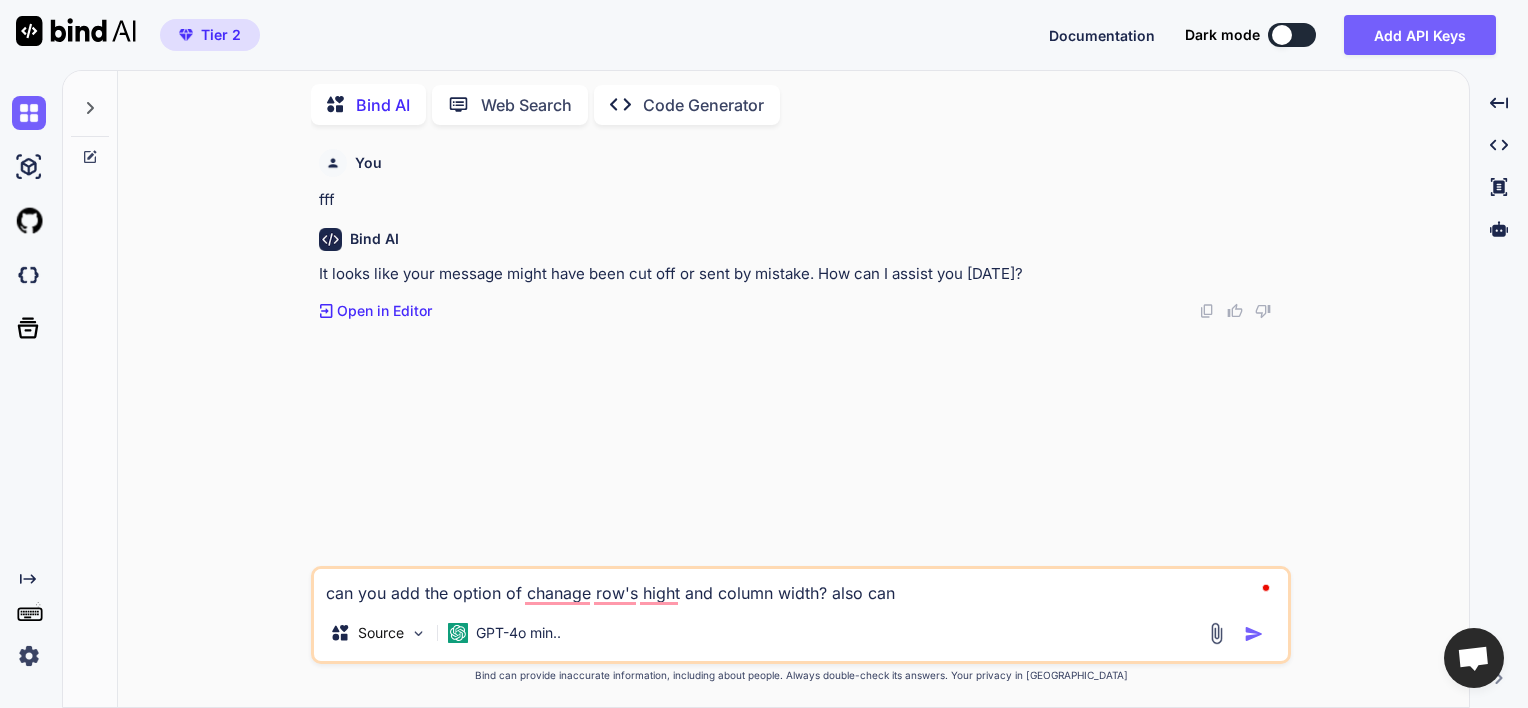 type on "can you add the option of chanage row's hight and column width? also can" 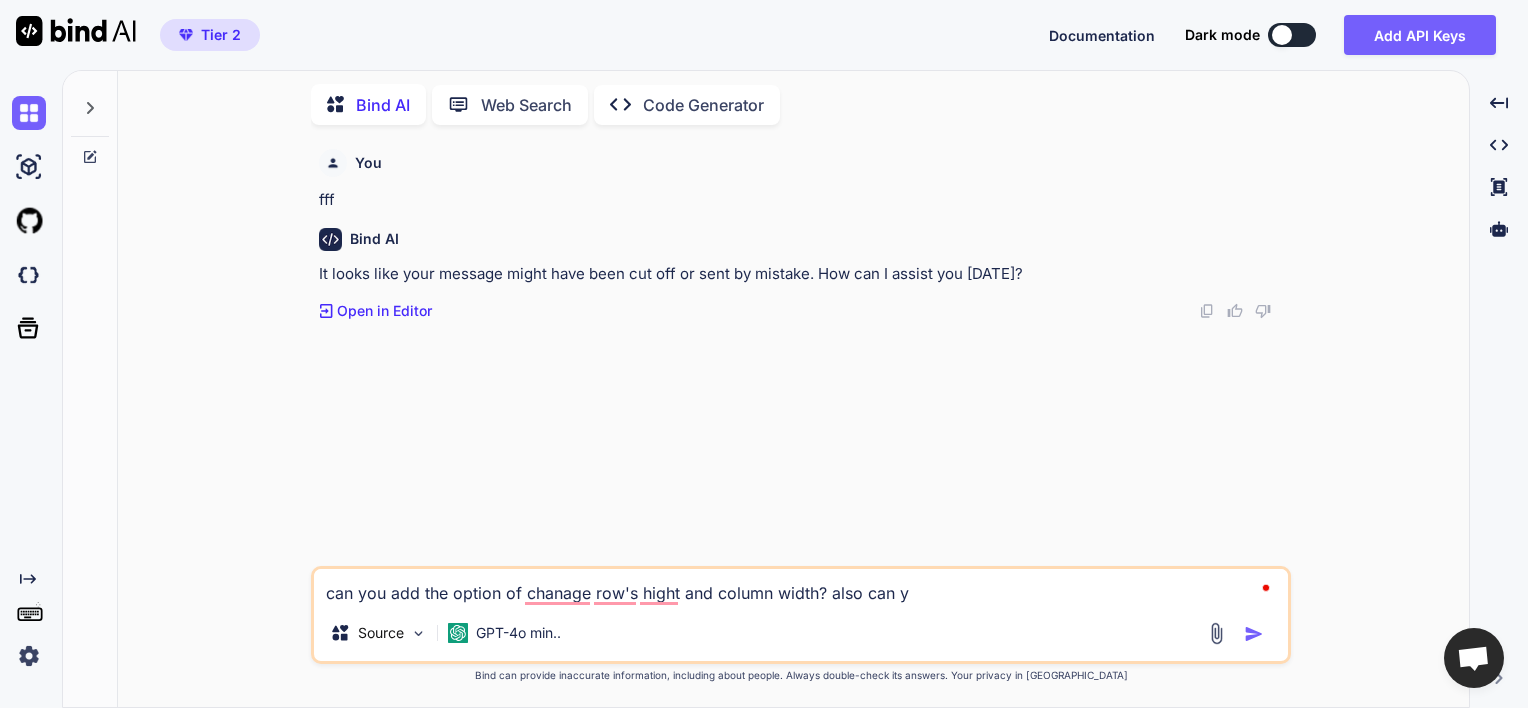 type on "can you add the option of chanage row's hight and column width? also can yo" 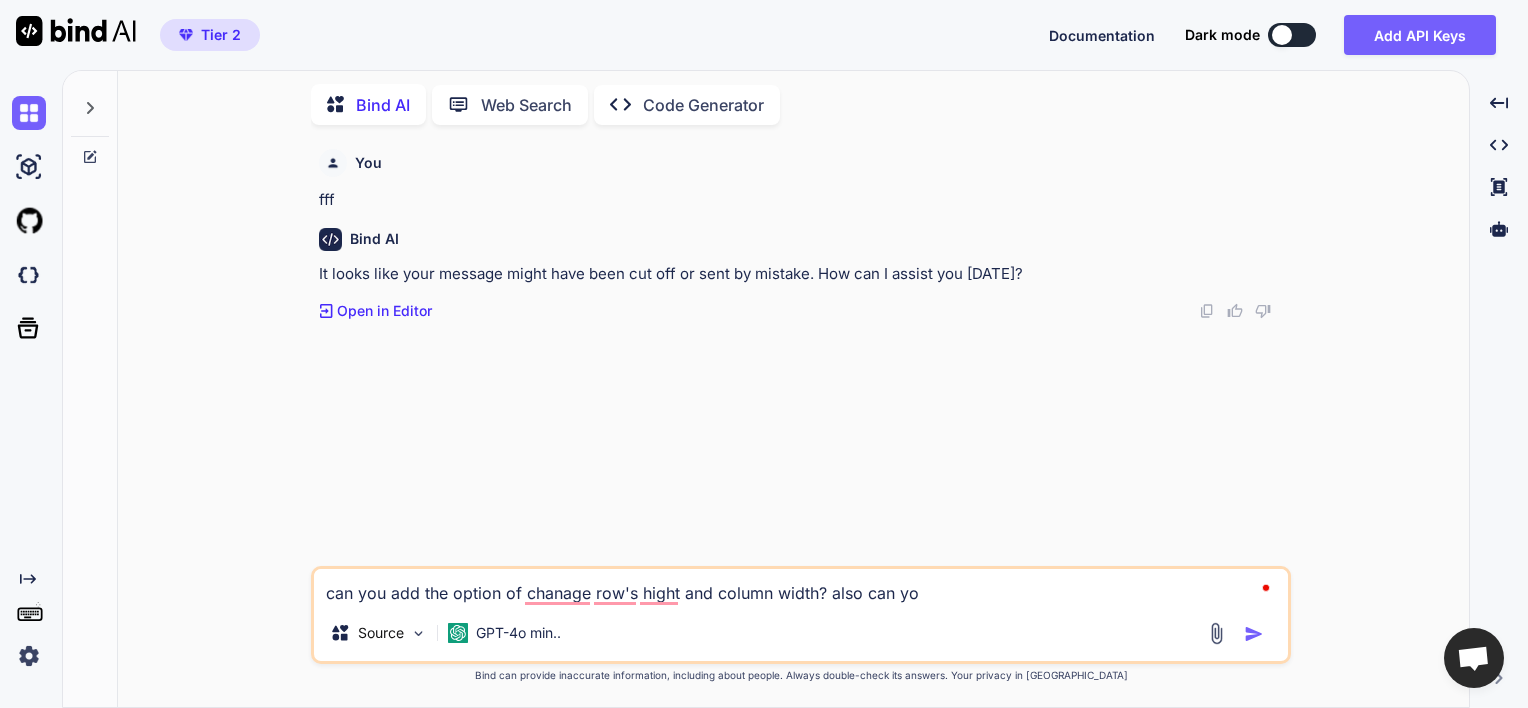 type on "can you add the option of chanage row's hight and column width? also can you" 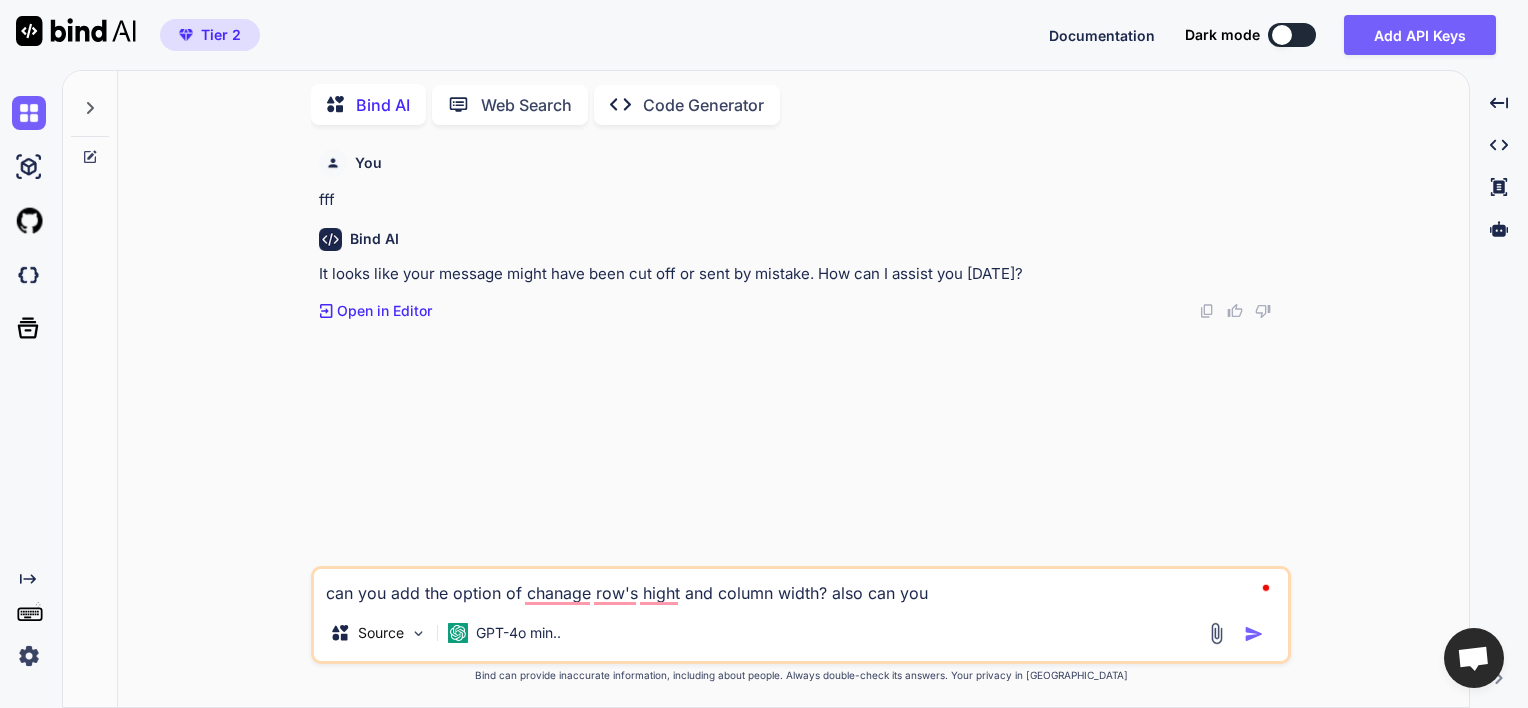 type on "can you add the option of chanage row's hight and column width? also can you" 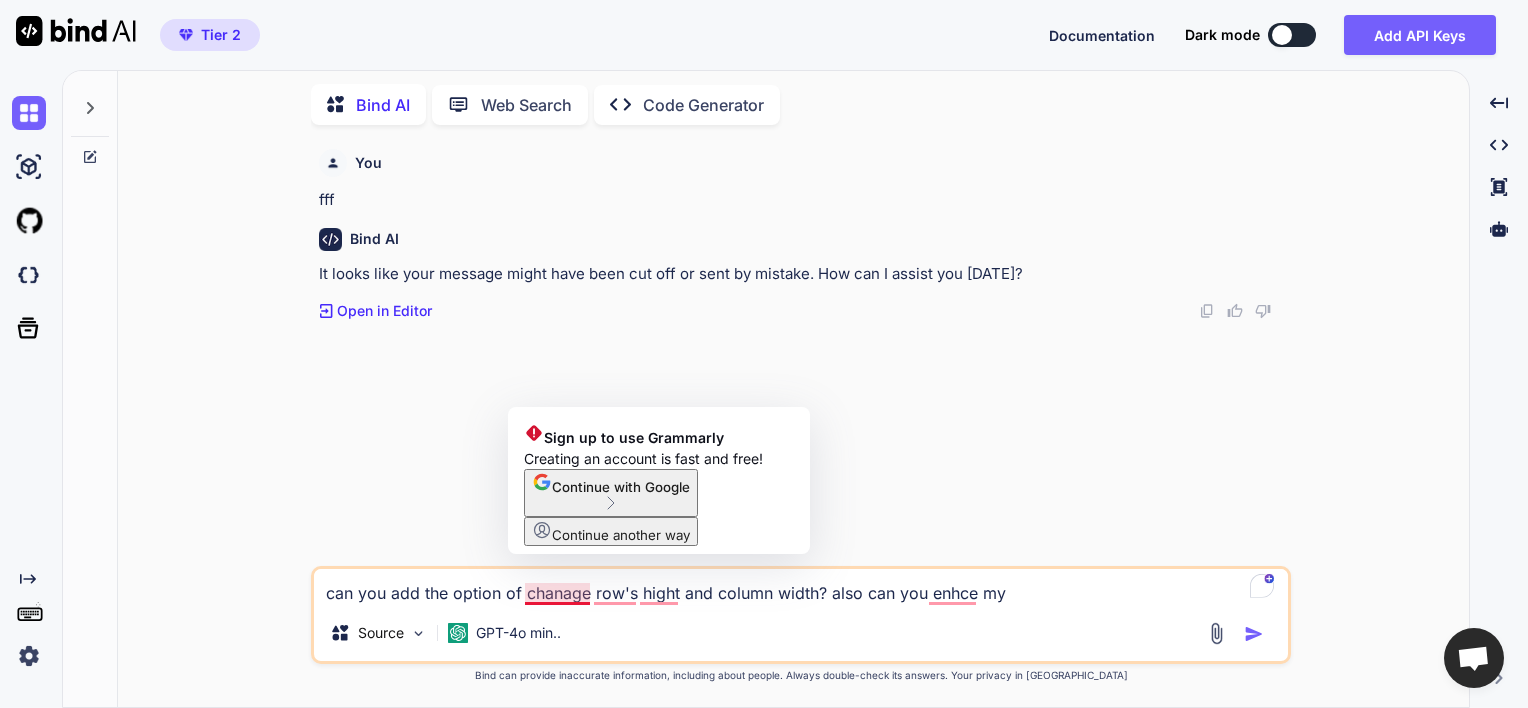 click on "can you add the option of chanage row's hight and column width? also can you enhce my" at bounding box center (801, 587) 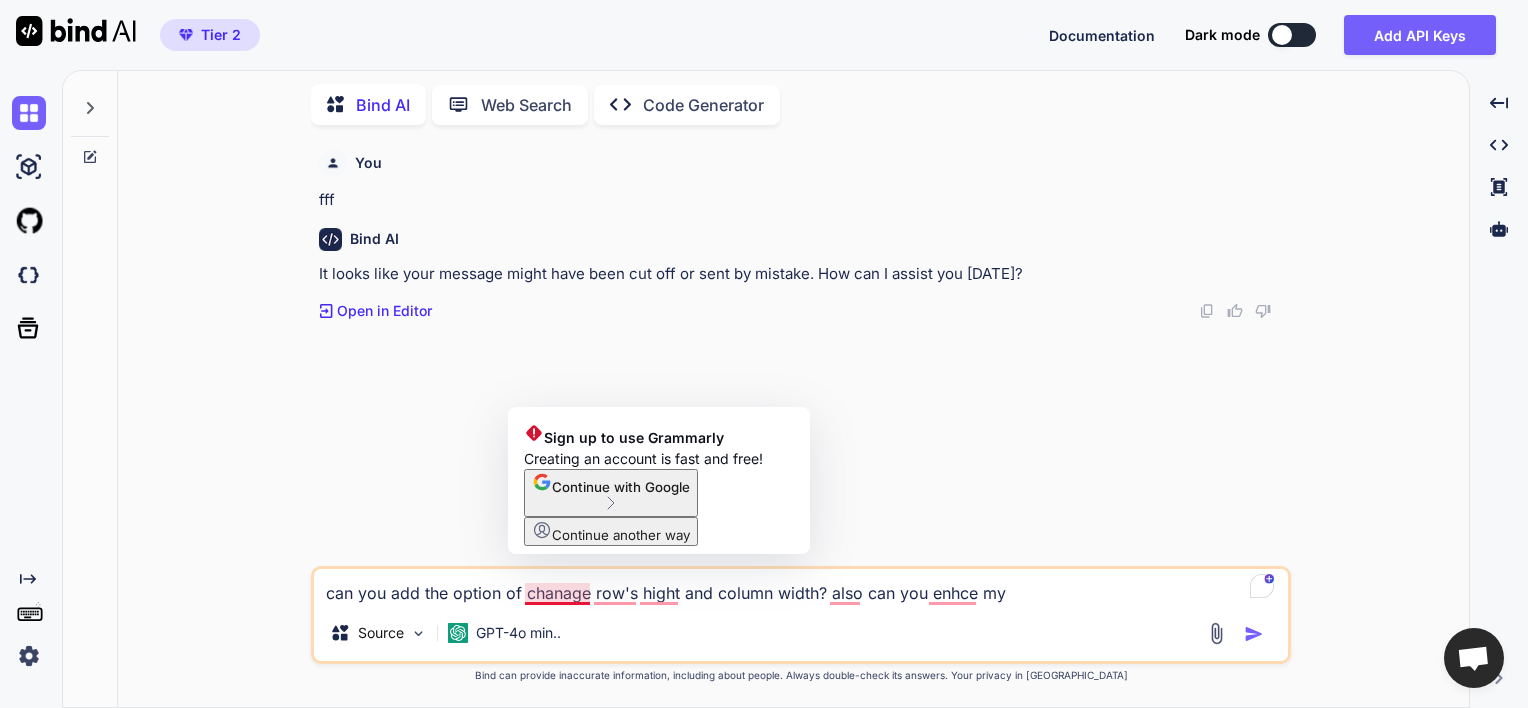 click on "can you add the option of chanage row's hight and column width? also can you enhce my" at bounding box center [801, 587] 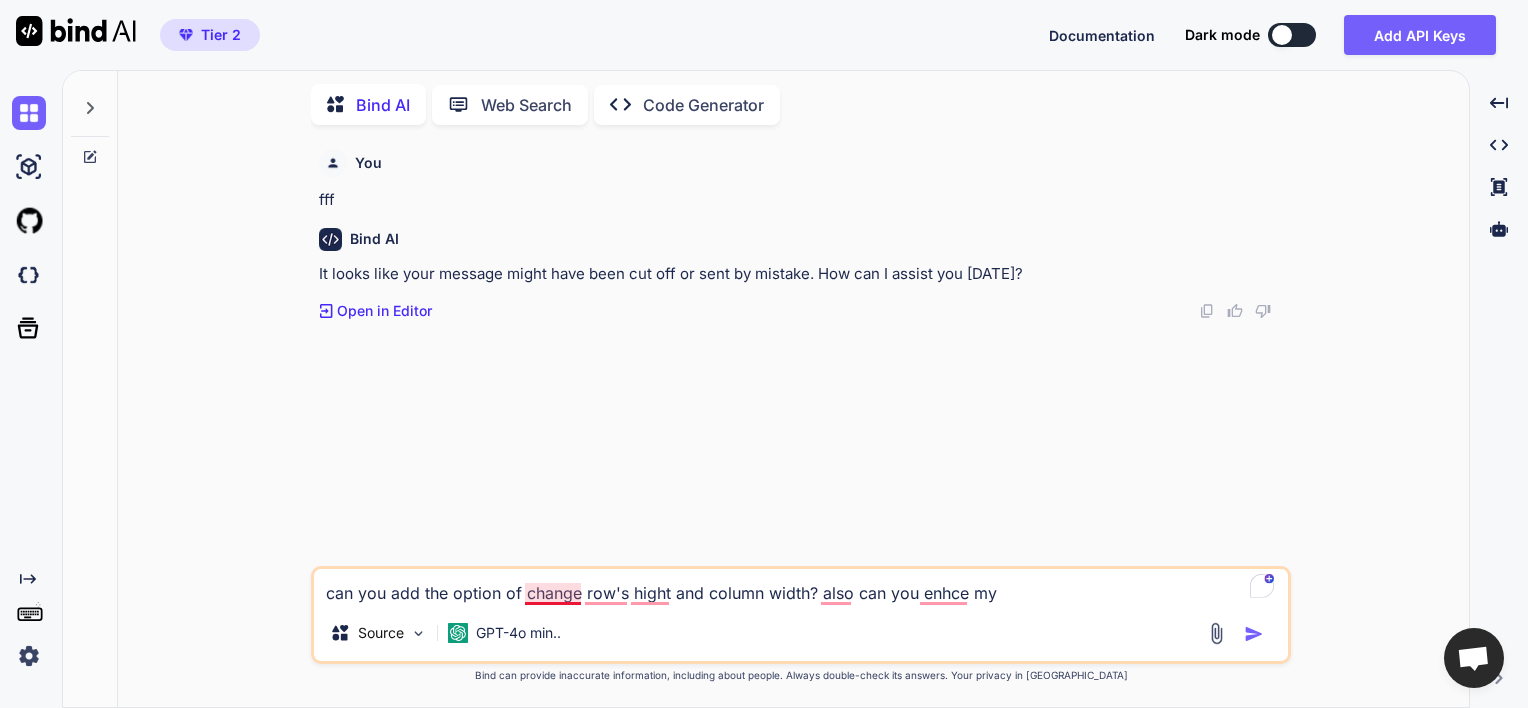 click on "can you add the option of change row's hight and column width? also can you enhce my" at bounding box center [801, 587] 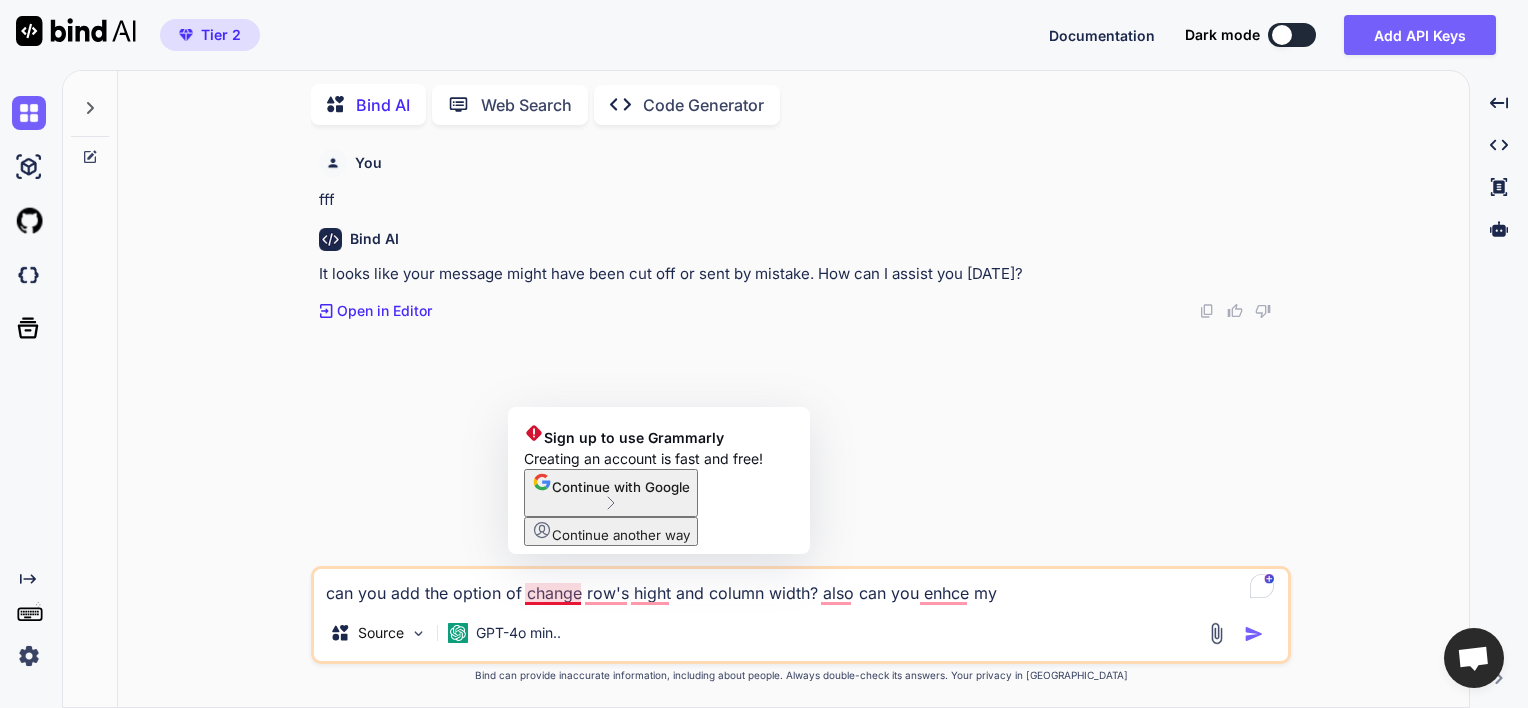 click on "Continue with Google" 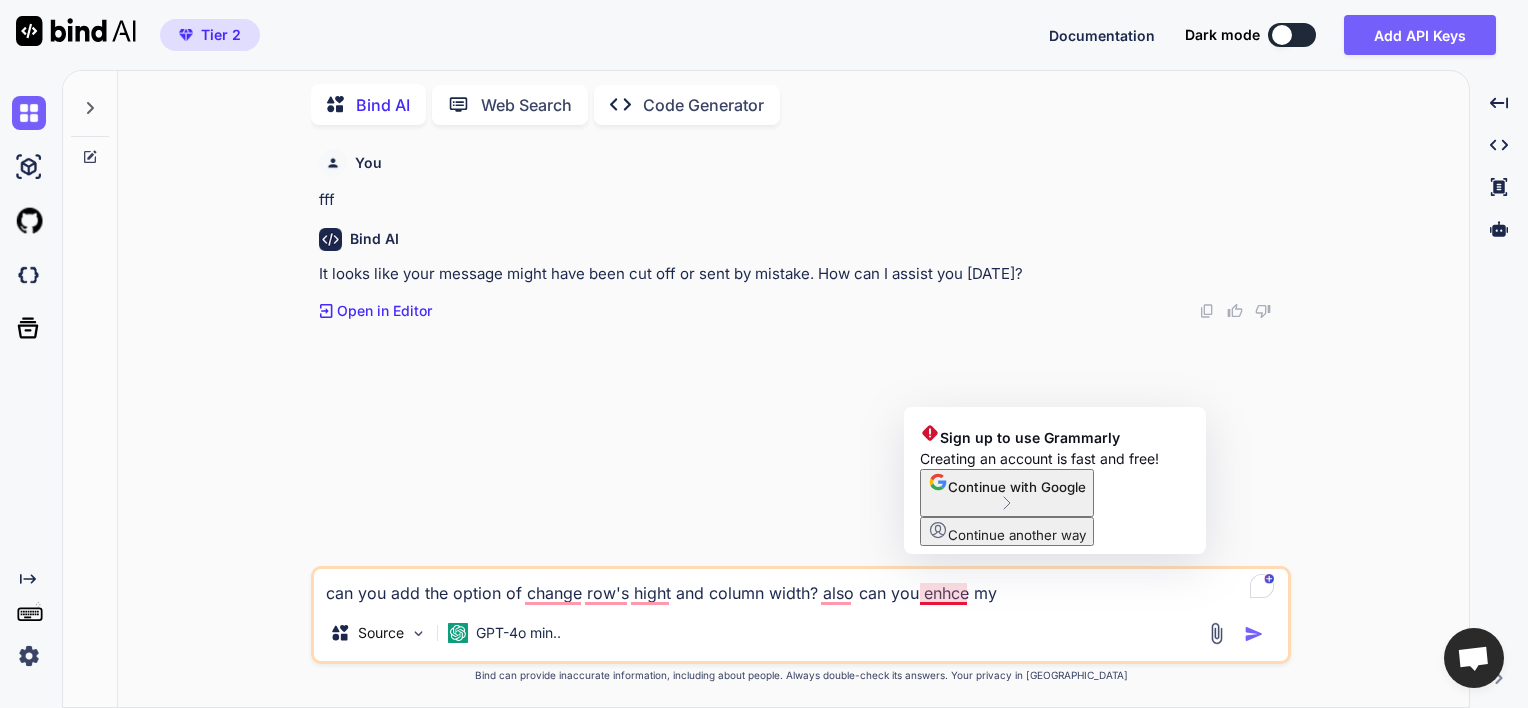 click on "can you add the option of change row's hight and column width? also can you enhce my" at bounding box center (801, 587) 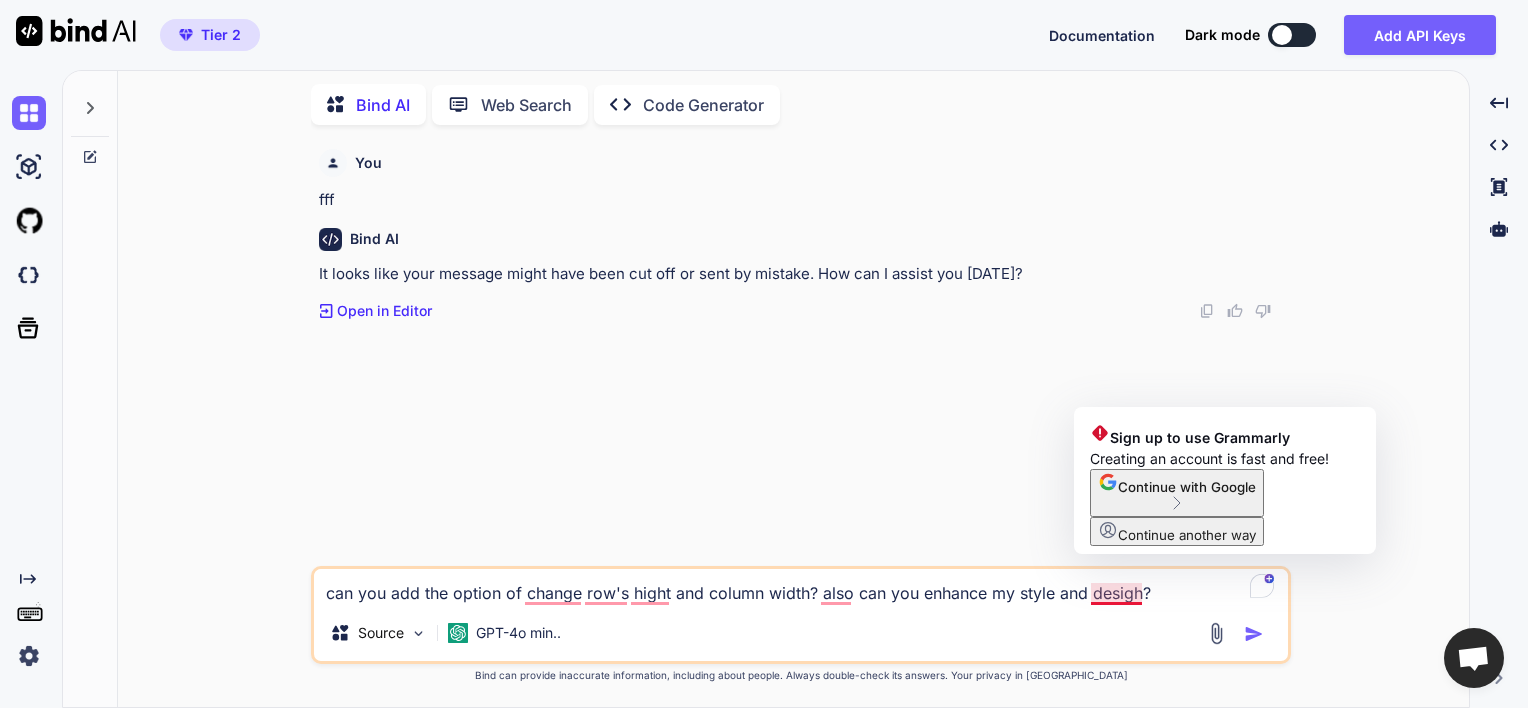 click on "can you add the option of change row's hight and column width? also can you enhance my style and desigh?" at bounding box center (801, 587) 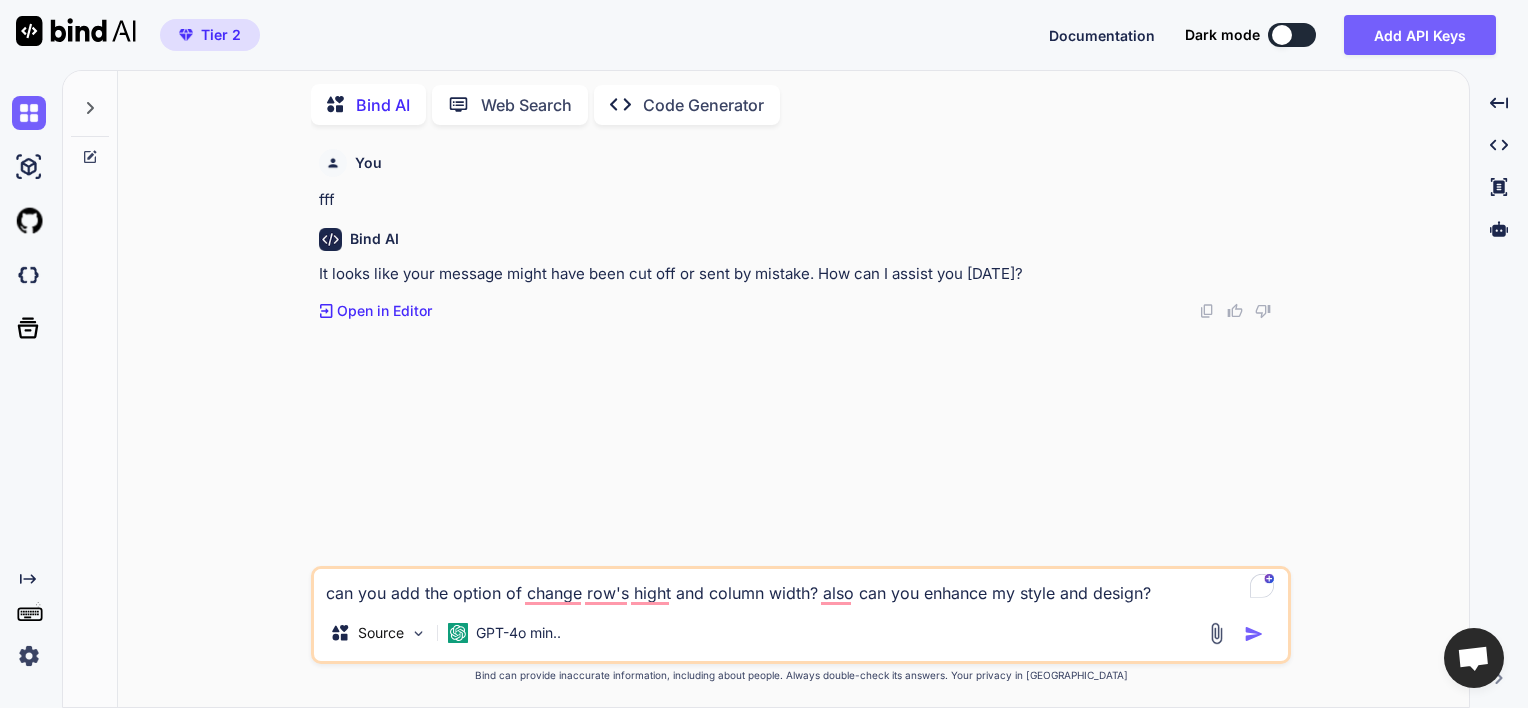 click at bounding box center [1254, 634] 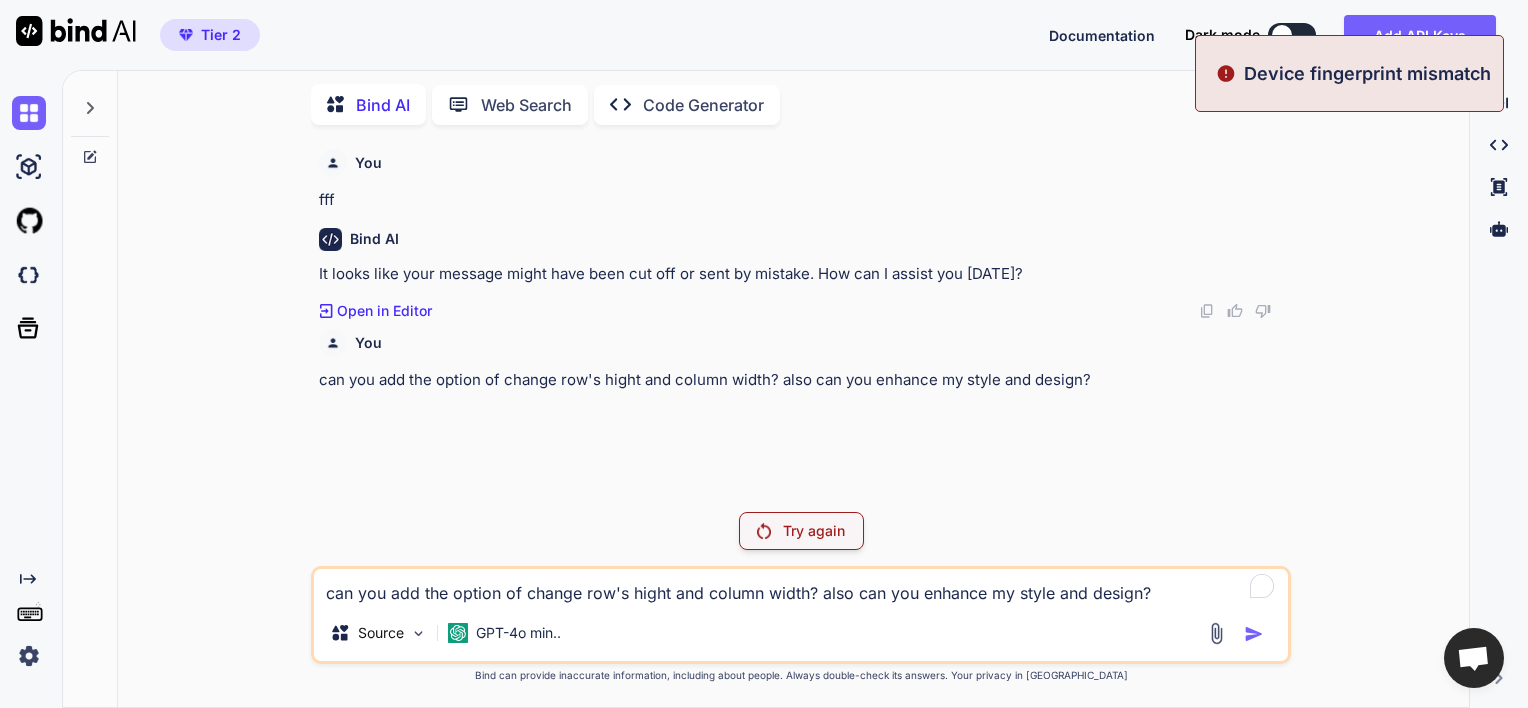 click on "Try again" at bounding box center [814, 531] 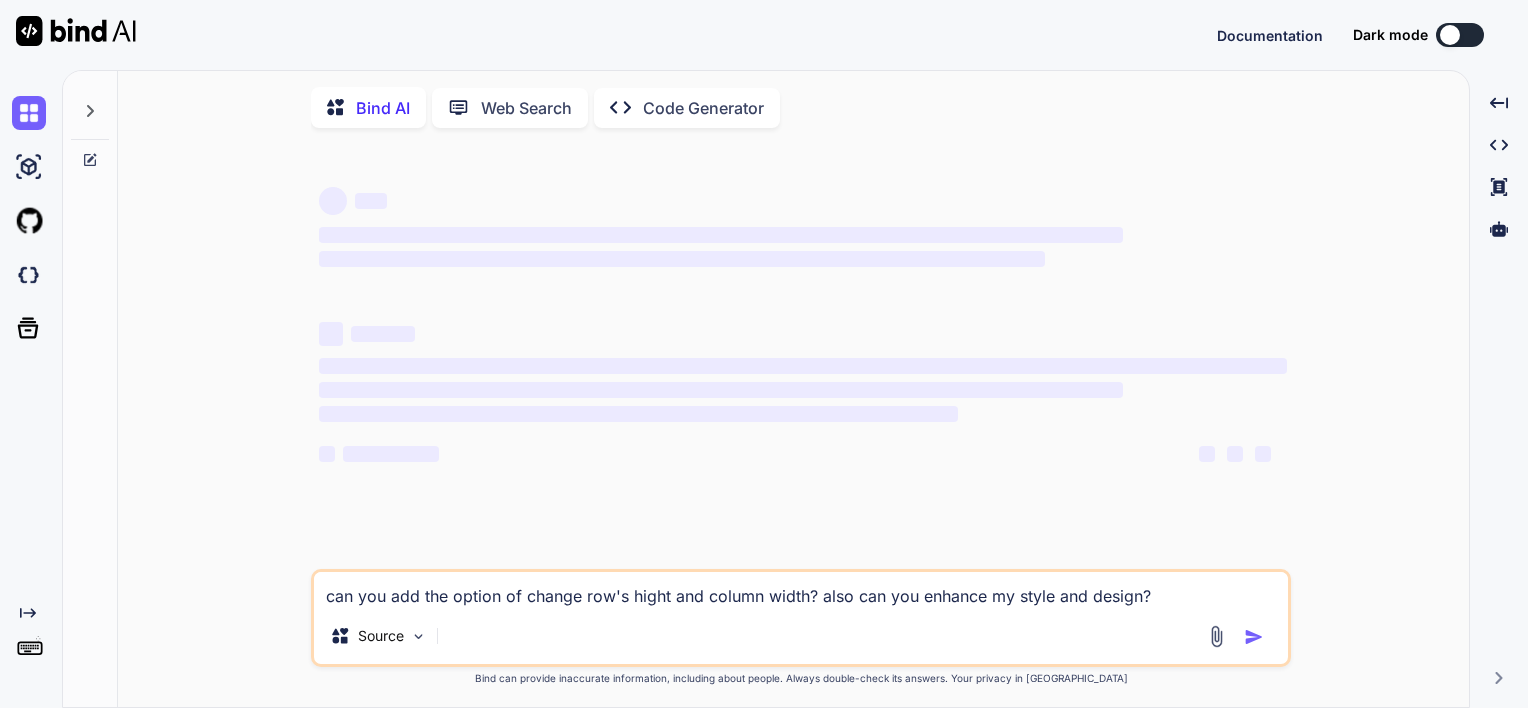 scroll, scrollTop: 0, scrollLeft: 0, axis: both 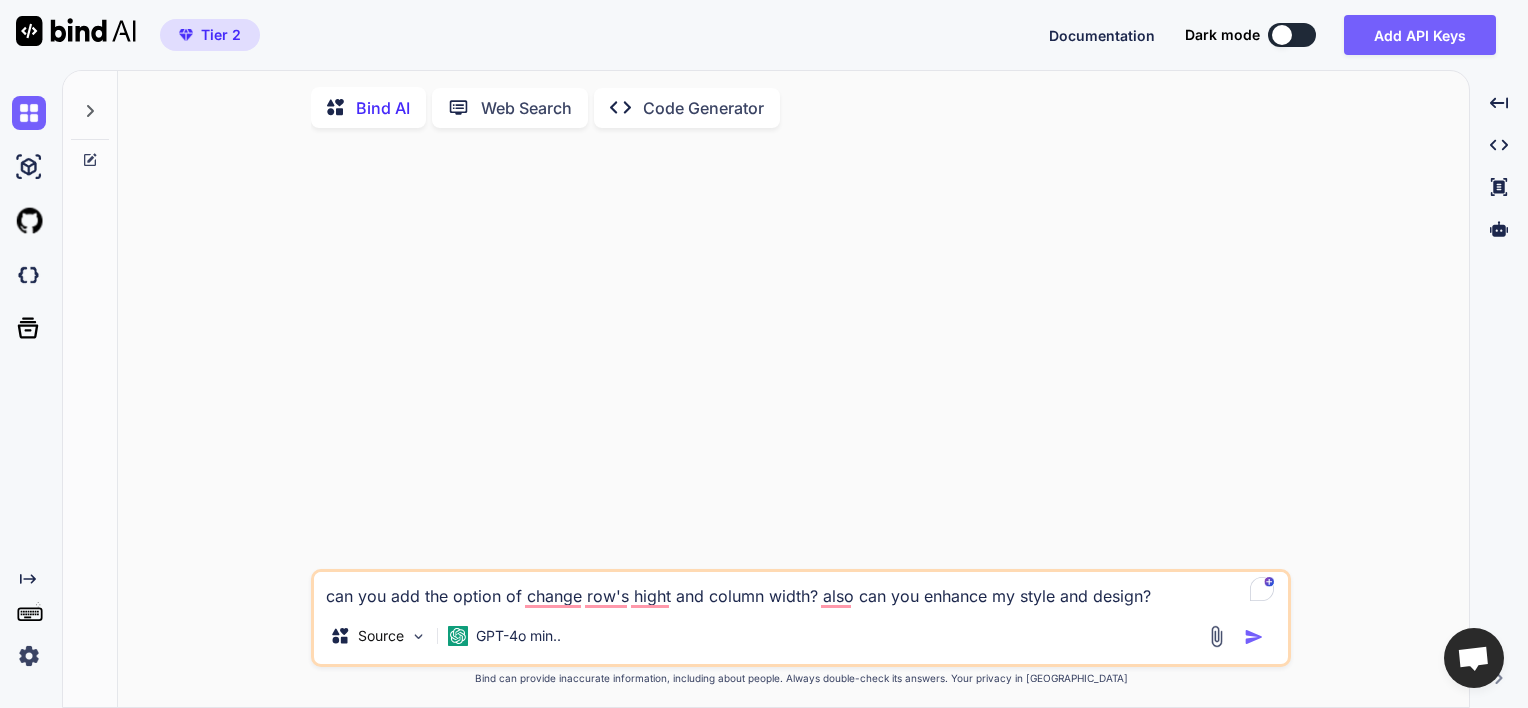 click at bounding box center [1254, 637] 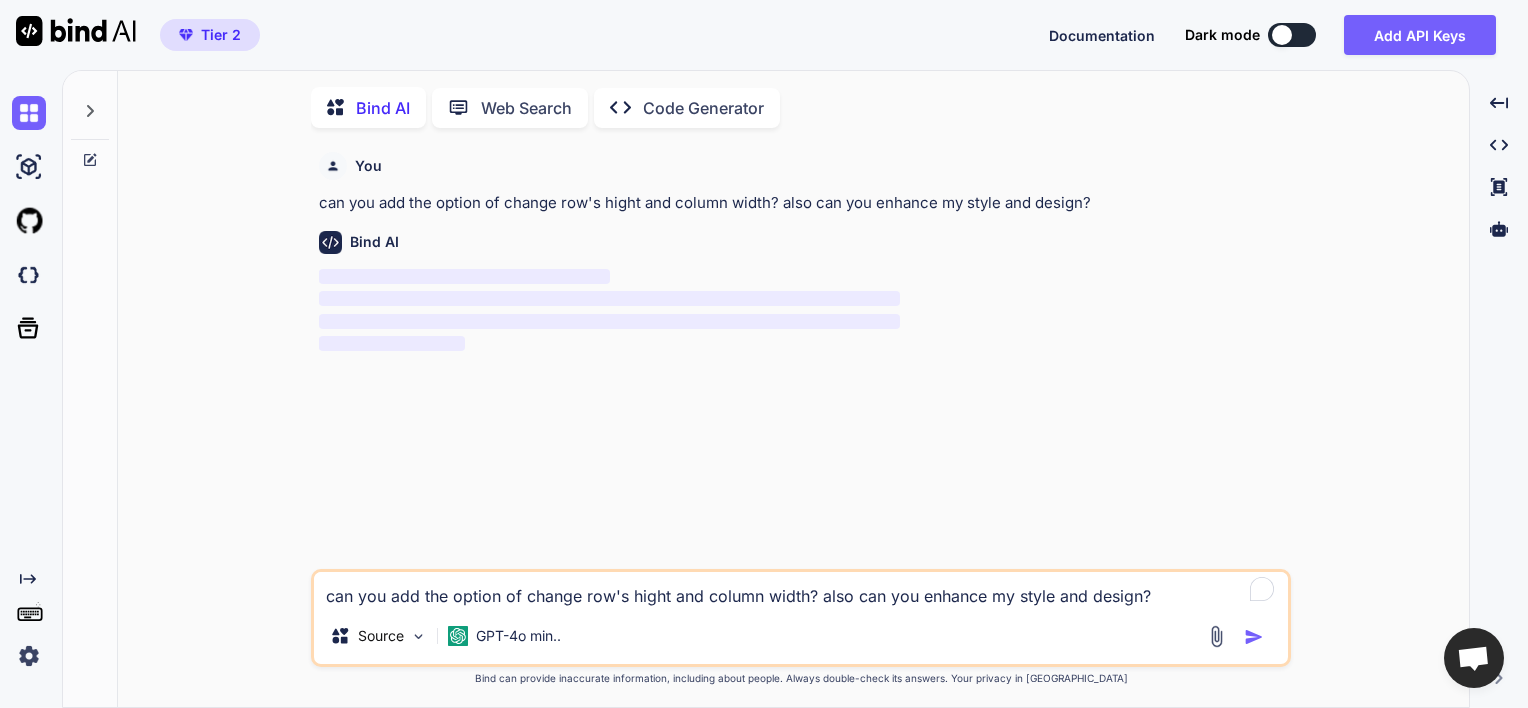 scroll, scrollTop: 7, scrollLeft: 0, axis: vertical 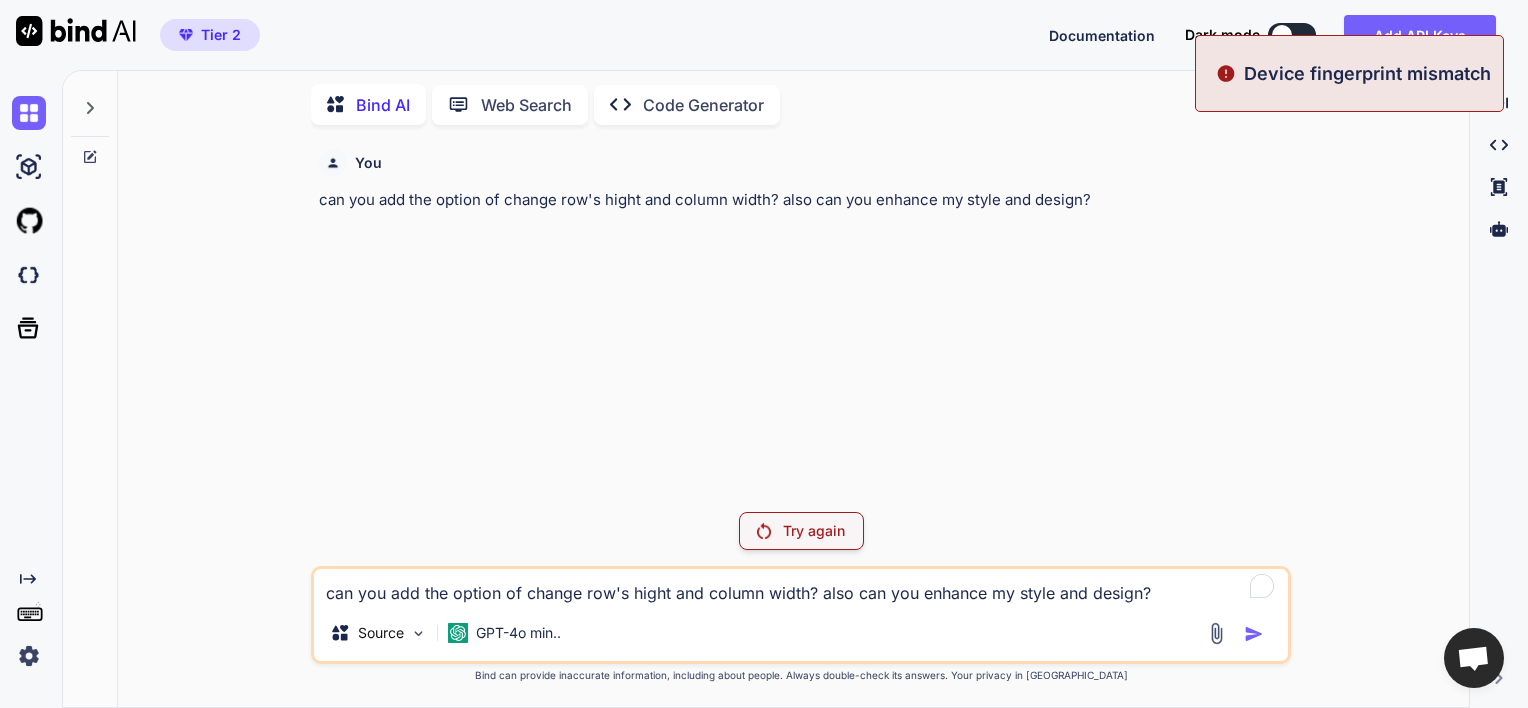 click on "Device fingerprint mismatch" at bounding box center (1367, 73) 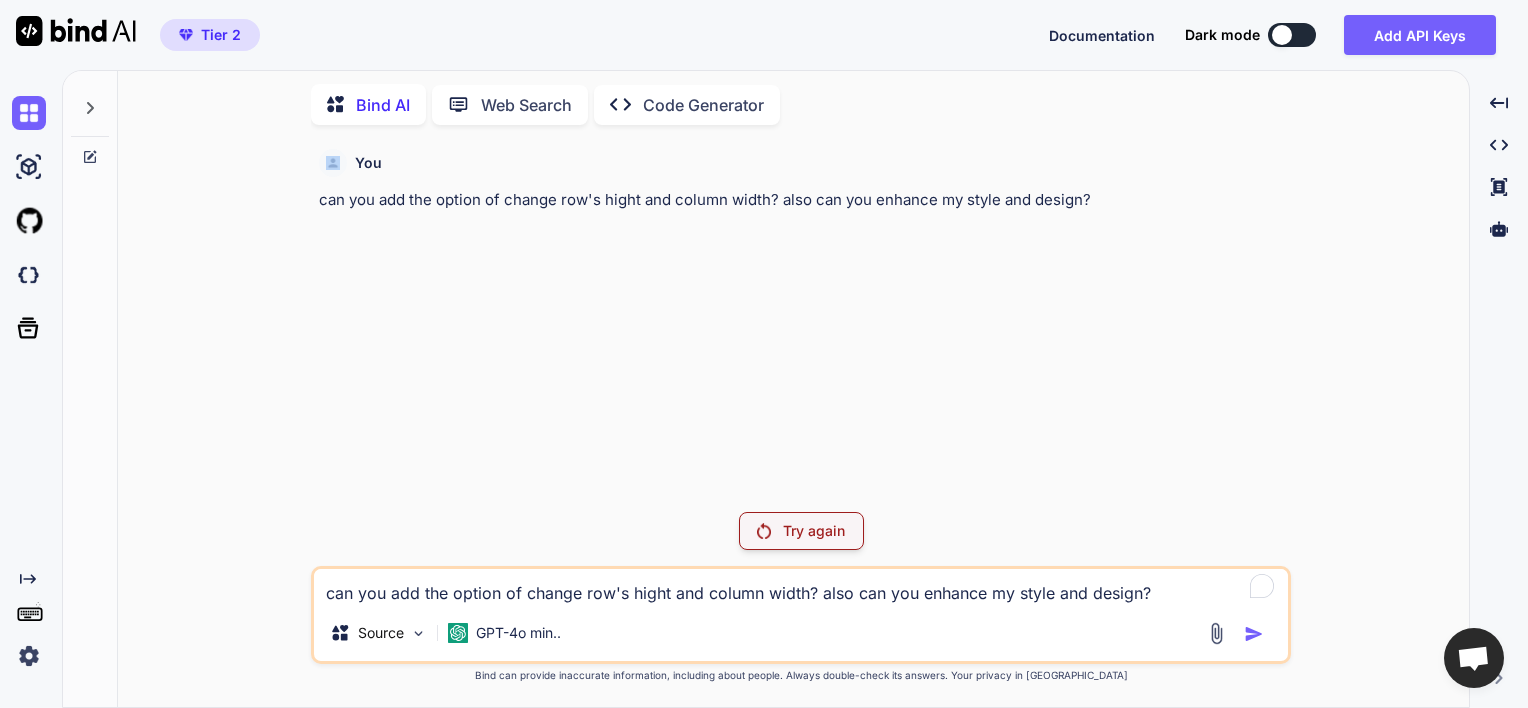 click on "Bind AI Web Search Created with Pixso. Code Generator You can you add the option of change row's hight and column width? also can you enhance my style and design?   Try again can you add the option of change row's hight and column width? also can you enhance my style and design? Source   GPT-4o min.. Created with Bind Always check its answers. Privacy  in Bind Bind can provide inaccurate information, including about people. Always double-check its answers. Your privacy in [GEOGRAPHIC_DATA]" at bounding box center [793, 391] 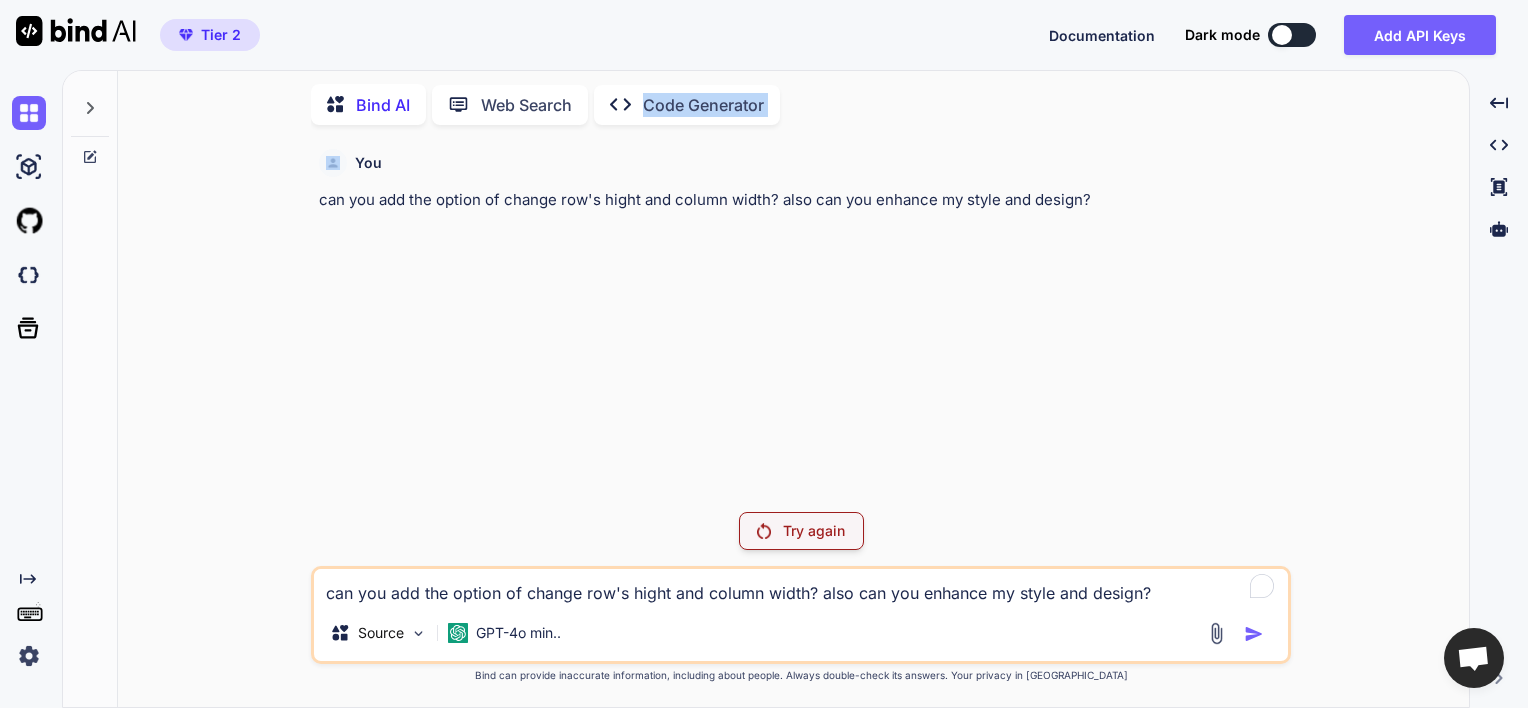 click on "Bind AI Web Search Created with Pixso. Code Generator You can you add the option of change row's hight and column width? also can you enhance my style and design?   Try again can you add the option of change row's hight and column width? also can you enhance my style and design? Source   GPT-4o min.. Created with Bind Always check its answers. Privacy  in Bind Bind can provide inaccurate information, including about people. Always double-check its answers. Your privacy in [GEOGRAPHIC_DATA]" at bounding box center (793, 391) 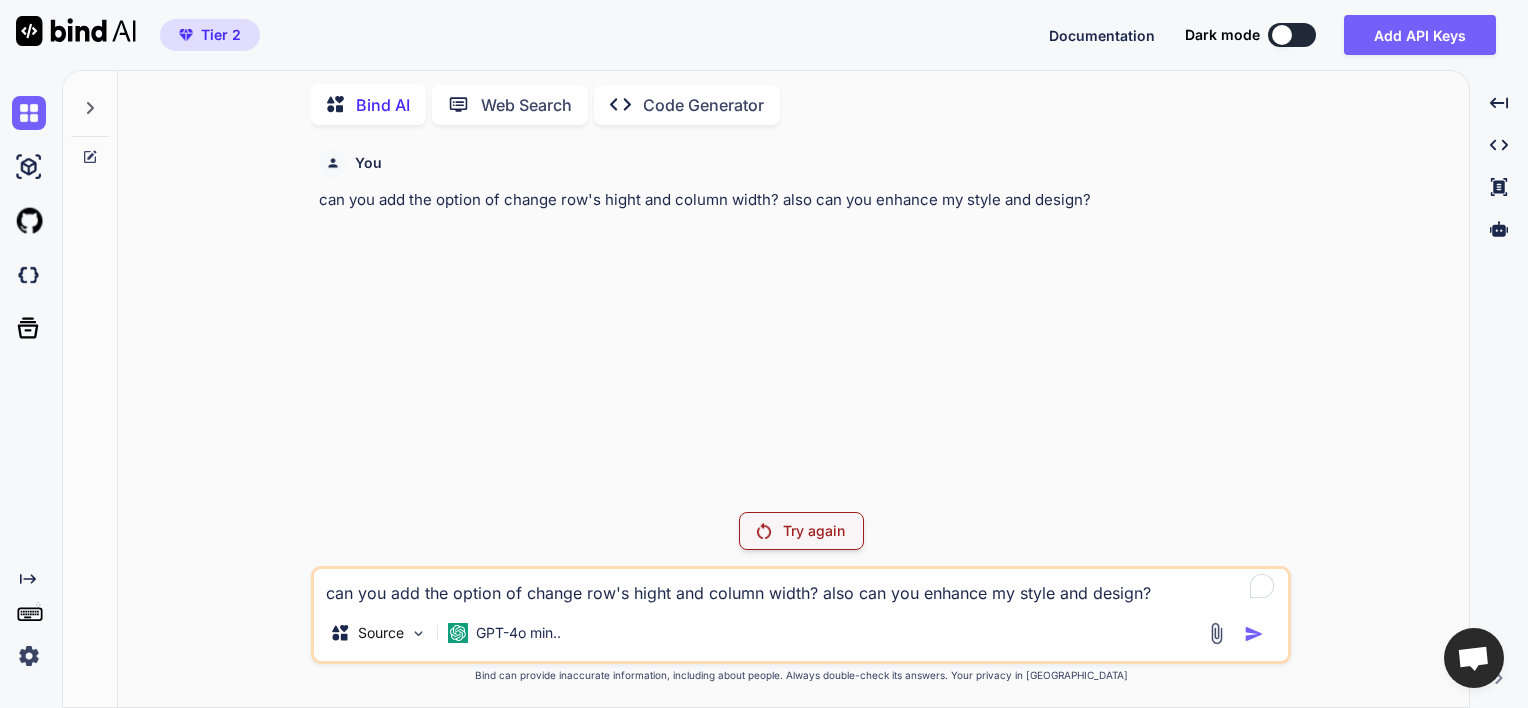 click 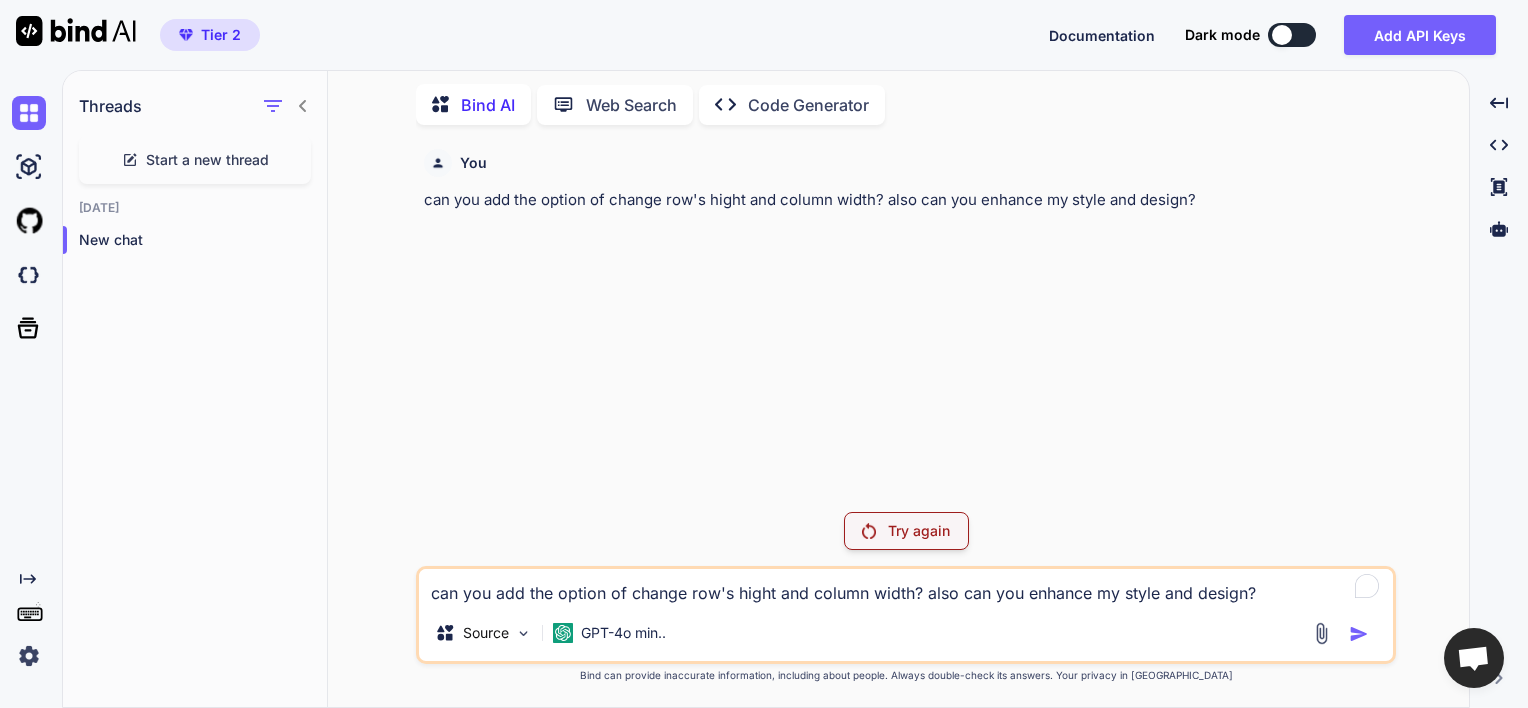 click on "Start a new thread" at bounding box center (207, 160) 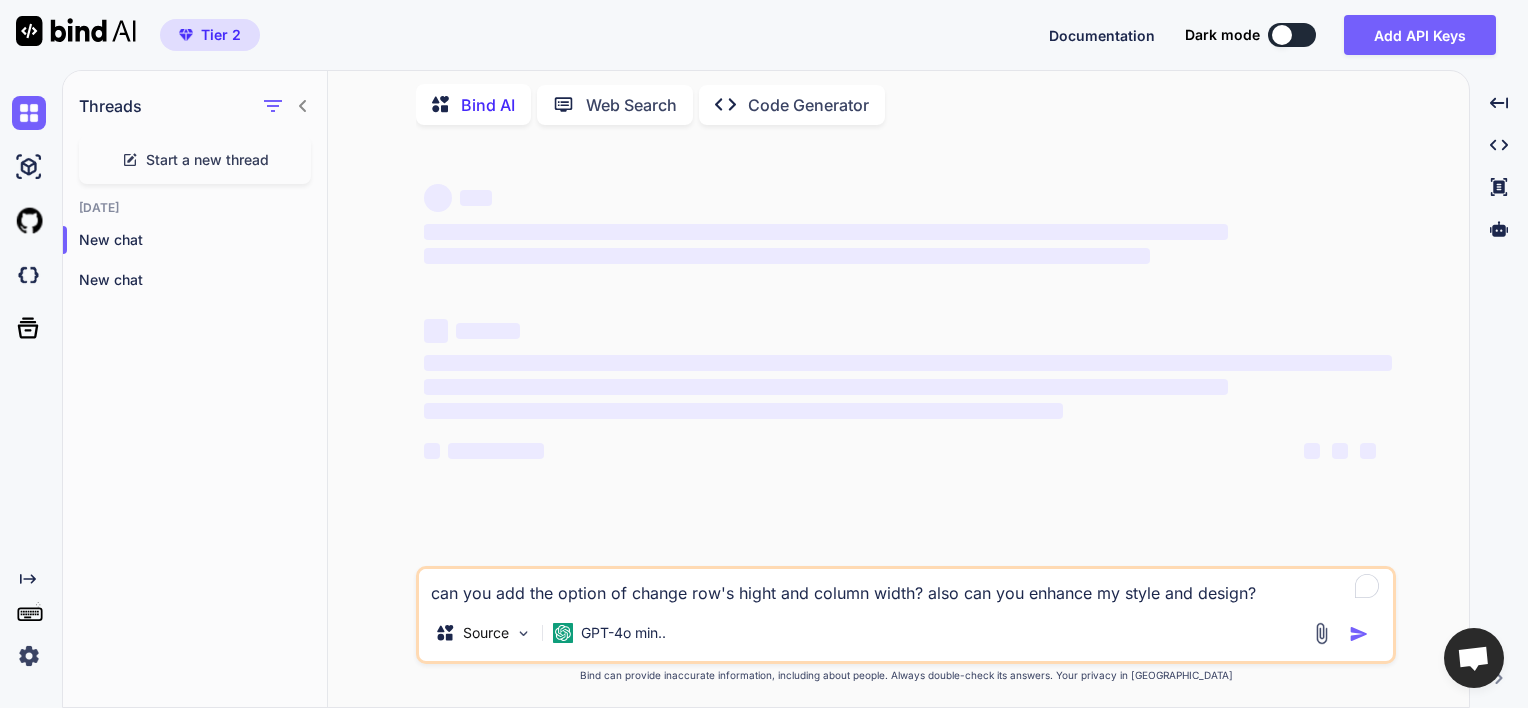 type on "x" 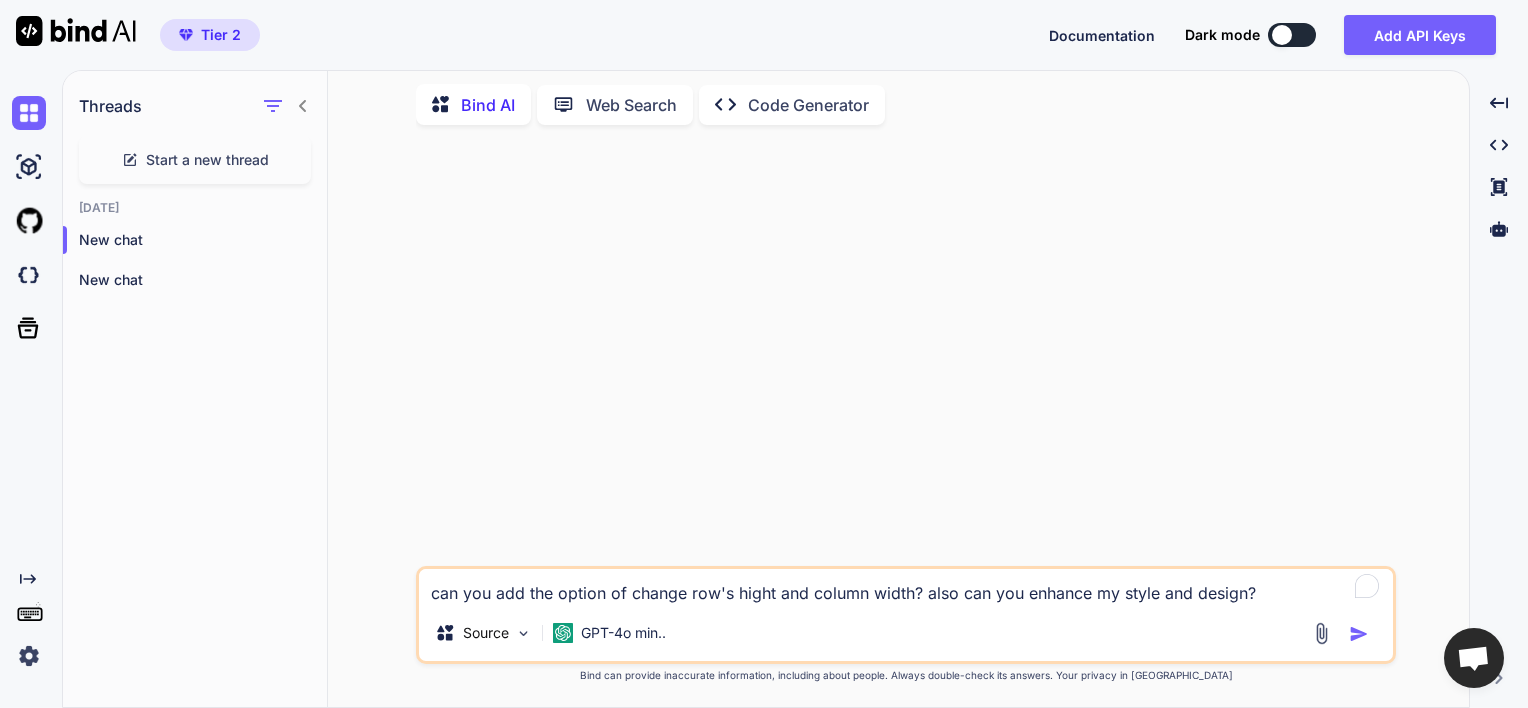 drag, startPoint x: 36, startPoint y: 367, endPoint x: 0, endPoint y: 640, distance: 275.3634 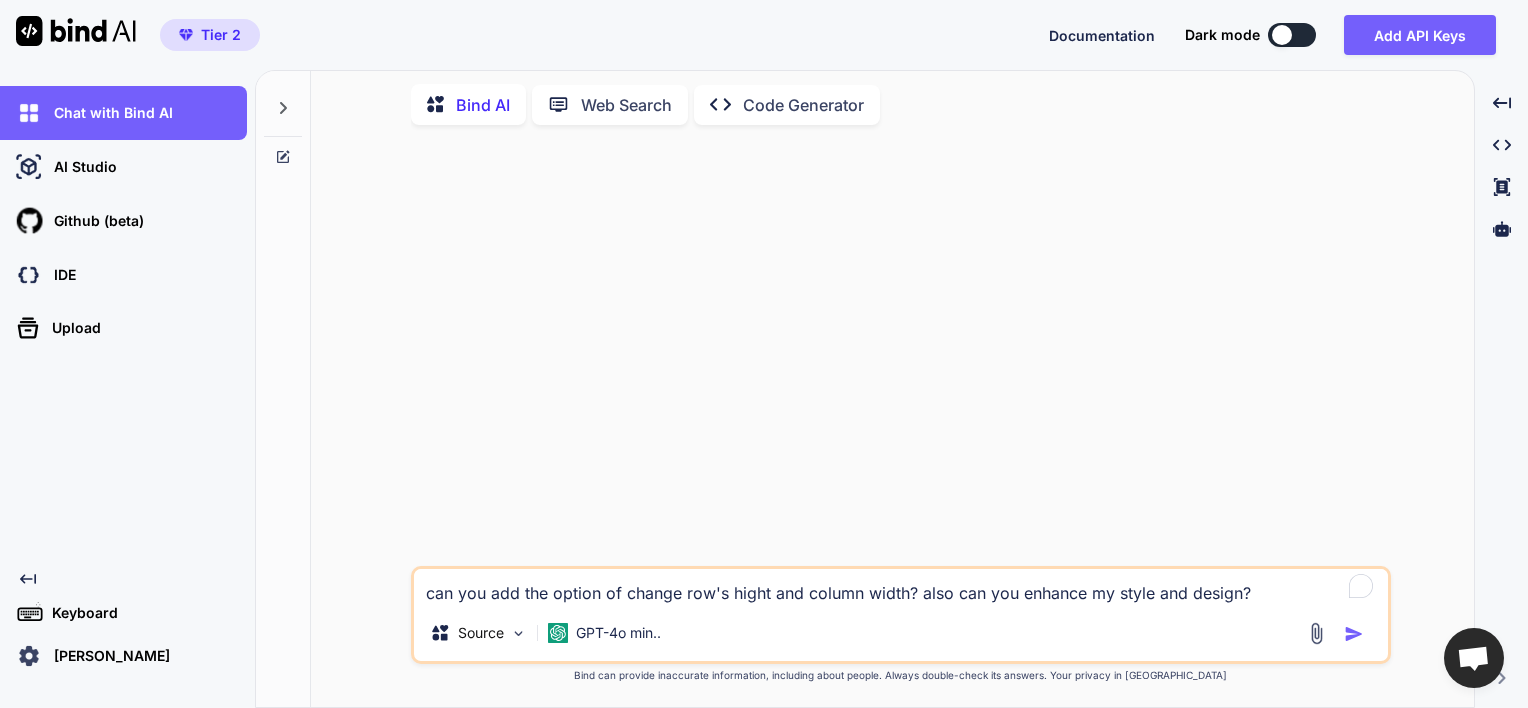 click at bounding box center (283, 102) 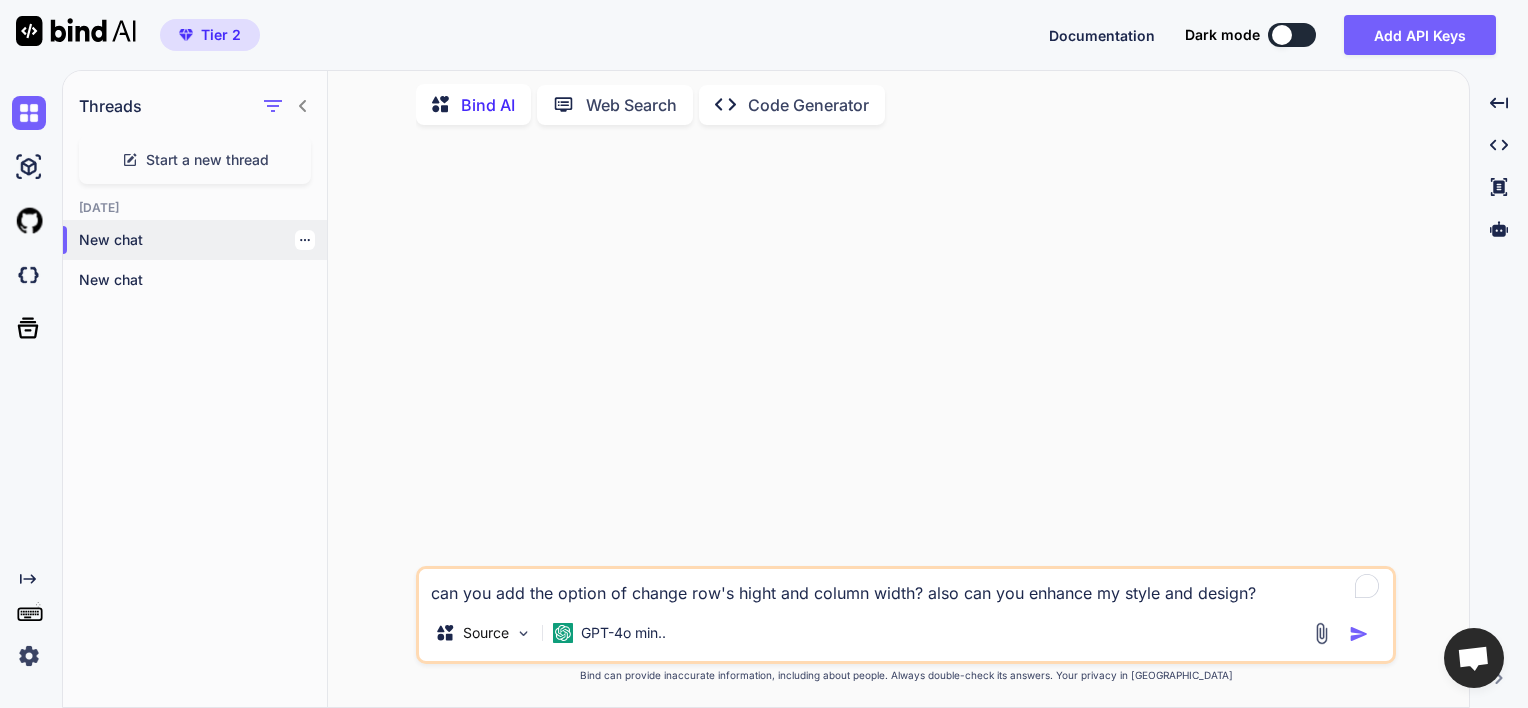 click on "New chat" at bounding box center (203, 240) 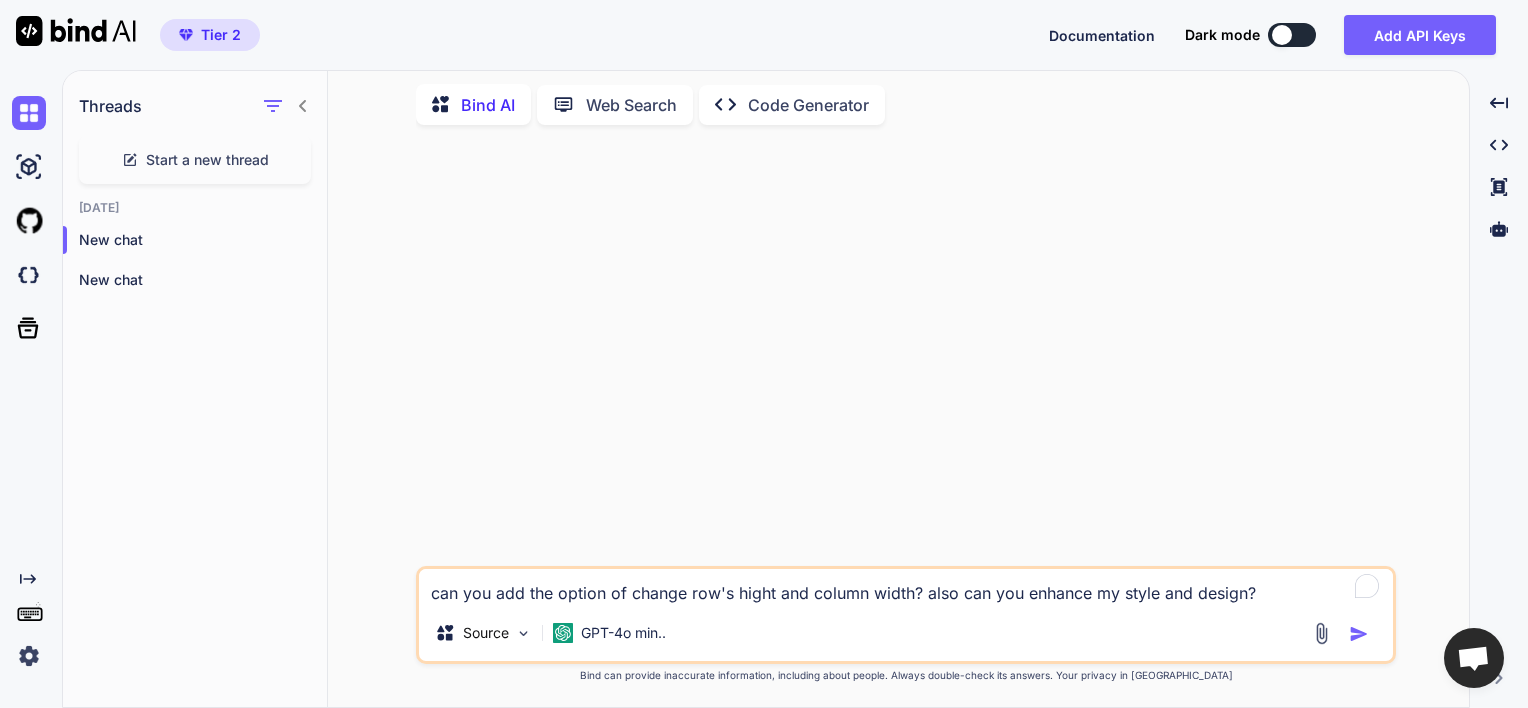 click on "can you add the option of change row's hight and column width? also can you enhance my style and design?" at bounding box center (906, 587) 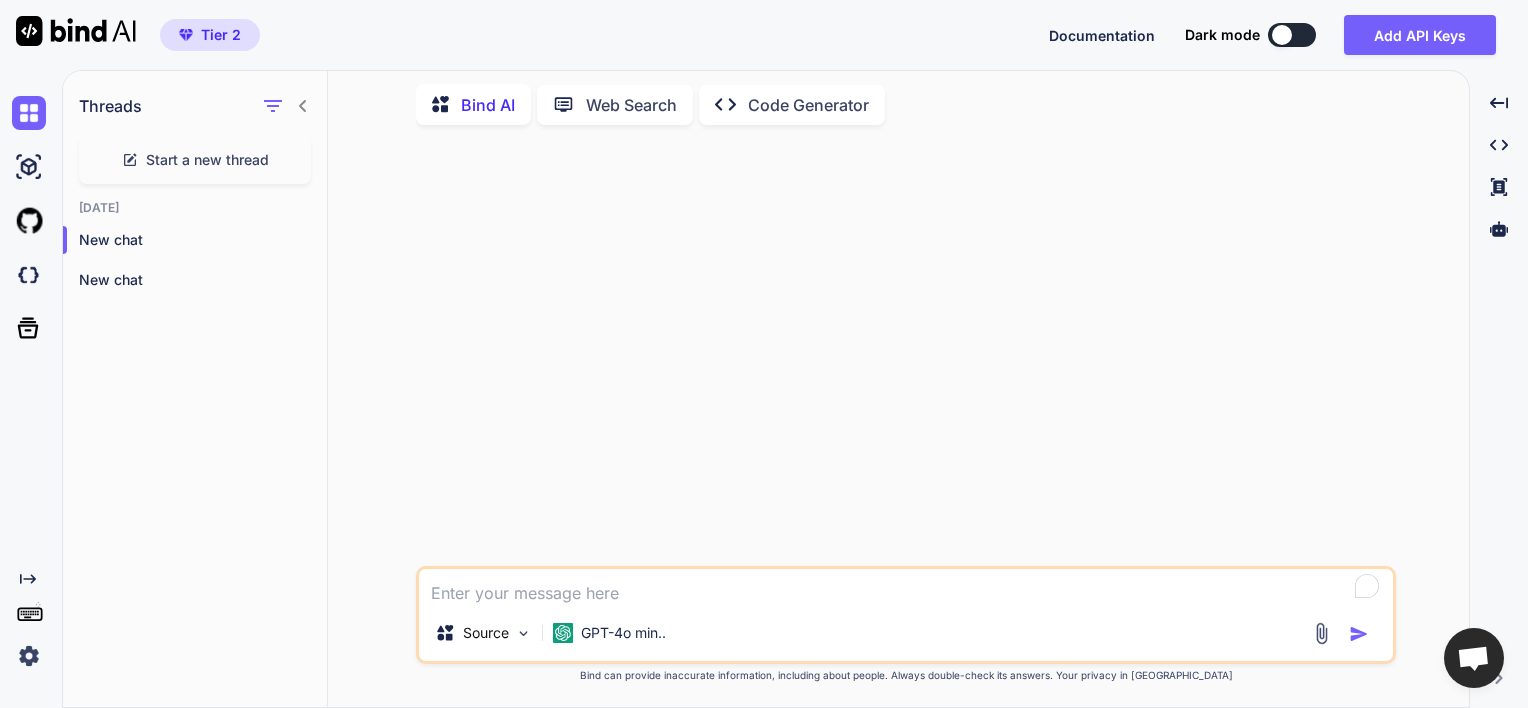 paste on "<?php
// try6.php
session_start();
require_once 'vendor/autoload.php';
require_once 'SpreadsheetTemplates-10.php'; // Include the new file with spreadsheet templates
use PhpOffice\PhpSpreadsheet\Spreadsheet;
use PhpOffice\PhpSpreadsheet\Writer\Html; // Not strictly needed if only sending HTML
use PhpOffice\PhpSpreadsheet\Writer\Xlsx;
use PhpOffice\PhpSpreadsheet\Cell\Coordinate;
use PhpOffice\PhpSpreadsheet\Cell\DataValidation;
use App\Spreadsheet\SpreadsheetTemplates; // Use the namespace
use PhpOffice\PhpSpreadsheet\Calculation\Calculation; // Added for cache clearing
class SpreadsheetApp {
private $spreadsheet;
public function __construct() {
if (!isset($_SESSION['spreadsheet_data'])) {
$this->initializeSpreadsheet();
} else {
$this->loadFromSession();
}
// Always clear calculation cache after loading or initializing to prevent formula issues
Calculation::getInstance($this->spreadsheet)->clearCalculationCache();
}
..." 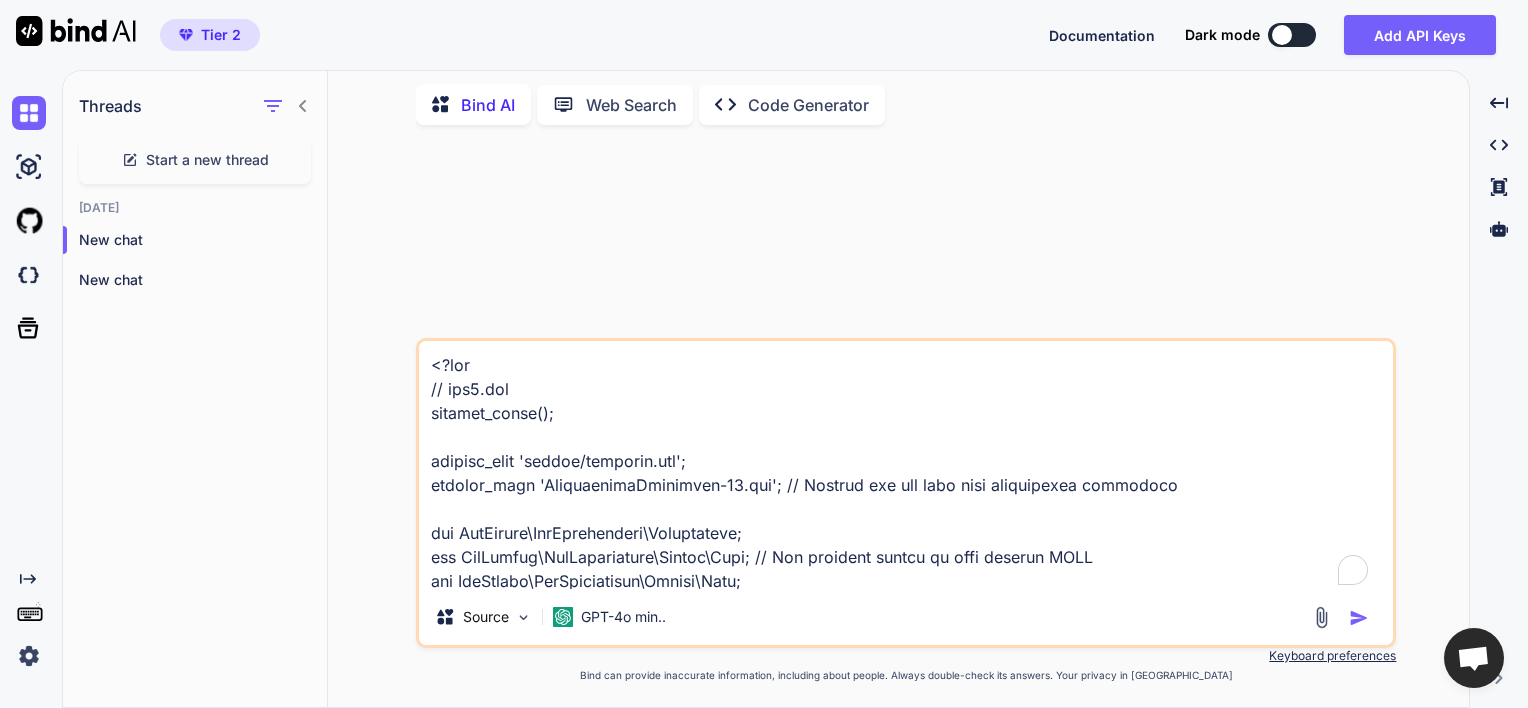 scroll, scrollTop: 29138, scrollLeft: 0, axis: vertical 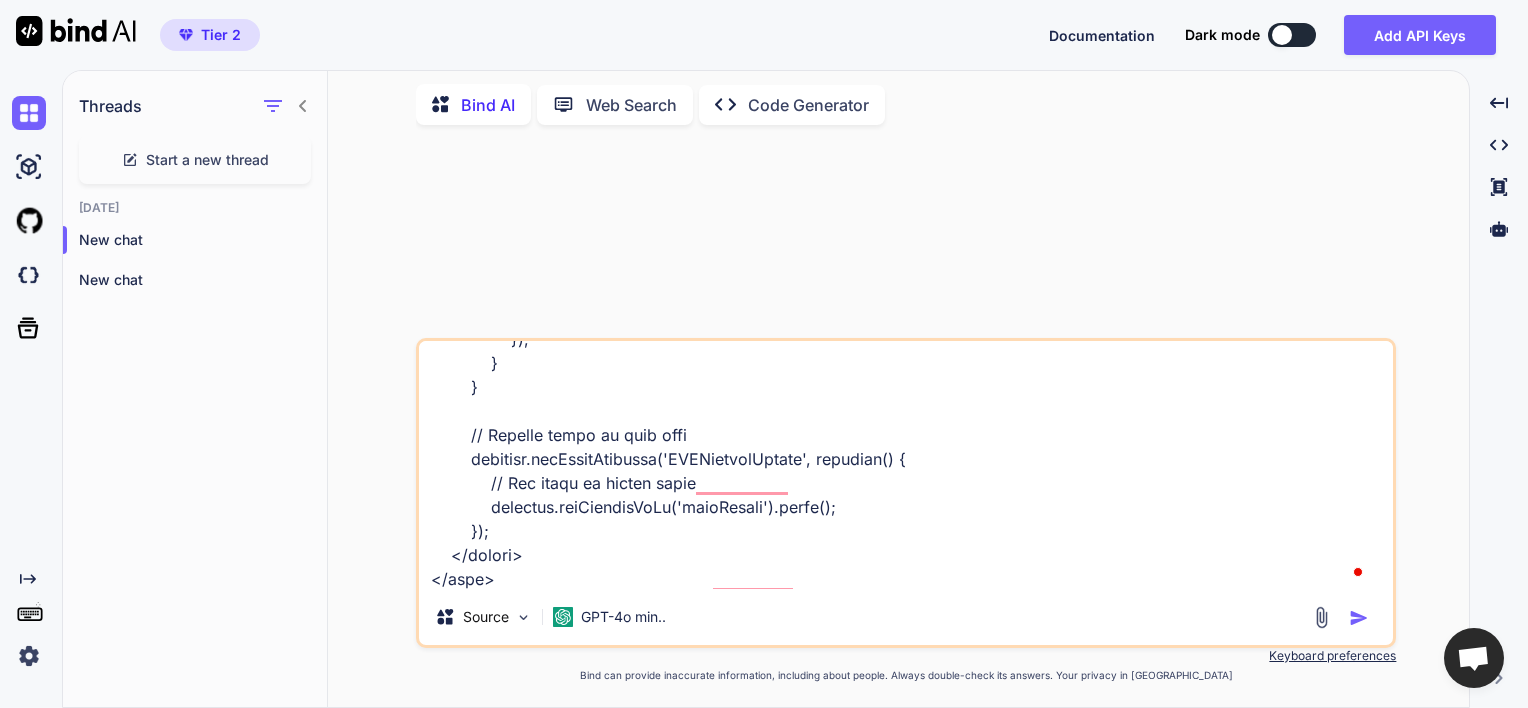 type on "<?php
// try6.php
session_start();
require_once 'vendor/autoload.php';
require_once 'SpreadsheetTemplates-10.php'; // Include the new file with spreadsheet templates
use PhpOffice\PhpSpreadsheet\Spreadsheet;
use PhpOffice\PhpSpreadsheet\Writer\Html; // Not strictly needed if only sending HTML
use PhpOffice\PhpSpreadsheet\Writer\Xlsx;
use PhpOffice\PhpSpreadsheet\Cell\Coordinate;
use PhpOffice\PhpSpreadsheet\Cell\DataValidation;
use App\Spreadsheet\SpreadsheetTemplates; // Use the namespace
use PhpOffice\PhpSpreadsheet\Calculation\Calculation; // Added for cache clearing
class SpreadsheetApp {
private $spreadsheet;
public function __construct() {
if (!isset($_SESSION['spreadsheet_data'])) {
$this->initializeSpreadsheet();
} else {
$this->loadFromSession();
}
// Always clear calculation cache after loading or initializing to prevent formula issues
Calculation::getInstance($this->spreadsheet)->clearCalculationCache();
}
..." 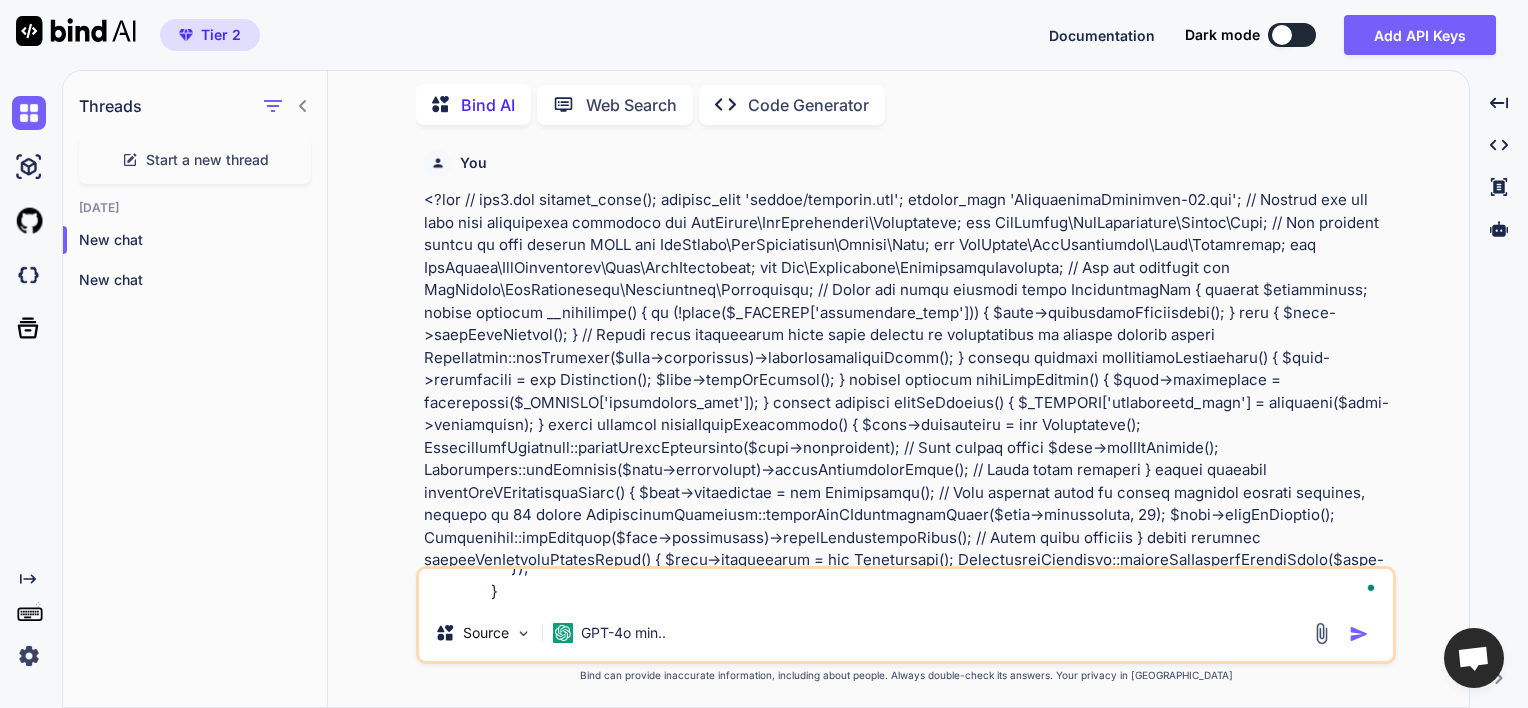 type 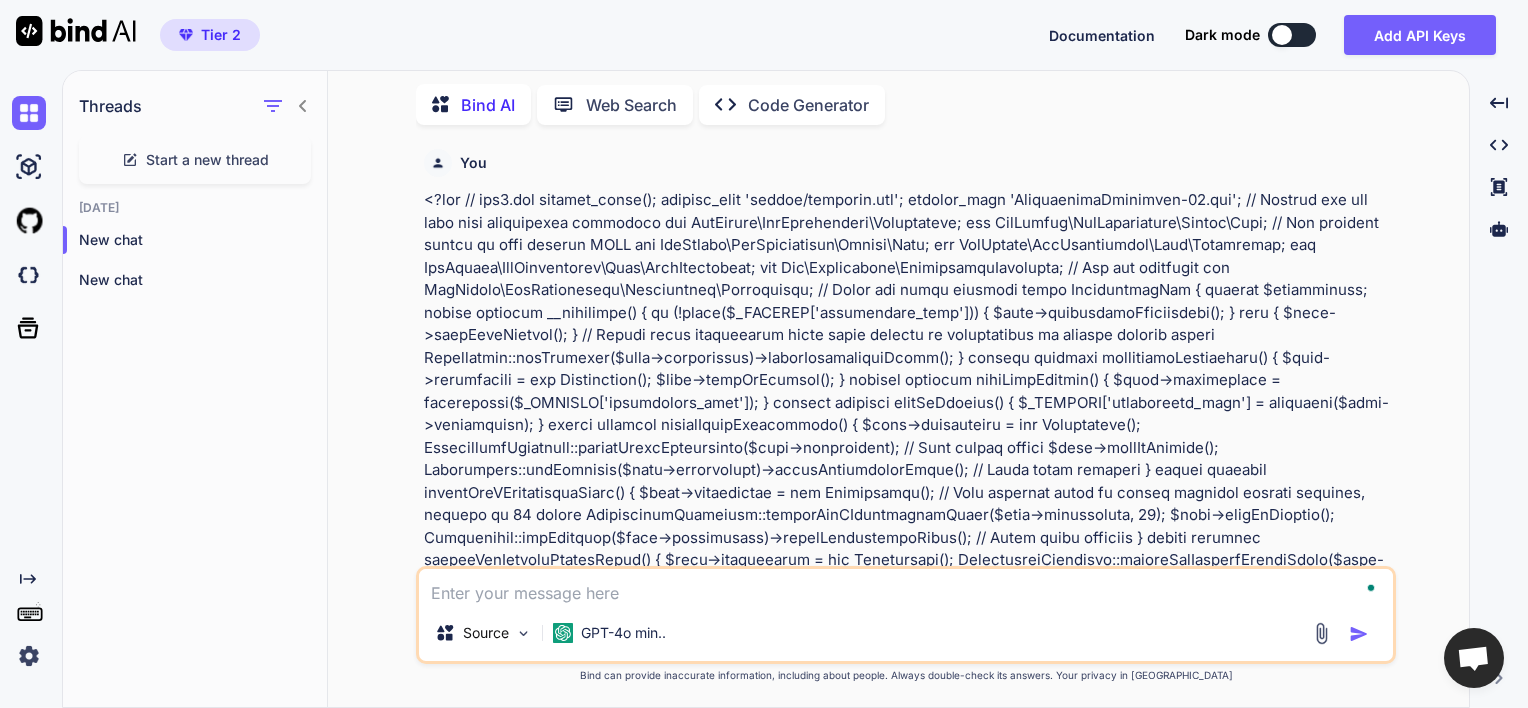 scroll, scrollTop: 0, scrollLeft: 0, axis: both 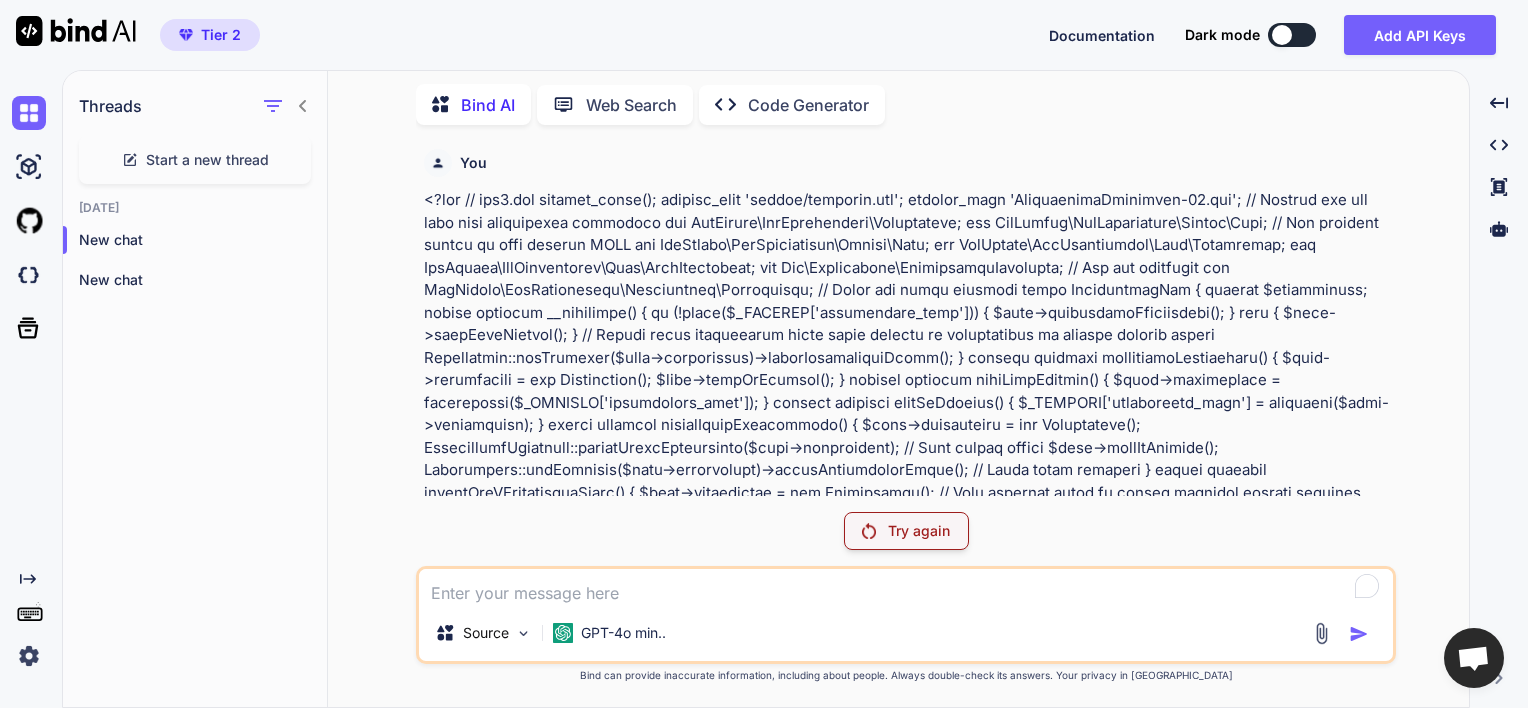click at bounding box center (29, 656) 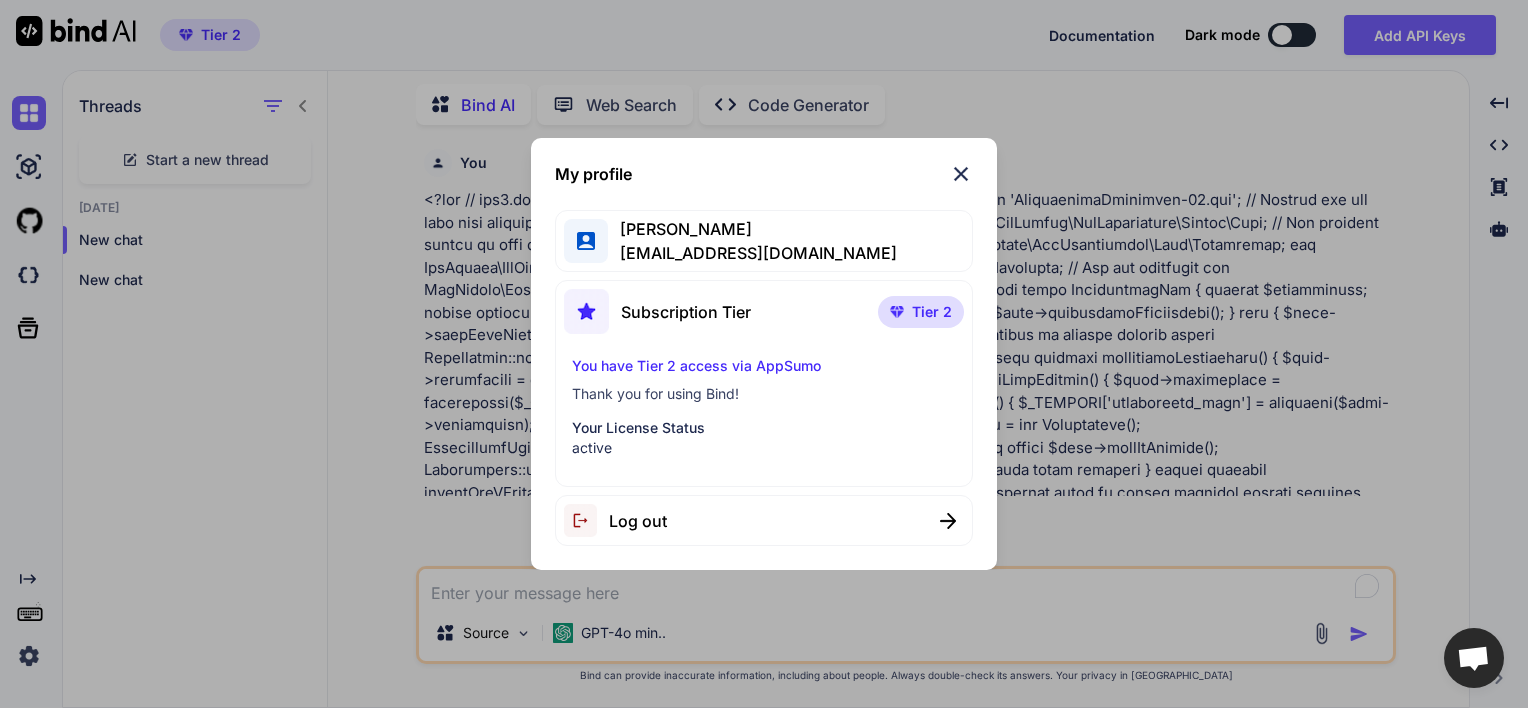click on "Log out" at bounding box center (638, 521) 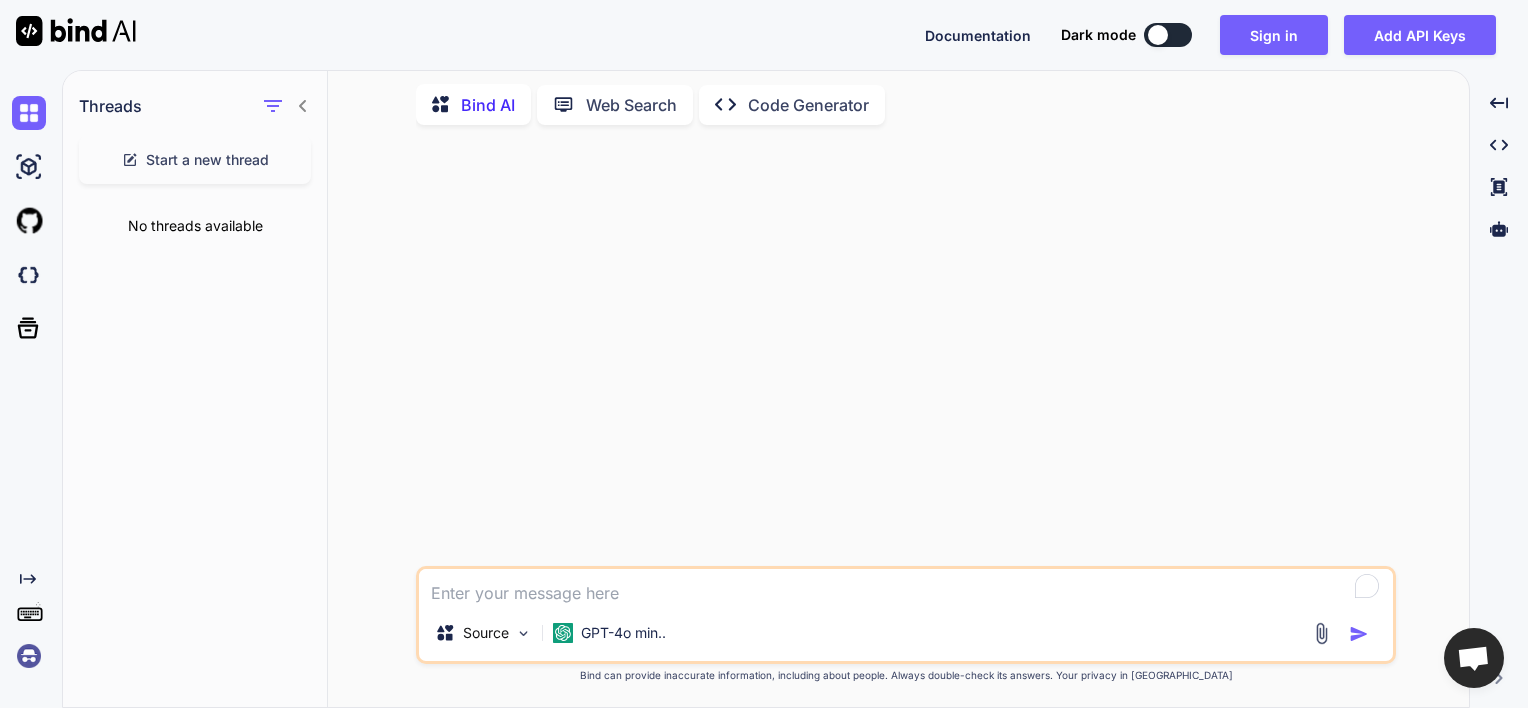 click at bounding box center [29, 656] 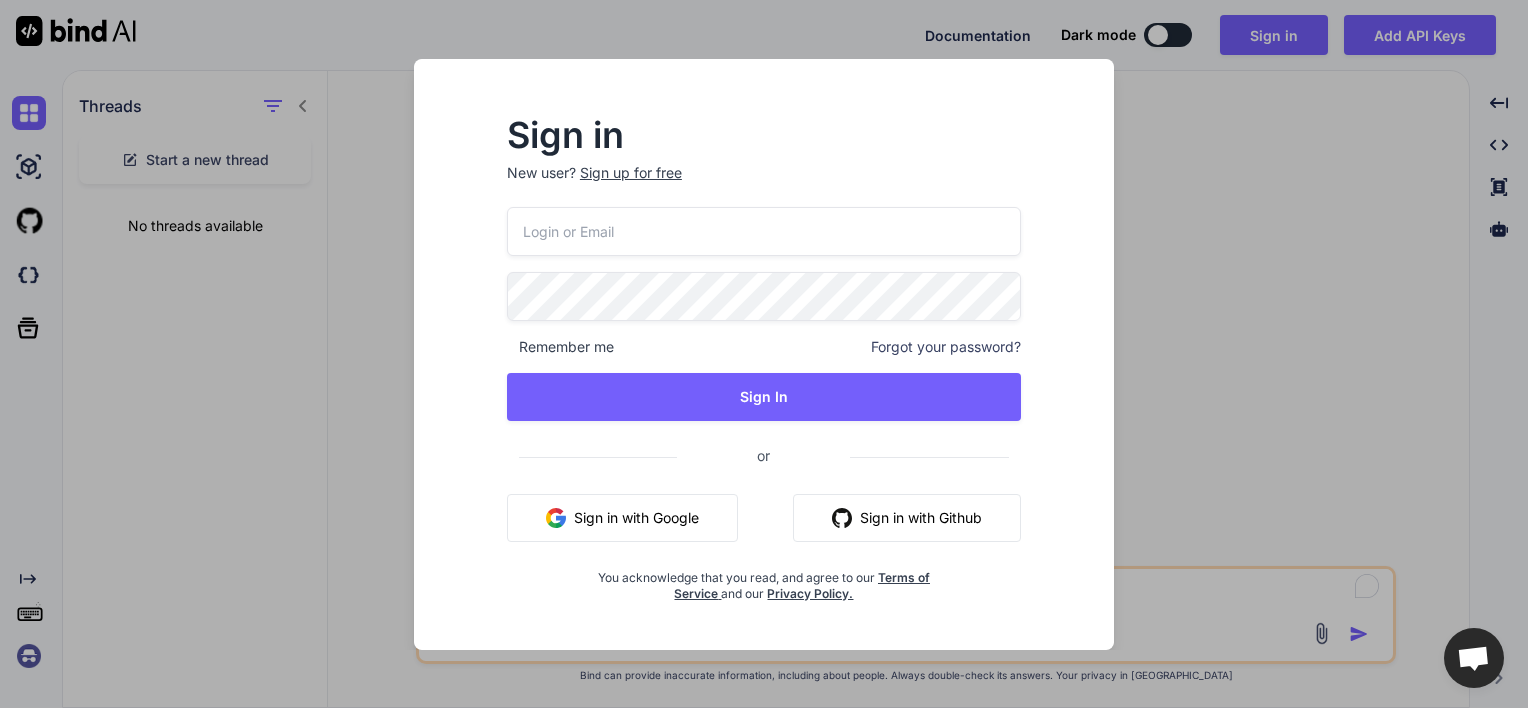 type on "[EMAIL_ADDRESS][DOMAIN_NAME]" 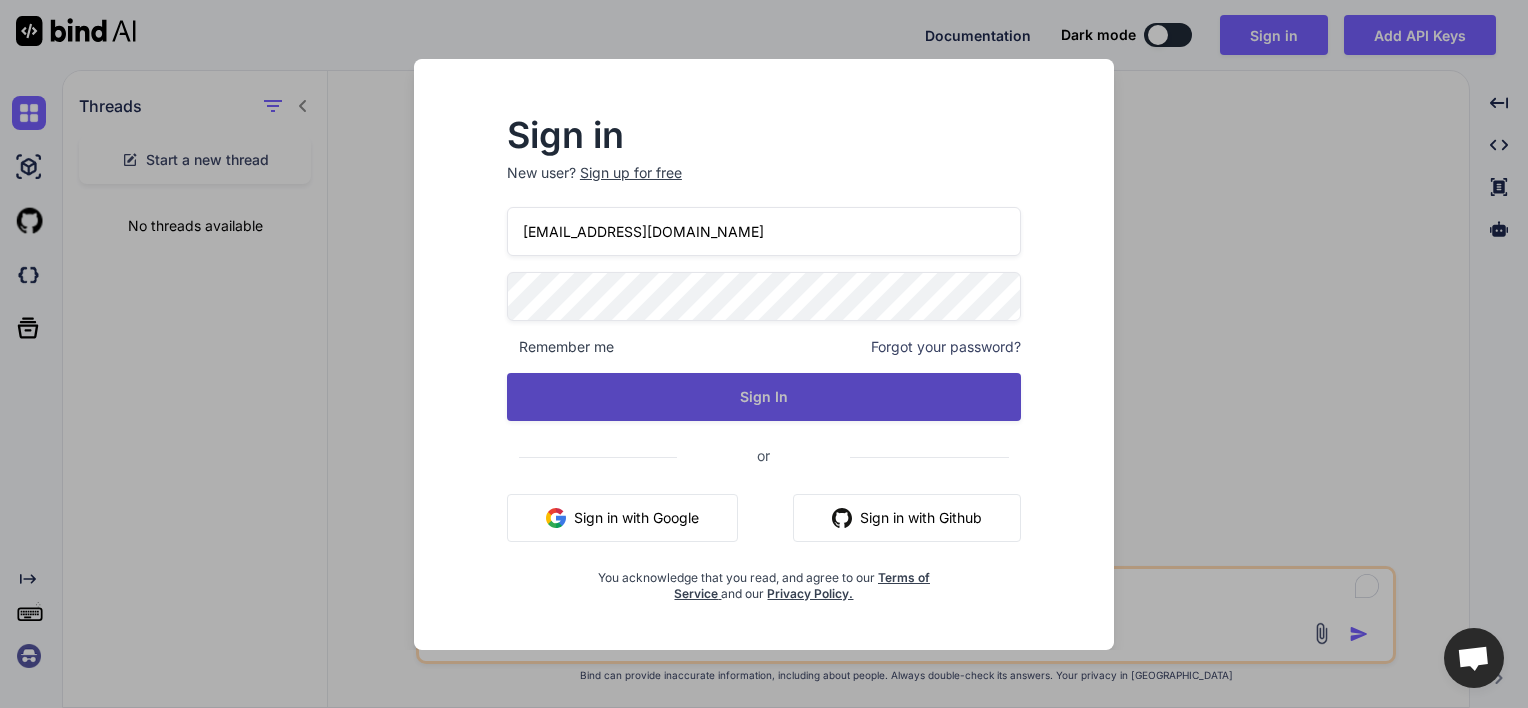 click on "Sign In" at bounding box center [764, 397] 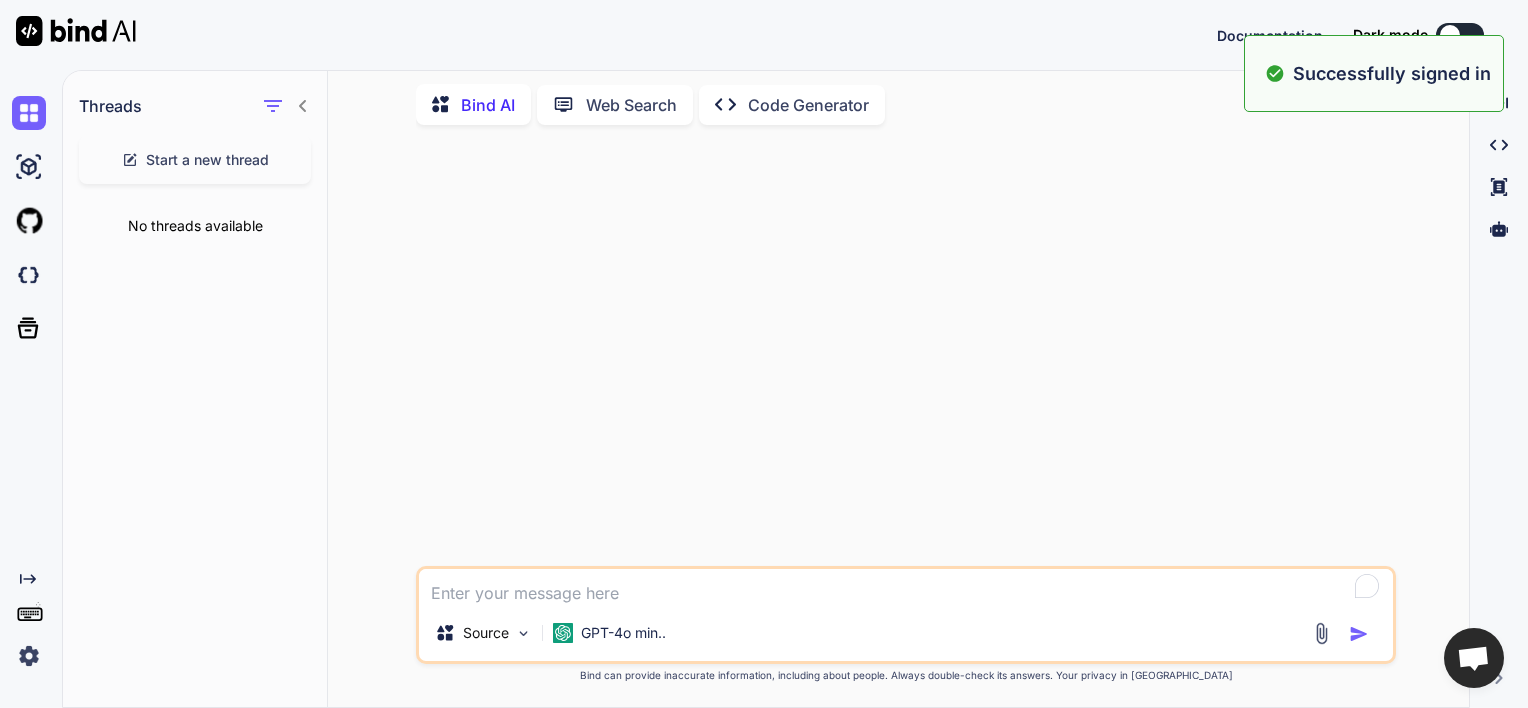 click at bounding box center [906, 587] 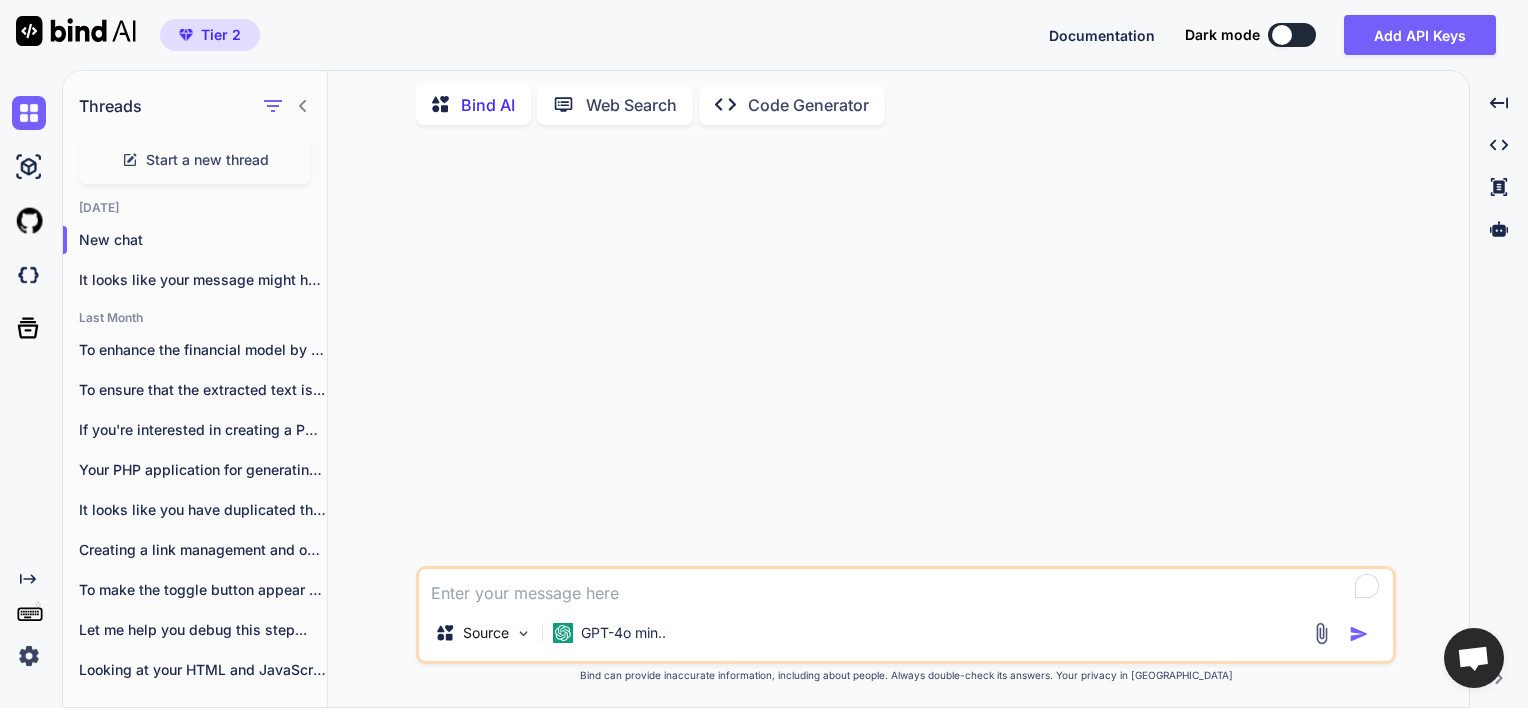 paste on "<?php
// try6.php
session_start();
require_once 'vendor/autoload.php';
require_once 'SpreadsheetTemplates-10.php'; // Include the new file with spreadsheet templates
use PhpOffice\PhpSpreadsheet\Spreadsheet;
use PhpOffice\PhpSpreadsheet\Writer\Html; // Not strictly needed if only sending HTML
use PhpOffice\PhpSpreadsheet\Writer\Xlsx;
use PhpOffice\PhpSpreadsheet\Cell\Coordinate;
use PhpOffice\PhpSpreadsheet\Cell\DataValidation;
use App\Spreadsheet\SpreadsheetTemplates; // Use the namespace
use PhpOffice\PhpSpreadsheet\Calculation\Calculation; // Added for cache clearing
class SpreadsheetApp {
private $spreadsheet;
public function __construct() {
if (!isset($_SESSION['spreadsheet_data'])) {
$this->initializeSpreadsheet();
} else {
$this->loadFromSession();
}
// Always clear calculation cache after loading or initializing to prevent formula issues
Calculation::getInstance($this->spreadsheet)->clearCalculationCache();
}
..." 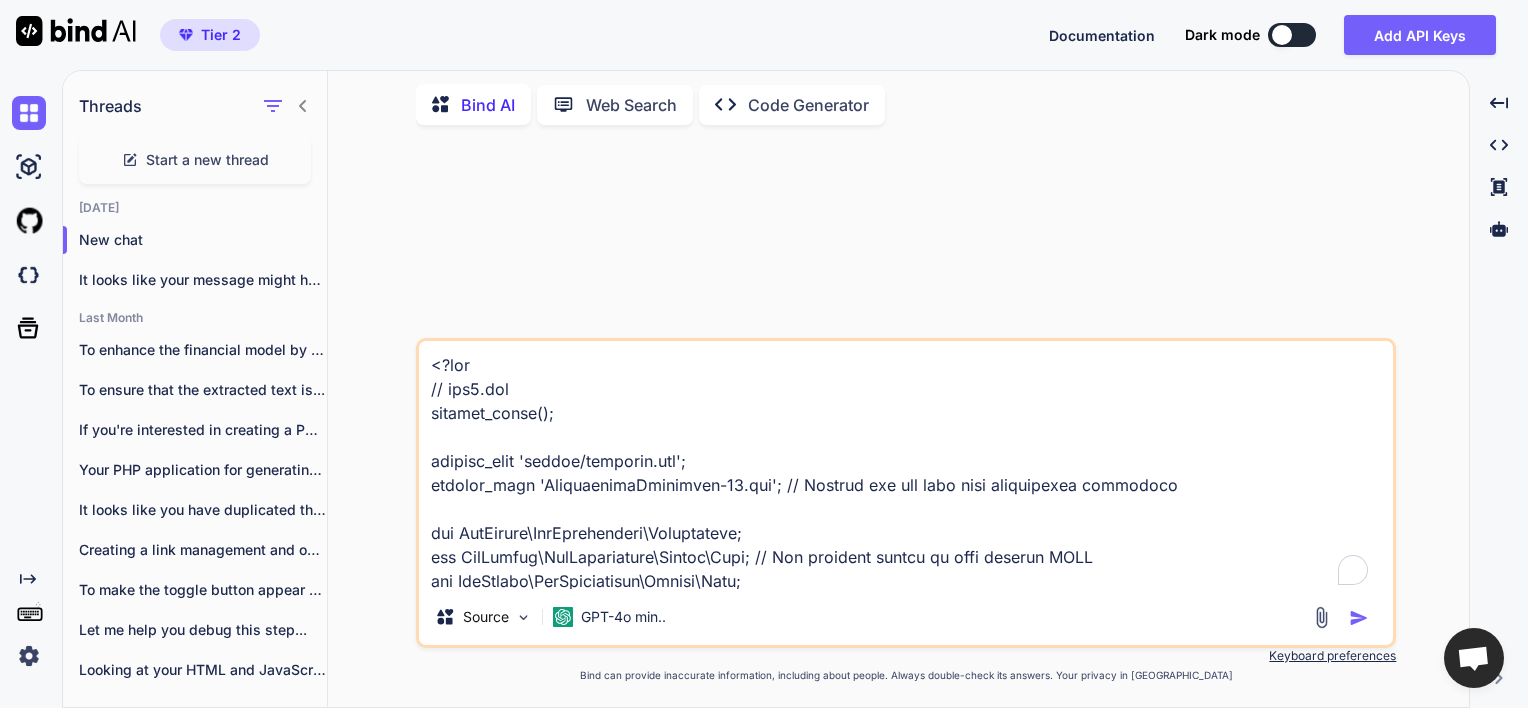 scroll, scrollTop: 29138, scrollLeft: 0, axis: vertical 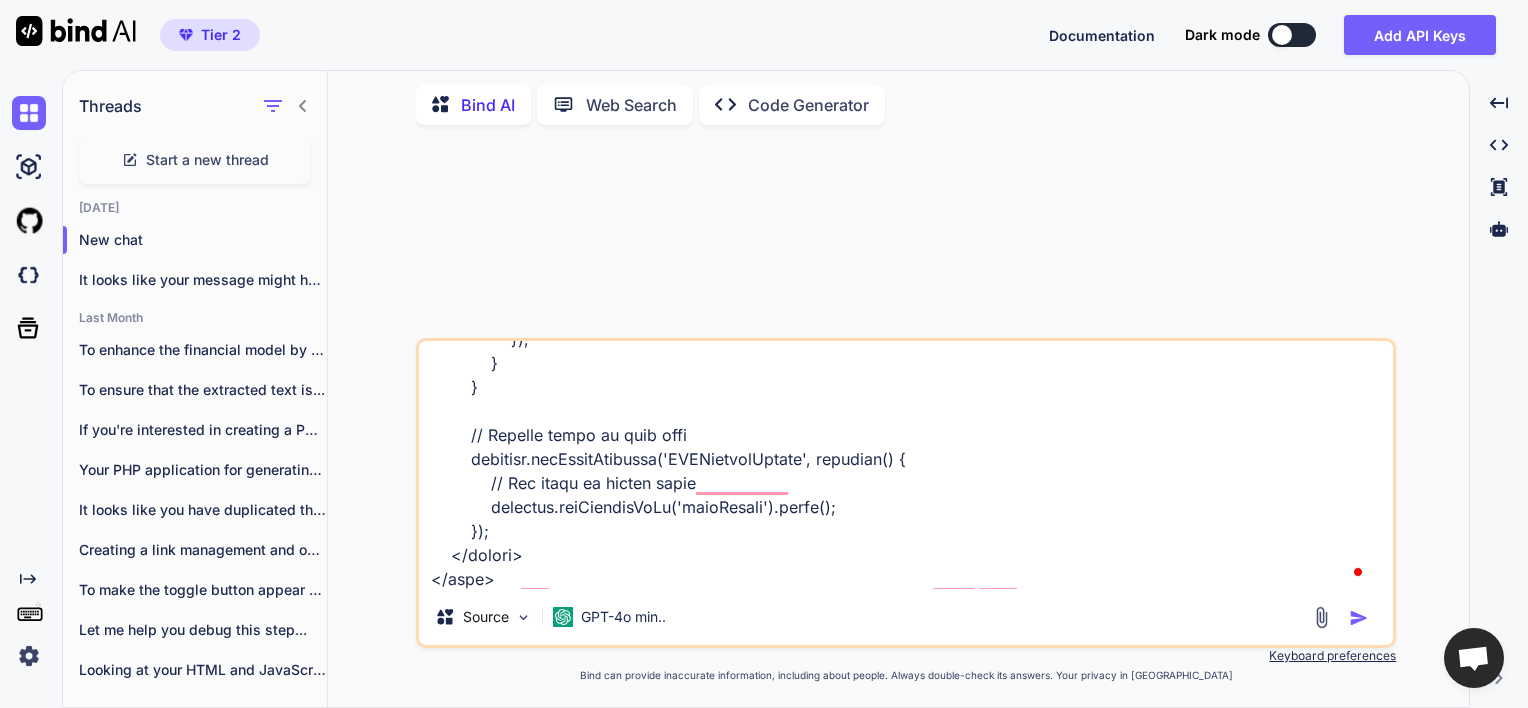 type on "<?php
// try6.php
session_start();
require_once 'vendor/autoload.php';
require_once 'SpreadsheetTemplates-10.php'; // Include the new file with spreadsheet templates
use PhpOffice\PhpSpreadsheet\Spreadsheet;
use PhpOffice\PhpSpreadsheet\Writer\Html; // Not strictly needed if only sending HTML
use PhpOffice\PhpSpreadsheet\Writer\Xlsx;
use PhpOffice\PhpSpreadsheet\Cell\Coordinate;
use PhpOffice\PhpSpreadsheet\Cell\DataValidation;
use App\Spreadsheet\SpreadsheetTemplates; // Use the namespace
use PhpOffice\PhpSpreadsheet\Calculation\Calculation; // Added for cache clearing
class SpreadsheetApp {
private $spreadsheet;
public function __construct() {
if (!isset($_SESSION['spreadsheet_data'])) {
$this->initializeSpreadsheet();
} else {
$this->loadFromSession();
}
// Always clear calculation cache after loading or initializing to prevent formula issues
Calculation::getInstance($this->spreadsheet)->clearCalculationCache();
}
..." 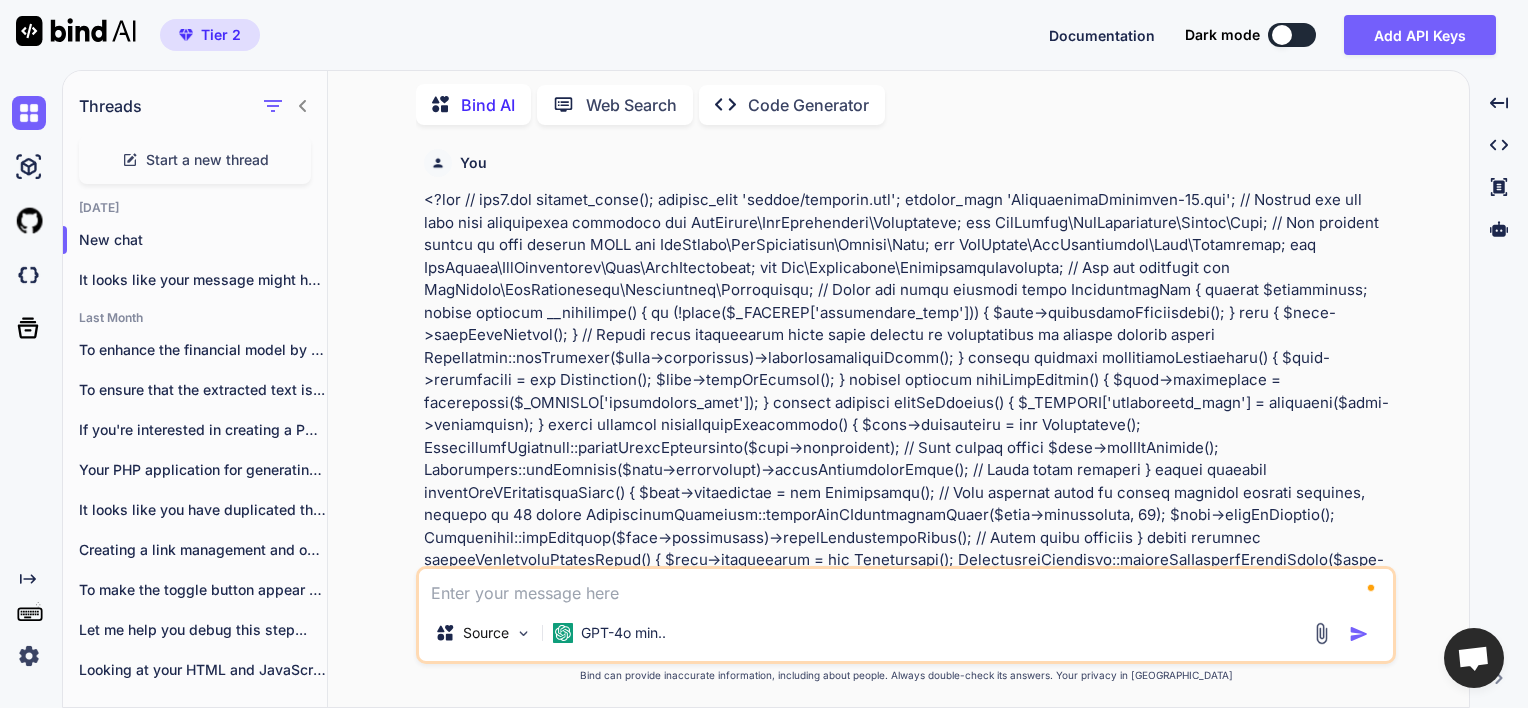 scroll, scrollTop: 0, scrollLeft: 0, axis: both 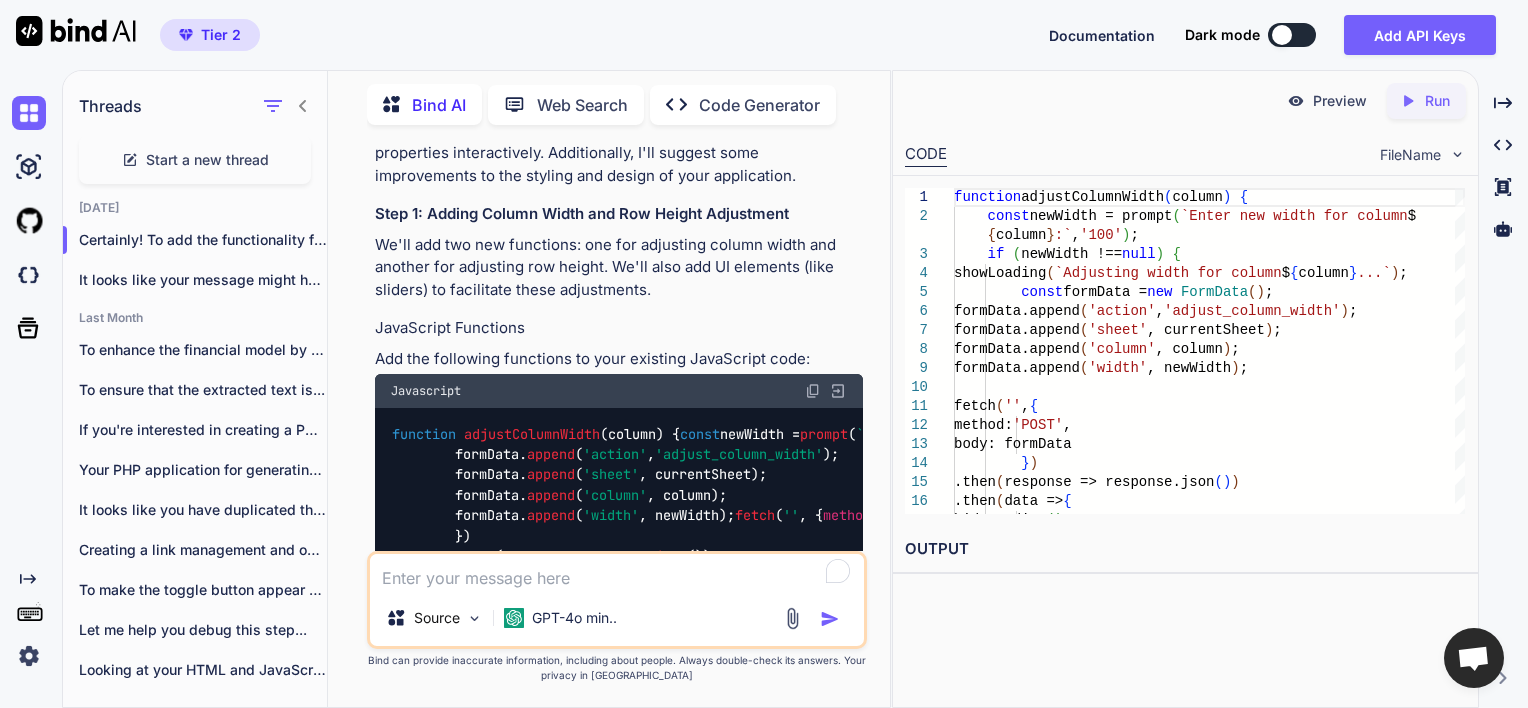click on "adjustColumnWidth" at bounding box center (532, 434) 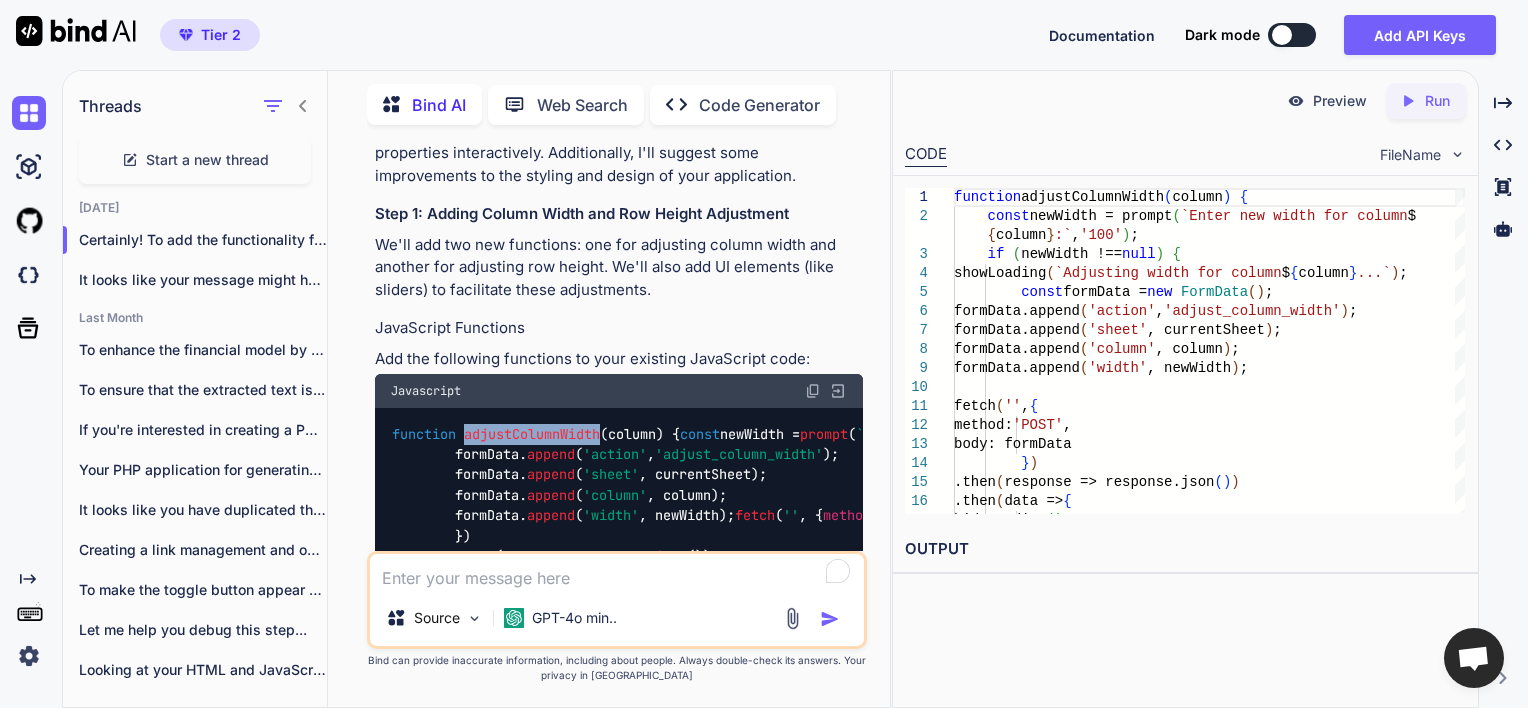 click on "adjustColumnWidth" at bounding box center [532, 434] 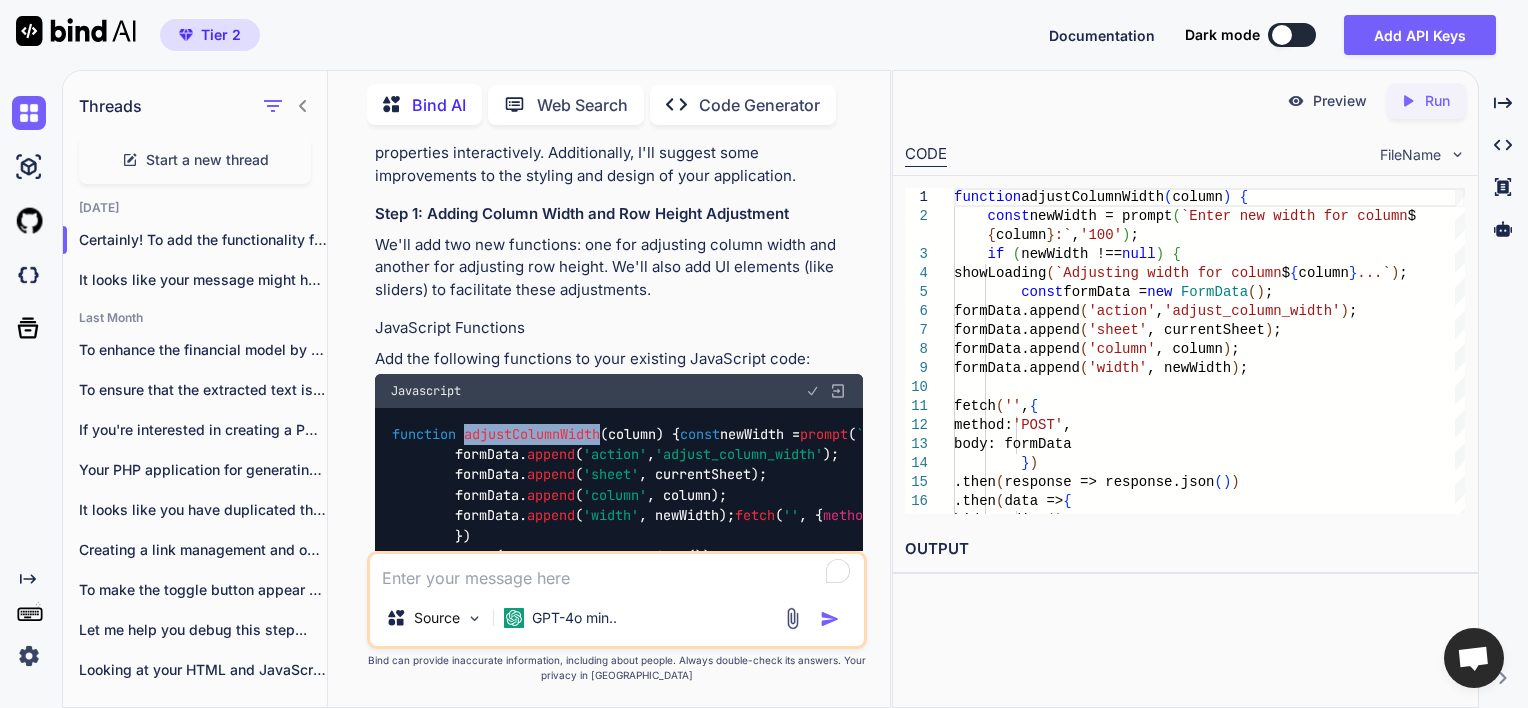 type 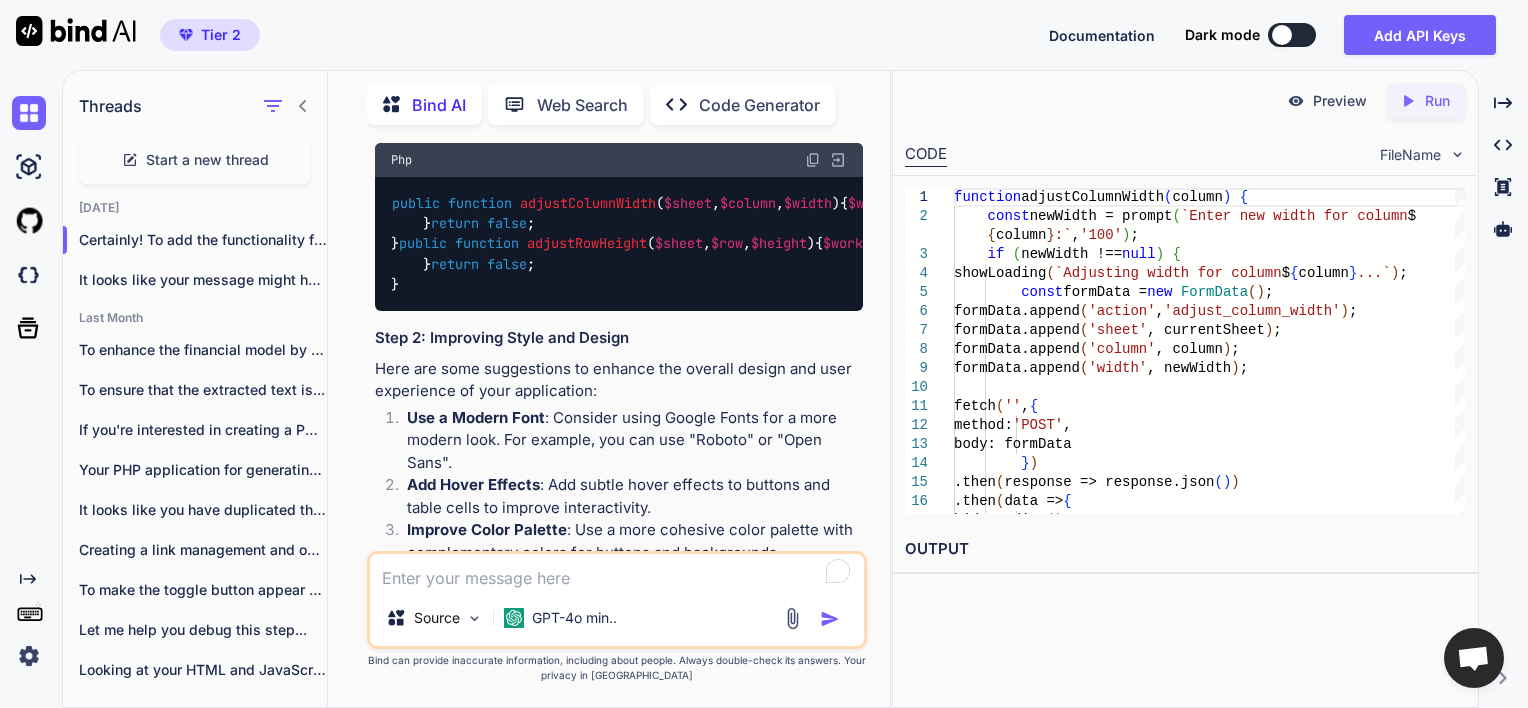 scroll, scrollTop: 13953, scrollLeft: 0, axis: vertical 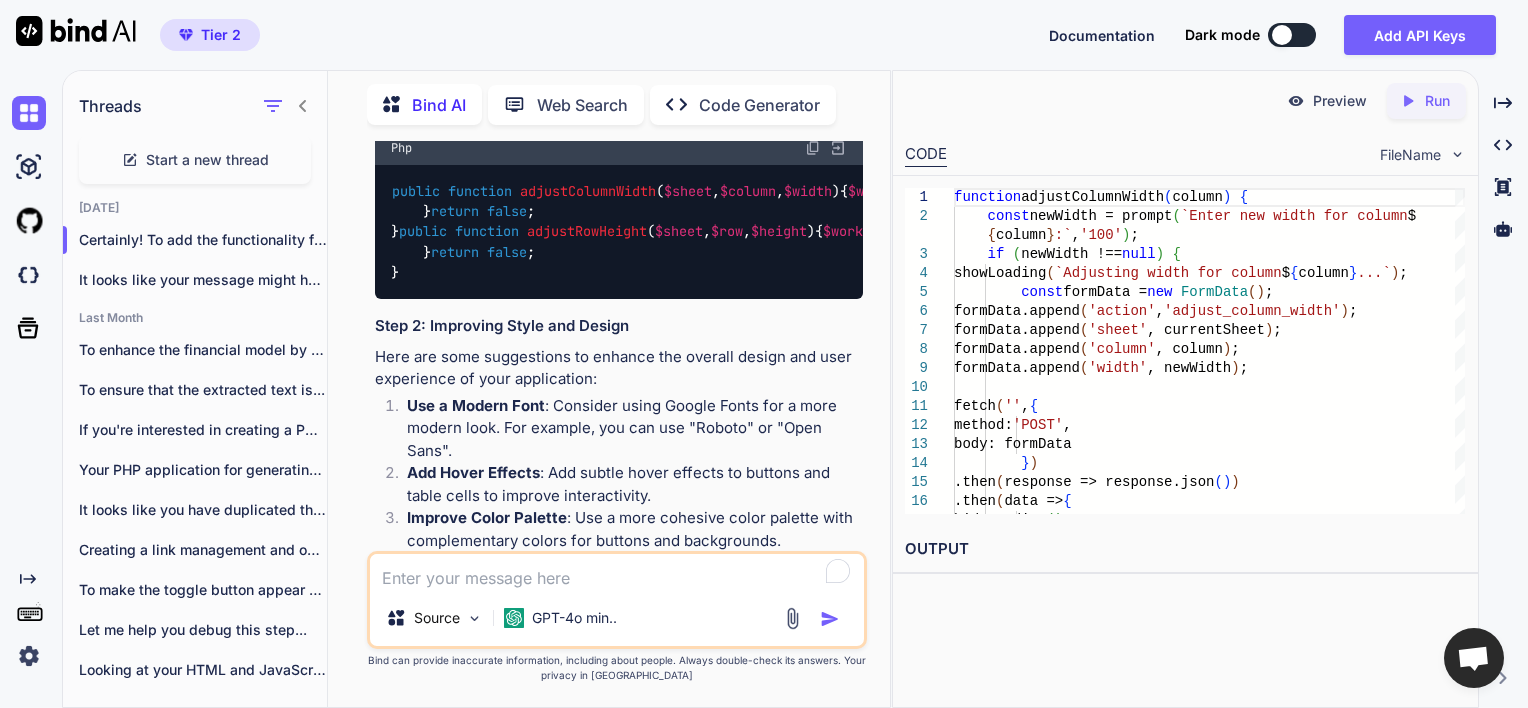 drag, startPoint x: 388, startPoint y: 358, endPoint x: 432, endPoint y: 358, distance: 44 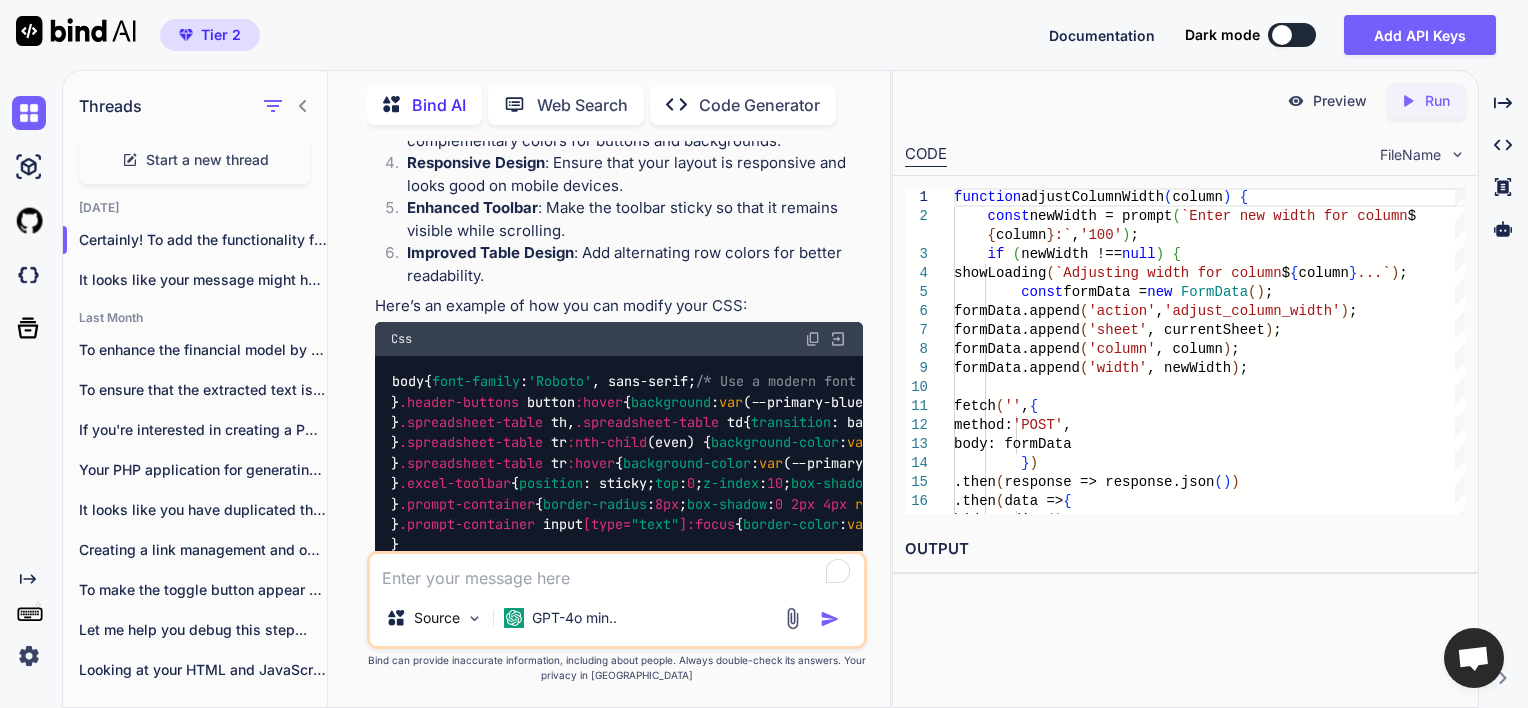 scroll, scrollTop: 14153, scrollLeft: 0, axis: vertical 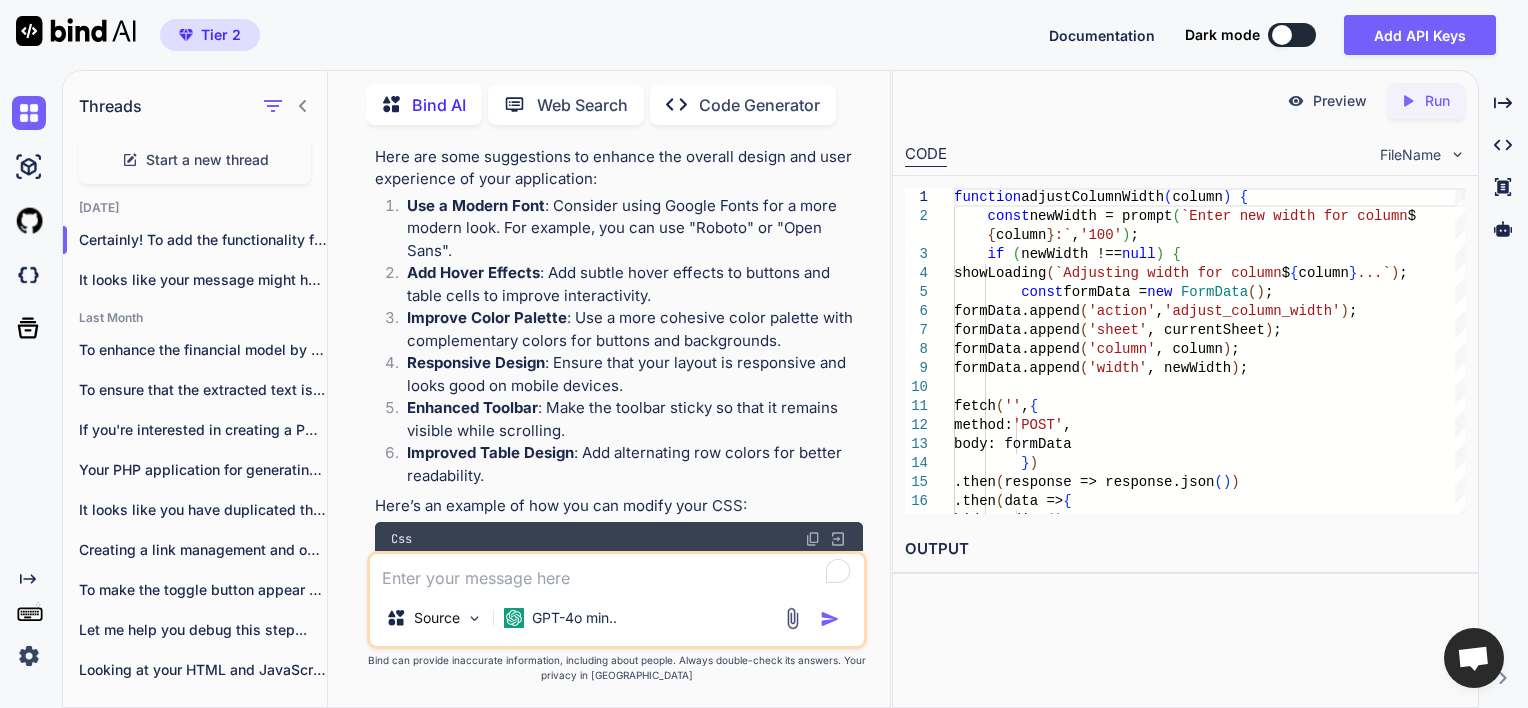 type 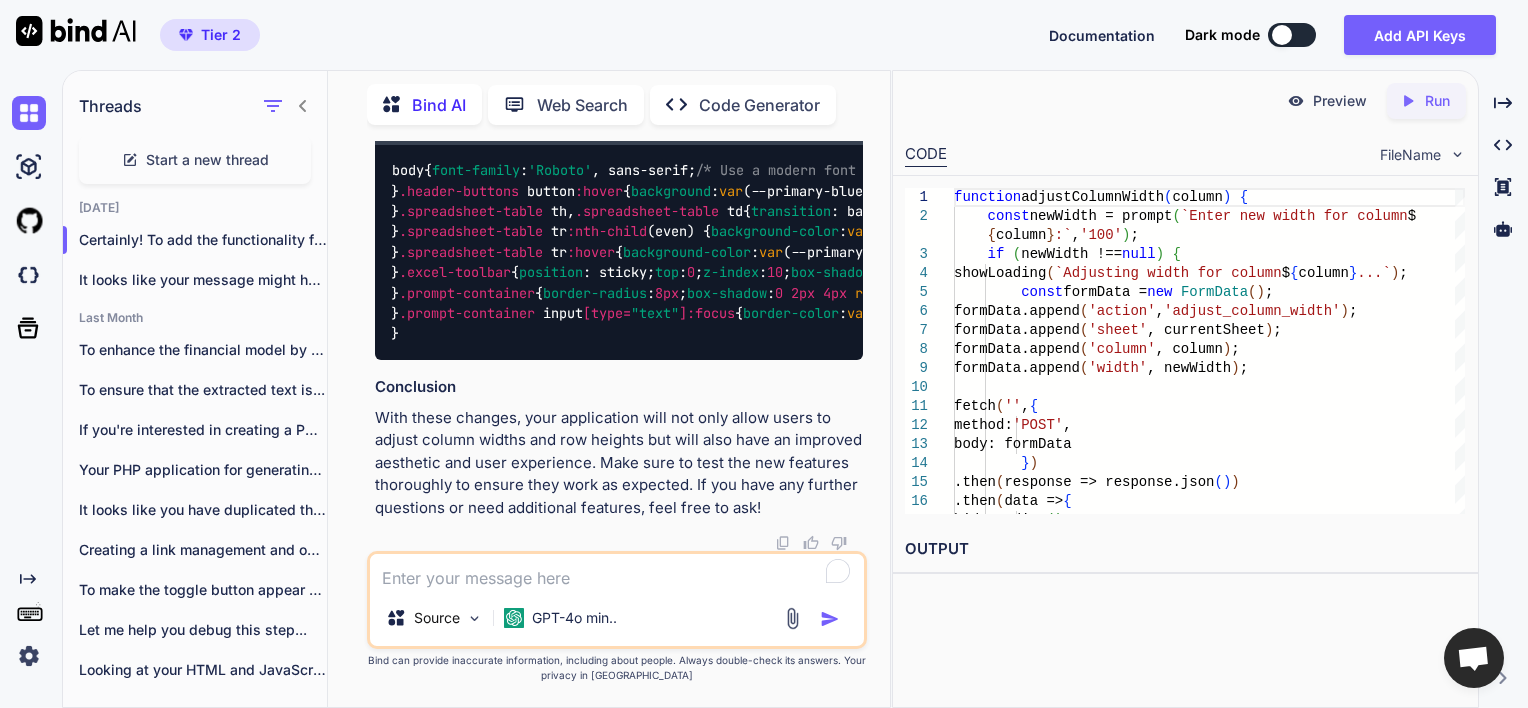 scroll, scrollTop: 14653, scrollLeft: 0, axis: vertical 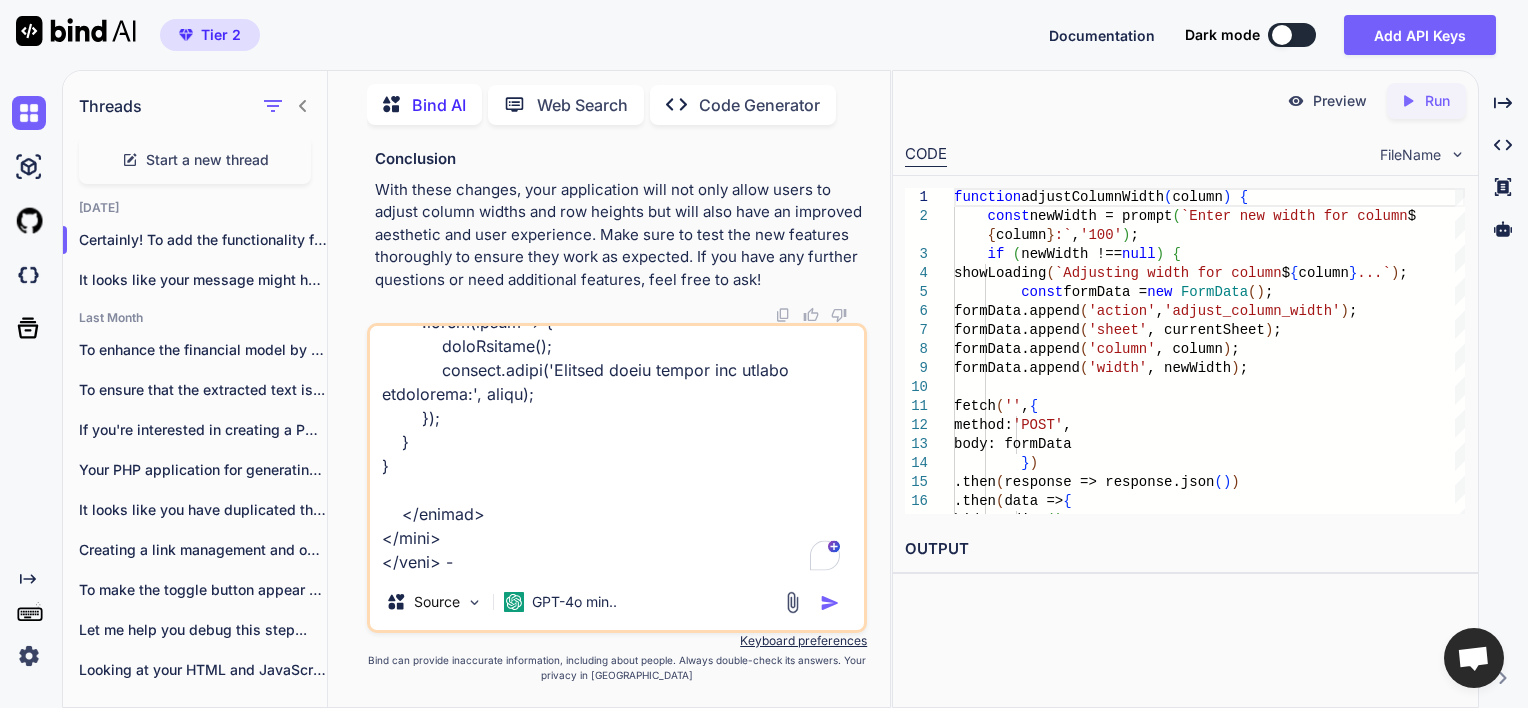 paste on ". still can't" 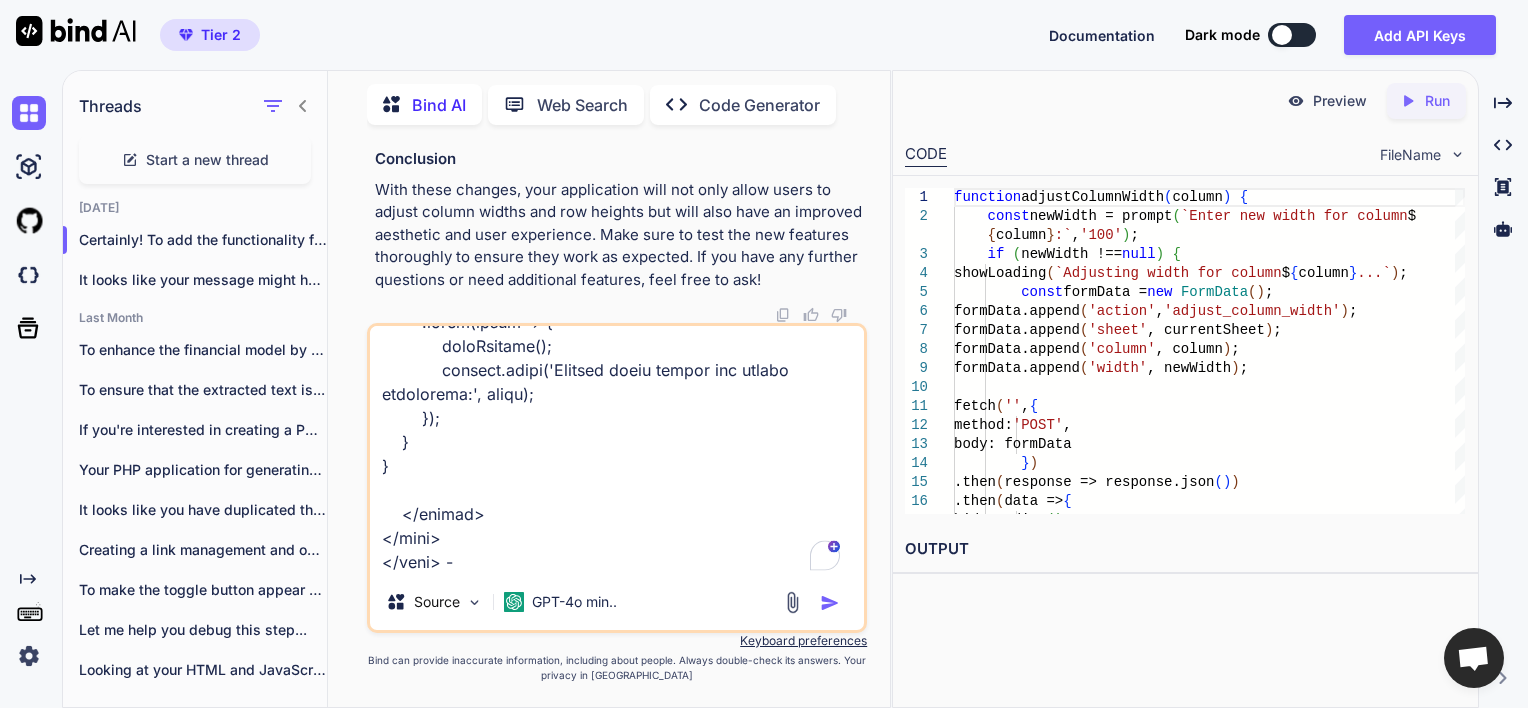 type on "<?php
// try6.php
session_start();
require_once 'vendor/autoload.php';
require_once 'SpreadsheetTemplates-10.php'; // Include the new file with spreadsheet templates
use PhpOffice\PhpSpreadsheet\Spreadsheet;
use PhpOffice\PhpSpreadsheet\Writer\Html; // Not strictly needed if only sending HTML
use PhpOffice\PhpSpreadsheet\Writer\Xlsx;
use PhpOffice\PhpSpreadsheet\Cell\Coordinate;
use PhpOffice\PhpSpreadsheet\Cell\DataValidation;
use App\Spreadsheet\SpreadsheetTemplates; // Use the namespace
use PhpOffice\PhpSpreadsheet\Calculation\Calculation; // Added for cache clearing
class SpreadsheetApp {
private $spreadsheet;
public function __construct() {
if (!isset($_SESSION['spreadsheet_data'])) {
$this->initializeSpreadsheet();
} else {
$this->loadFromSession();
}
// Always clear calculation cache after loading or initializing to prevent formula issues
Calculation::getInstance($this->spreadsheet)->clearCalculationCache();
}
..." 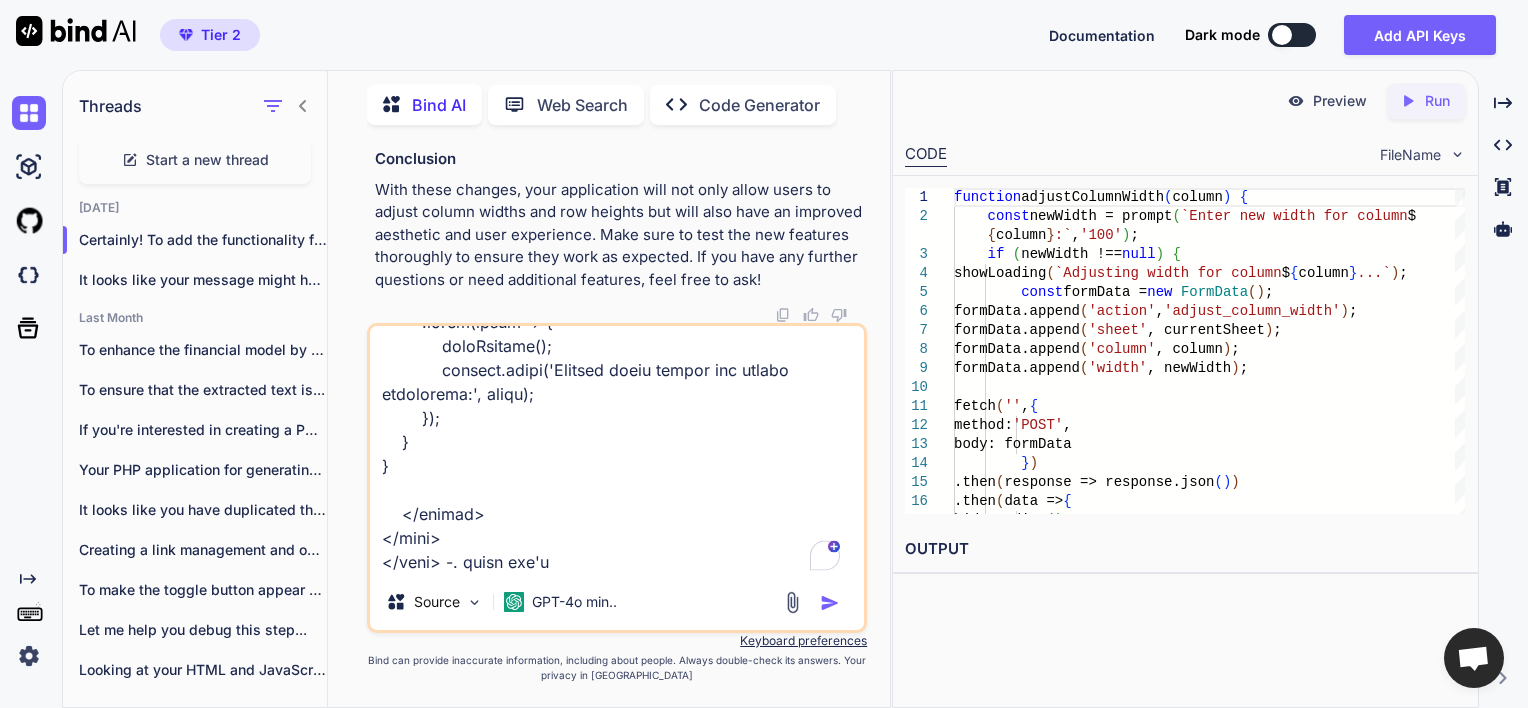 scroll, scrollTop: 0, scrollLeft: 0, axis: both 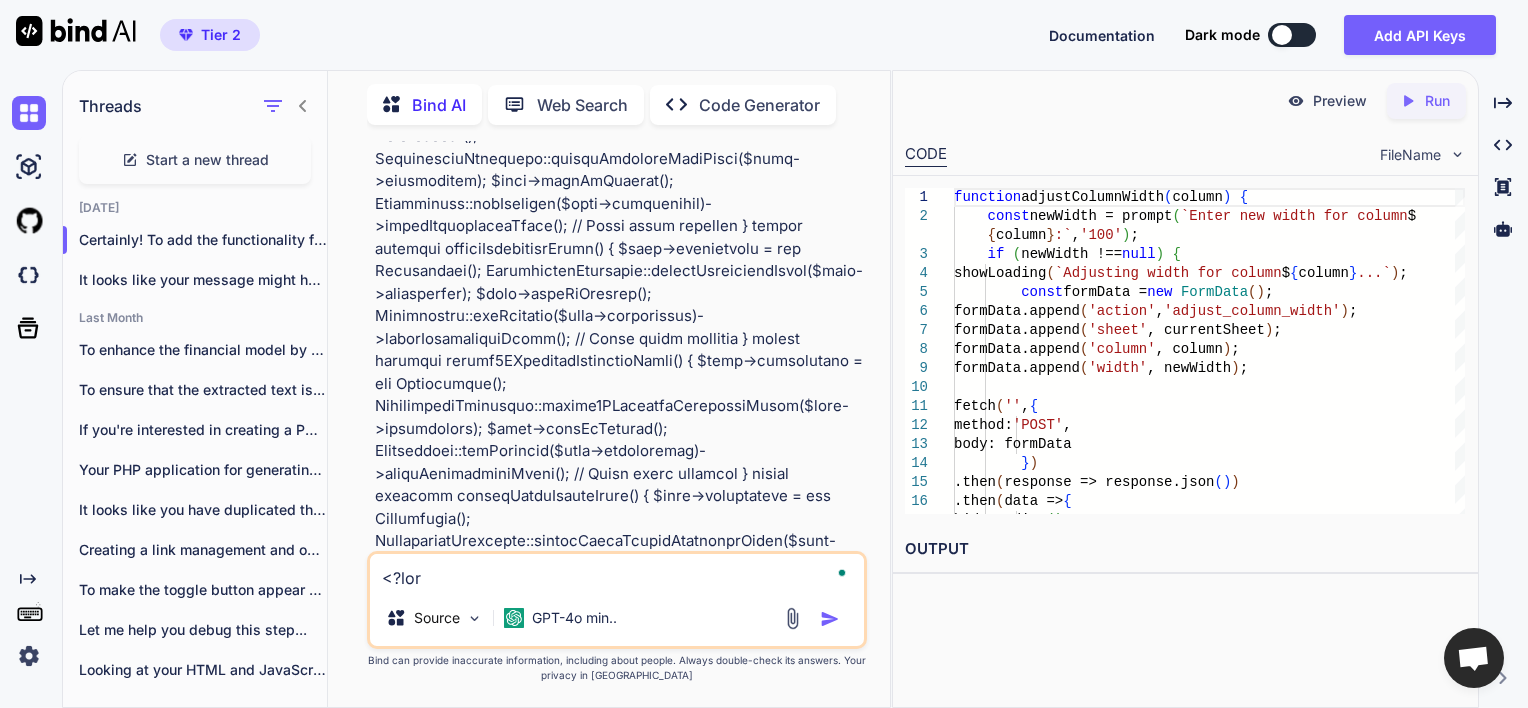type 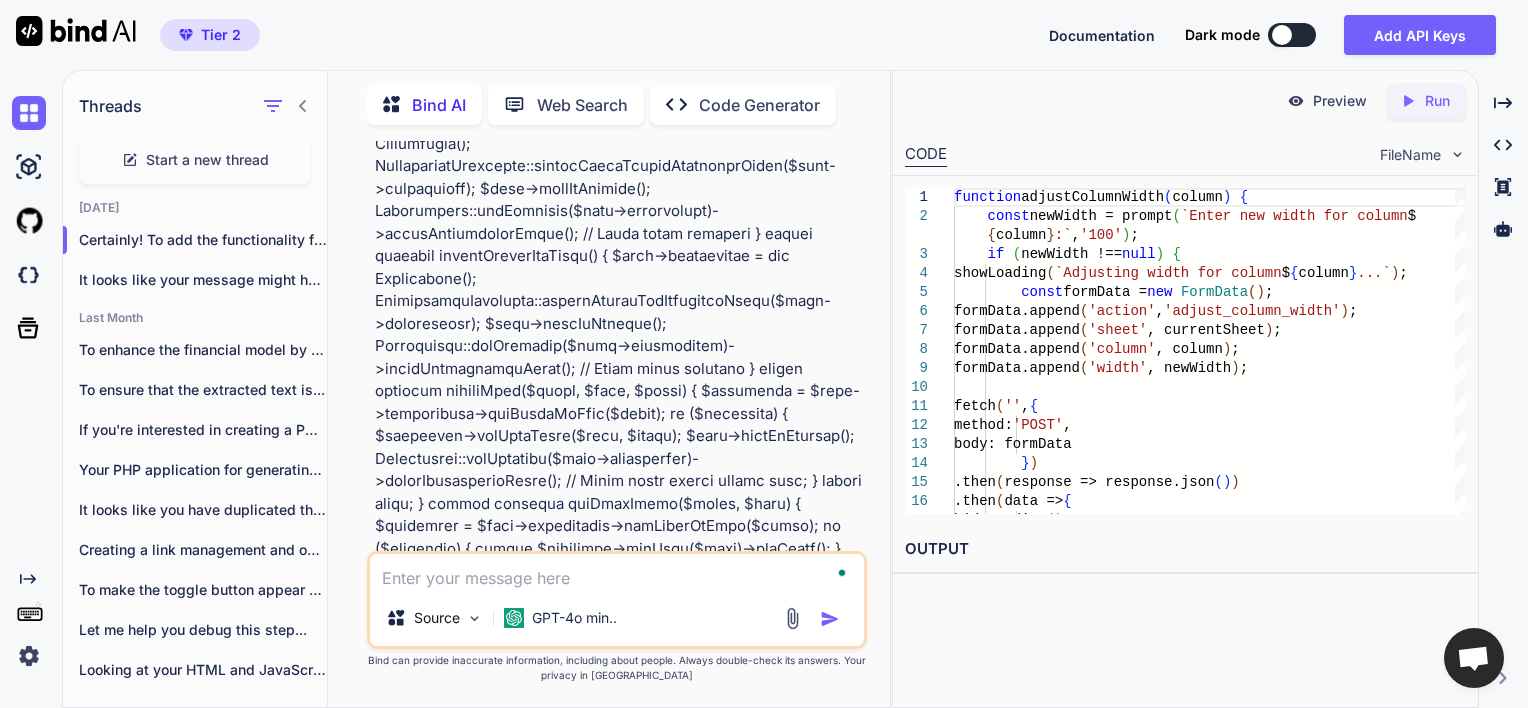 scroll, scrollTop: 16664, scrollLeft: 0, axis: vertical 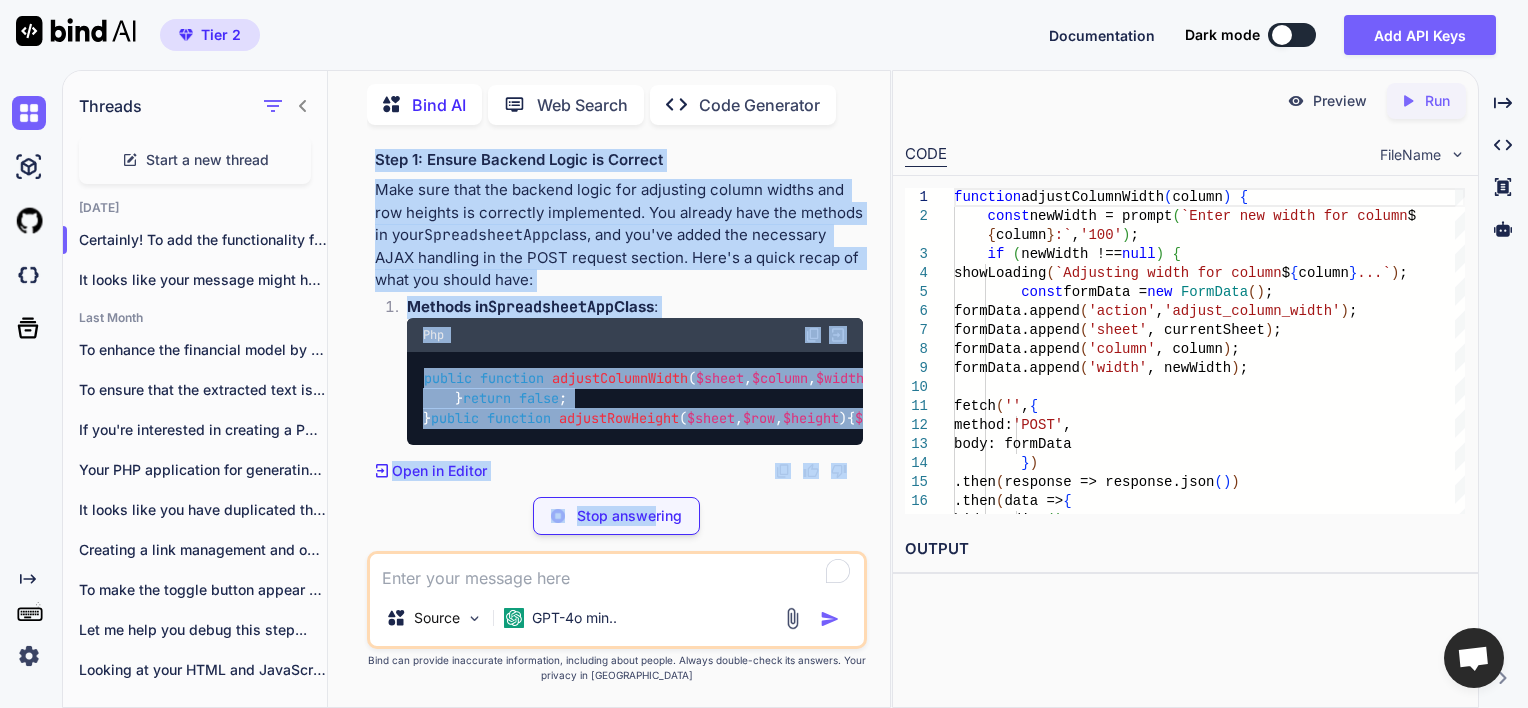 drag, startPoint x: 569, startPoint y: 205, endPoint x: 655, endPoint y: 520, distance: 326.52872 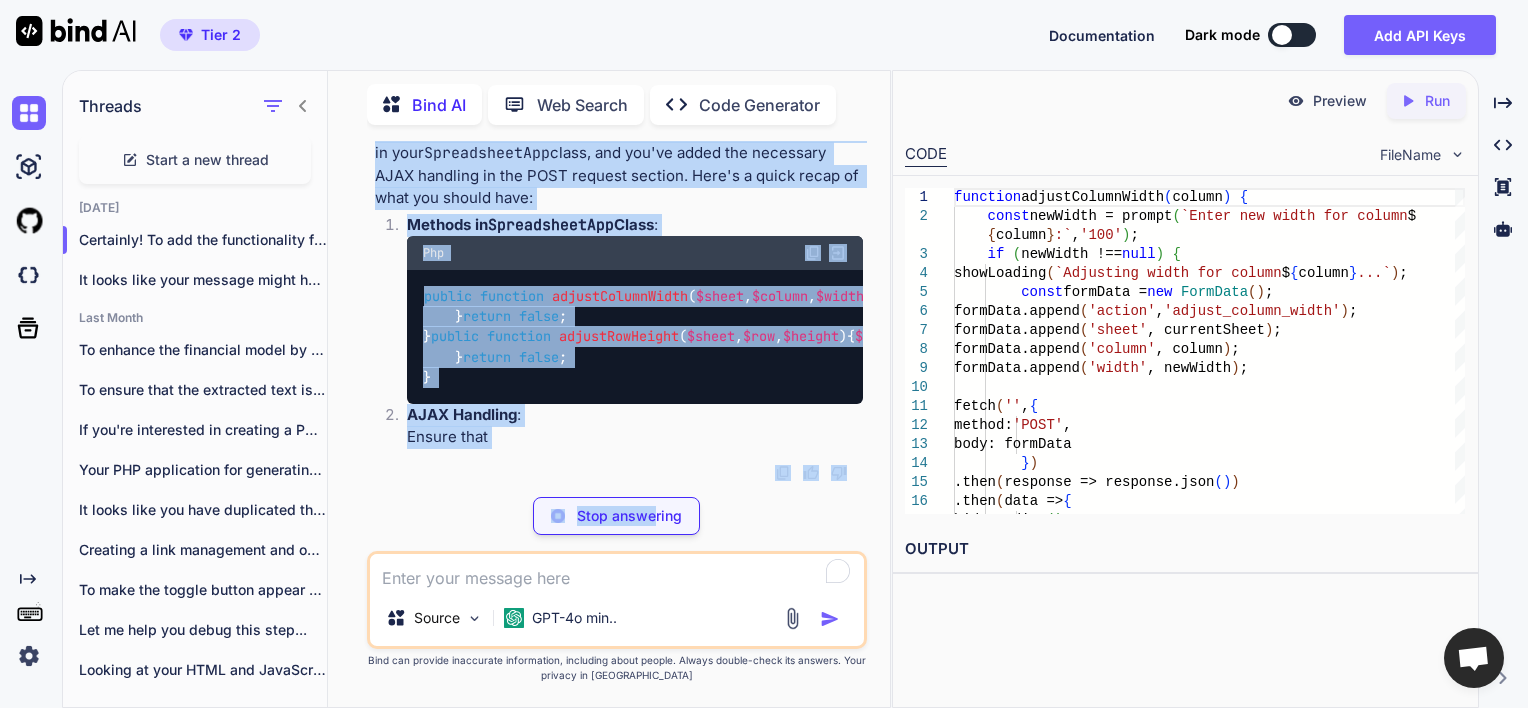 scroll, scrollTop: 30164, scrollLeft: 0, axis: vertical 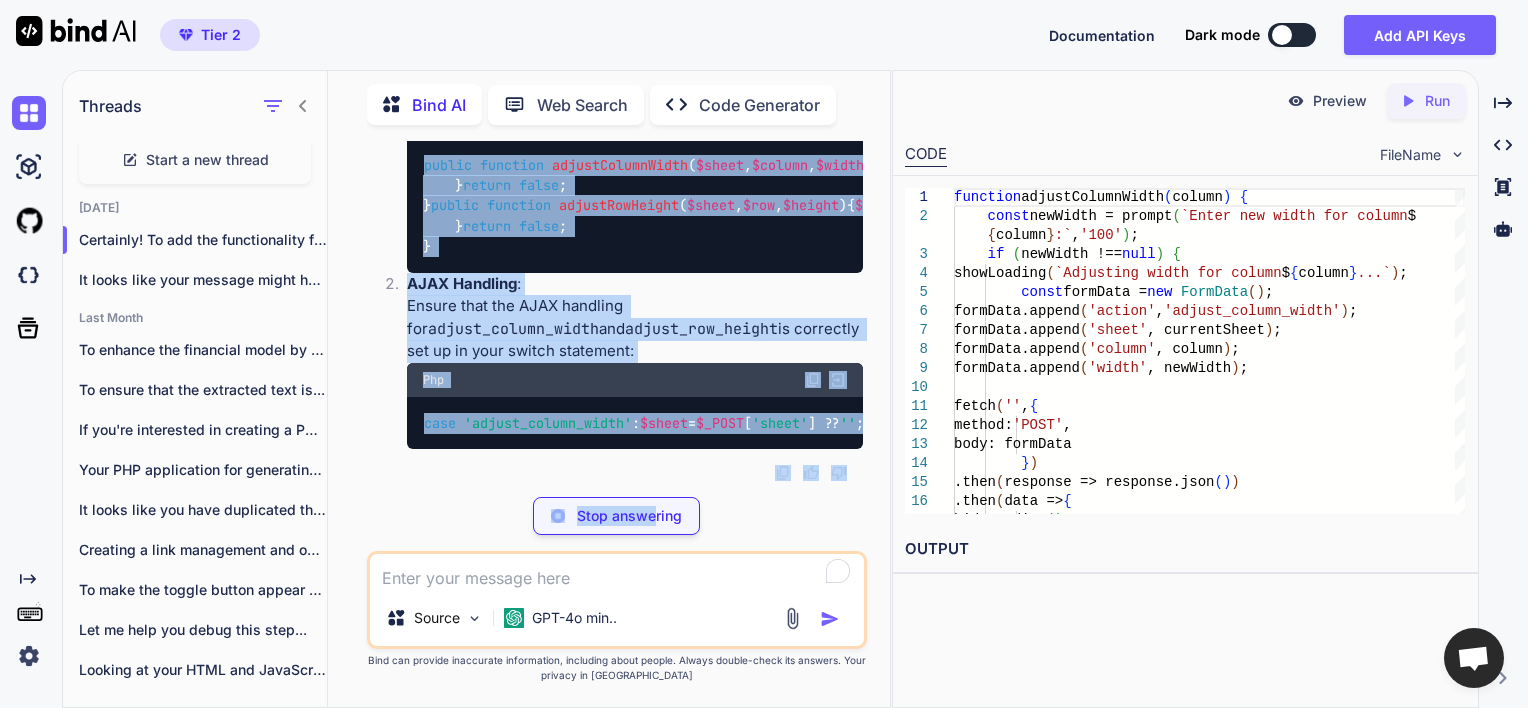 click on "Make sure that the backend logic for adjusting column widths and row heights is correctly implemented. You already have the methods in your  SpreadsheetApp  class, and you've added the necessary AJAX handling in the POST request section. Here's a quick recap of what you should have:" at bounding box center [619, 22] 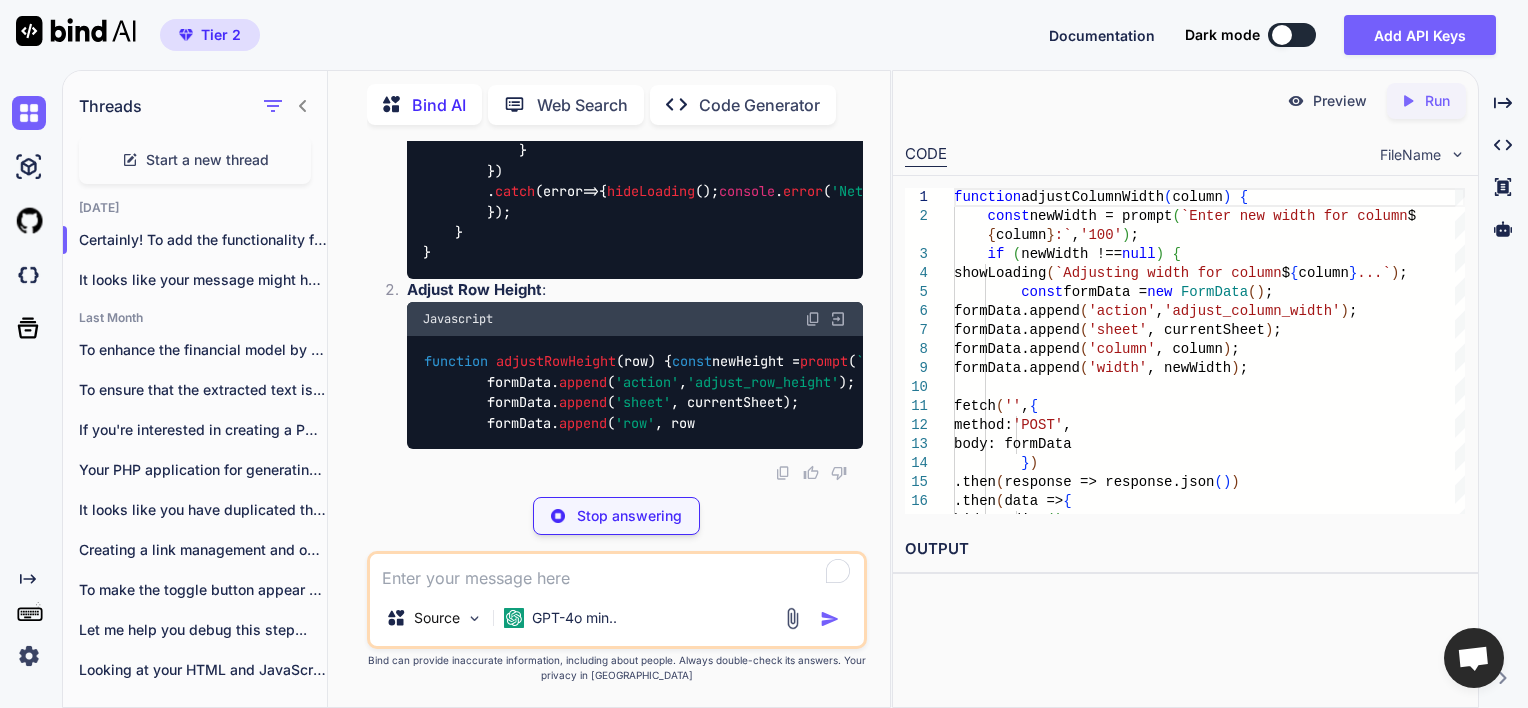 scroll, scrollTop: 30164, scrollLeft: 0, axis: vertical 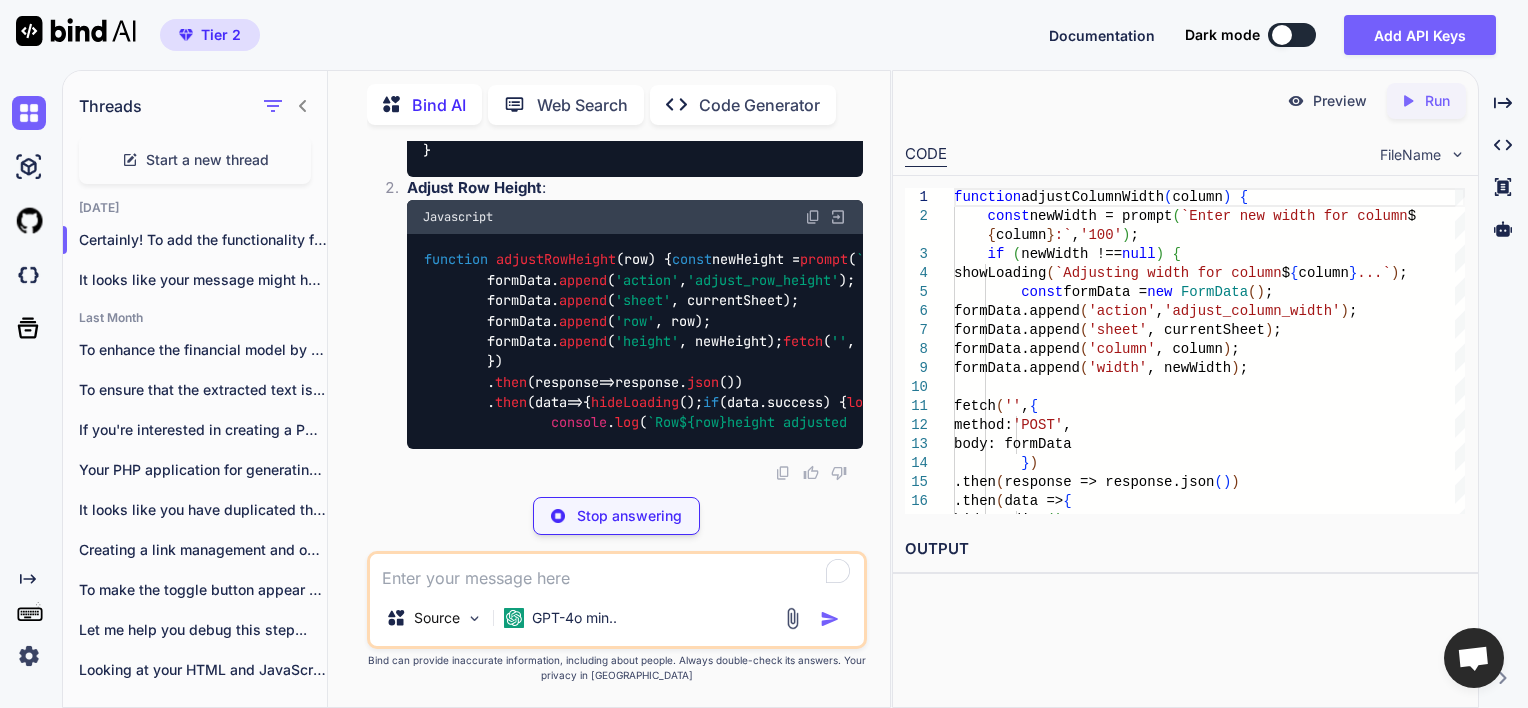 click at bounding box center (617, 572) 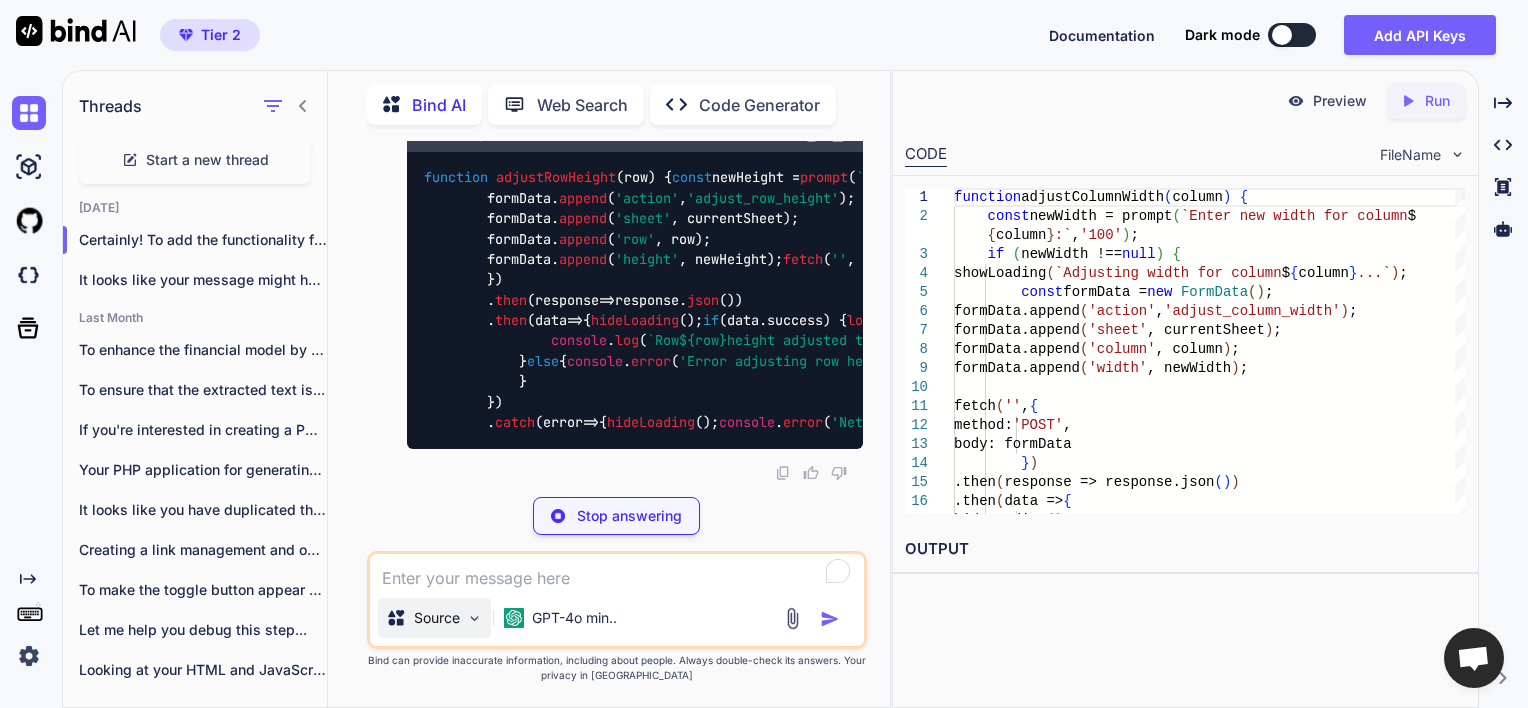 type on "x" 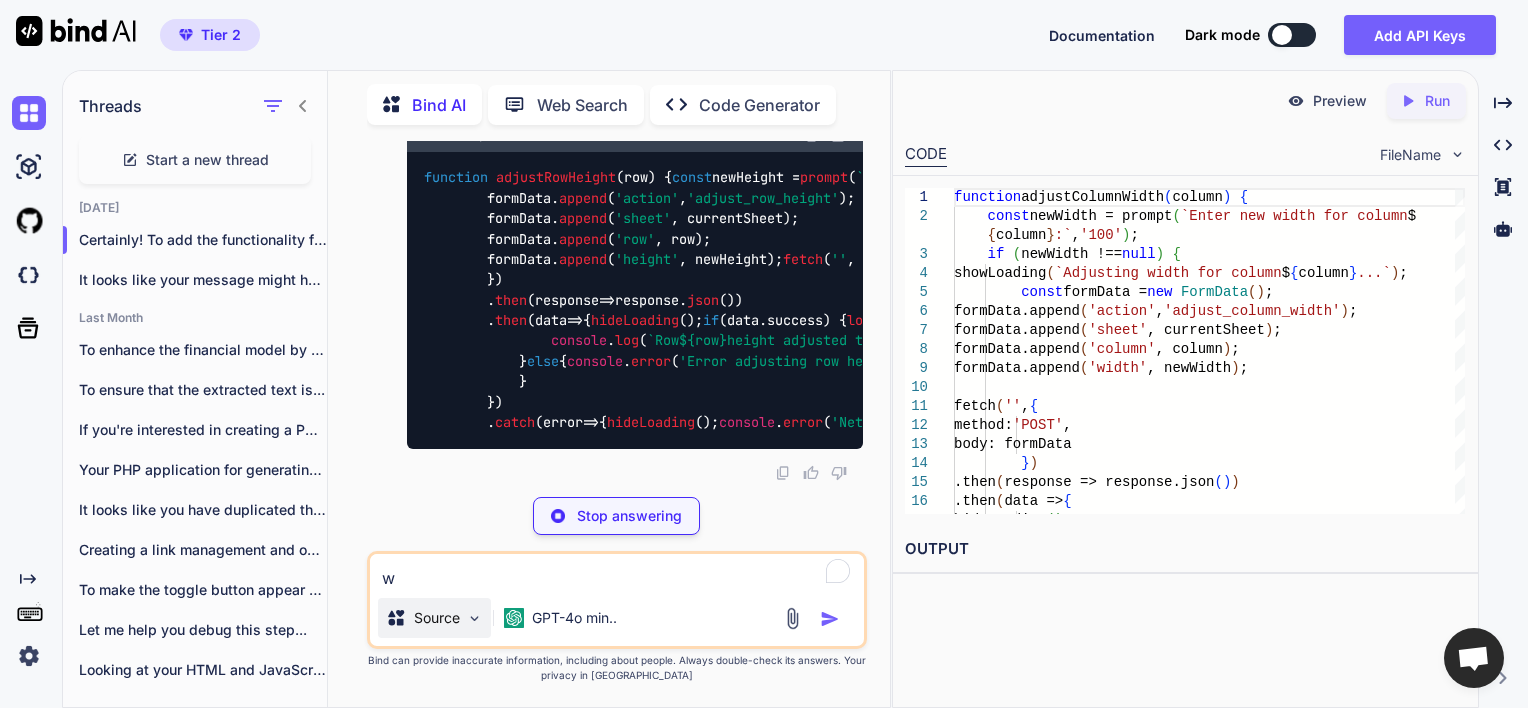 type on "wh" 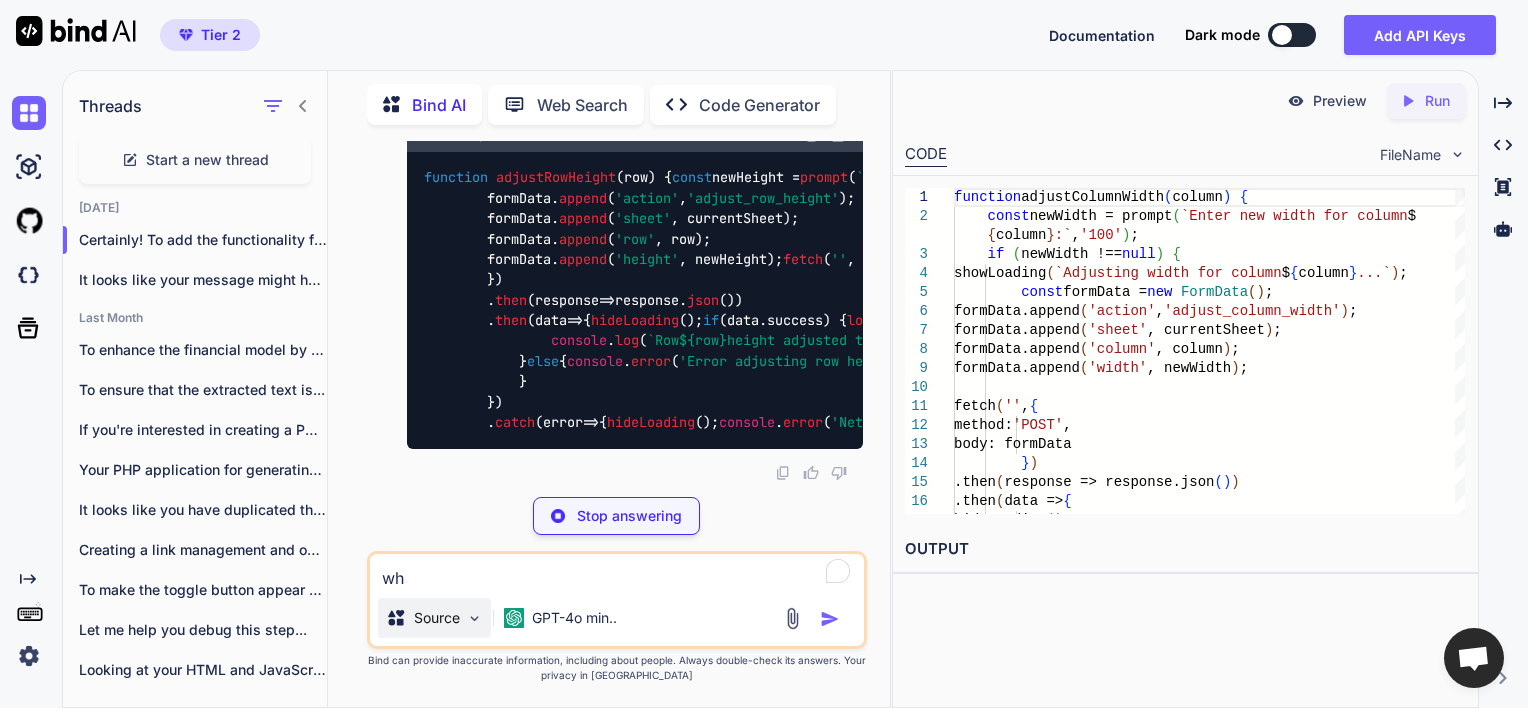 type on "whi" 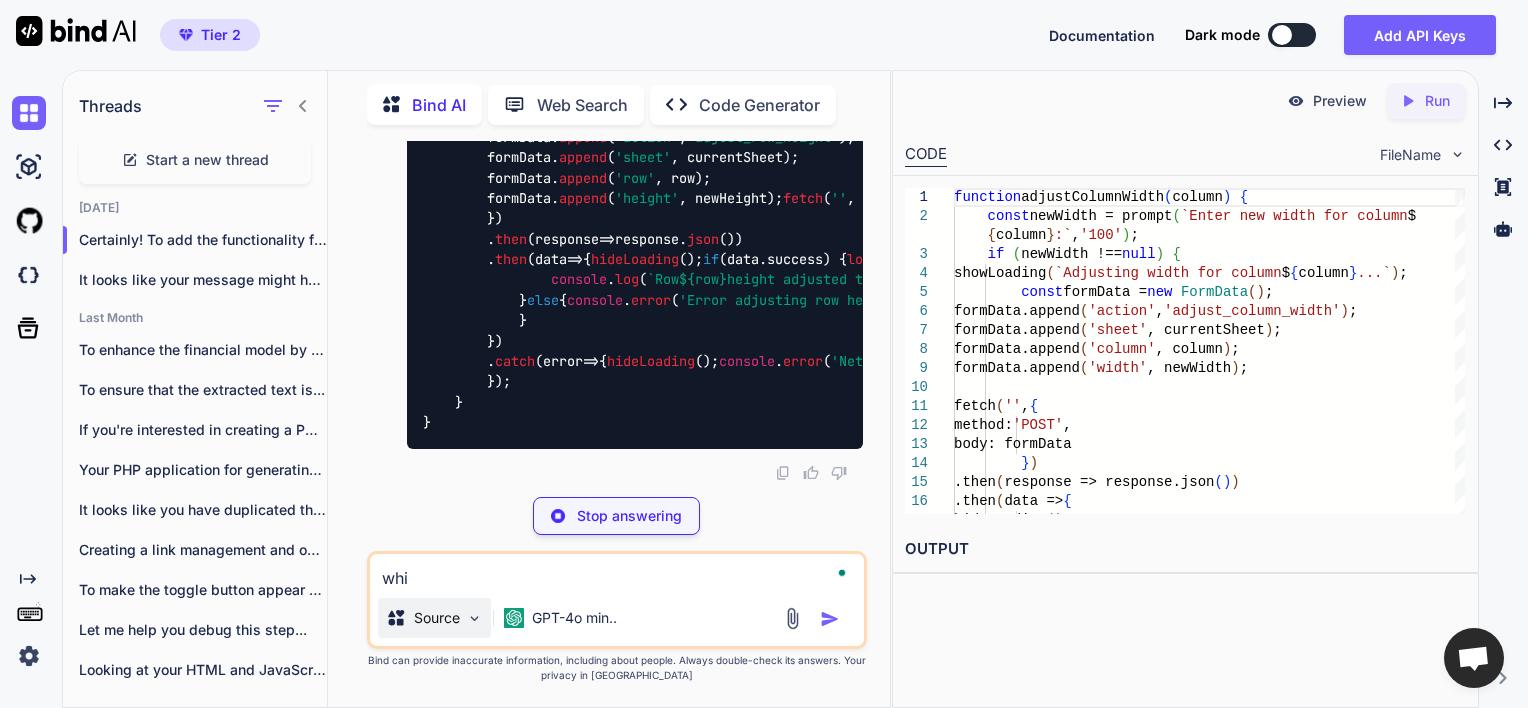 type on "x" 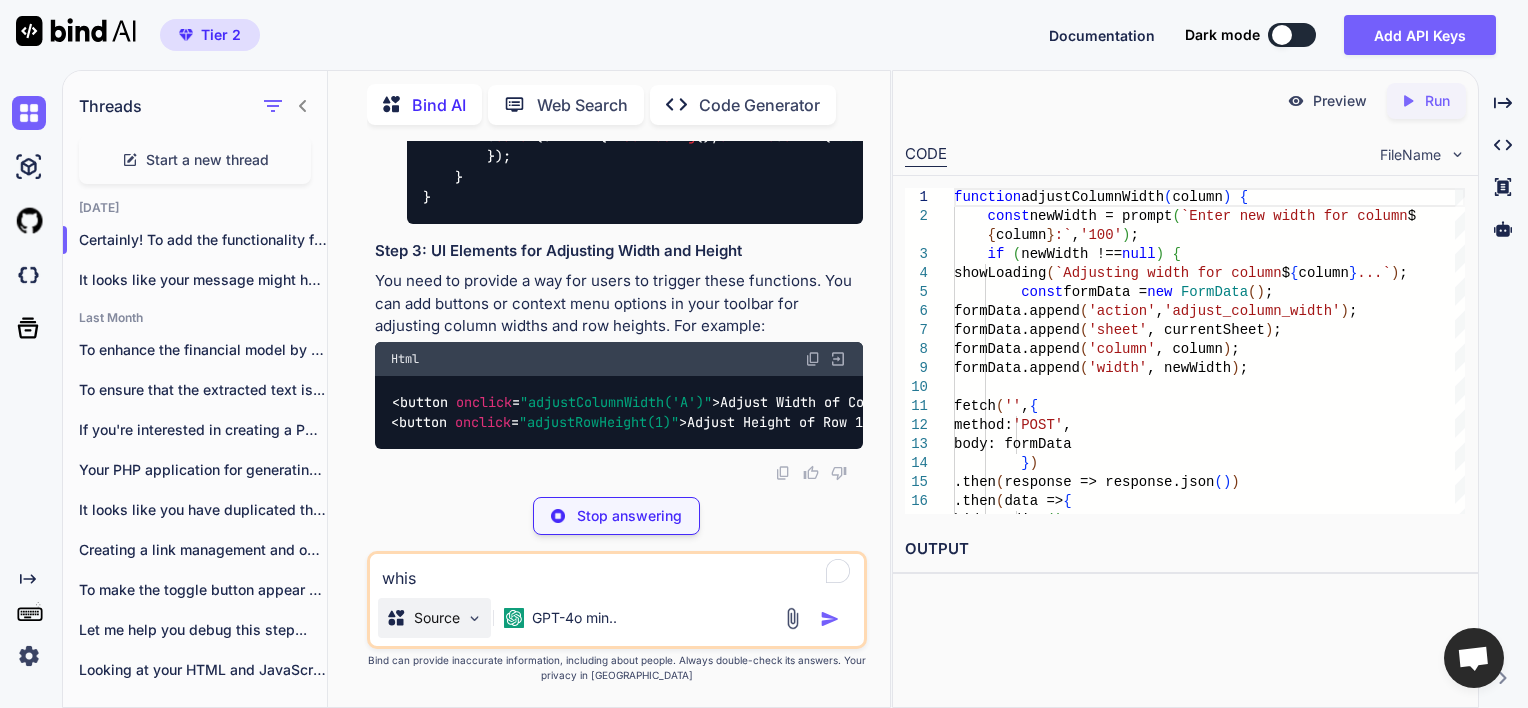 type on "x" 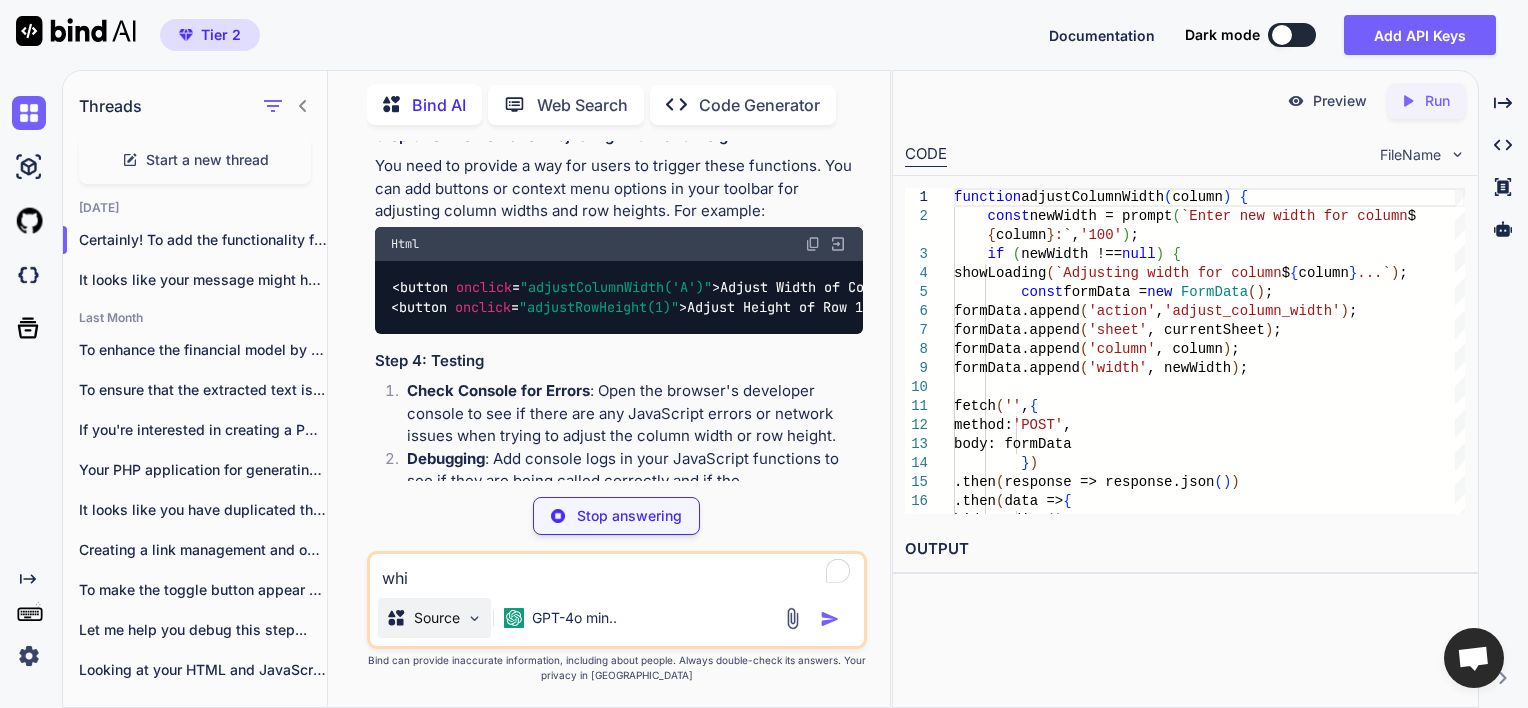 type on "x" 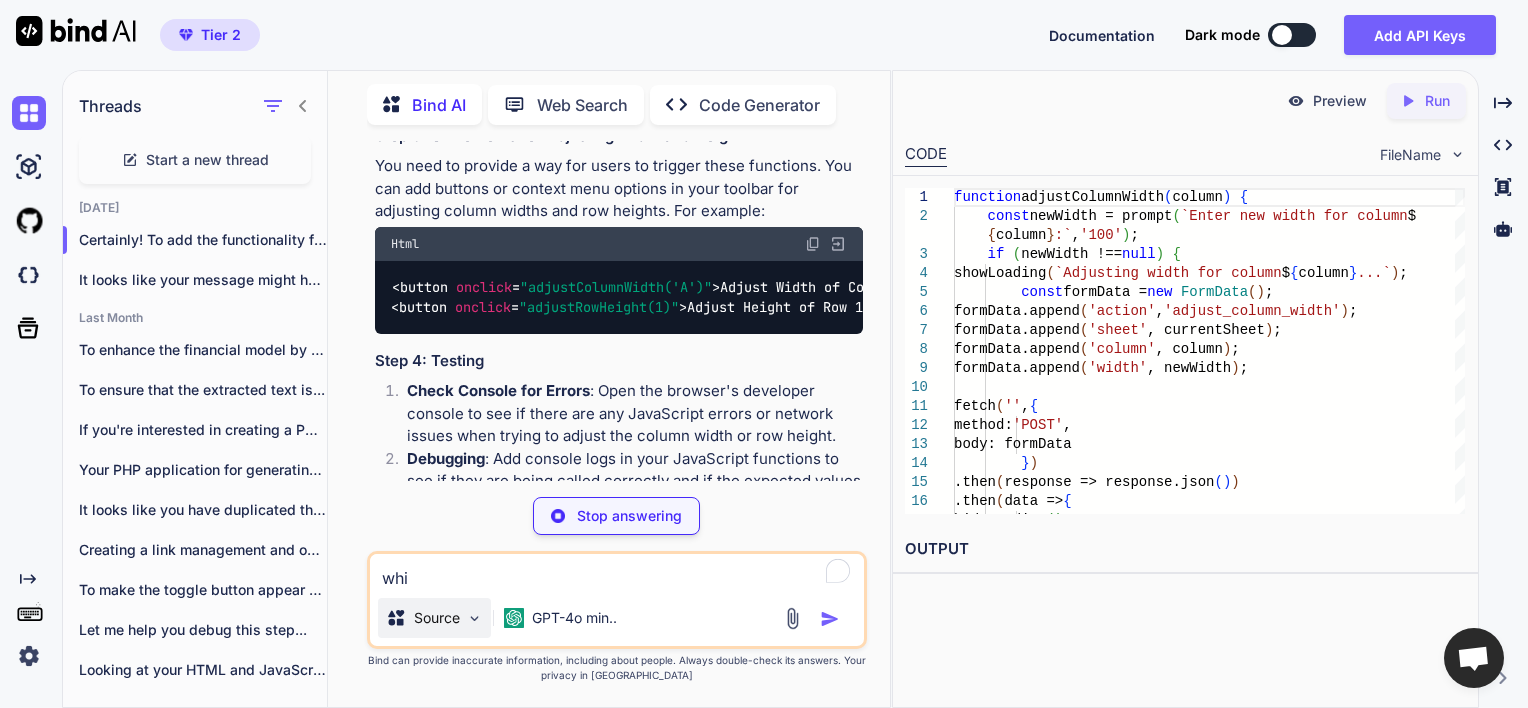 type on "wh" 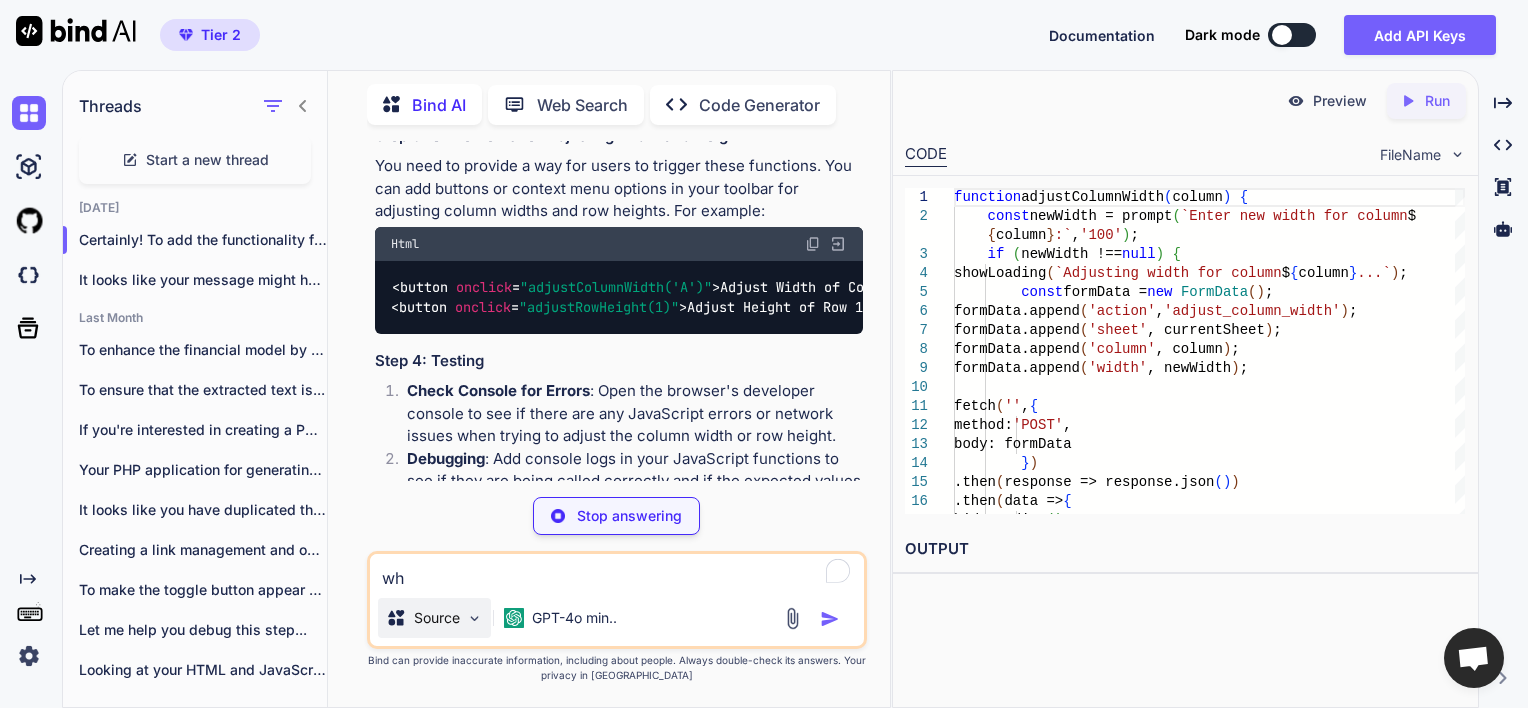 type on "x" 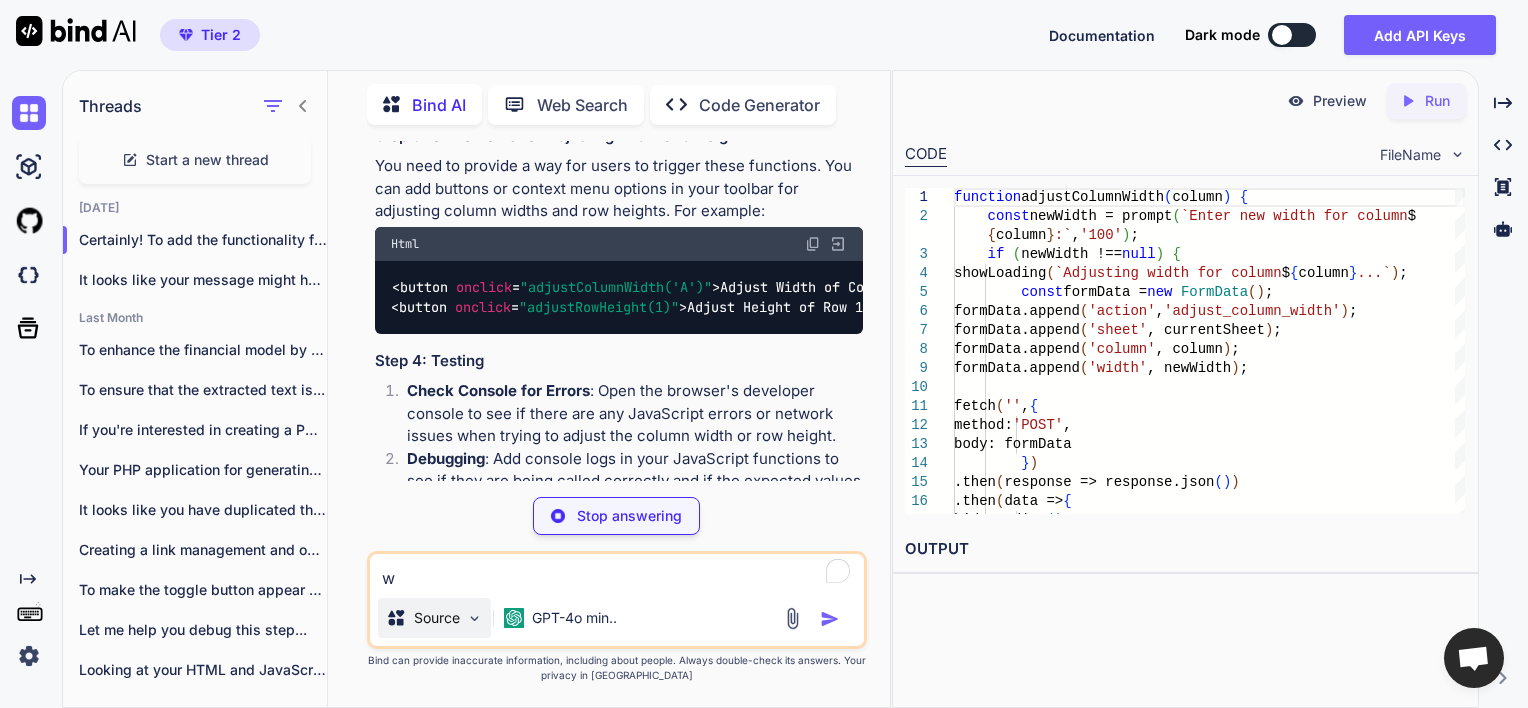 type on "x" 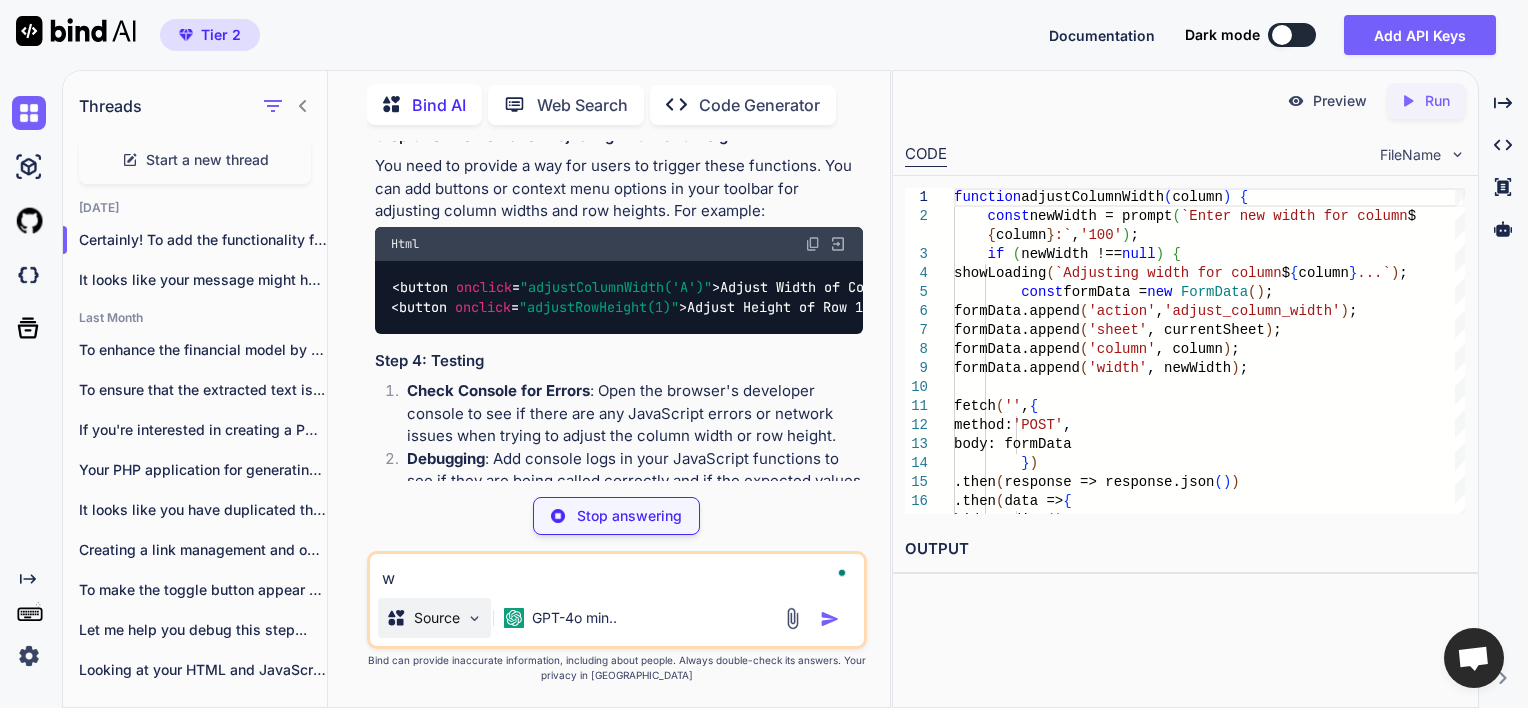 type 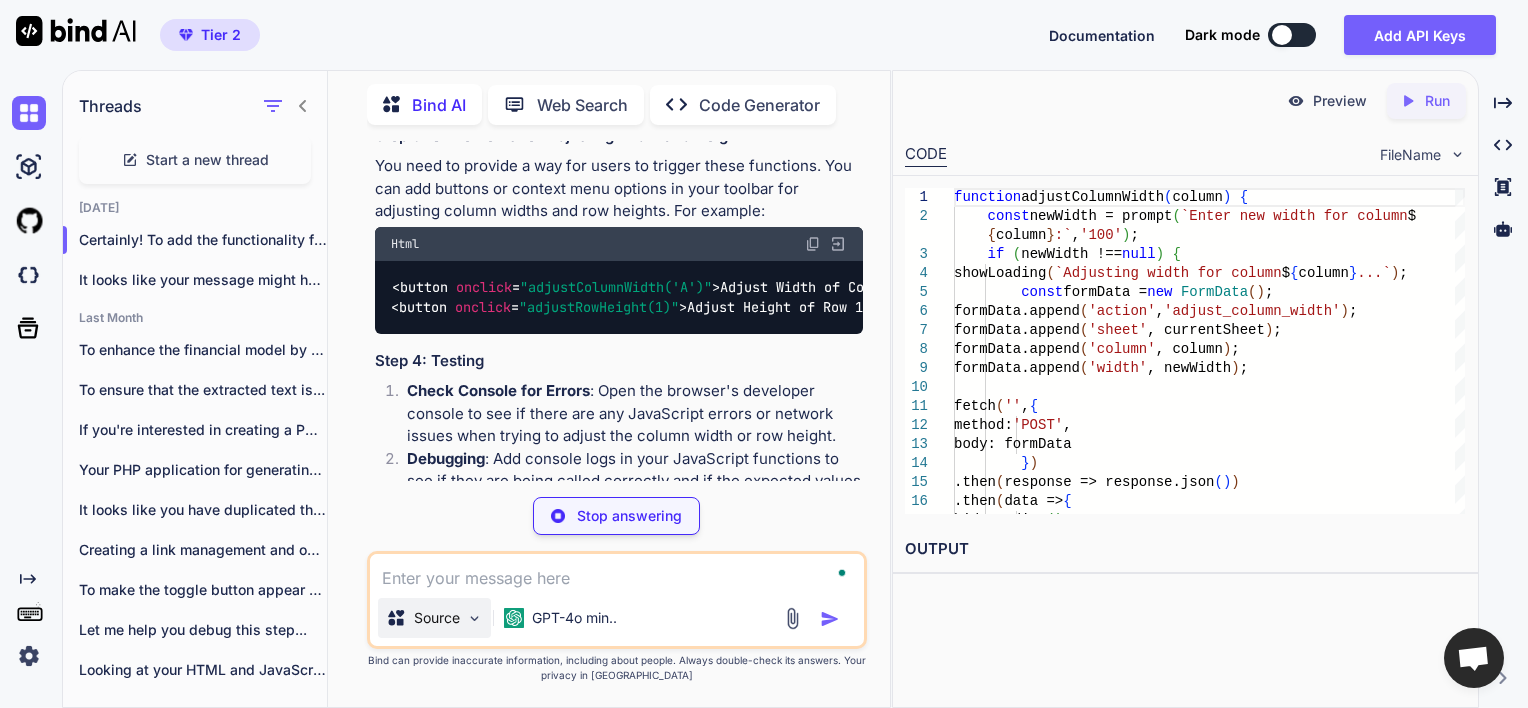type on "x" 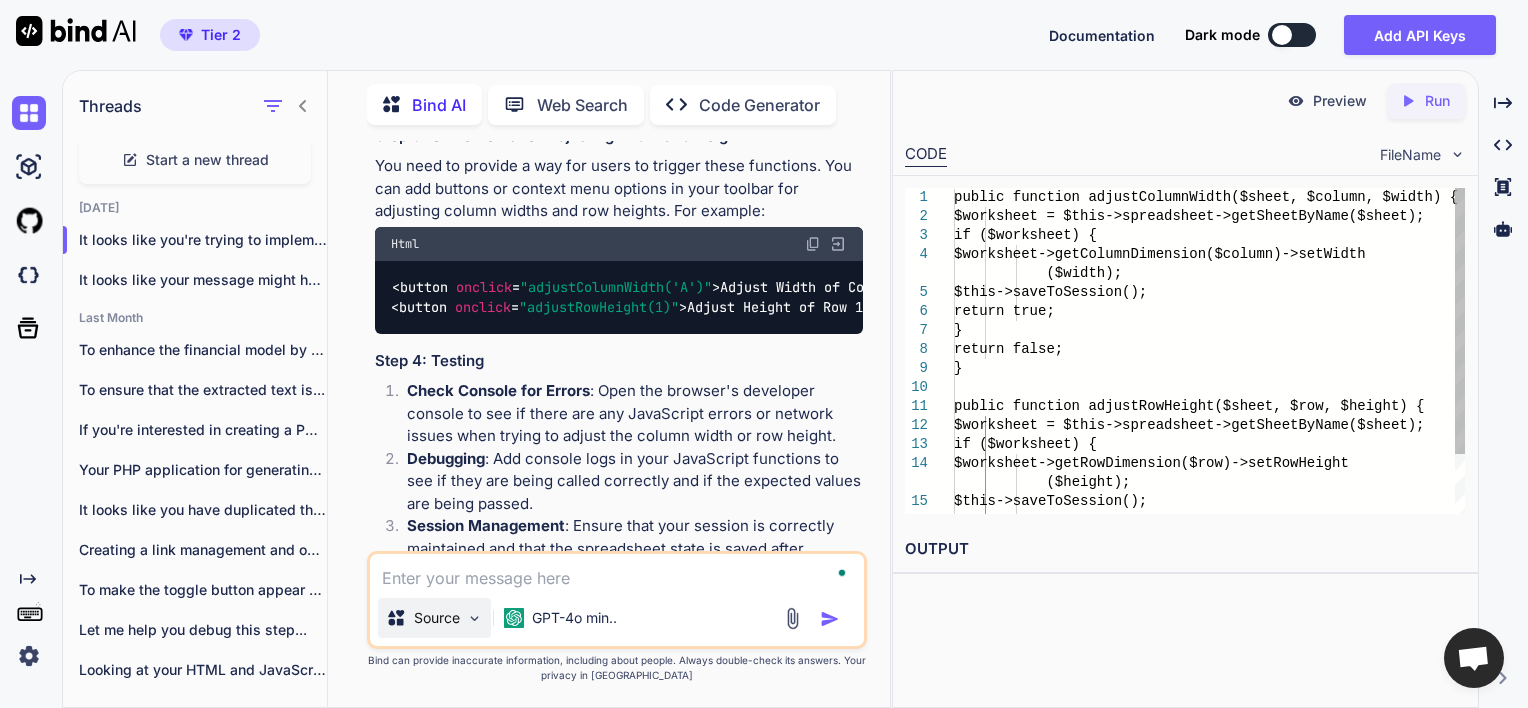 type on "i" 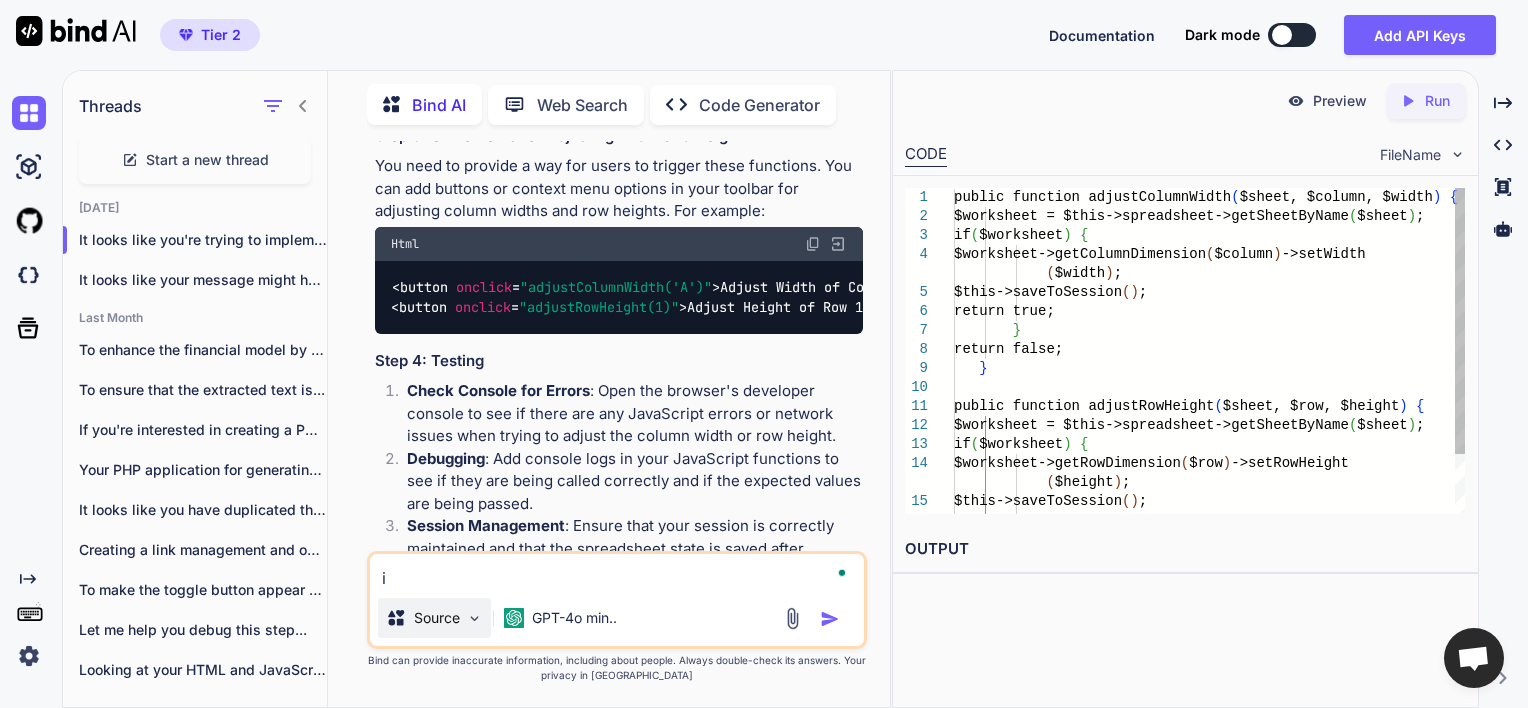 type 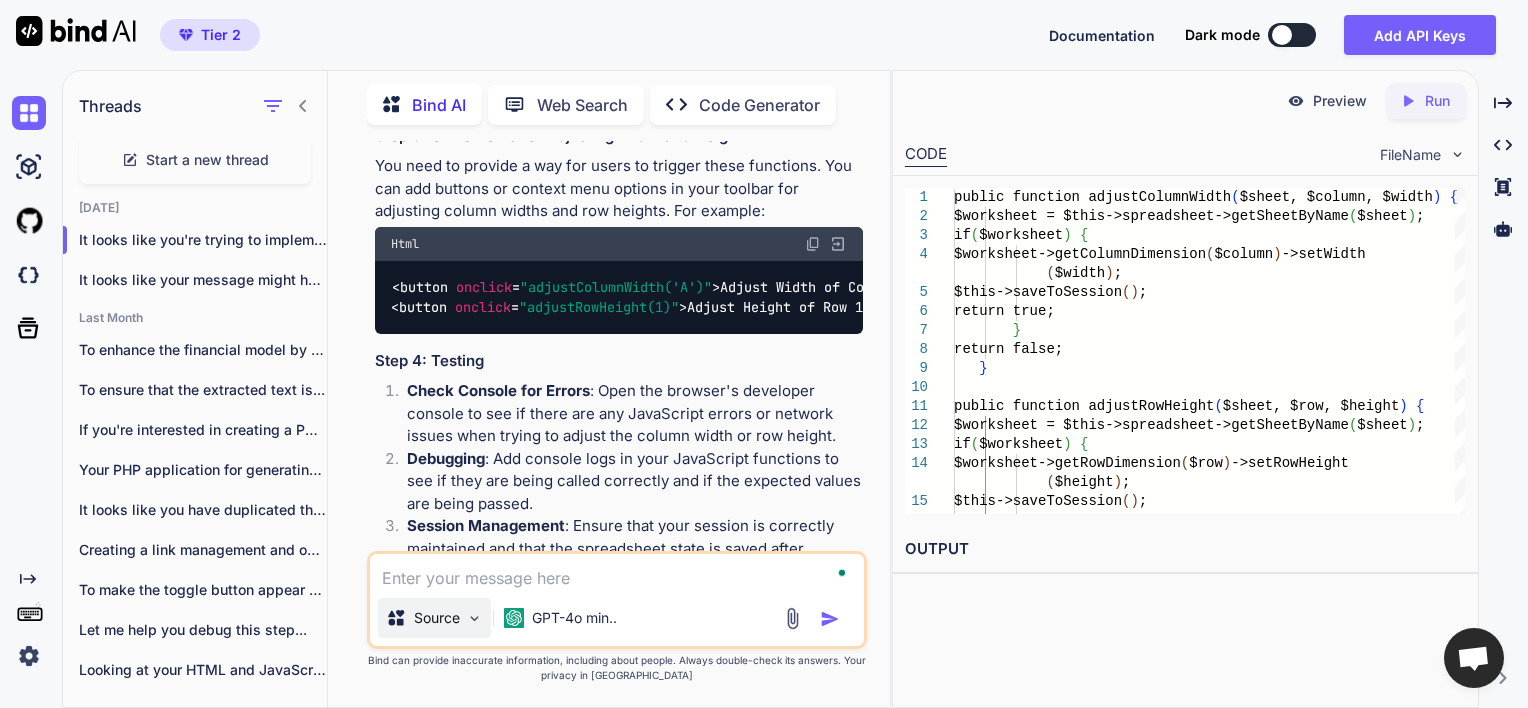 type on "c" 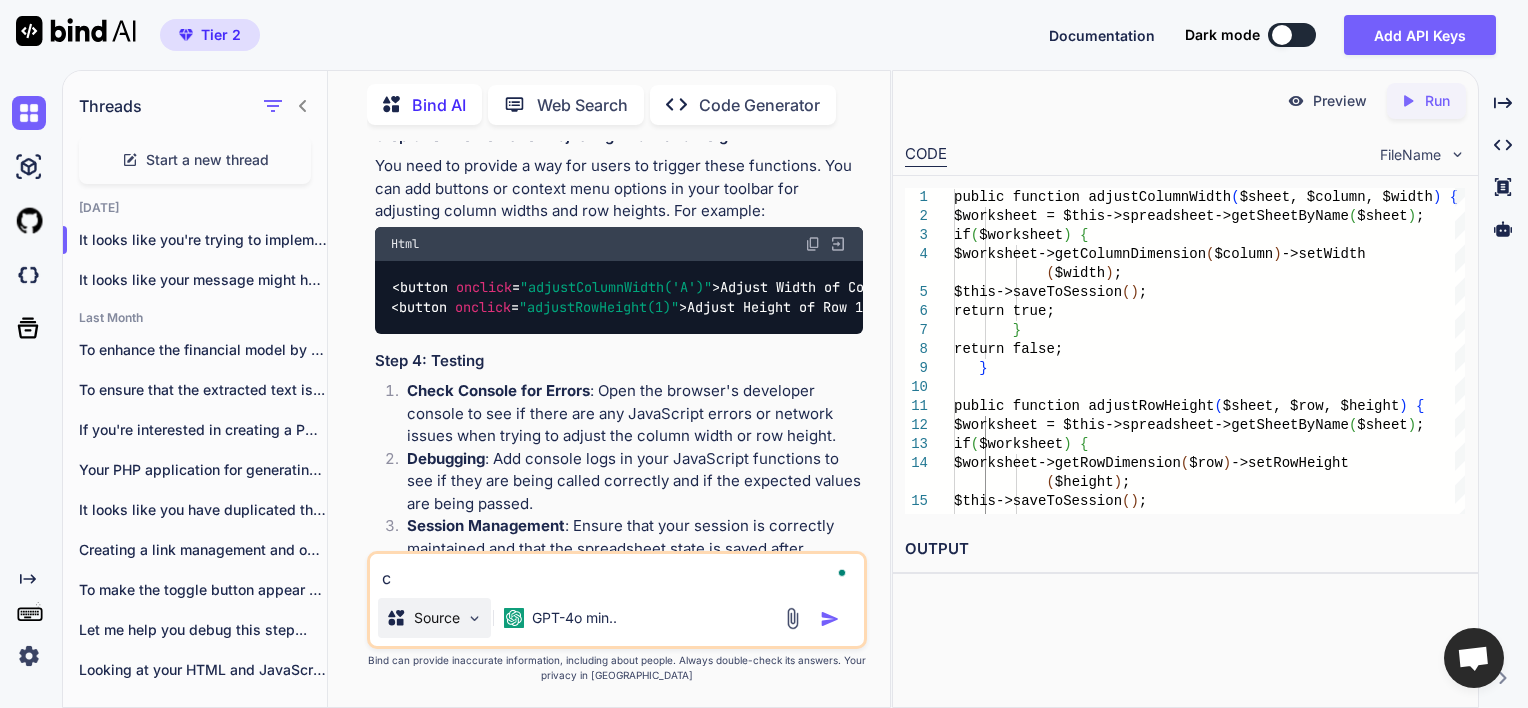 type on "ca" 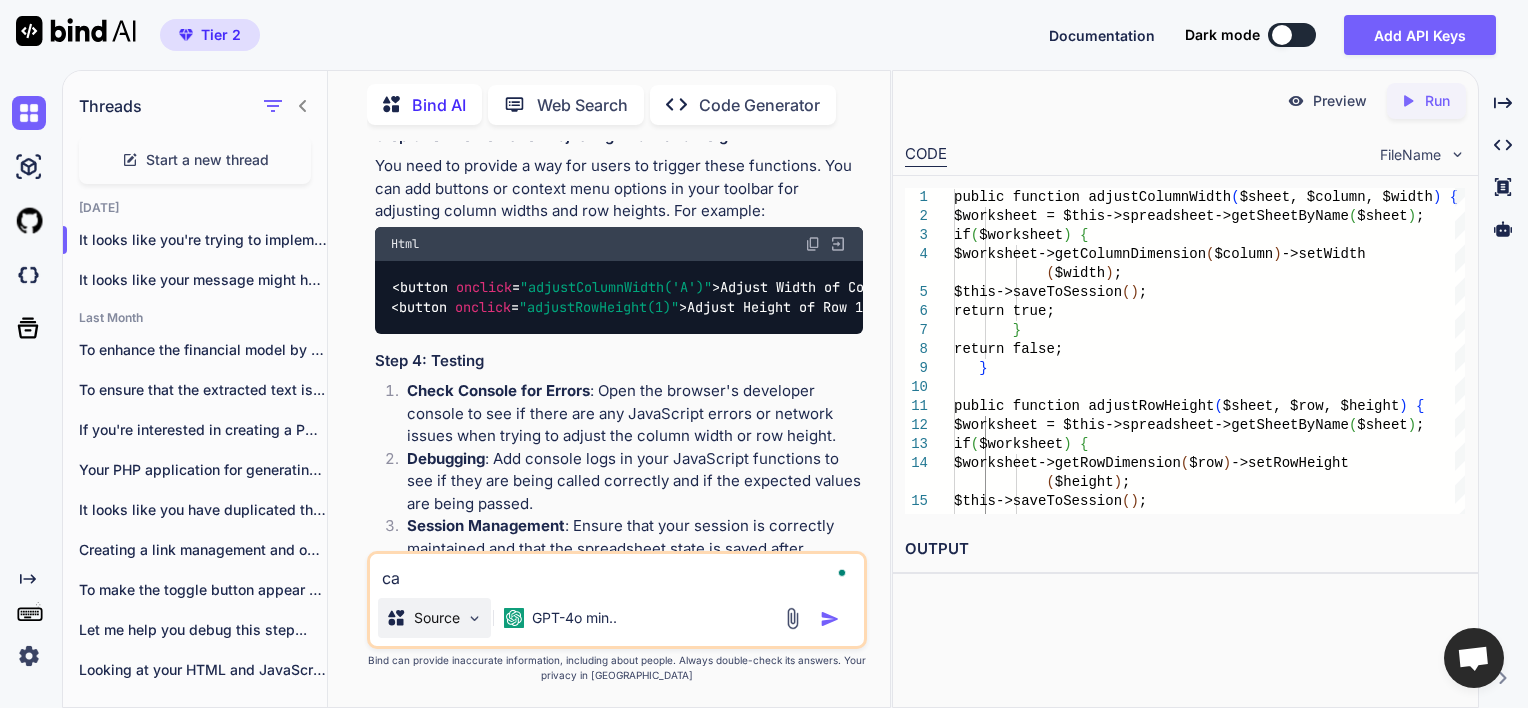 type on "can" 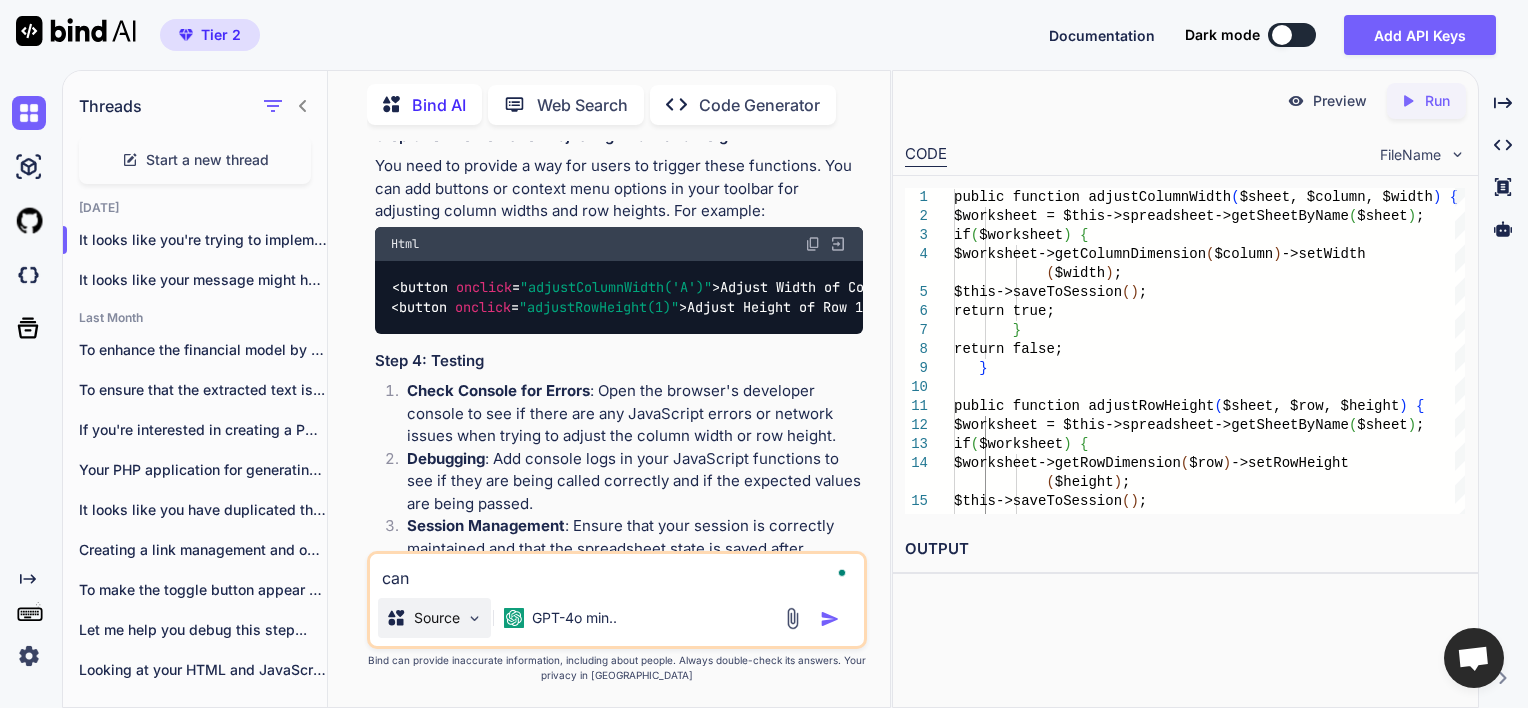 type on "can" 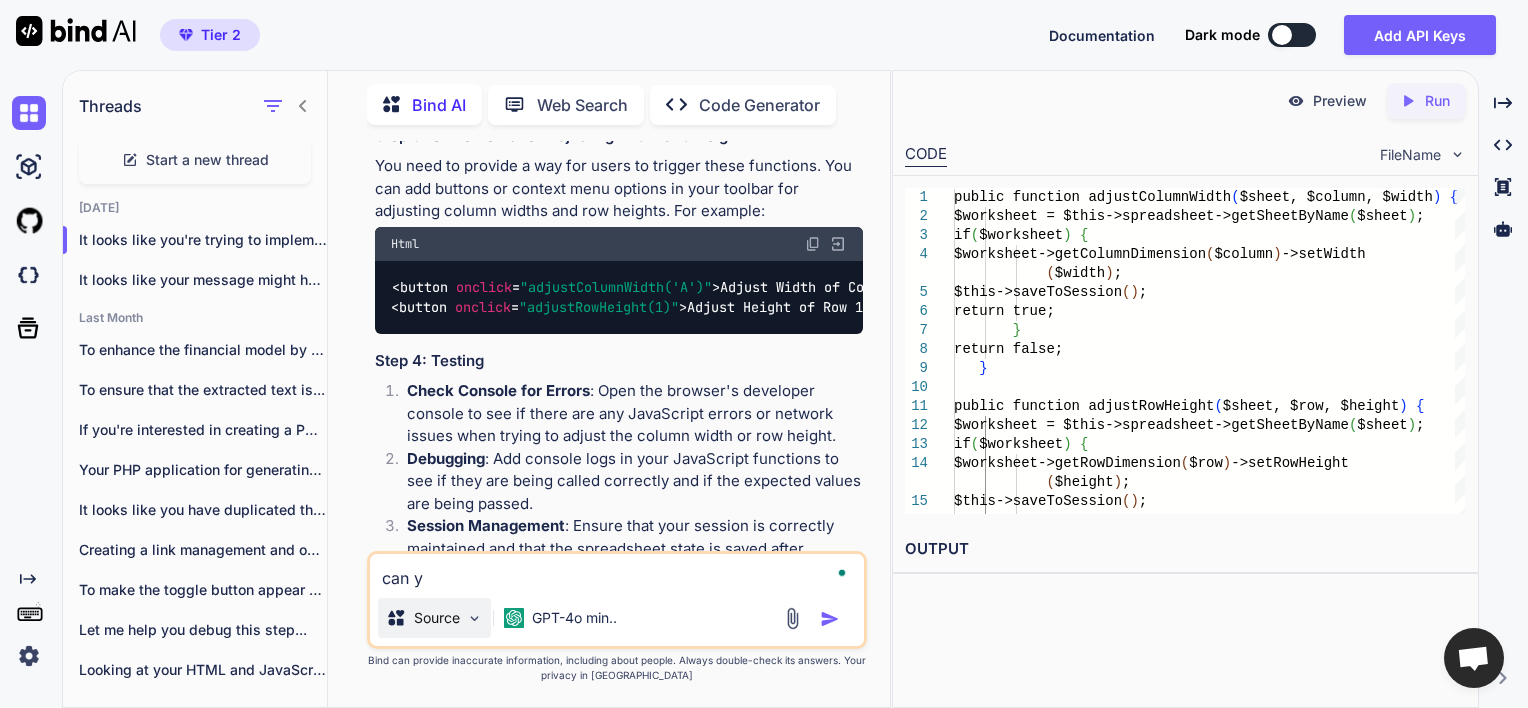 type on "can yo" 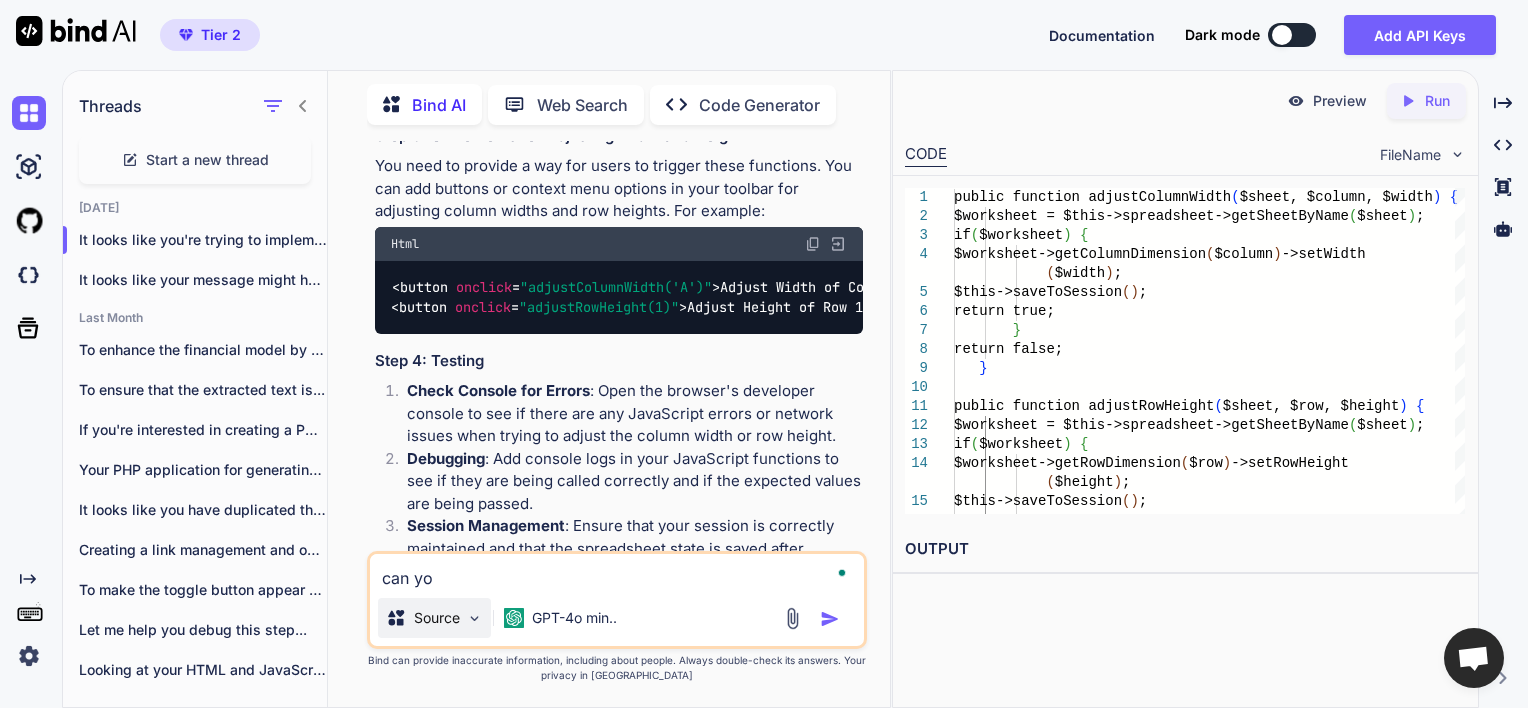 type on "can you" 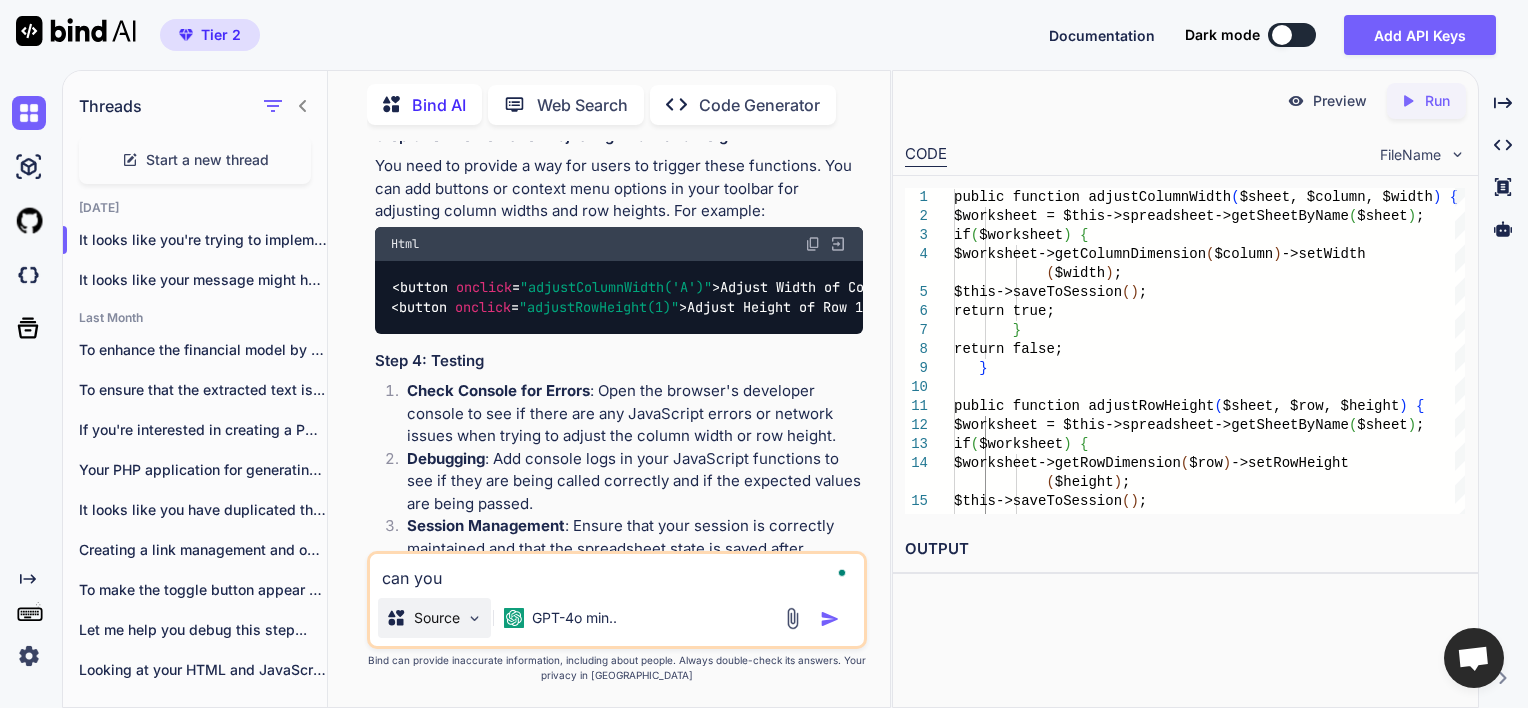 type on "can you" 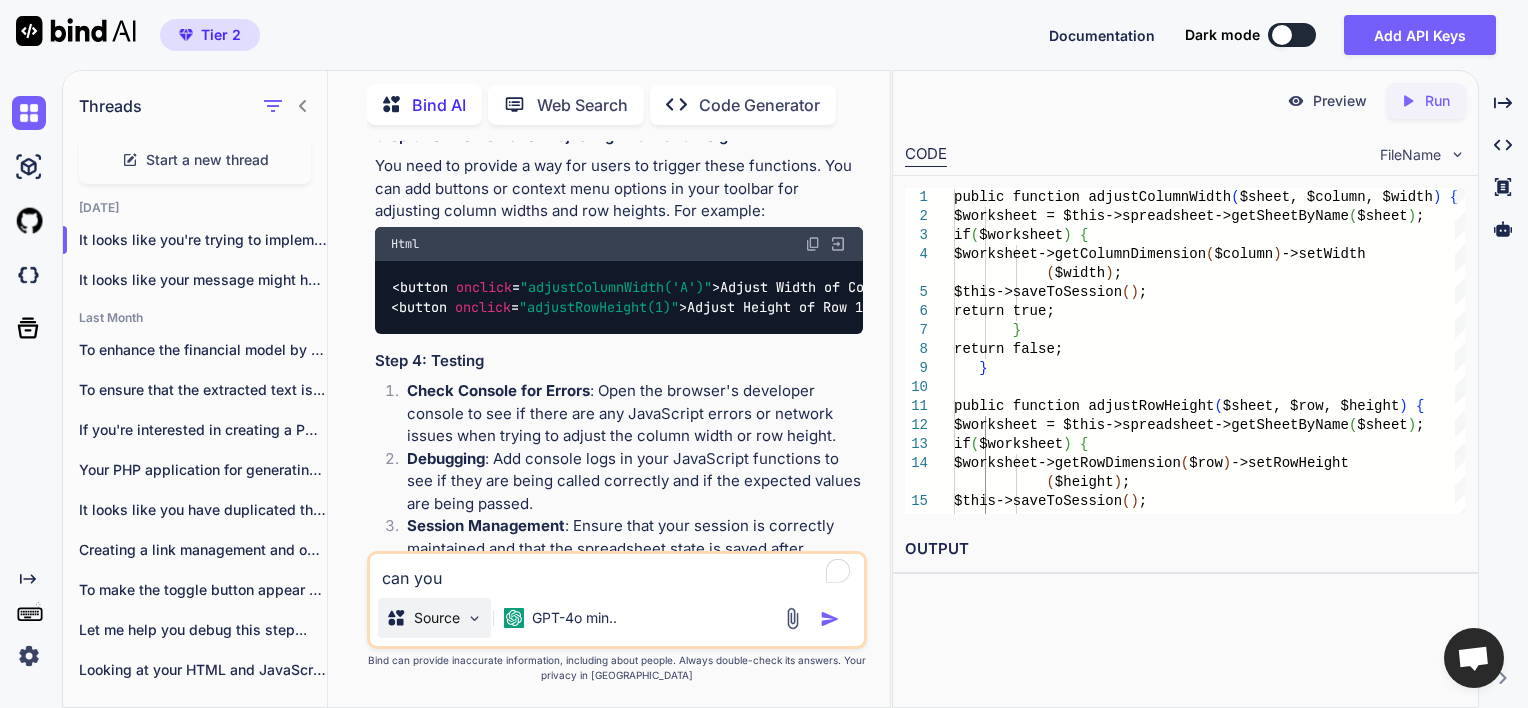 type on "can you b" 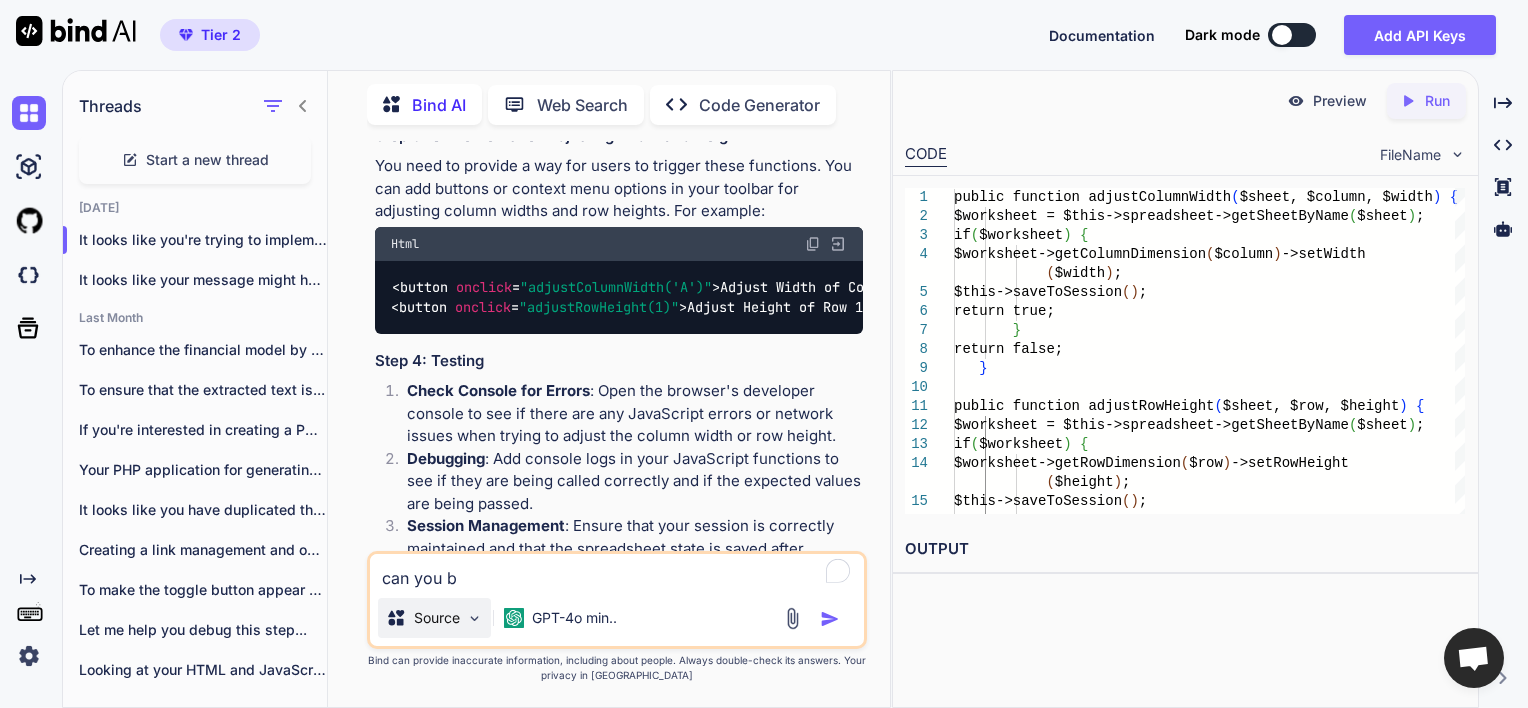 type on "can you be" 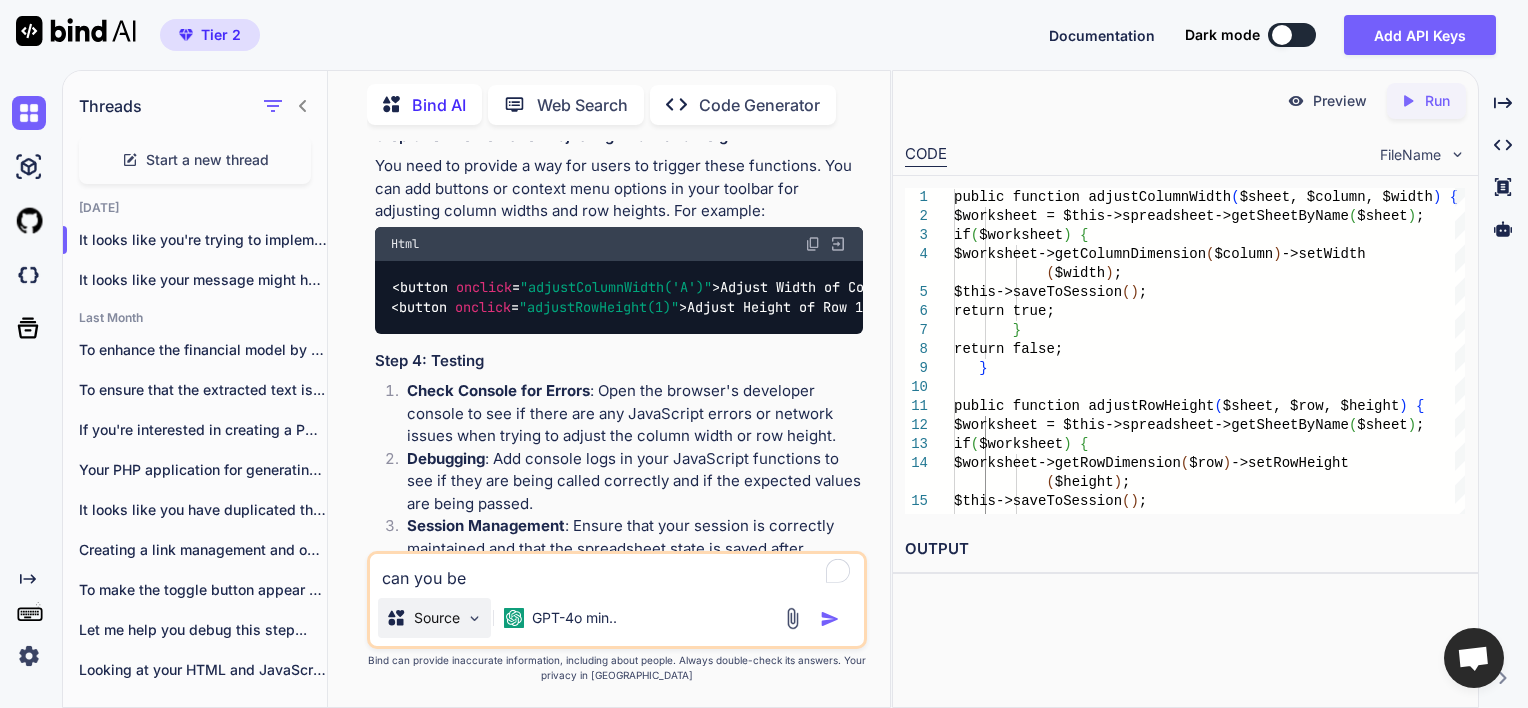 type on "can you be" 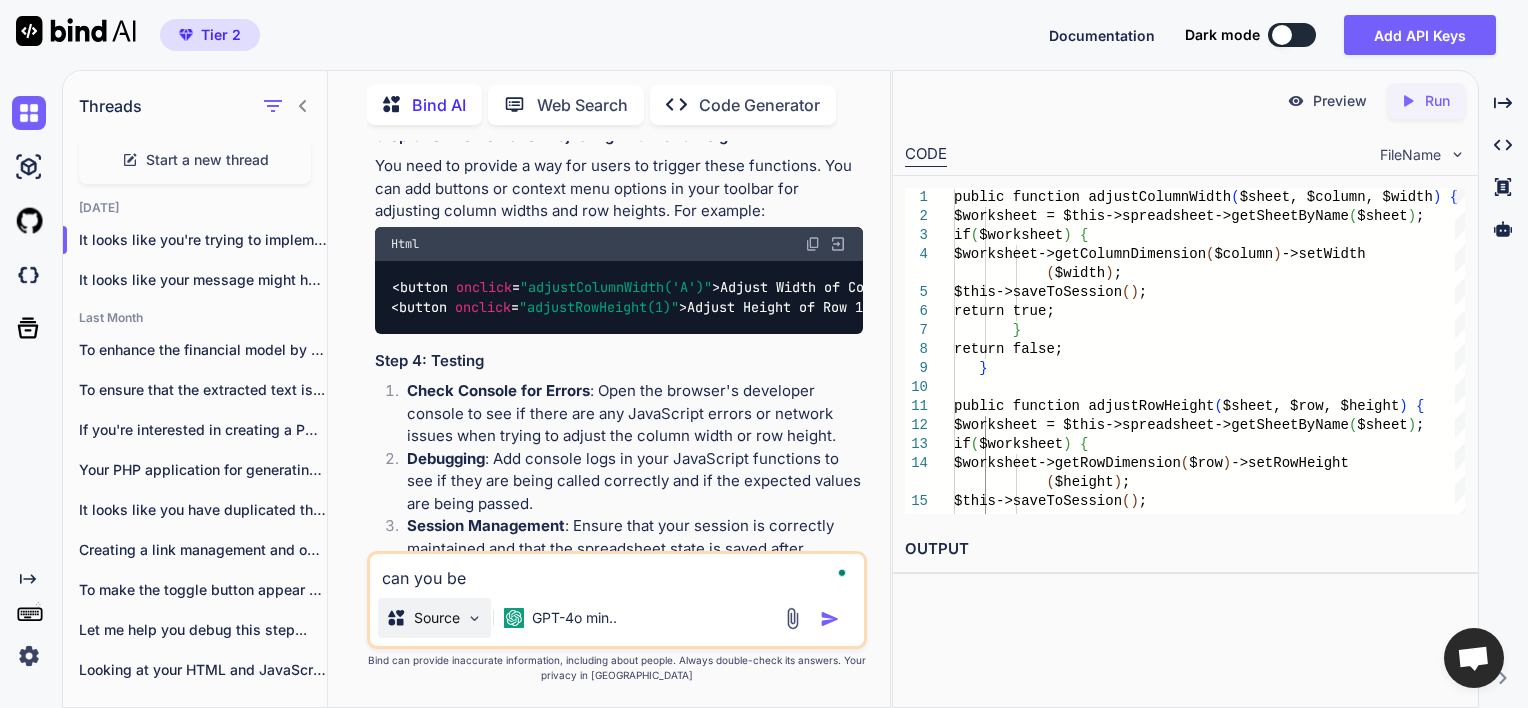 type on "can you be m" 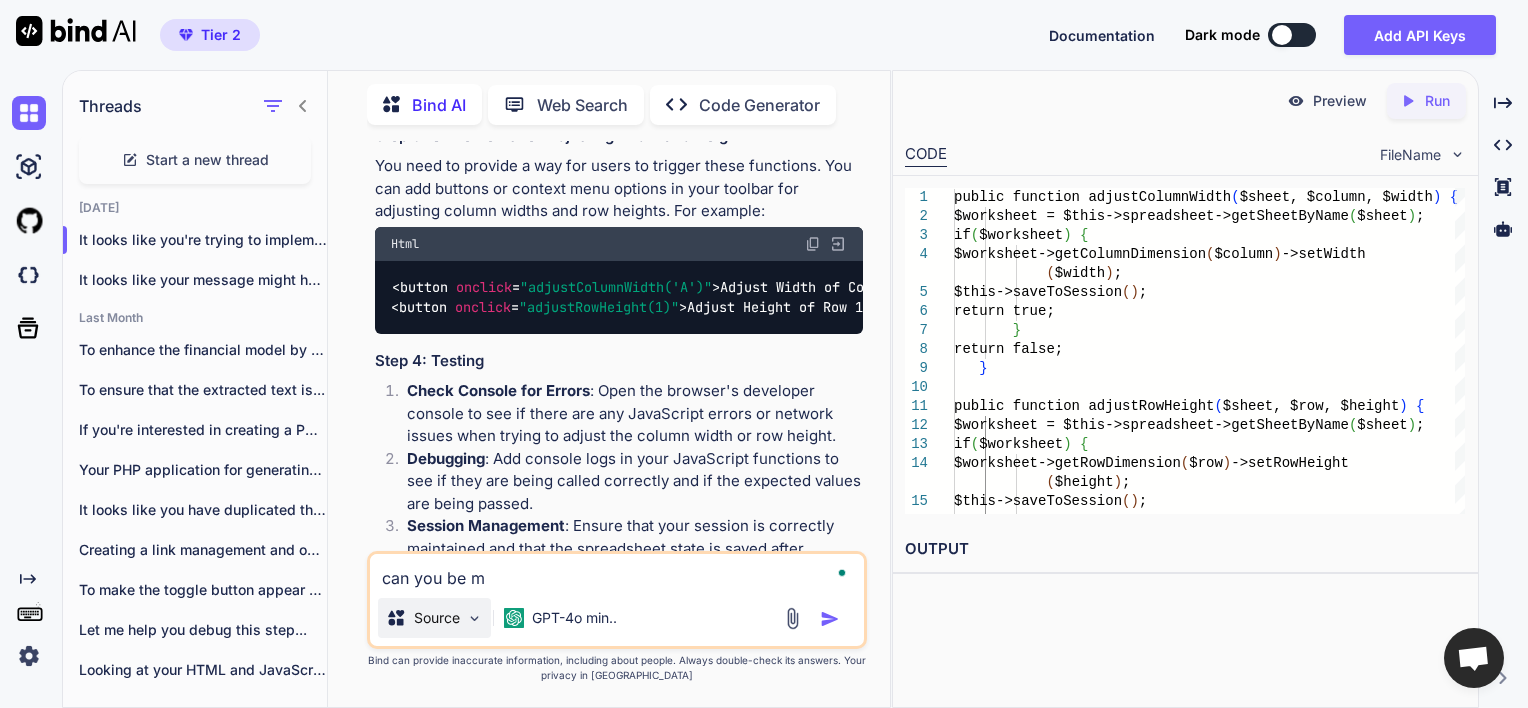 type on "can you be mo" 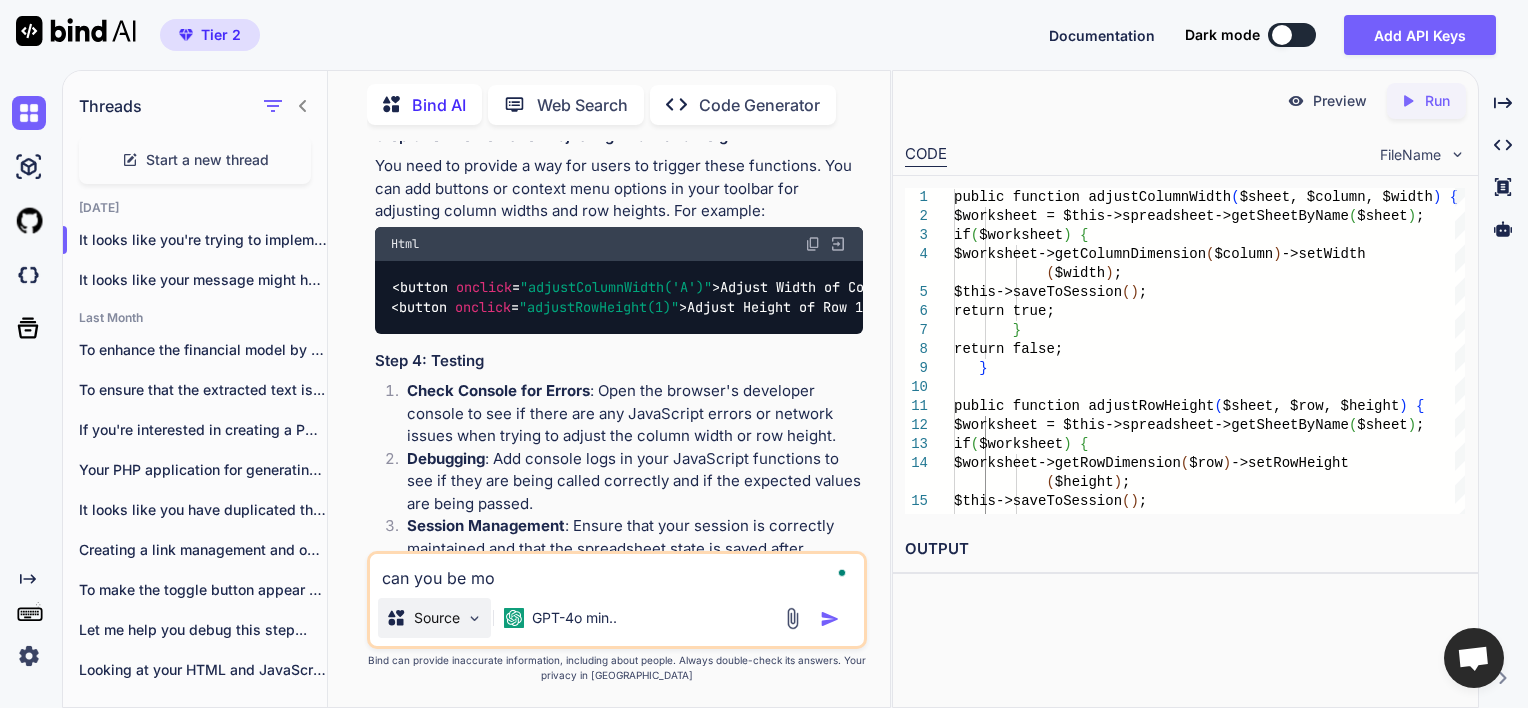 type on "x" 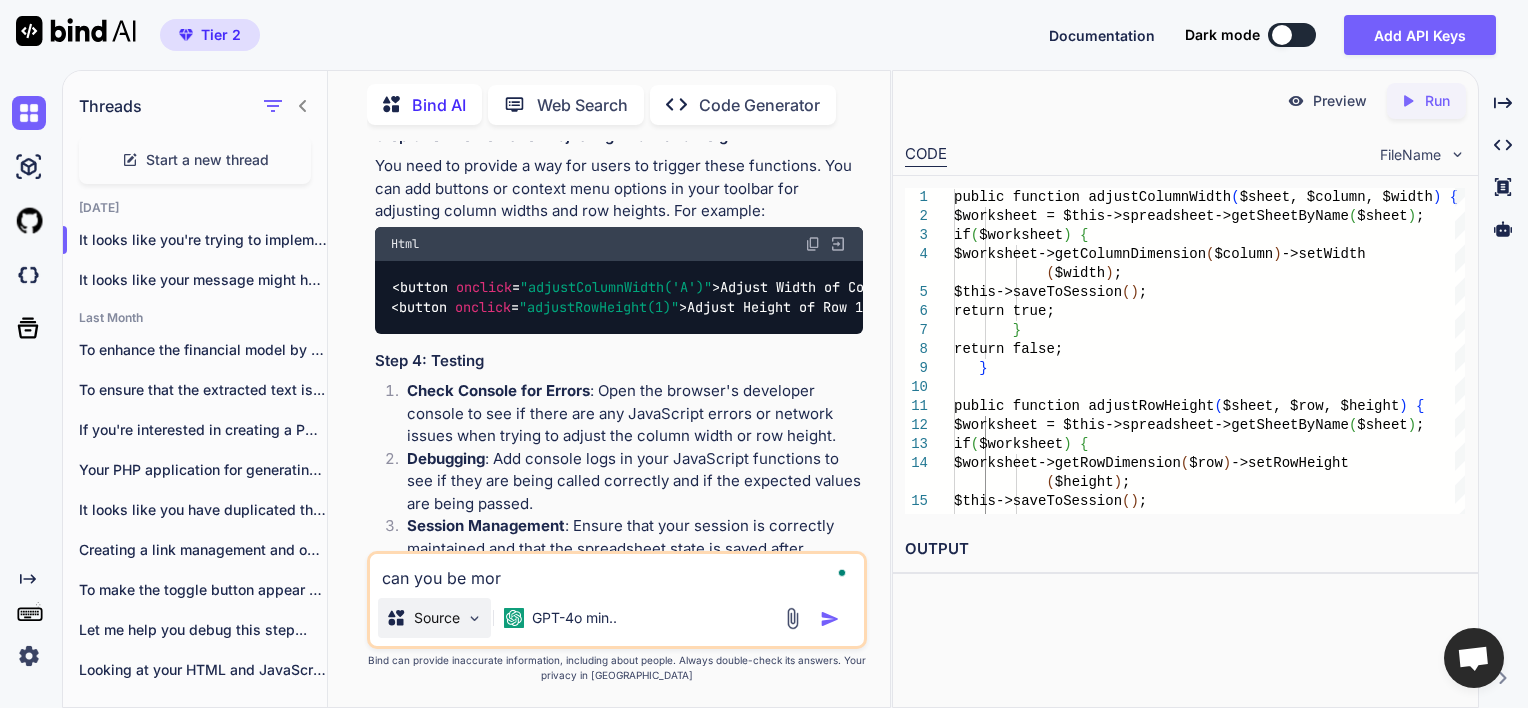 type on "can you be more" 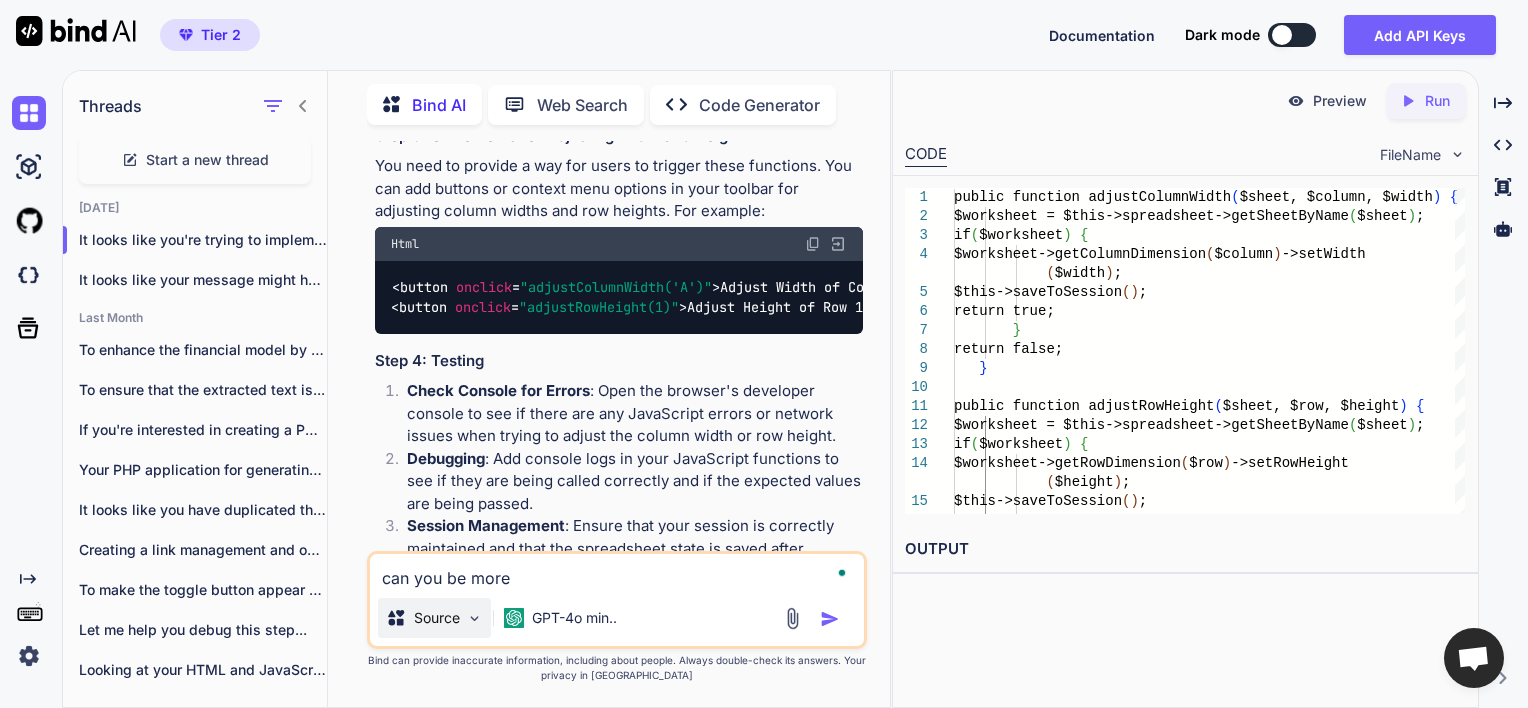 type on "can you be more" 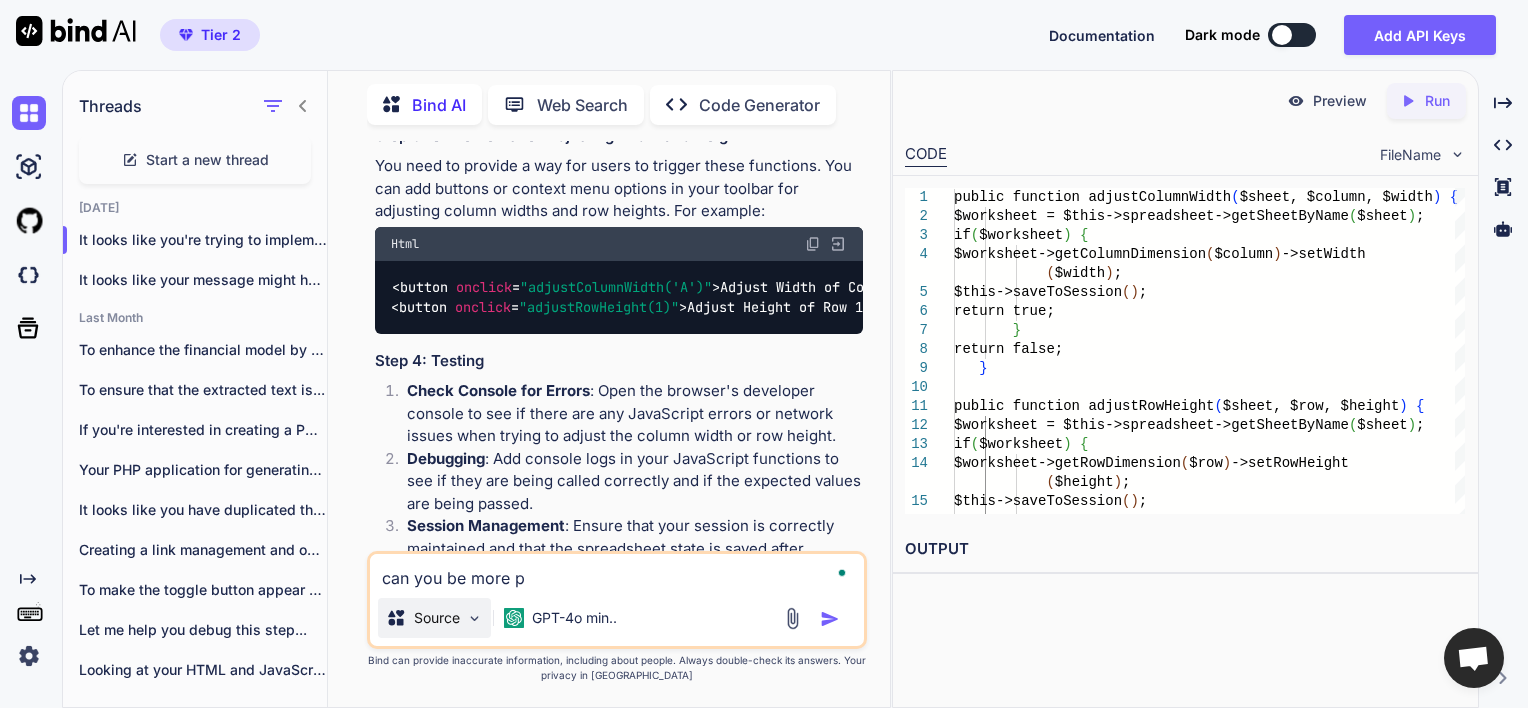 type on "can you be more pe" 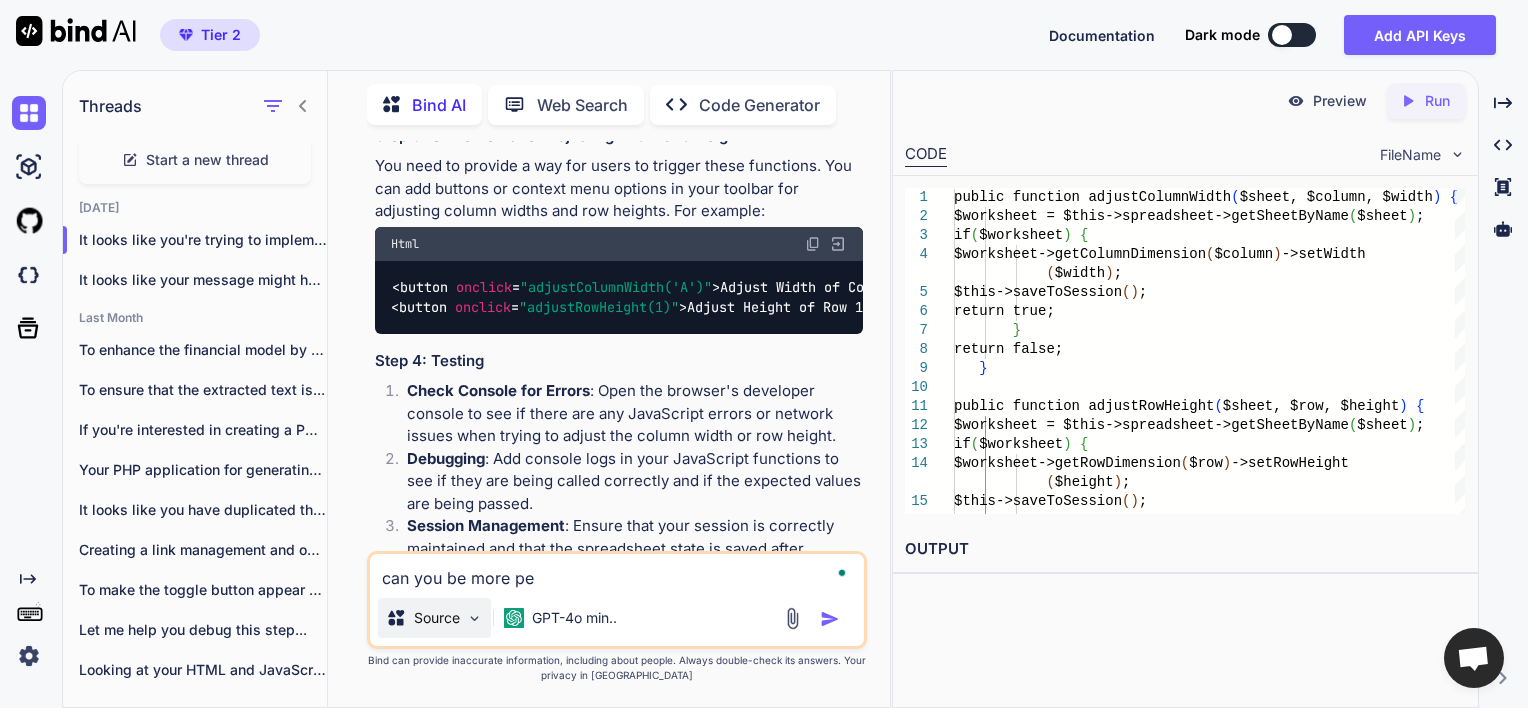 type on "can you be more per" 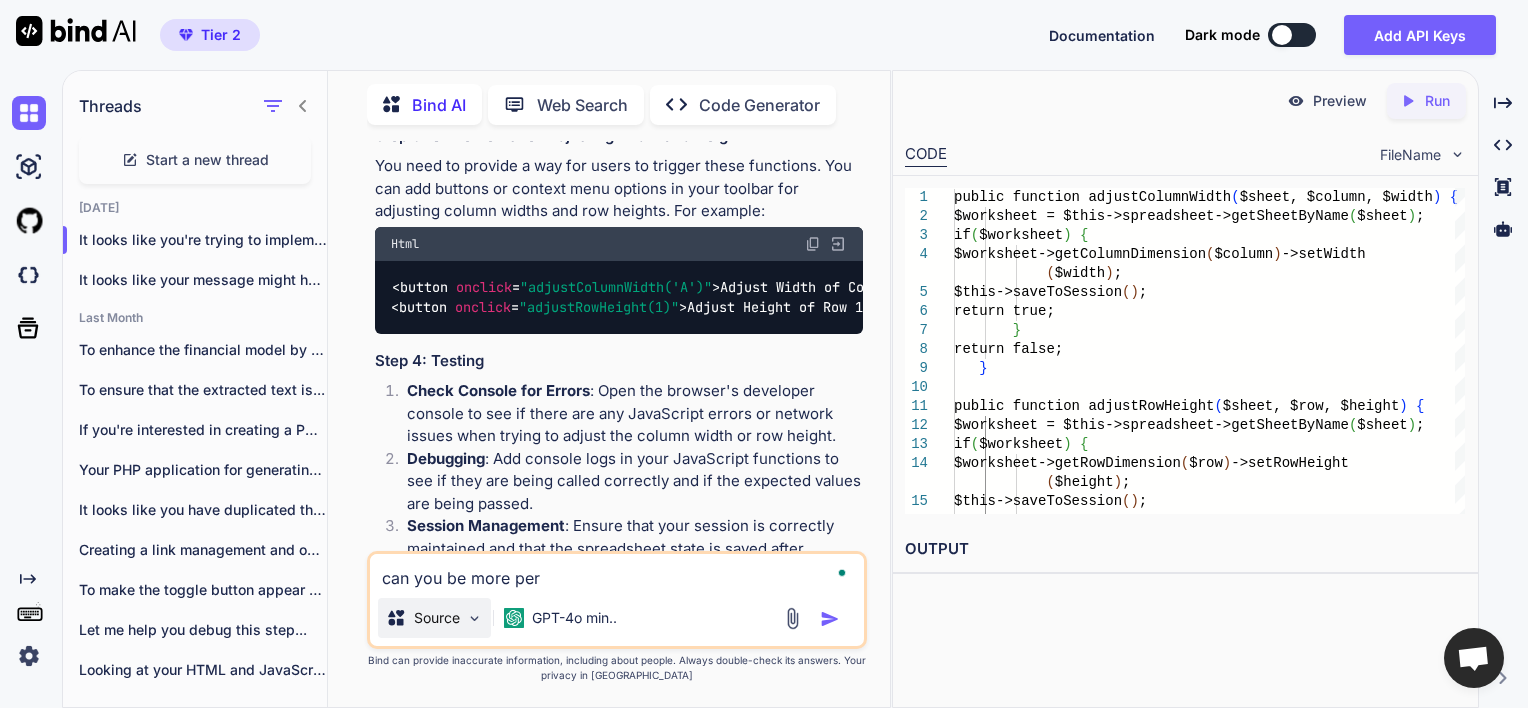 type on "can you be more perc" 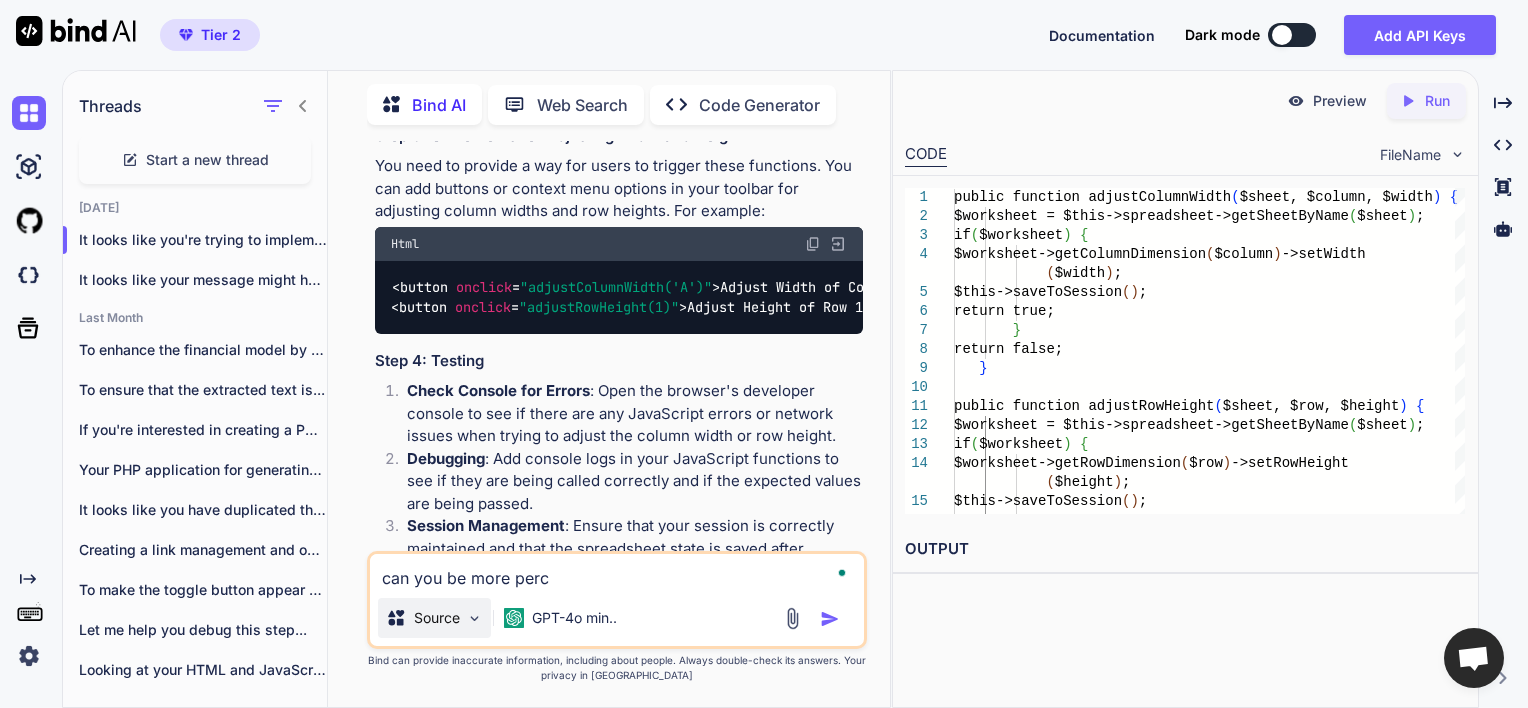 type on "can you be more perci" 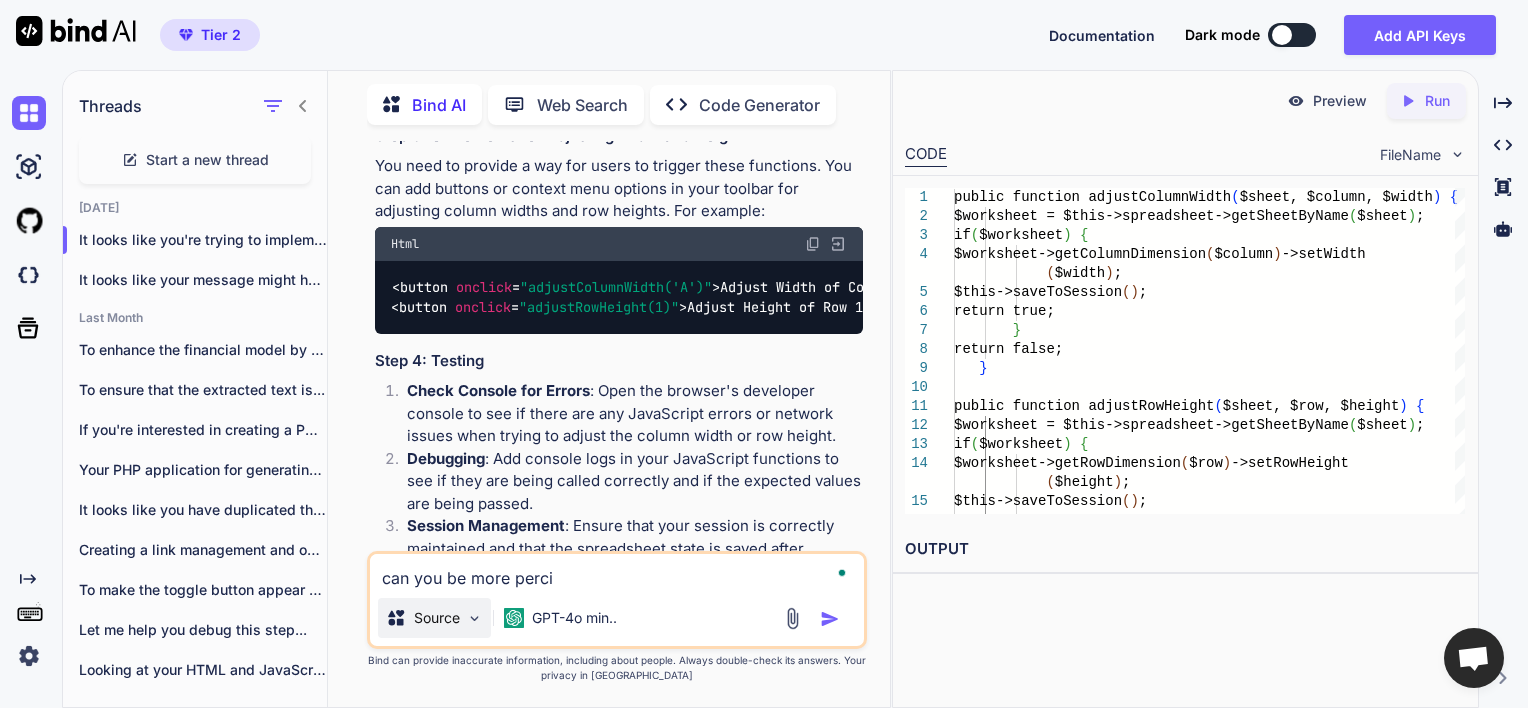 type on "can you be more percis" 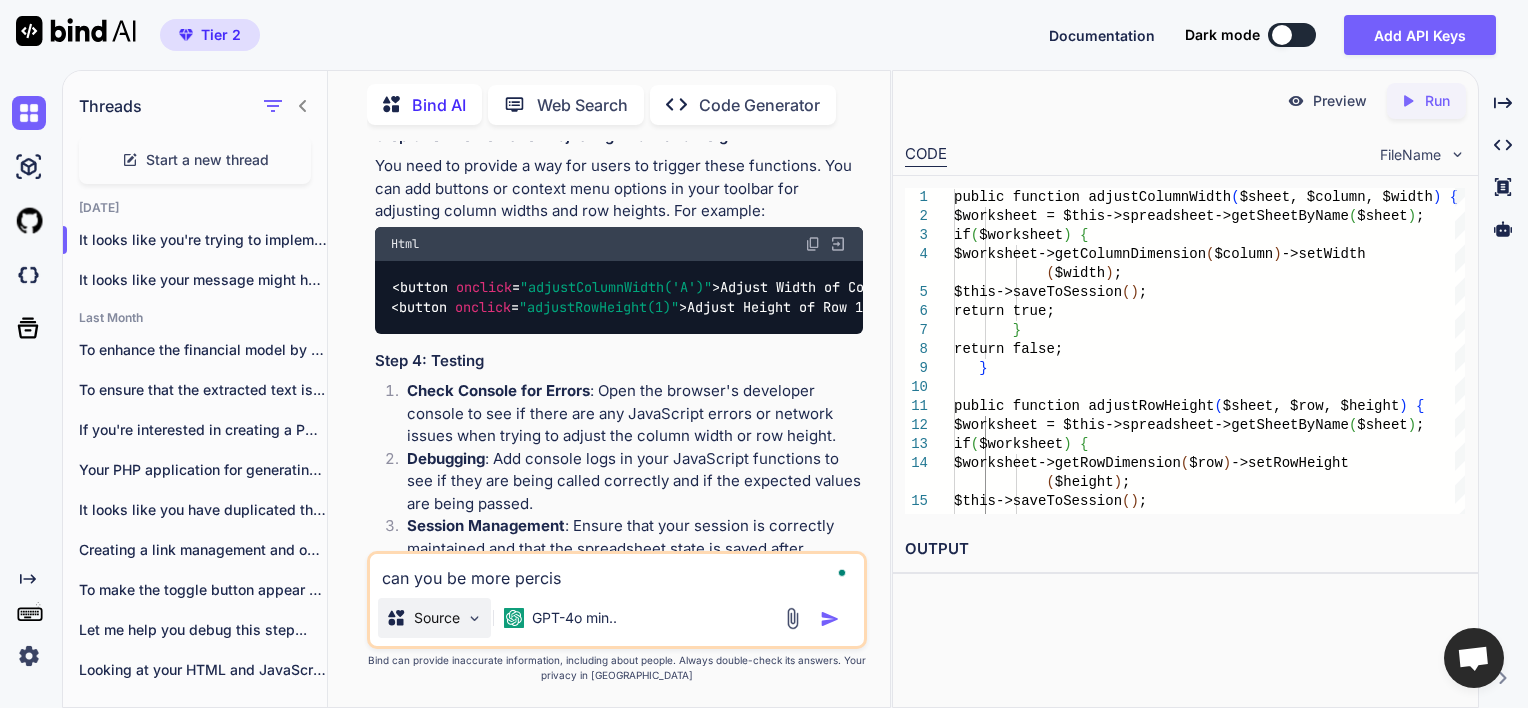 type on "can you be more percise" 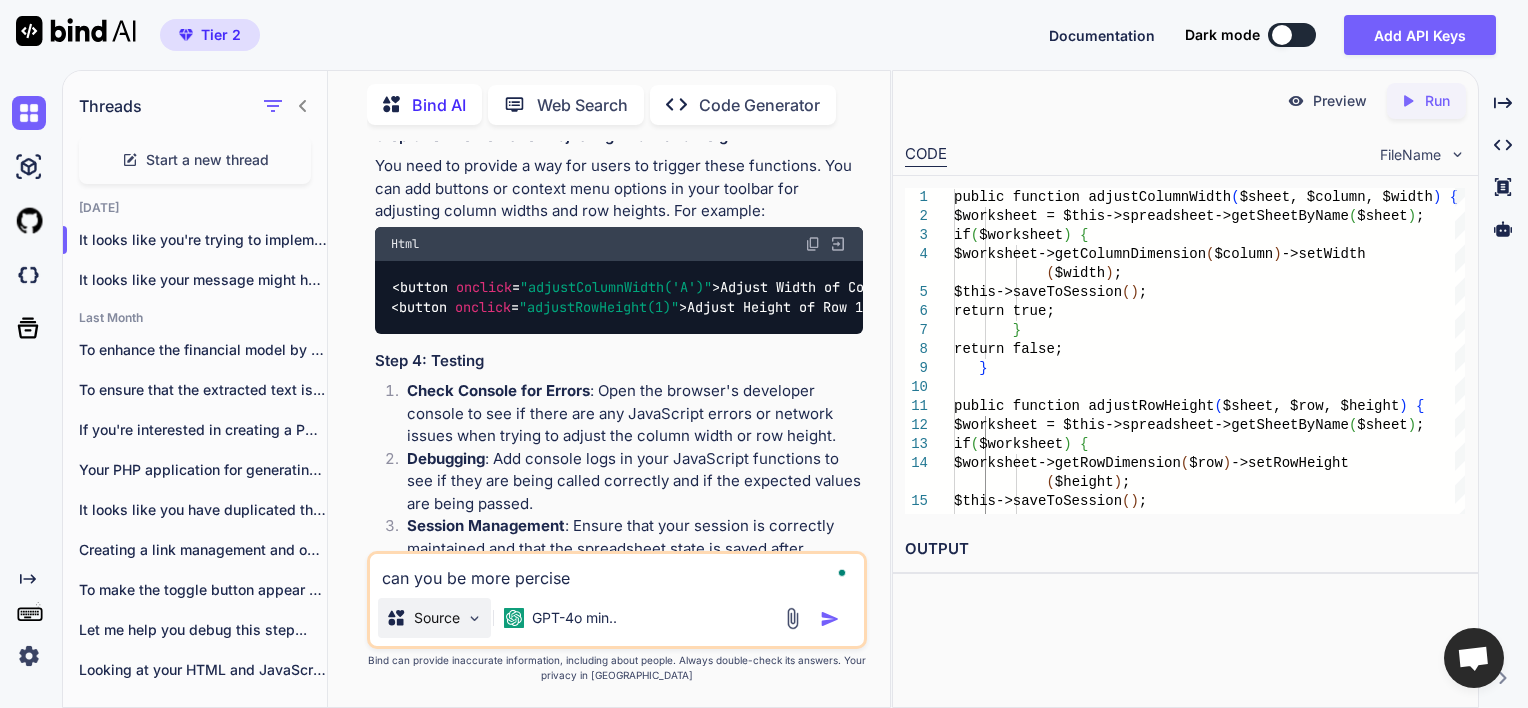 type on "can you be more percise" 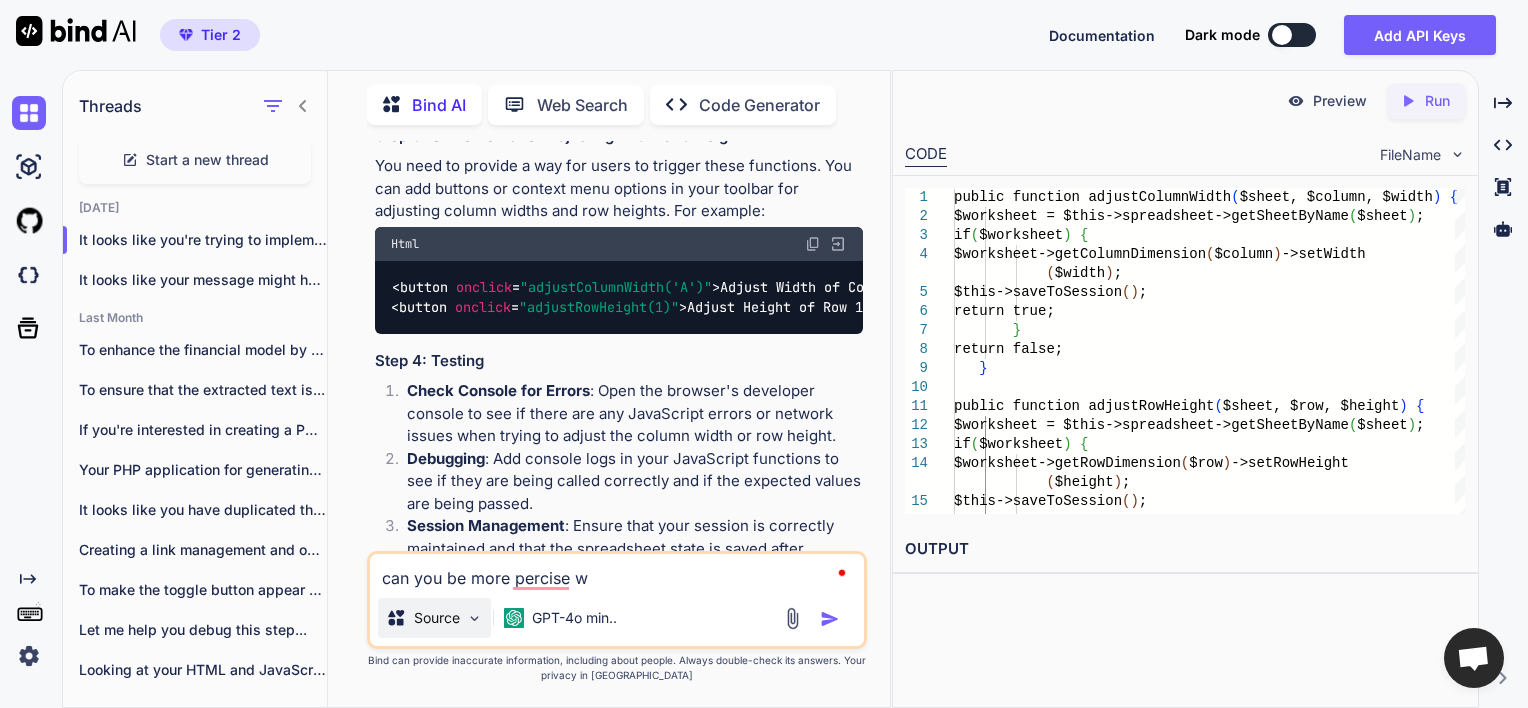 type on "can you be more percise wh" 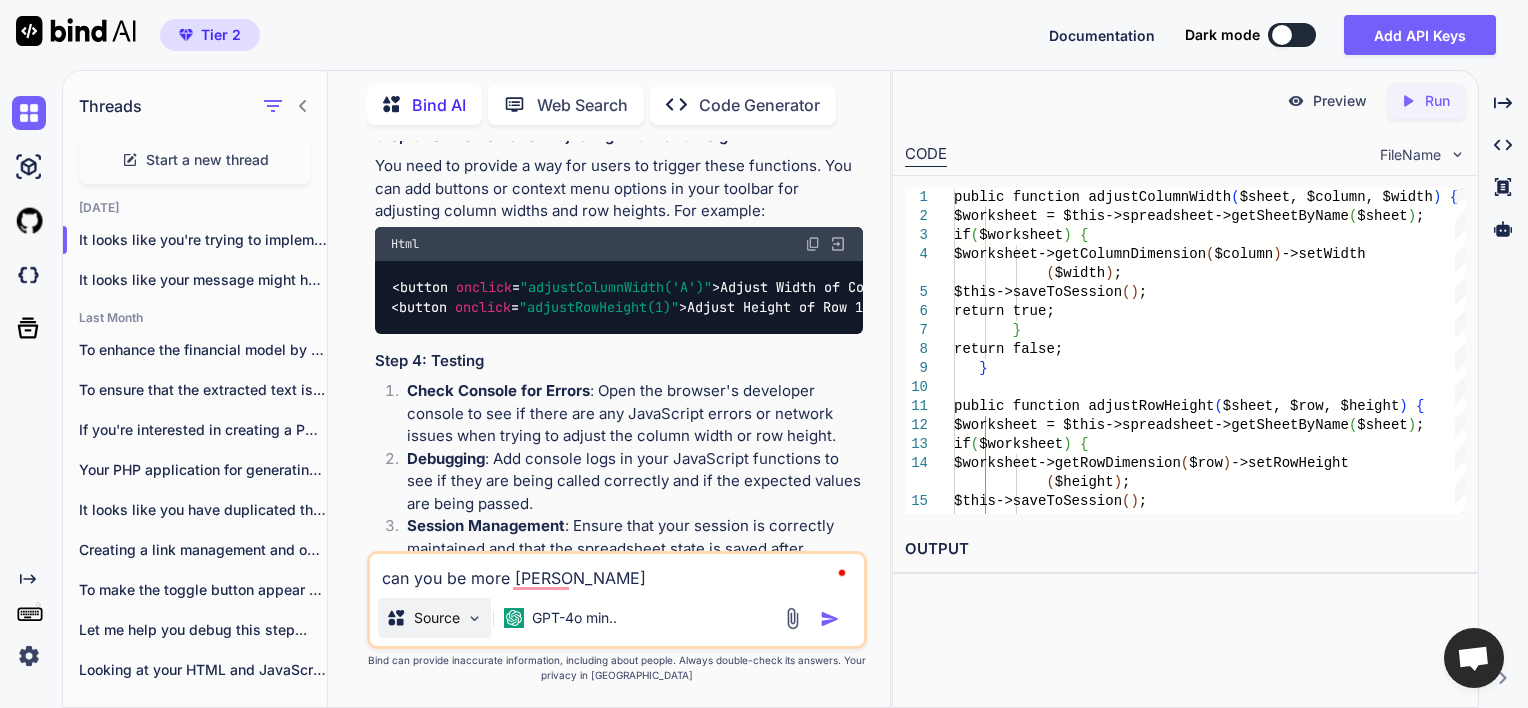 type on "can you be more percise w" 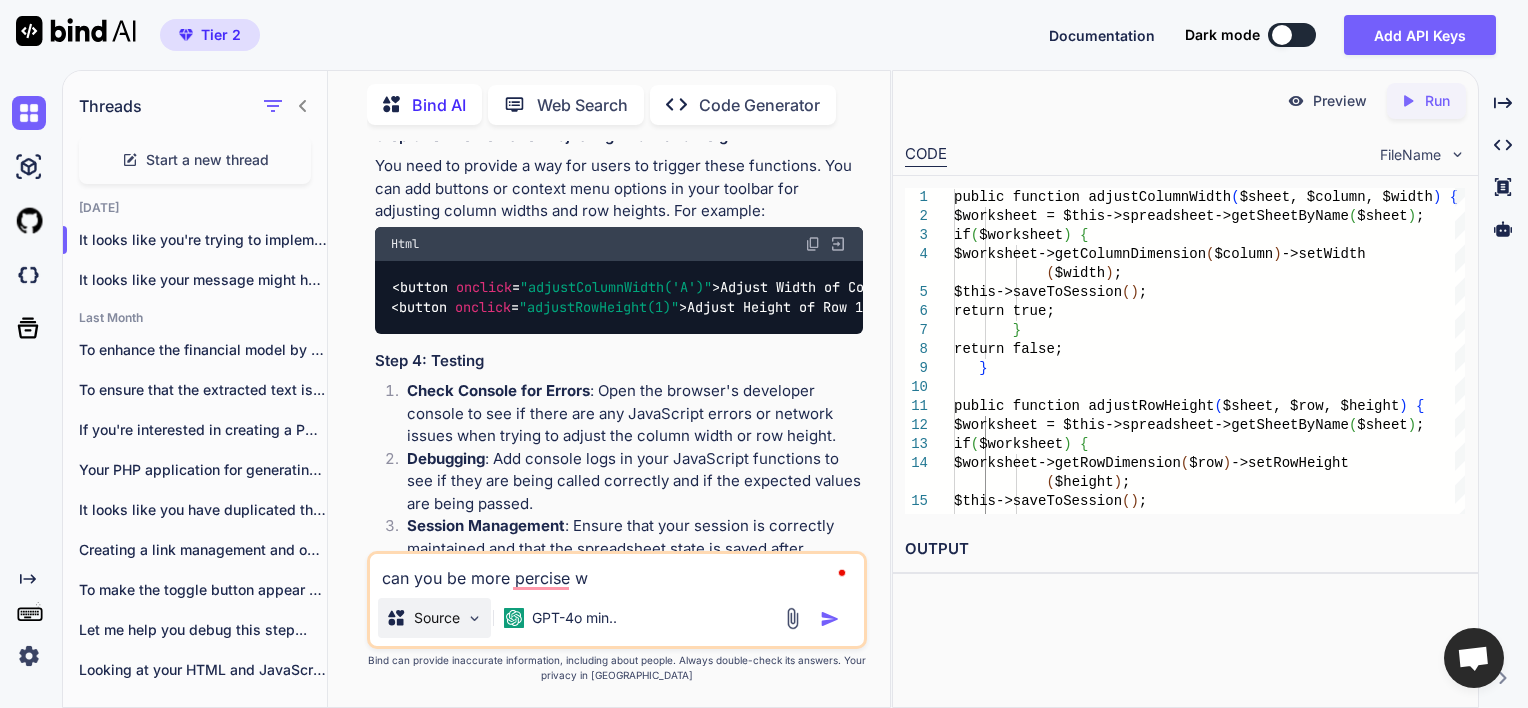 type on "can you be more percise ww" 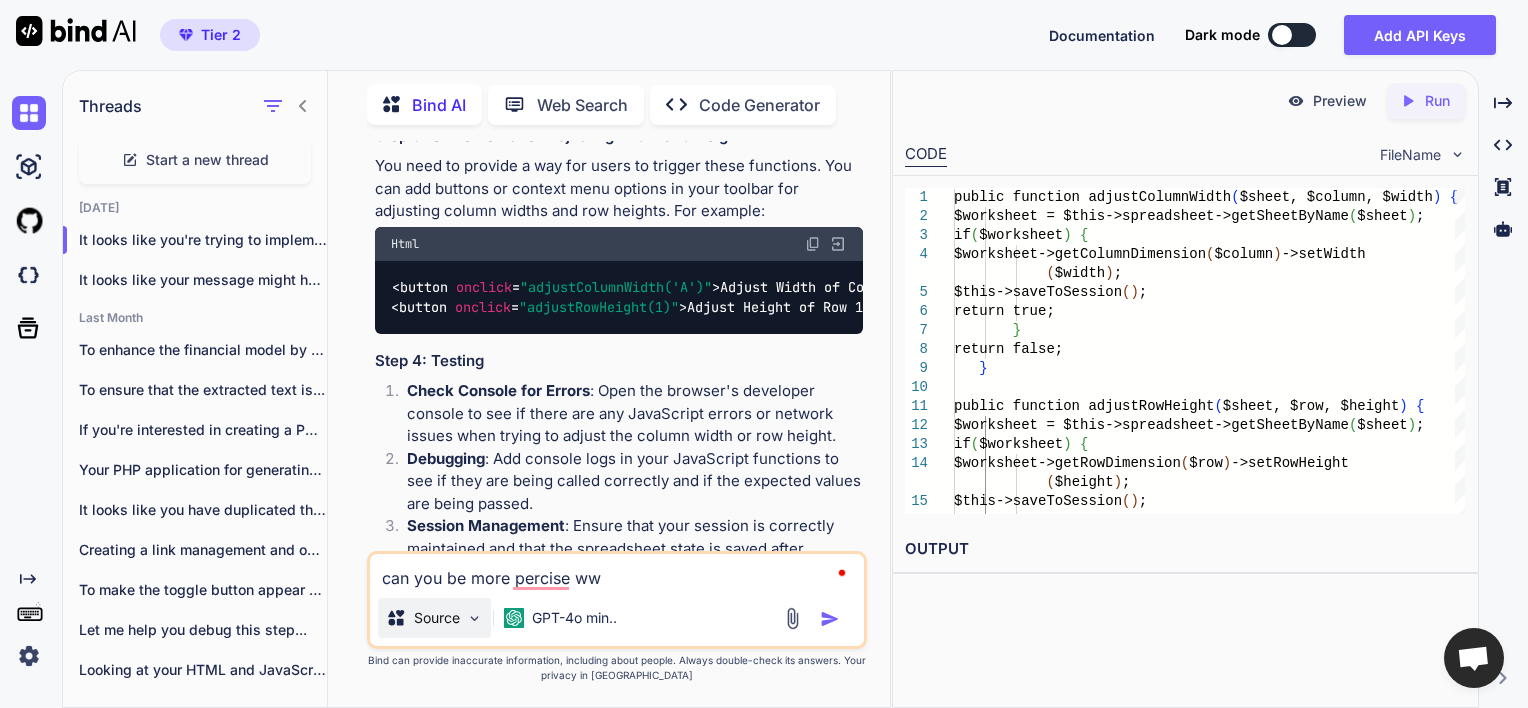 type on "can you be more percise w" 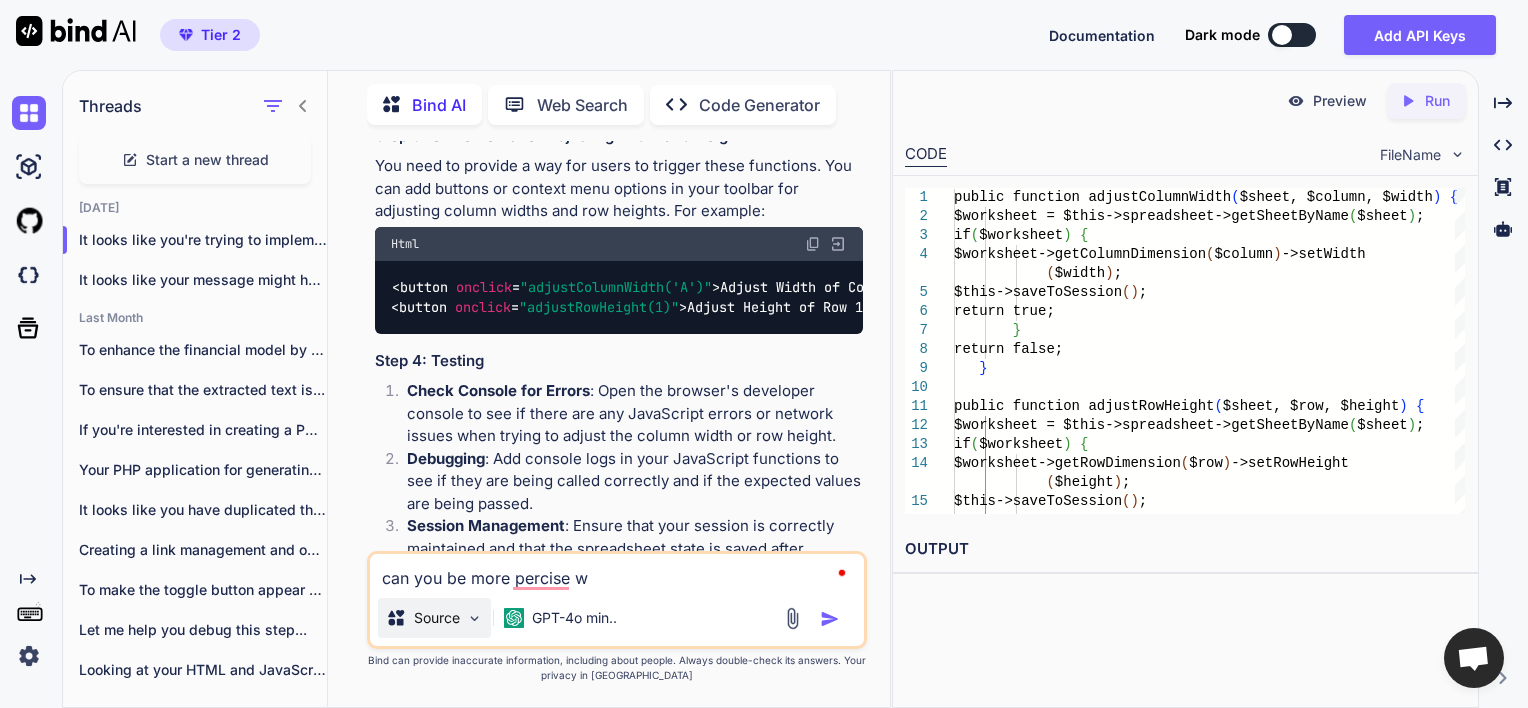 type on "can you be more percise wh" 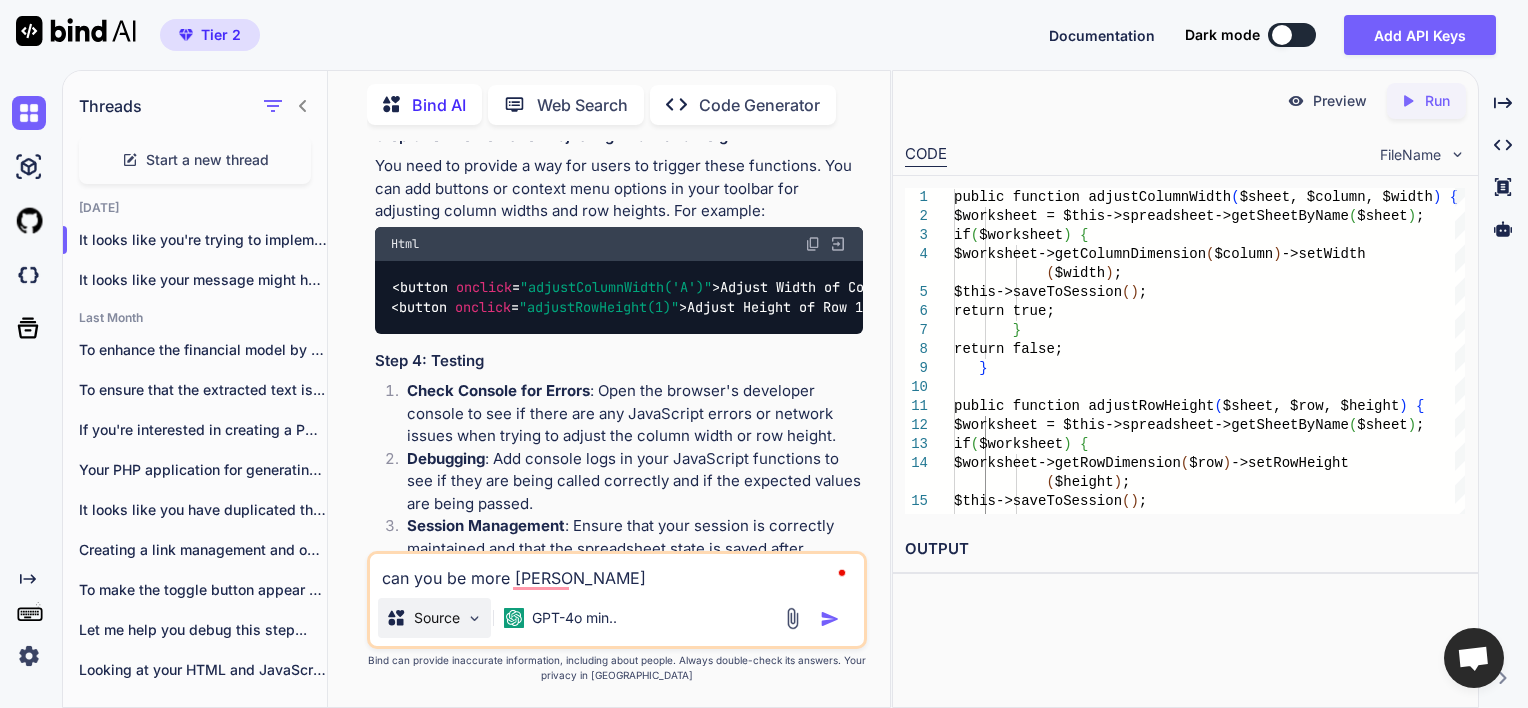 type on "can you be more percise whe" 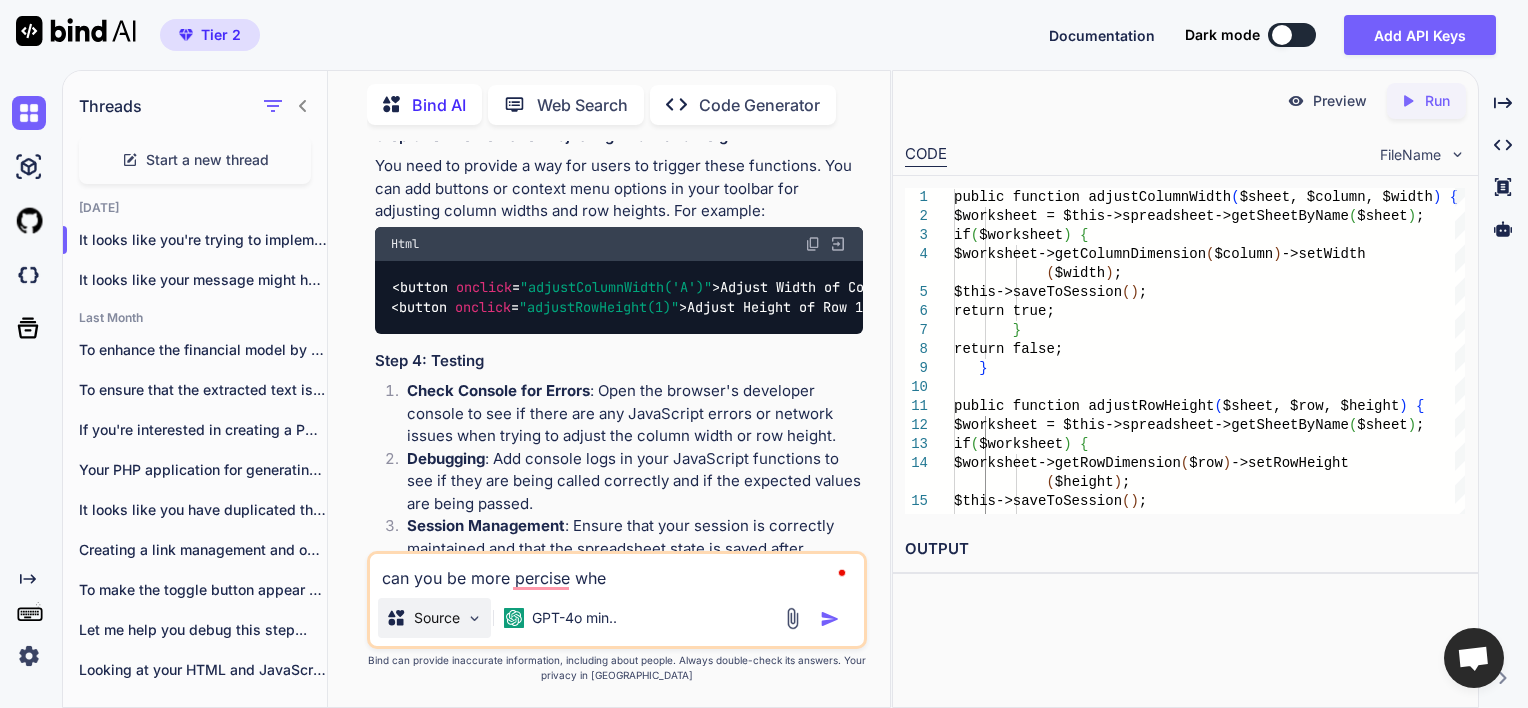 type on "can you be more percise wher" 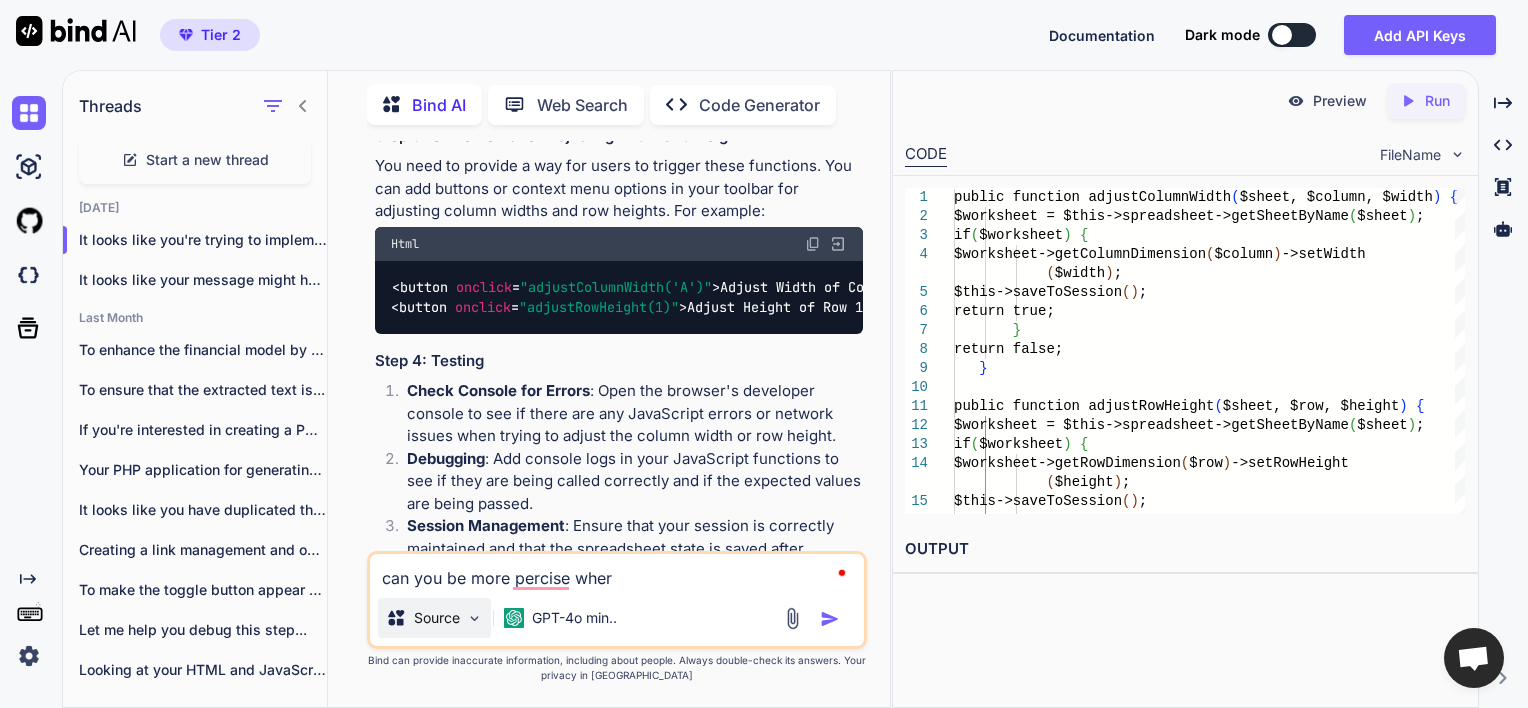 type on "can you be more percise where" 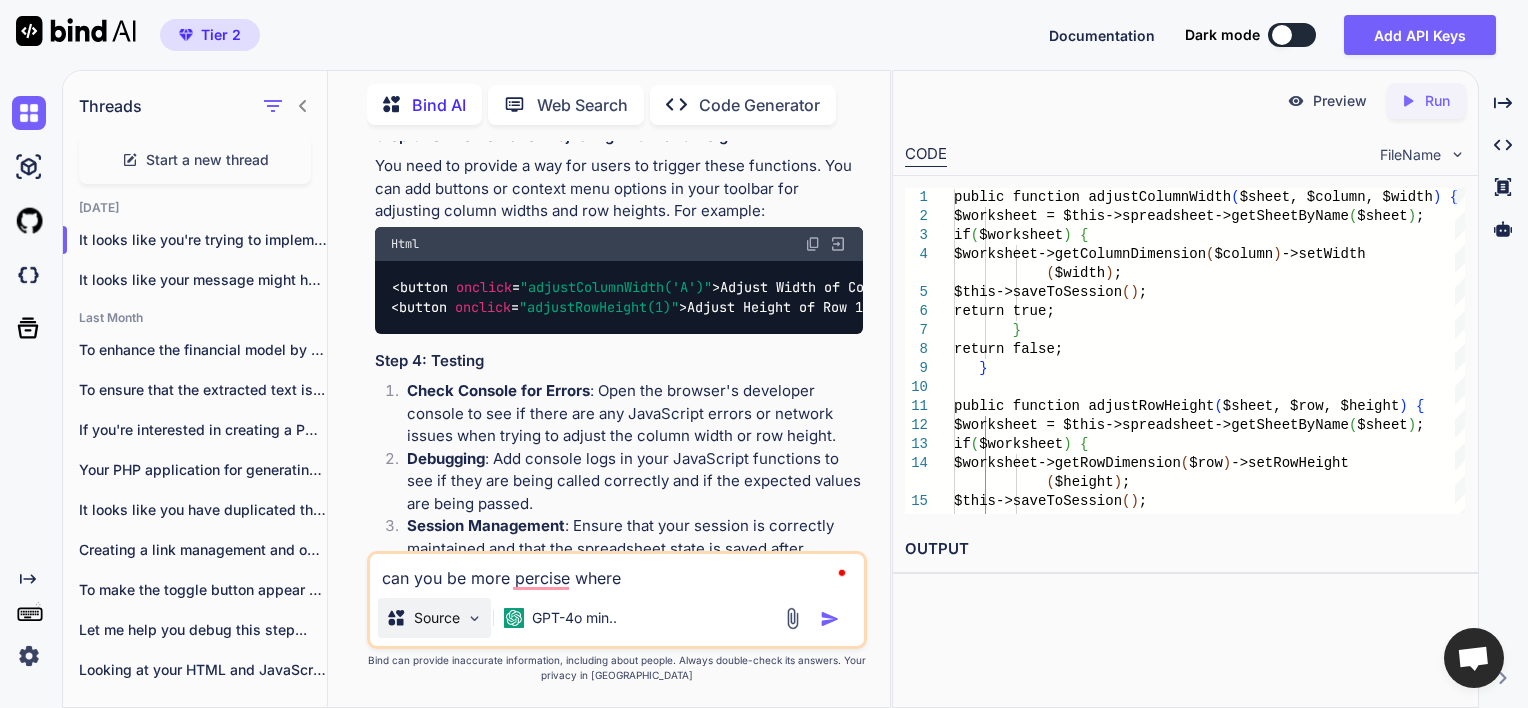 type on "can you be more percise where" 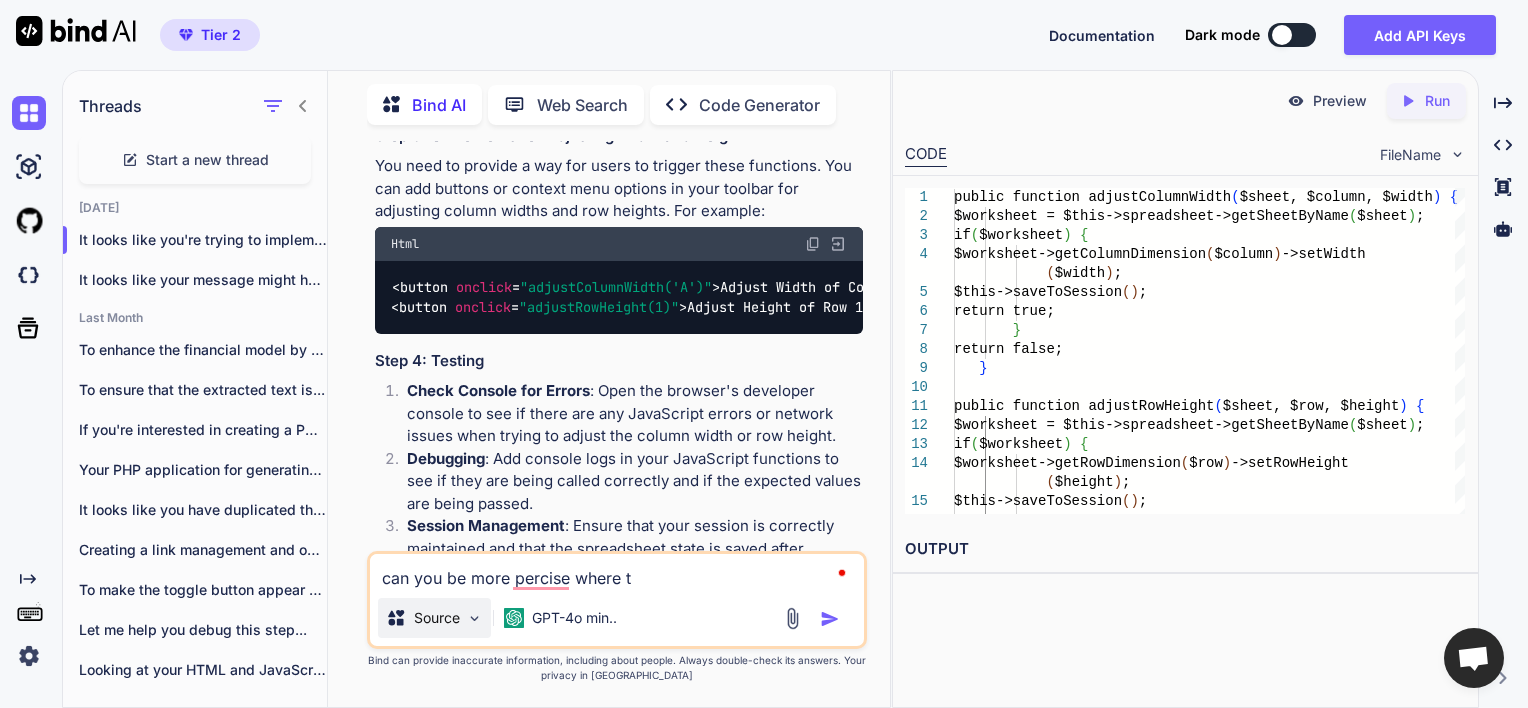 type on "can you be more percise where to" 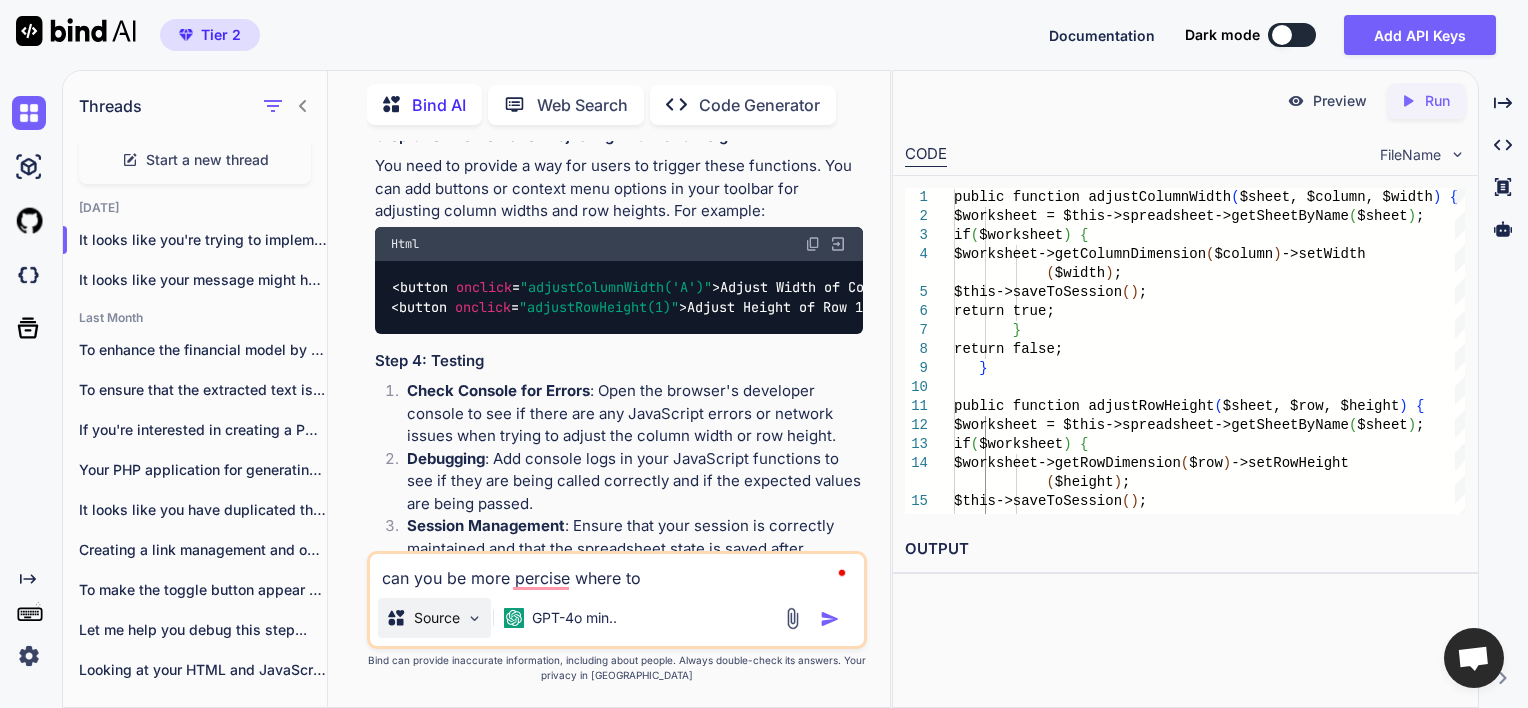 type on "can you be more percise where to" 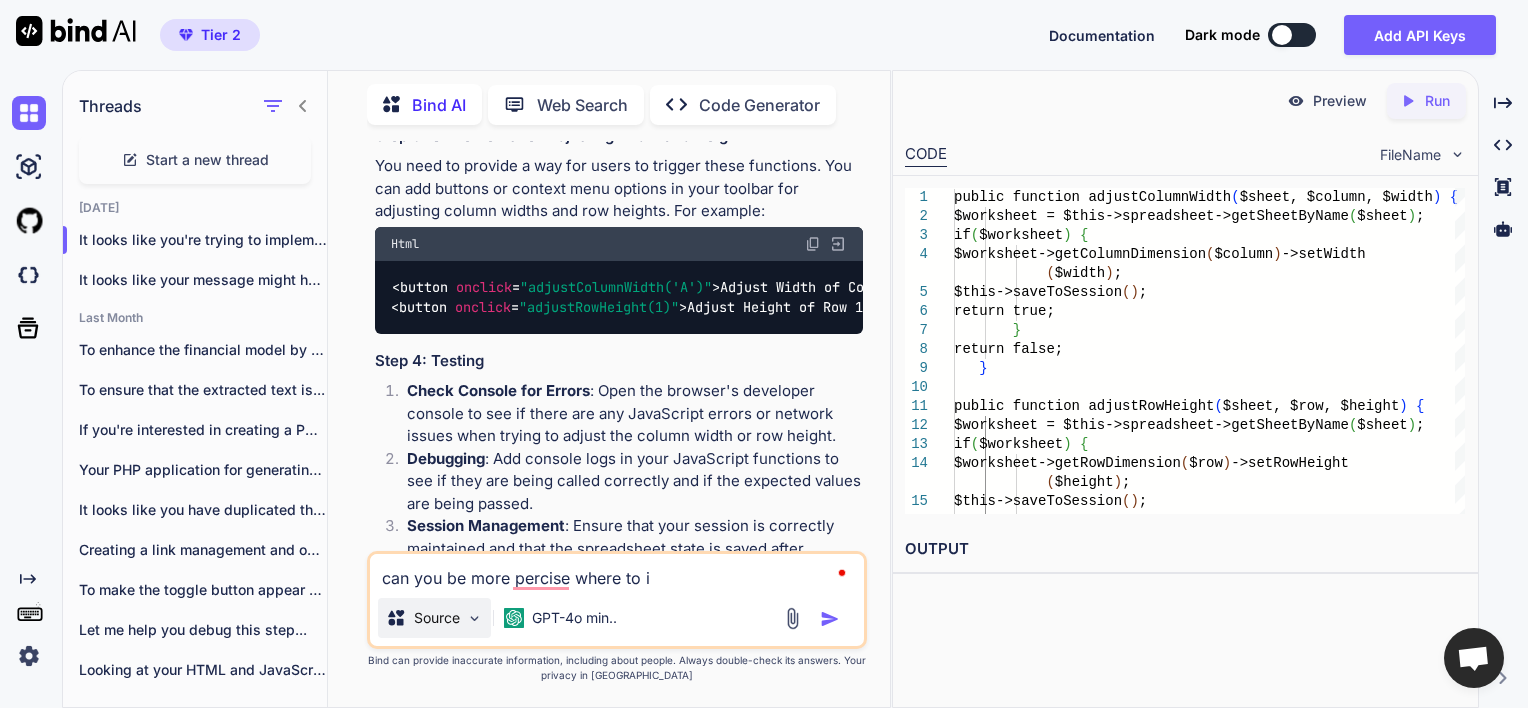 type on "can you be more percise where to in" 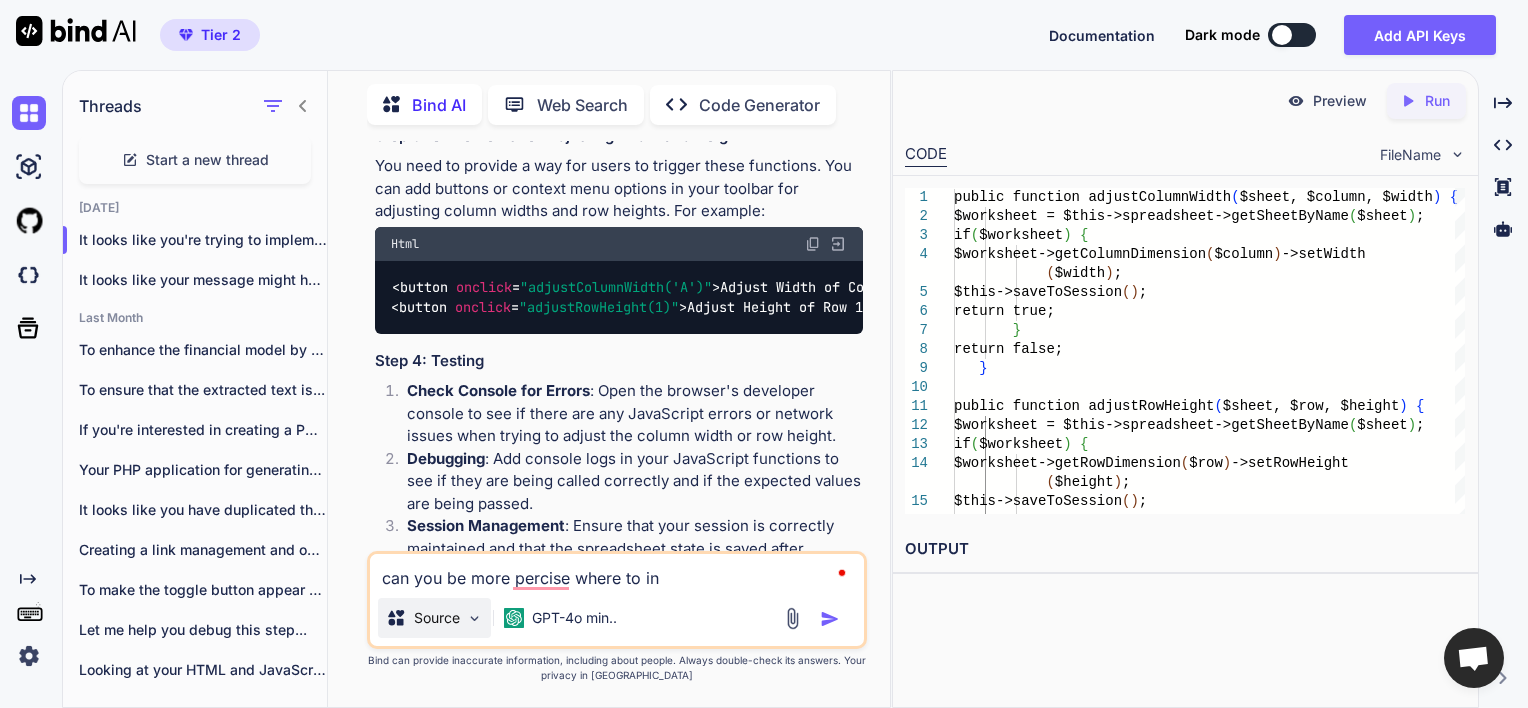 type on "can you be more percise where to ins" 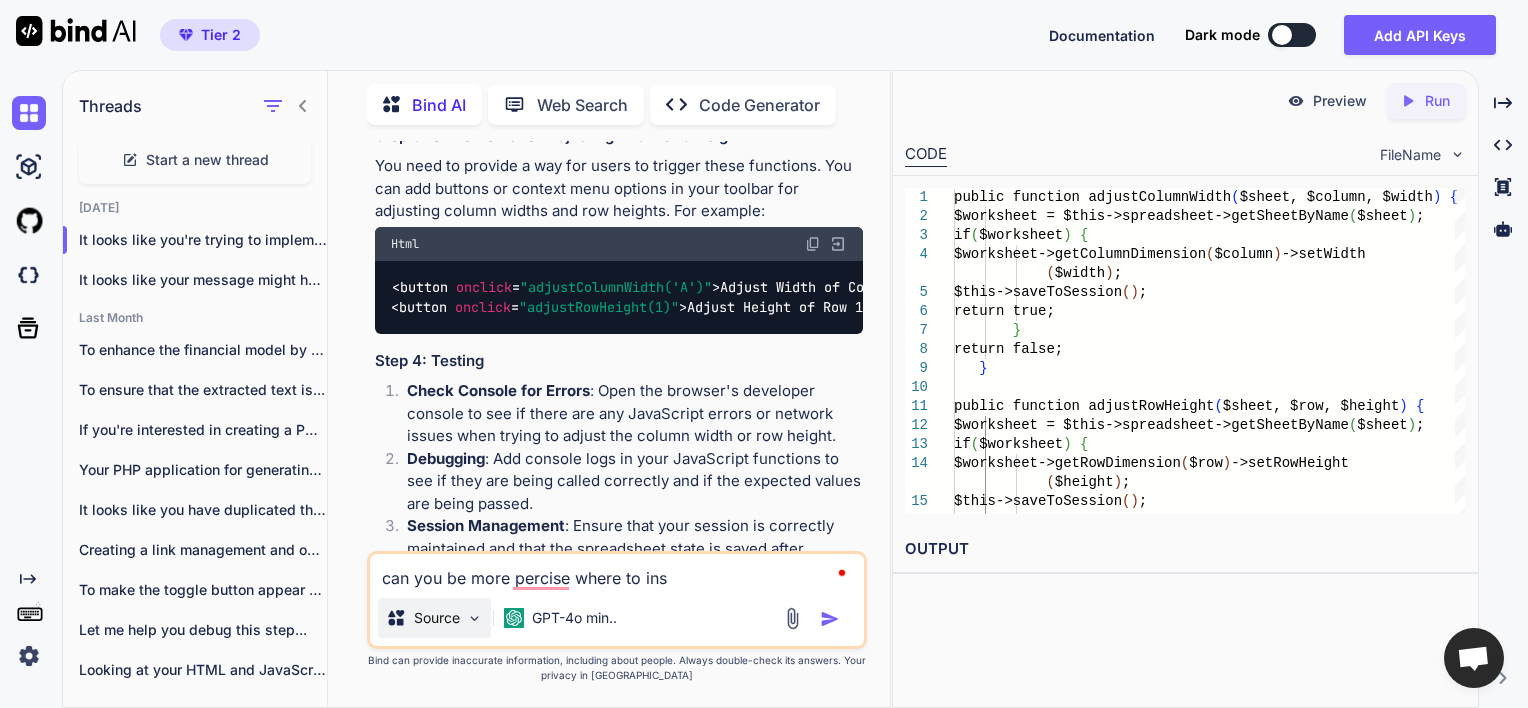 type on "can you be more percise where to inse" 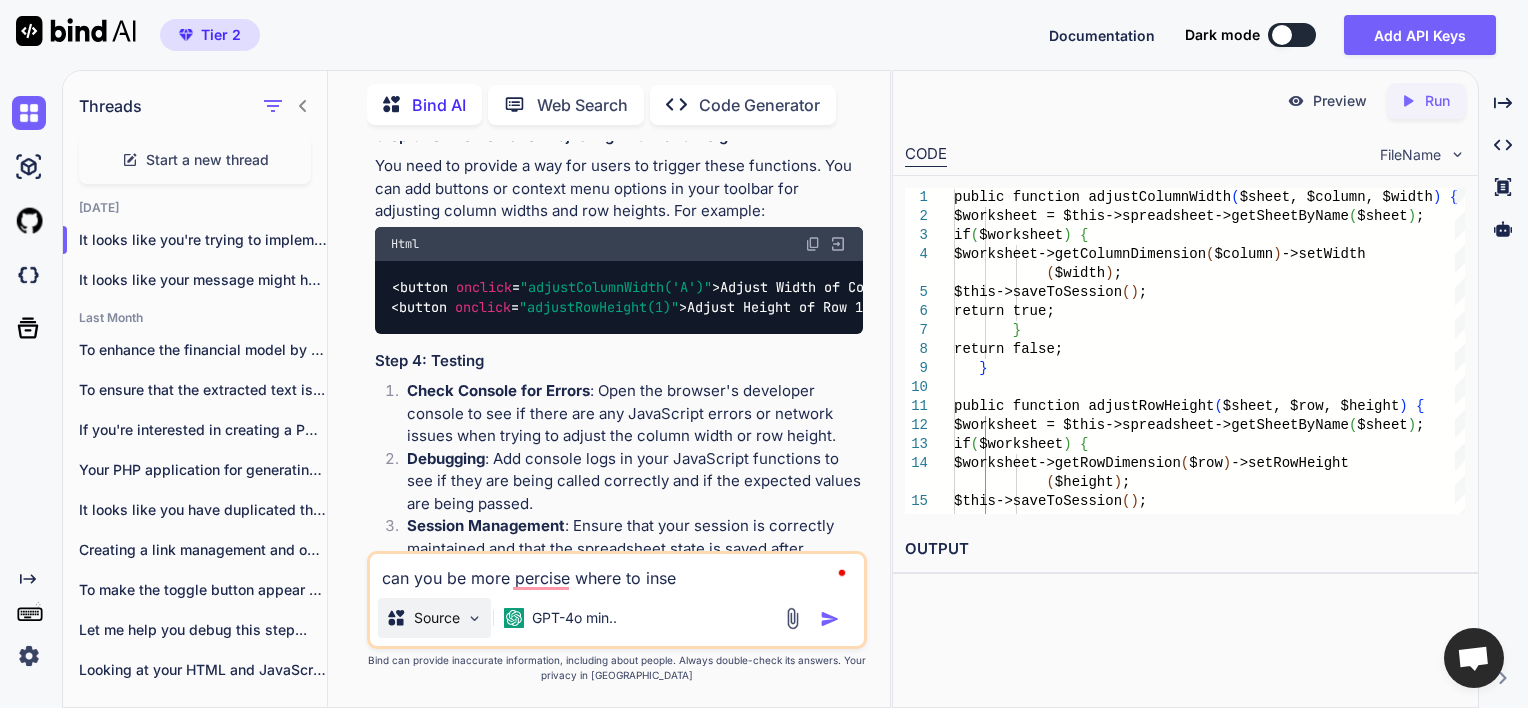 type on "x" 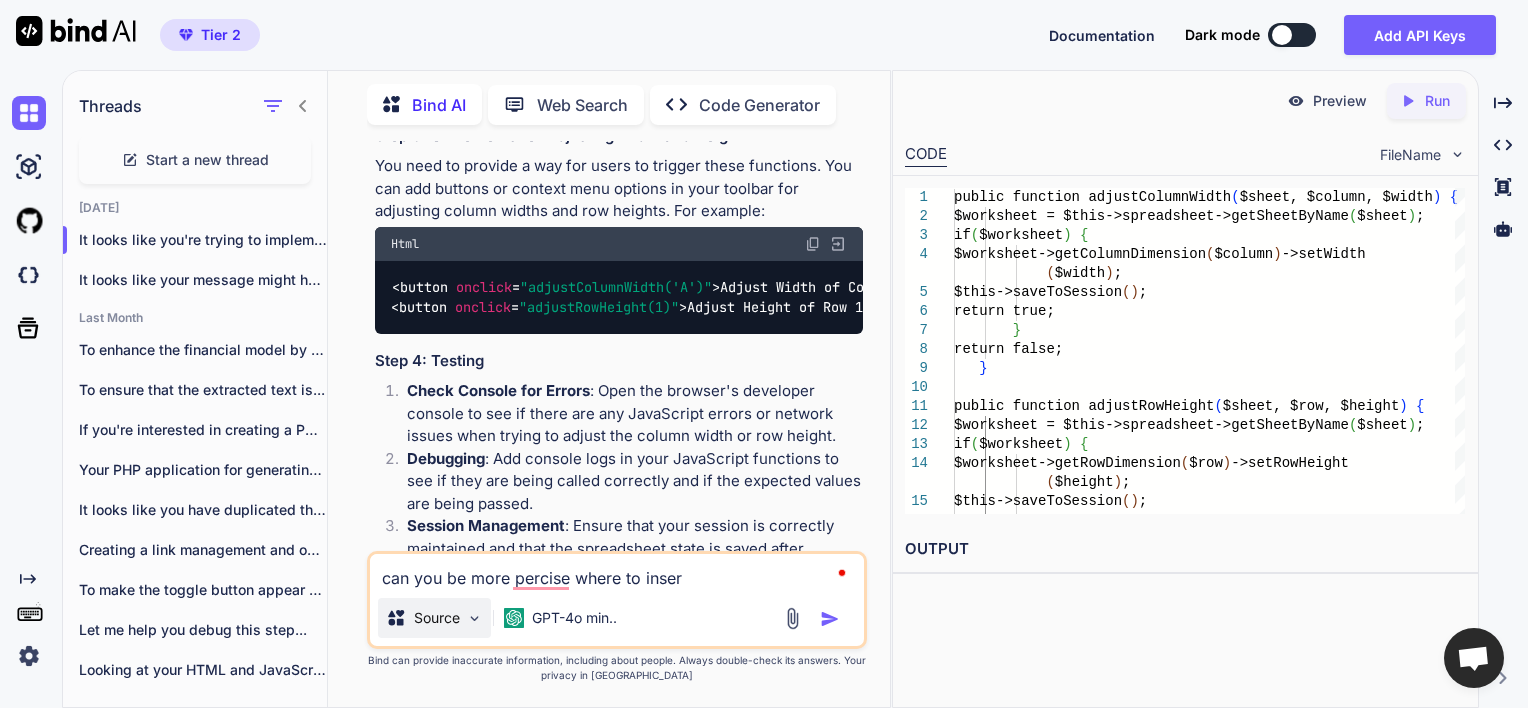 type on "can you be more percise where to insert" 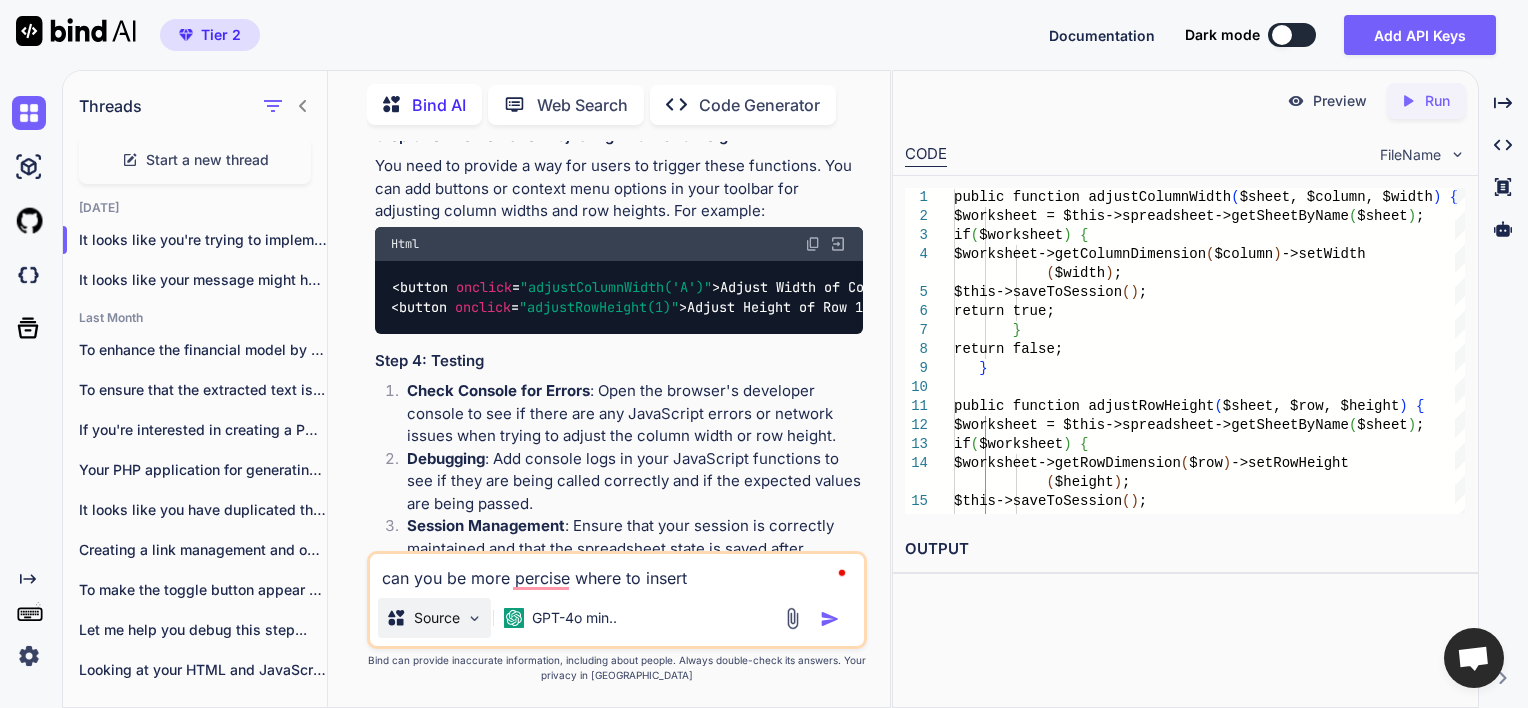 type on "can you be more percise where to insert" 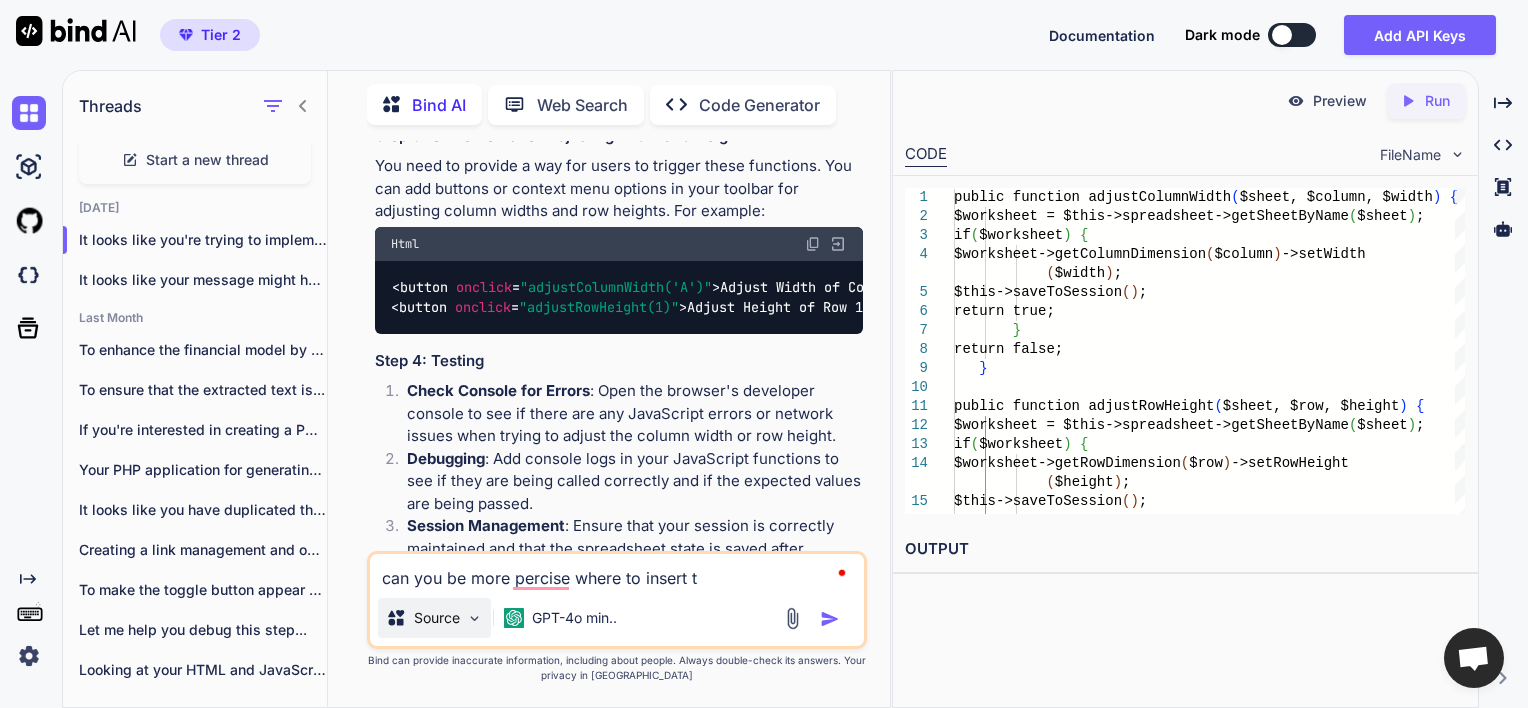 type on "can you be more percise where to insert th" 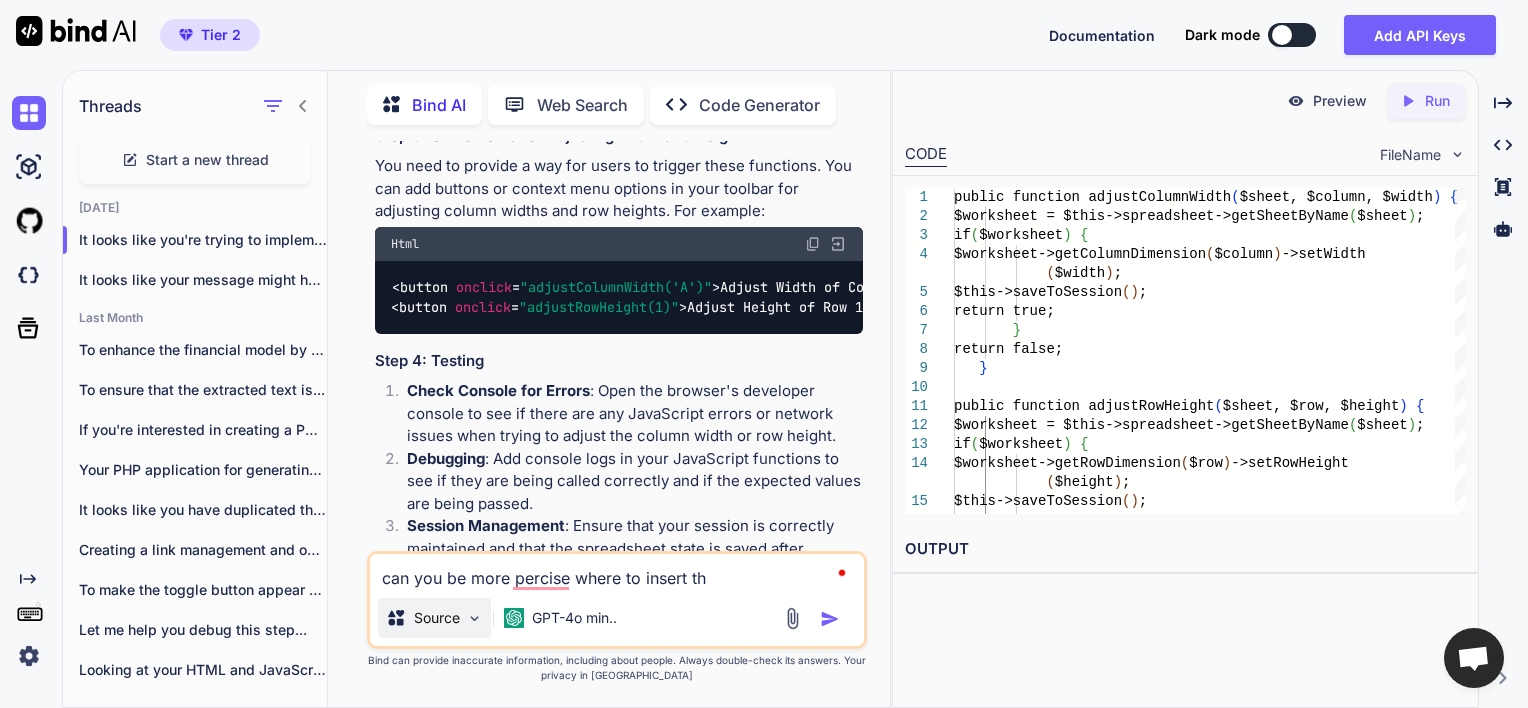 type on "can you be more percise where to insert t" 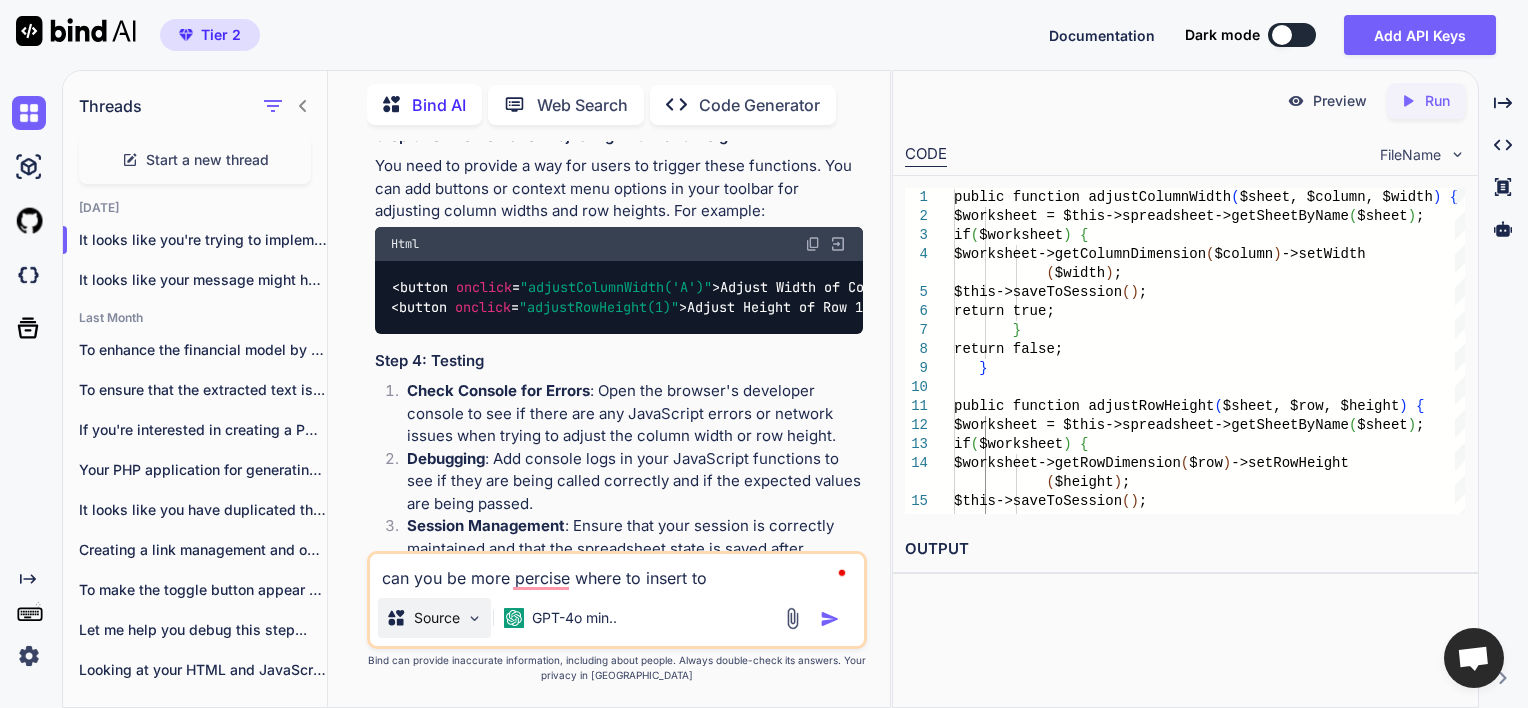 type on "can you be more percise where to insert toi" 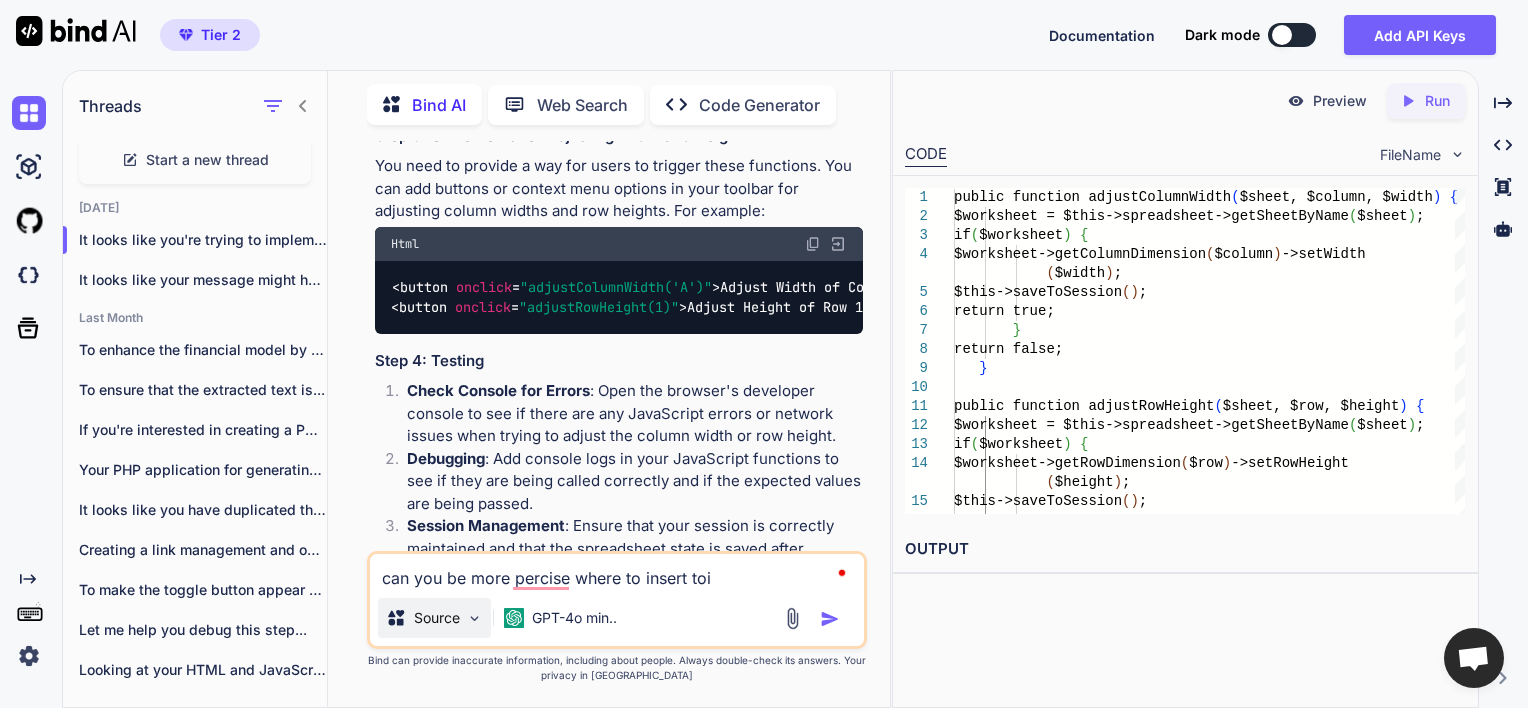 type on "can you be more percise where to insert tois" 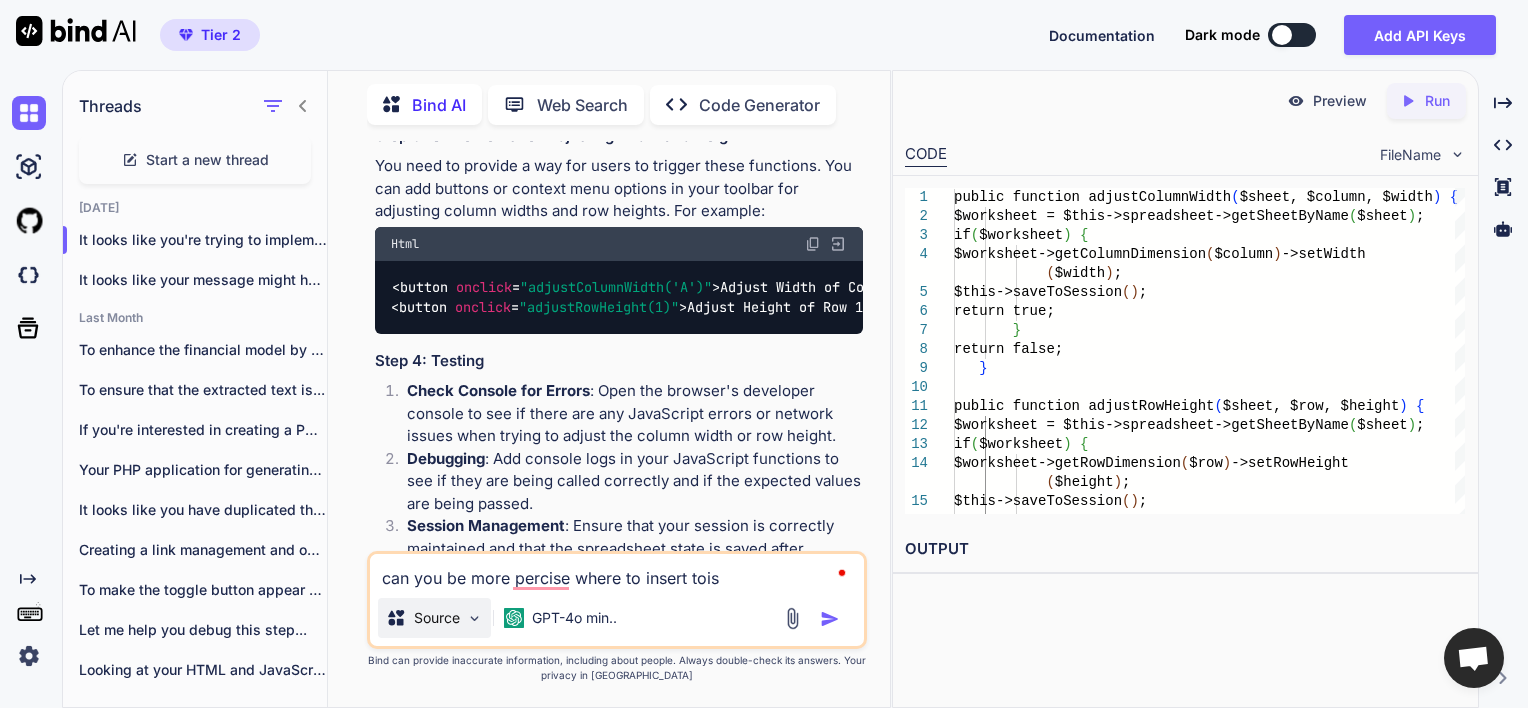 type on "can you be more percise where to insert toise" 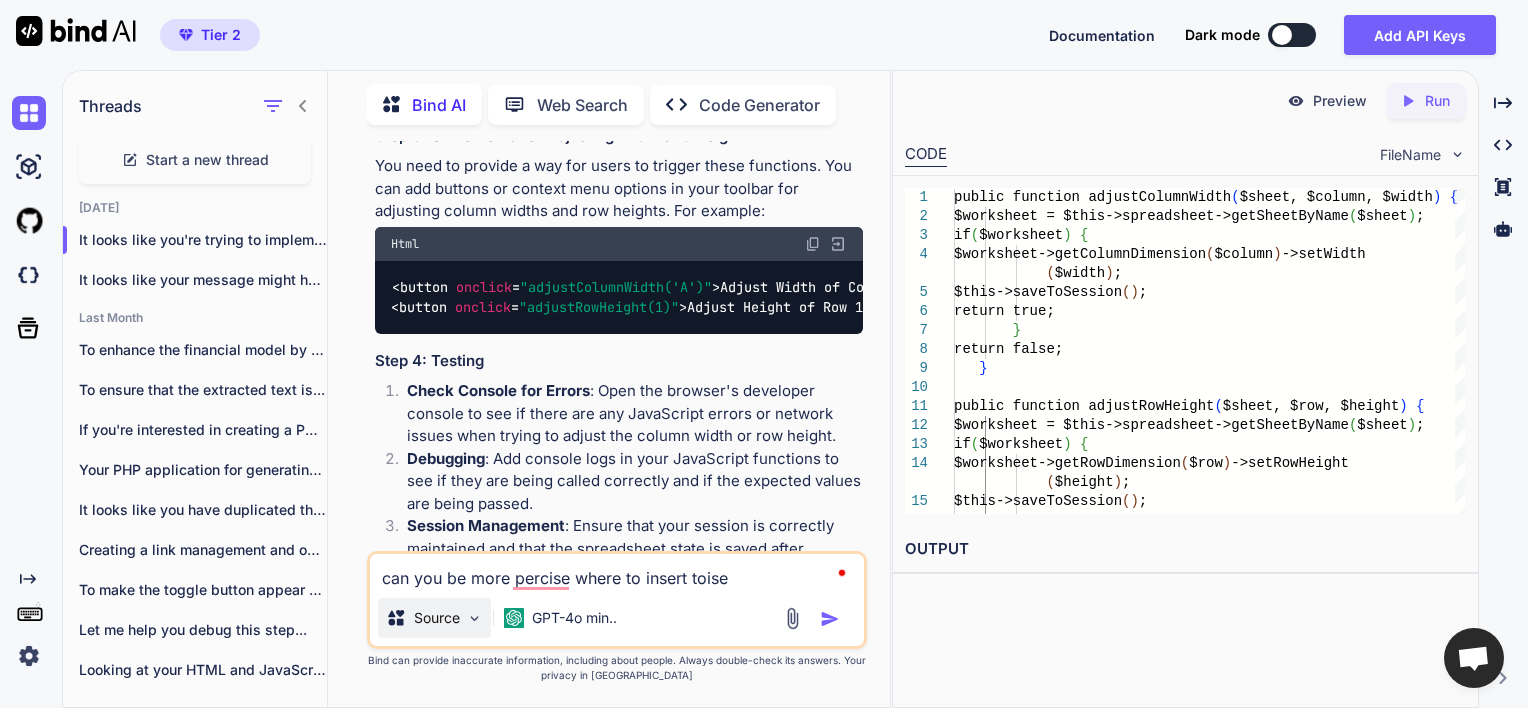 type on "can you be more percise where to insert toise?" 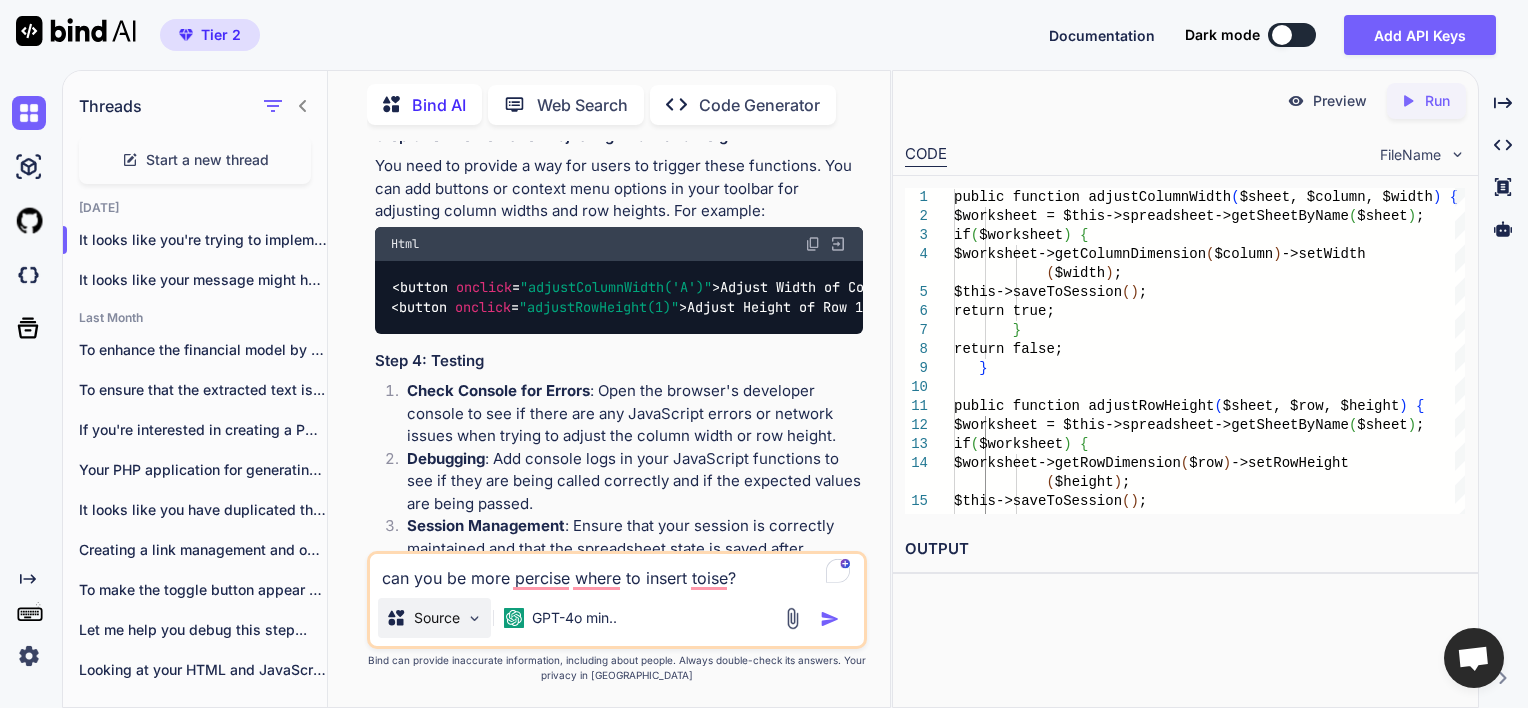 type on "can you be more percise where to insert thoise?" 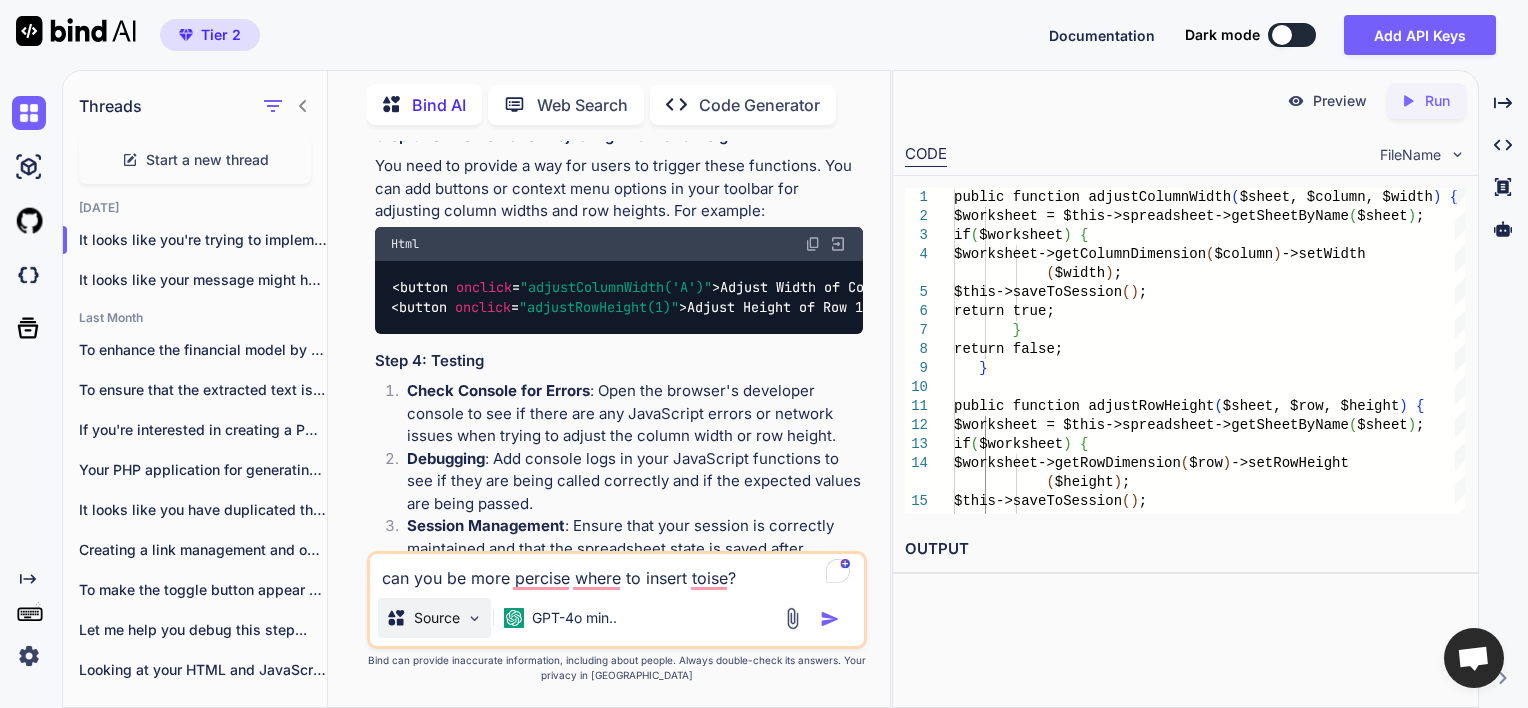 type on "x" 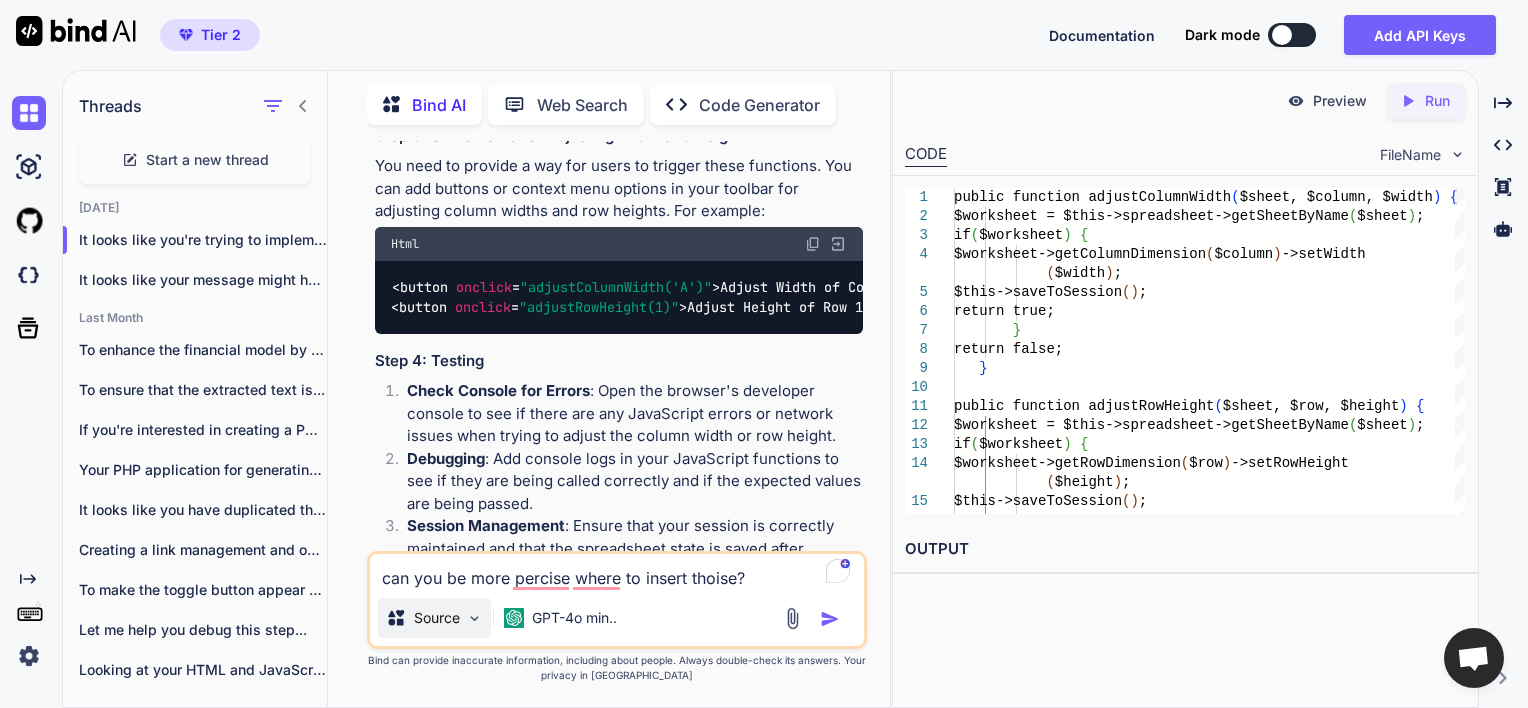 type on "can you be more percise where to insert those?" 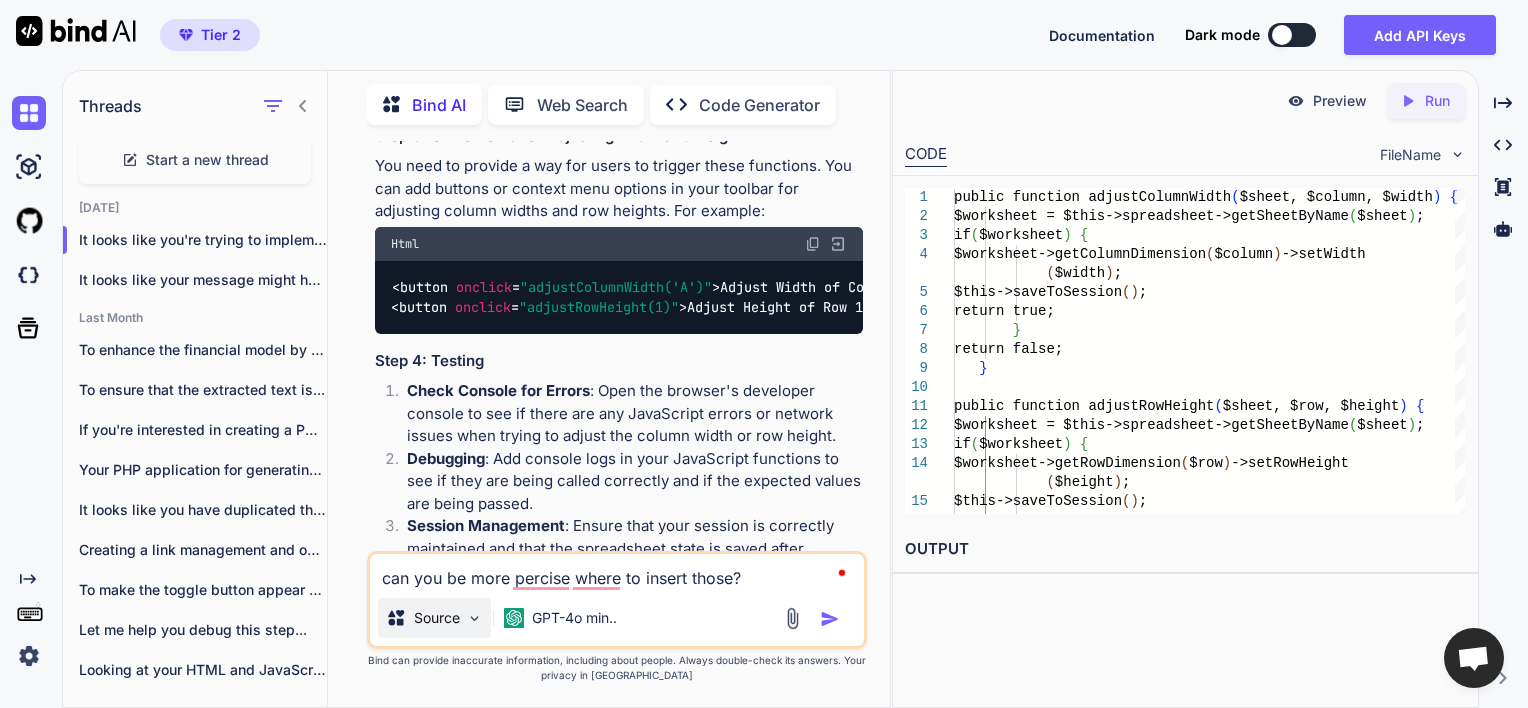 type on "x" 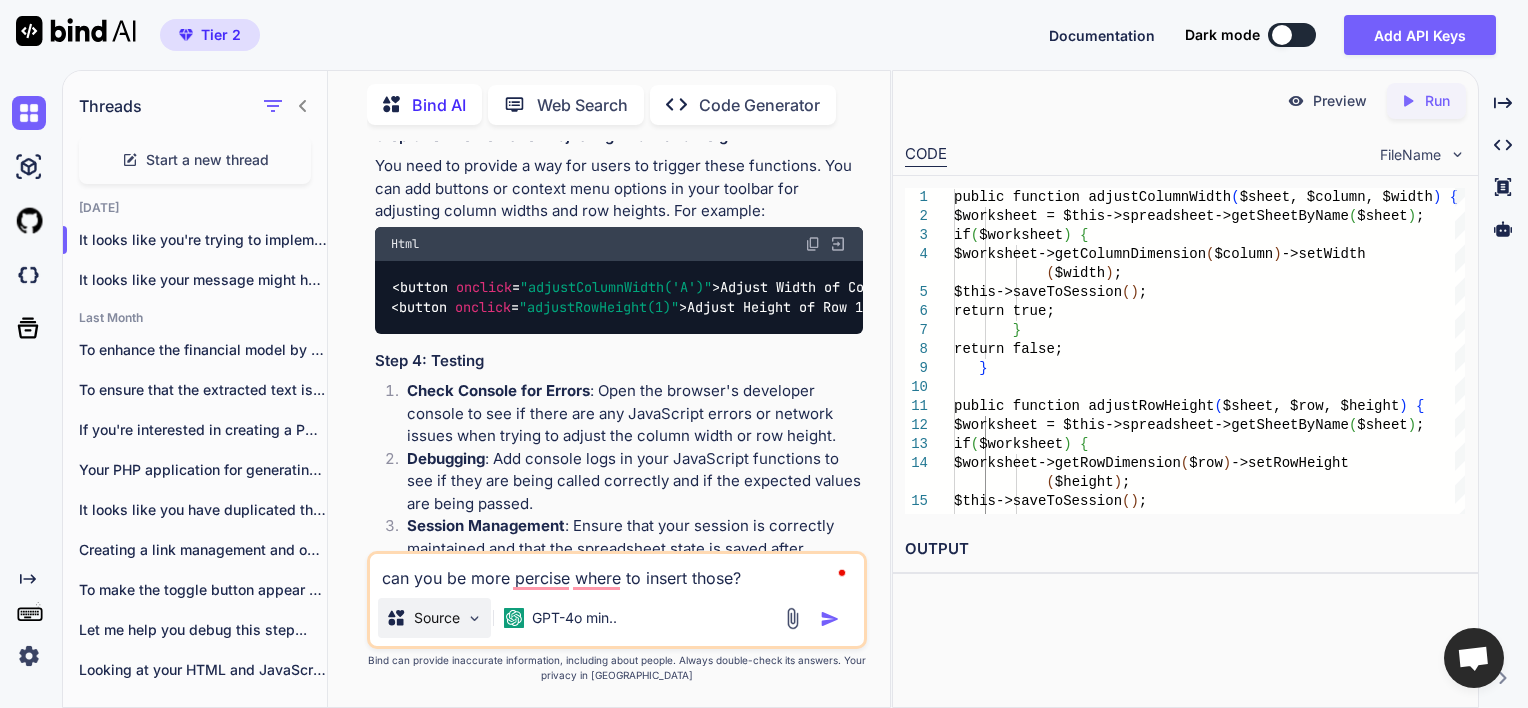 type 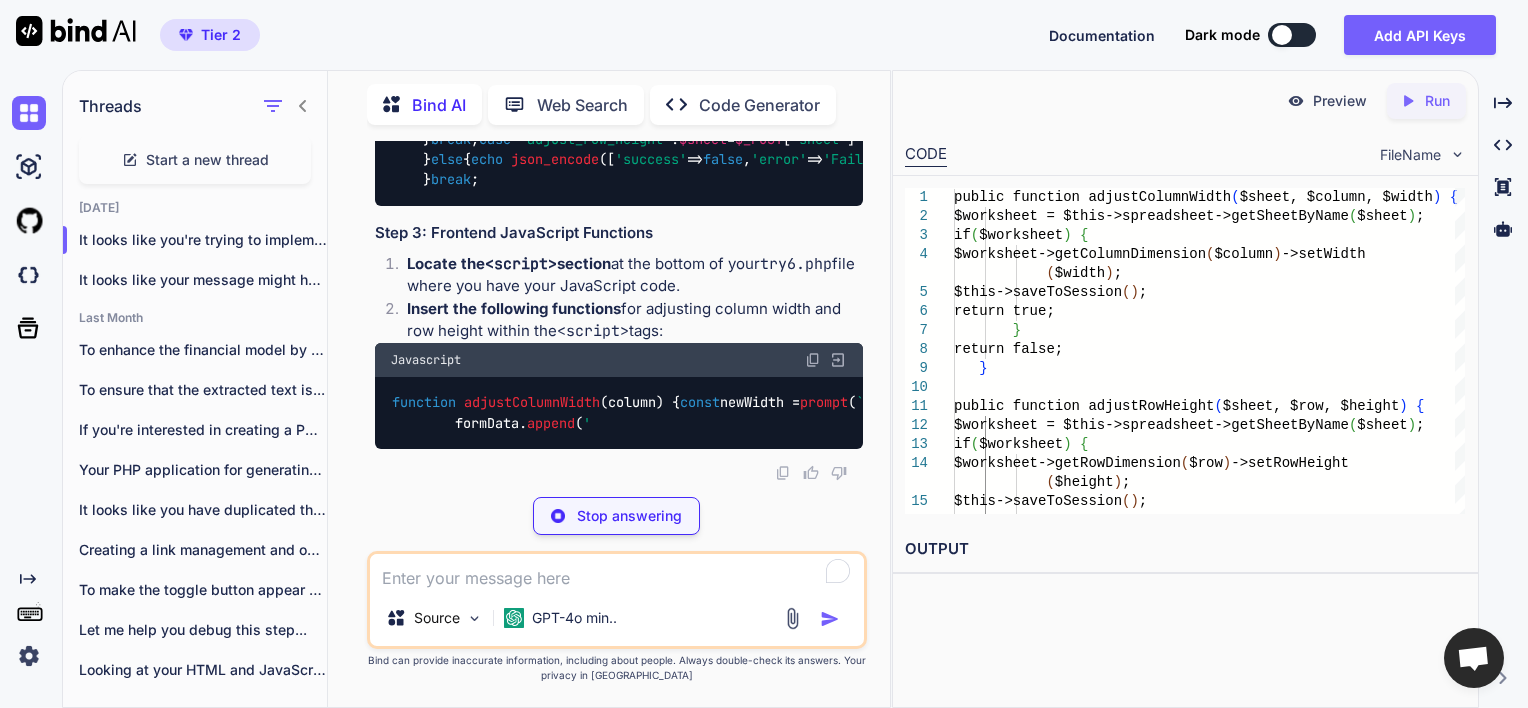 scroll, scrollTop: 33778, scrollLeft: 0, axis: vertical 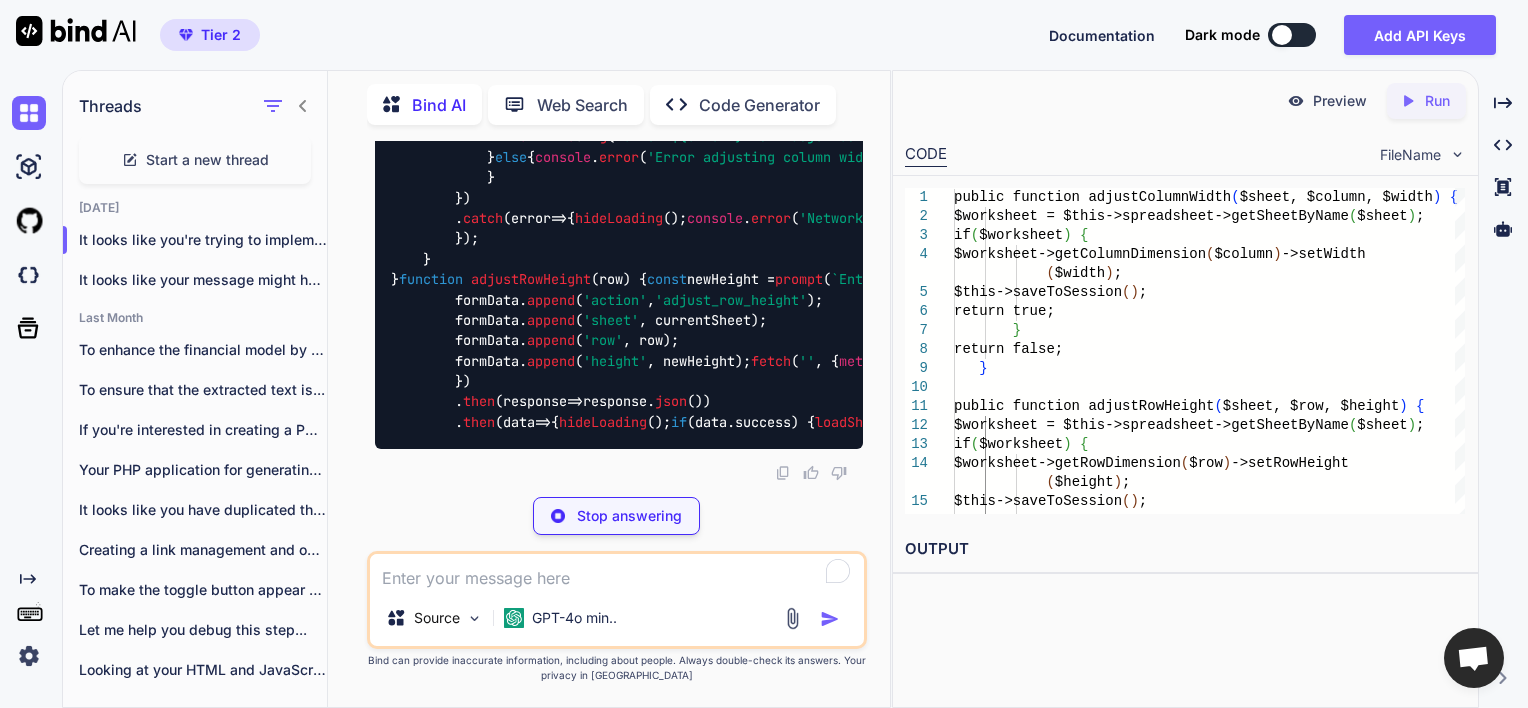 drag, startPoint x: 492, startPoint y: 179, endPoint x: 614, endPoint y: 188, distance: 122.33152 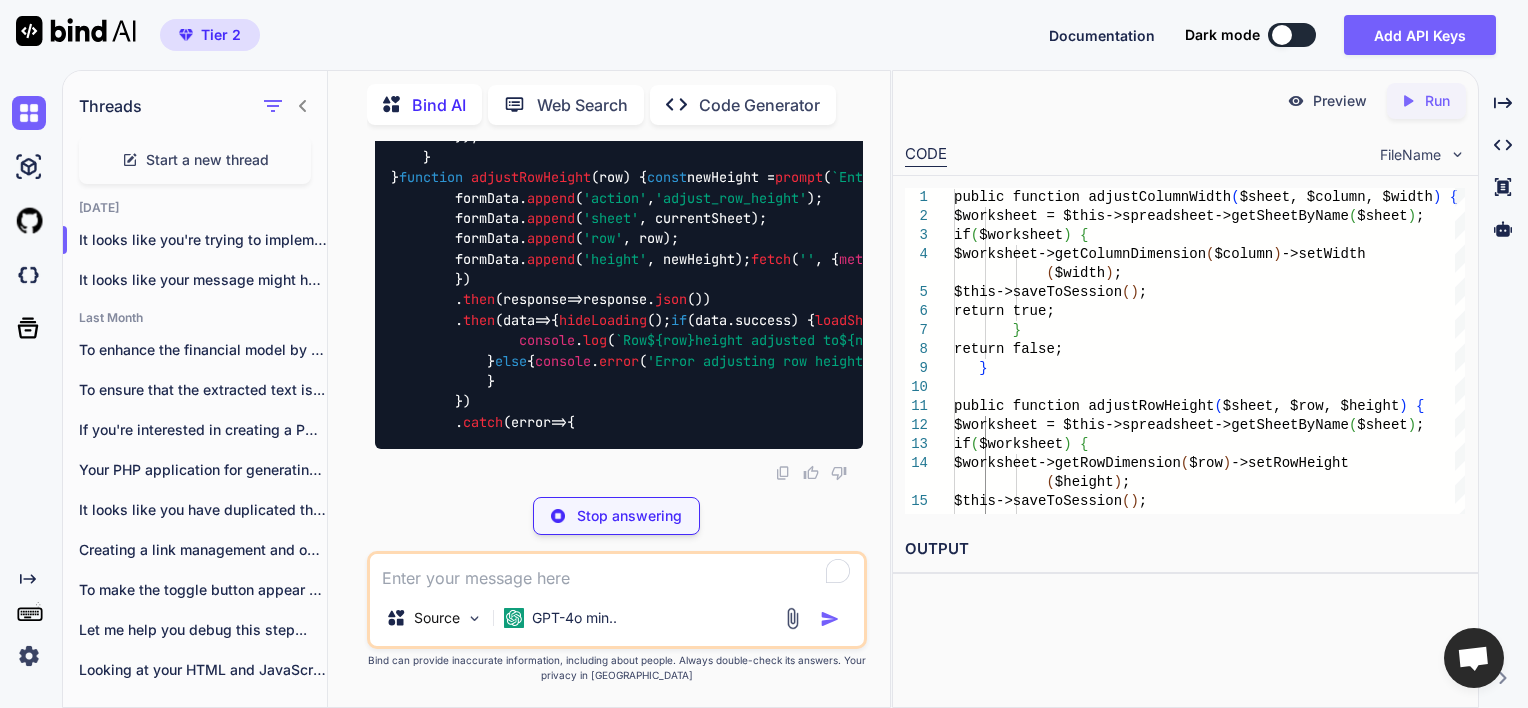 copy on "SpreadsheetApp" 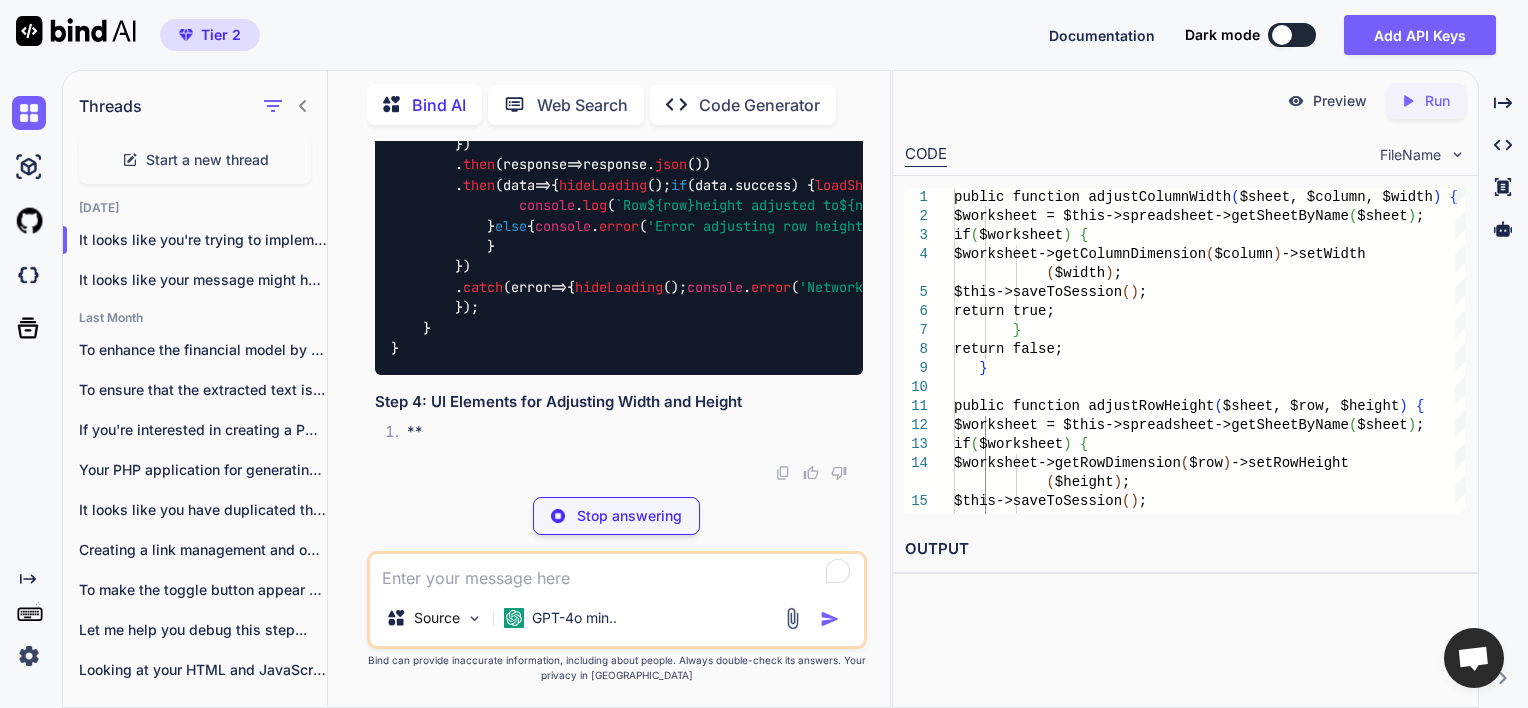 type on "x" 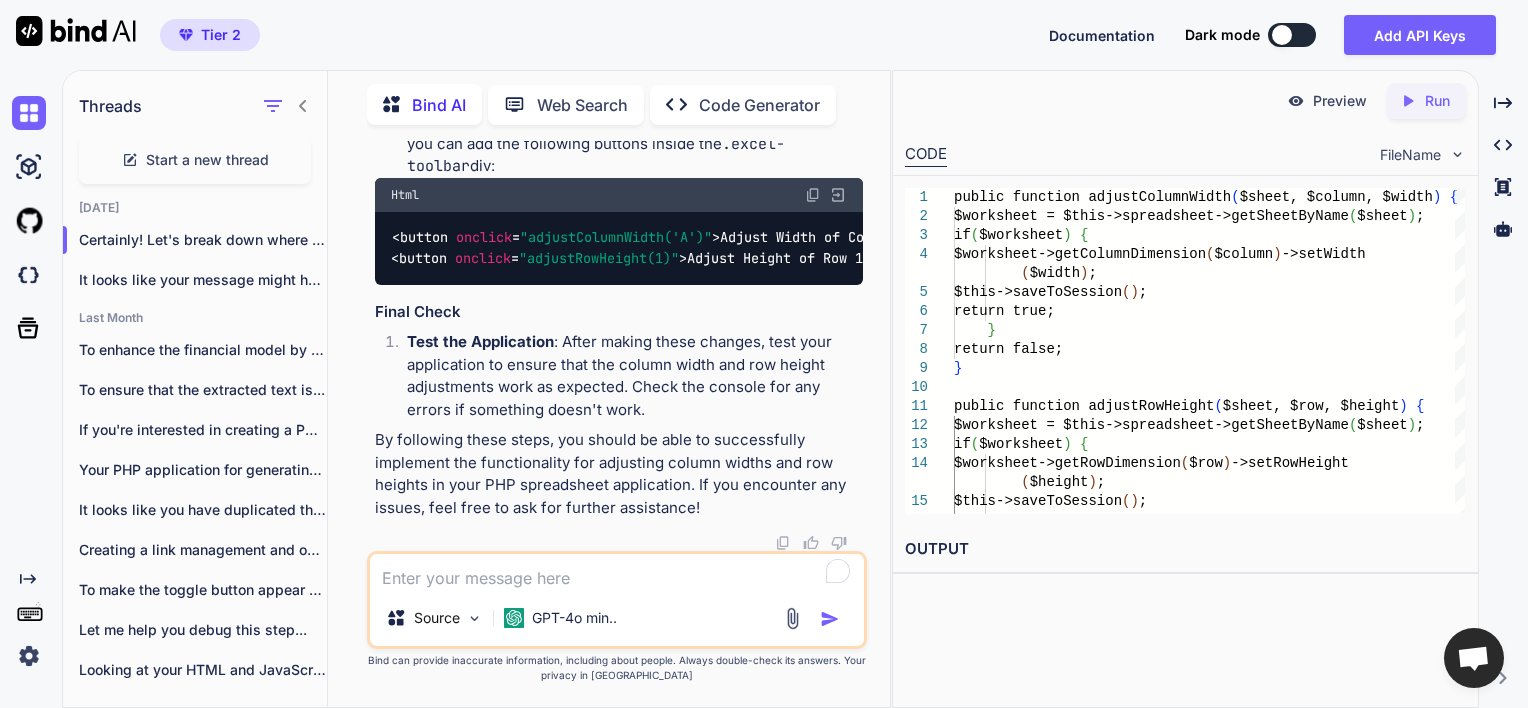scroll, scrollTop: 34378, scrollLeft: 0, axis: vertical 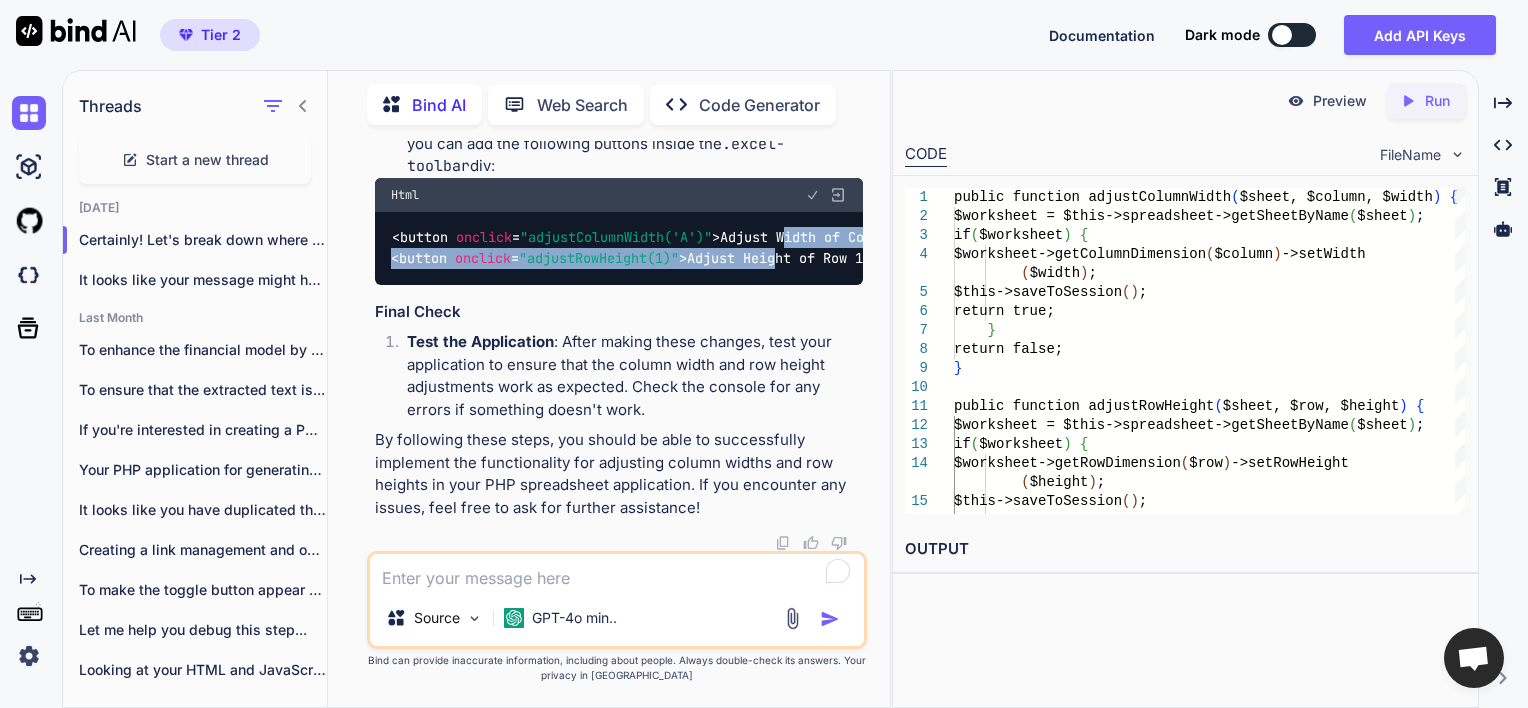 drag, startPoint x: 793, startPoint y: 446, endPoint x: 784, endPoint y: 478, distance: 33.24154 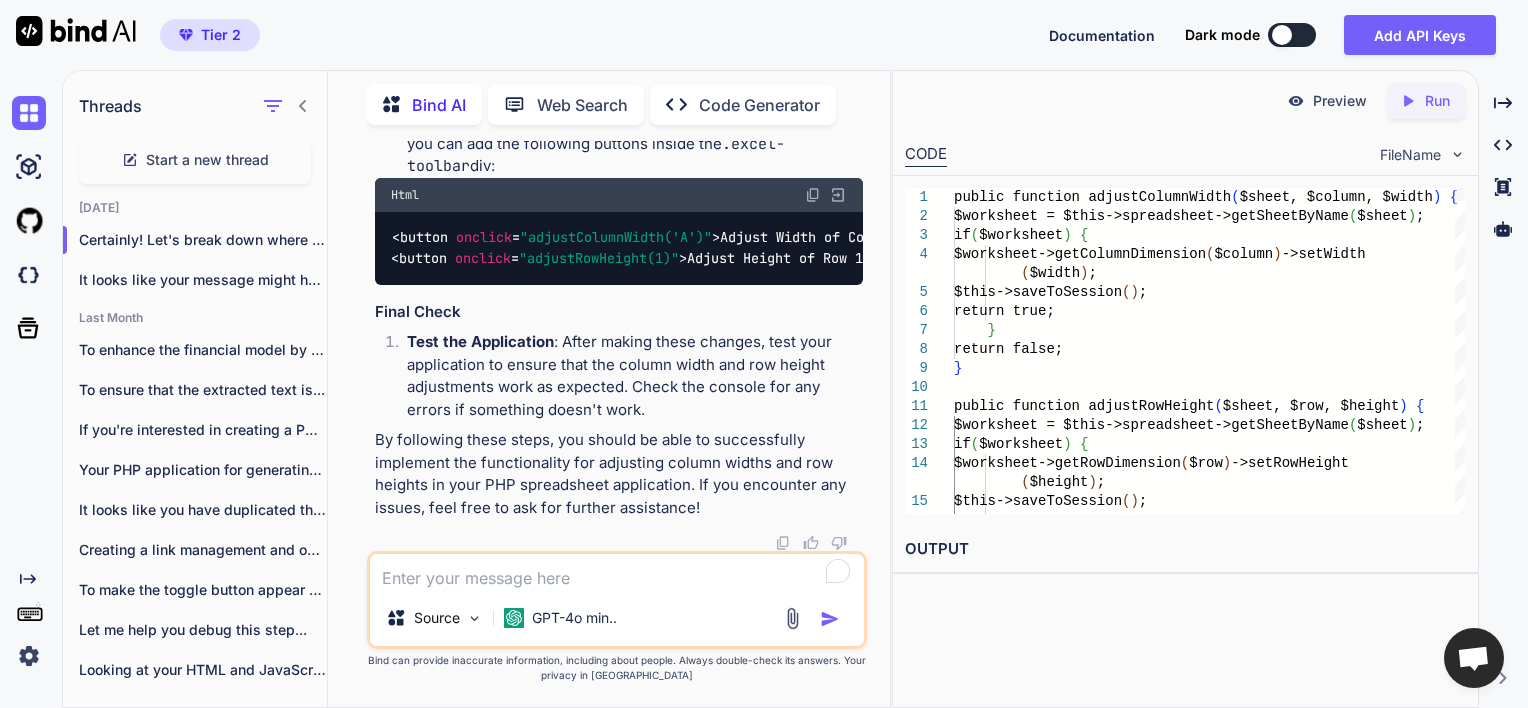 drag, startPoint x: 784, startPoint y: 478, endPoint x: 464, endPoint y: 455, distance: 320.8255 